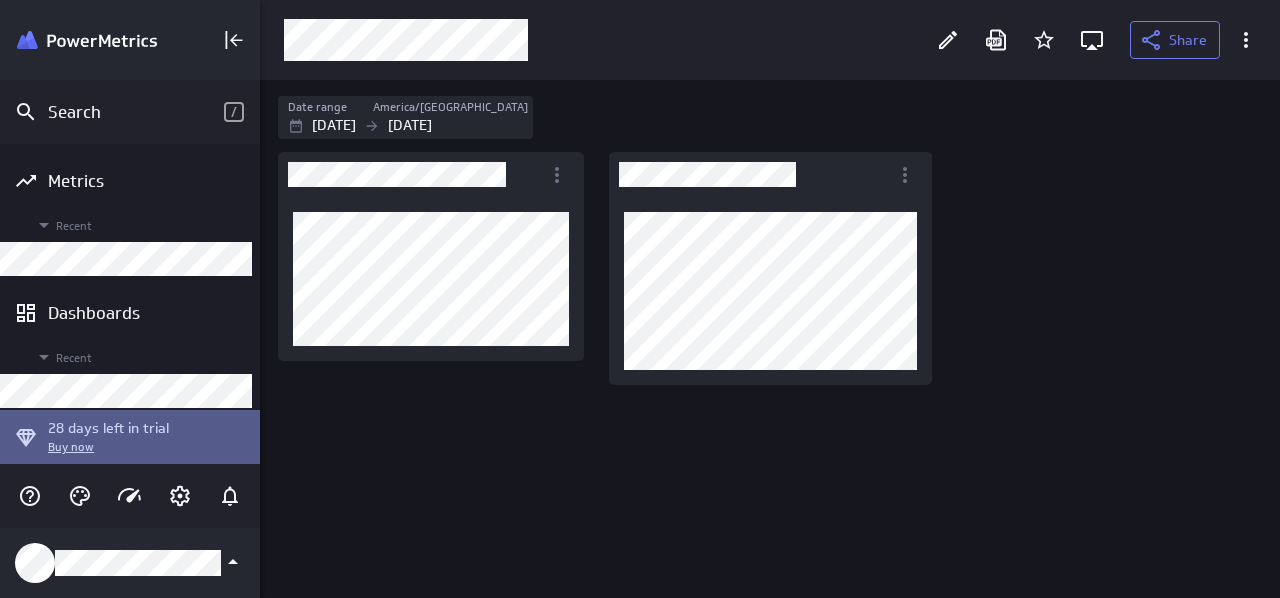 scroll, scrollTop: 0, scrollLeft: 0, axis: both 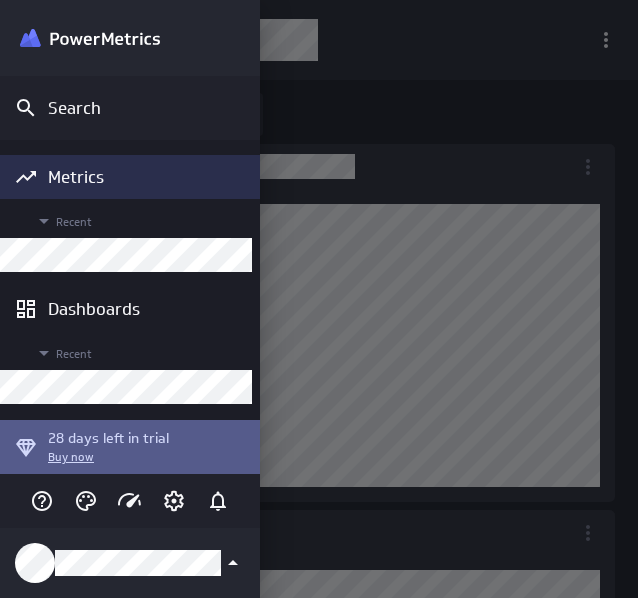 click on "Metrics" at bounding box center [151, 177] 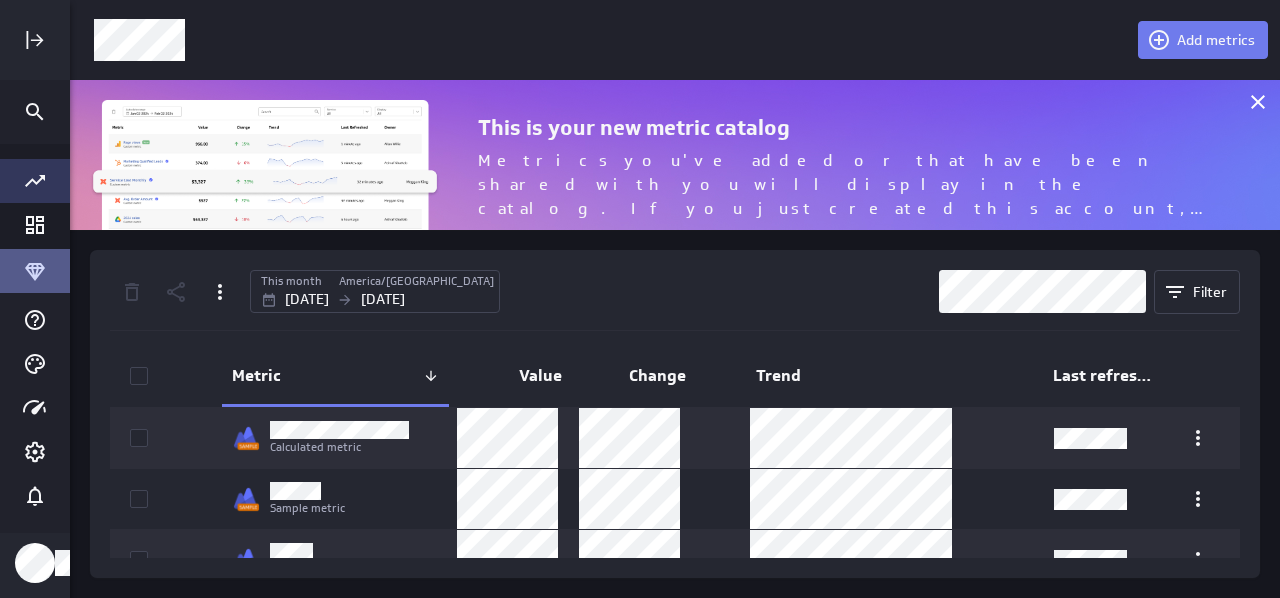 scroll, scrollTop: 10, scrollLeft: 10, axis: both 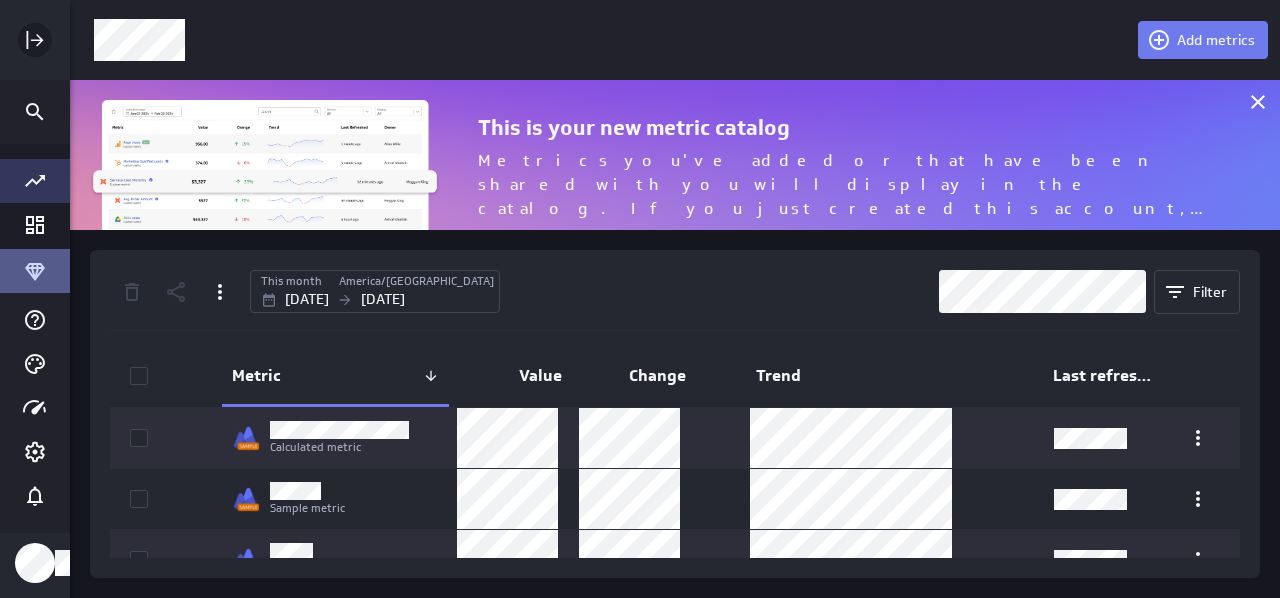 click 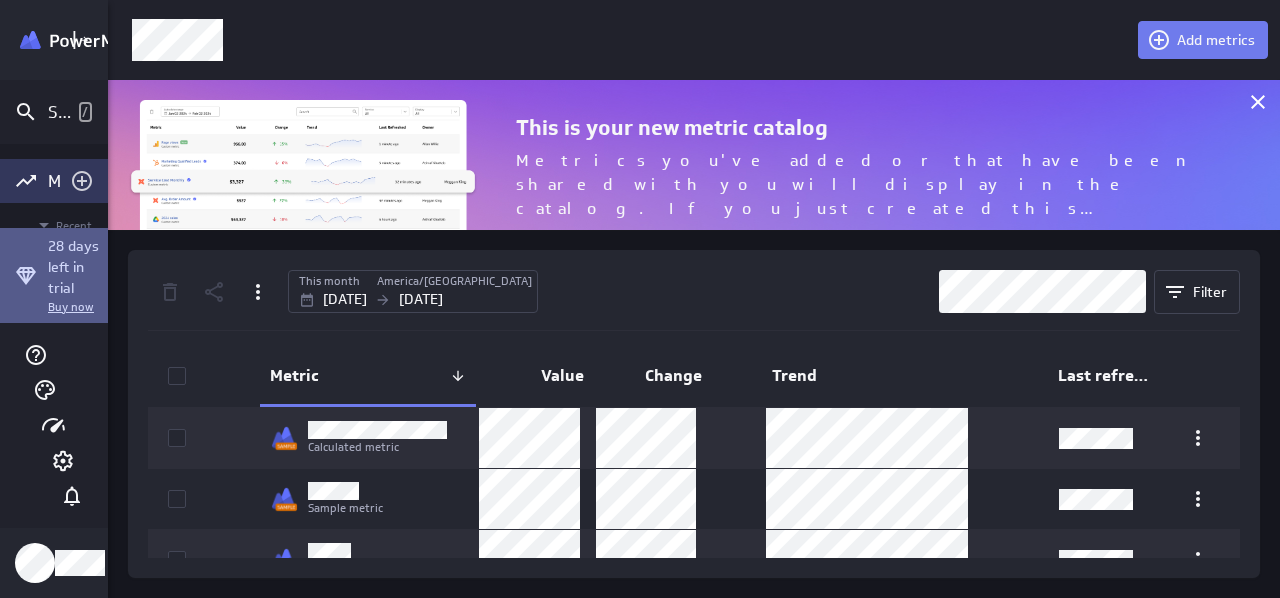 scroll, scrollTop: 180, scrollLeft: 1051, axis: both 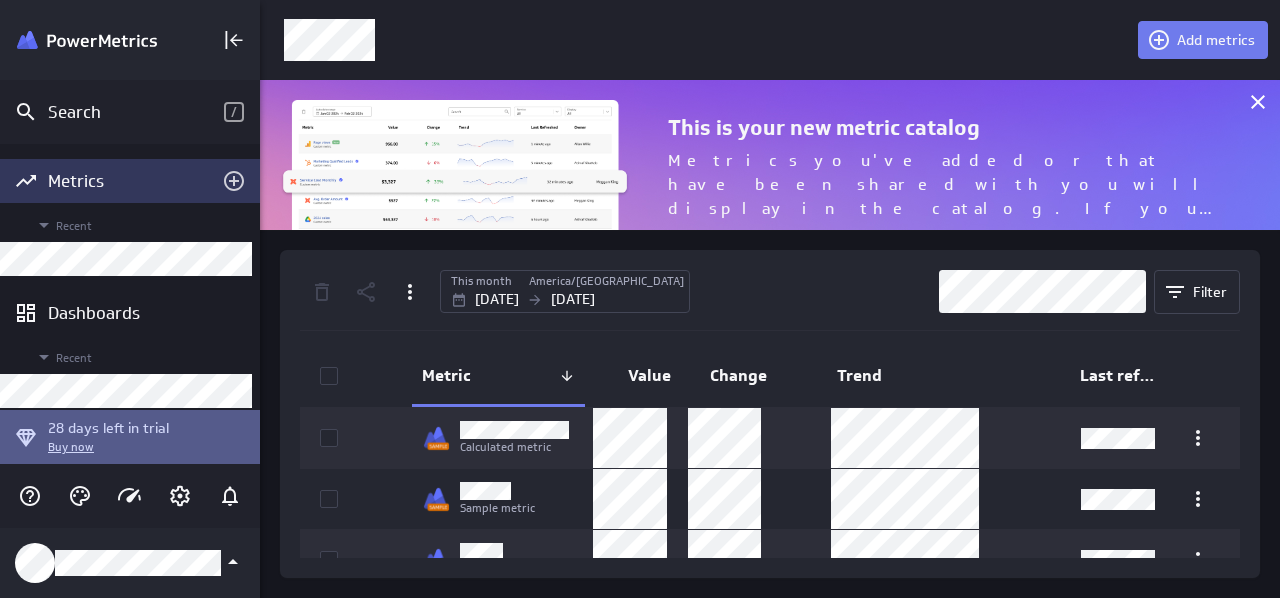 click on "Metrics" at bounding box center (130, 181) 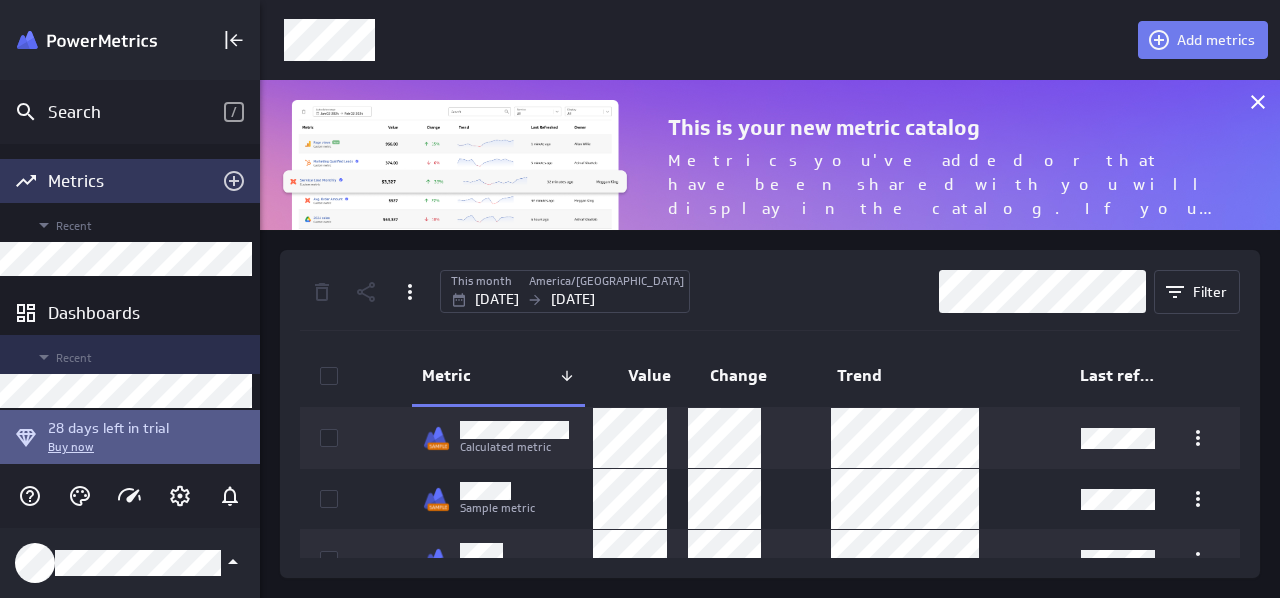 scroll, scrollTop: 131, scrollLeft: 0, axis: vertical 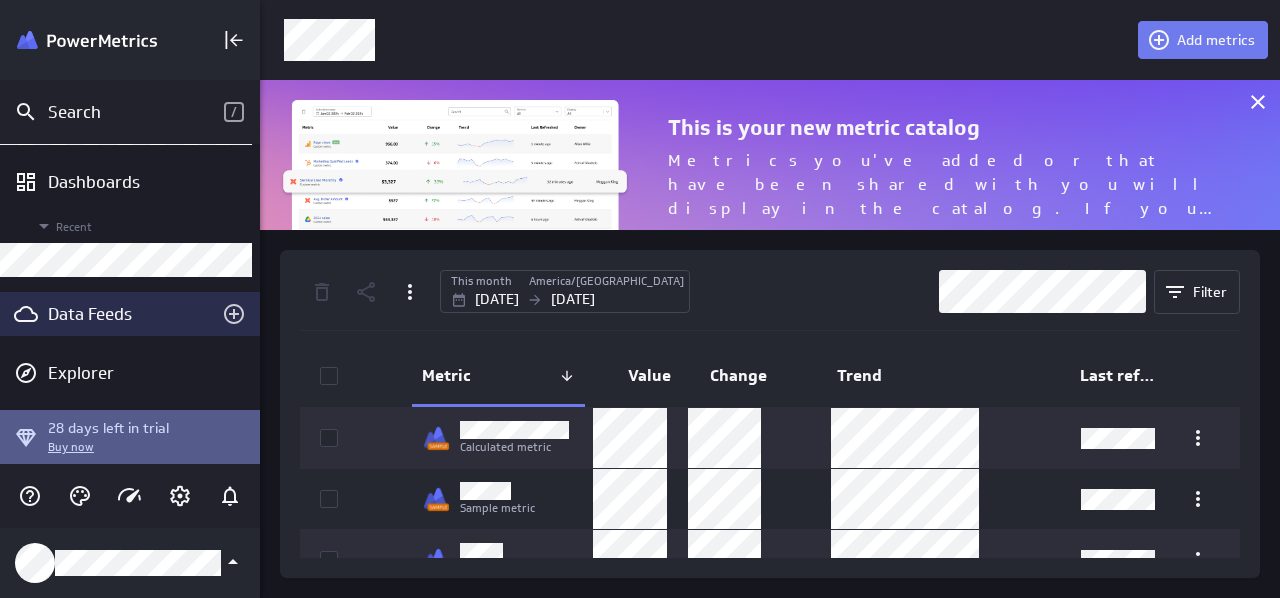 click on "Data Feeds" at bounding box center (130, 314) 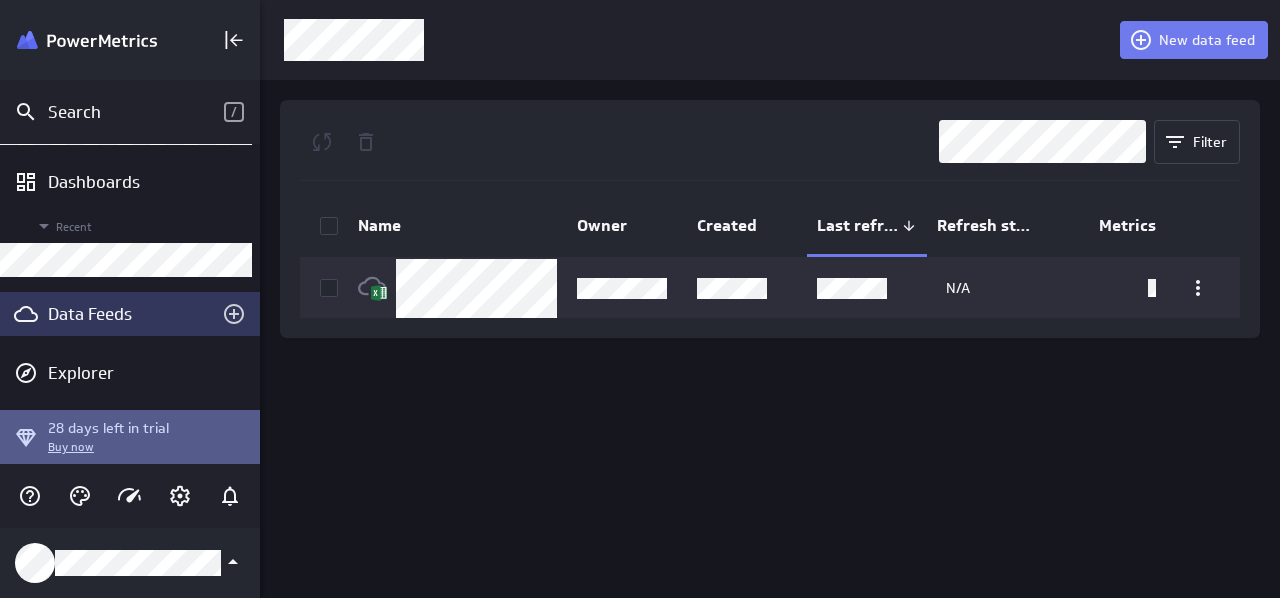 click on "Data Feeds" at bounding box center [130, 314] 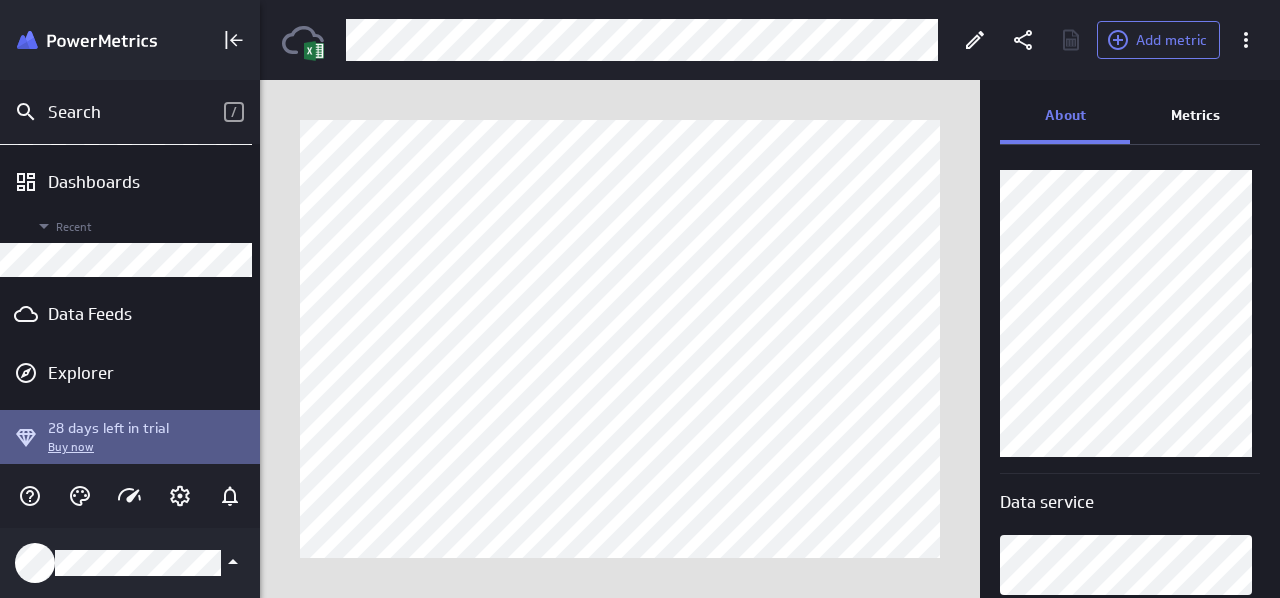 scroll, scrollTop: 0, scrollLeft: 0, axis: both 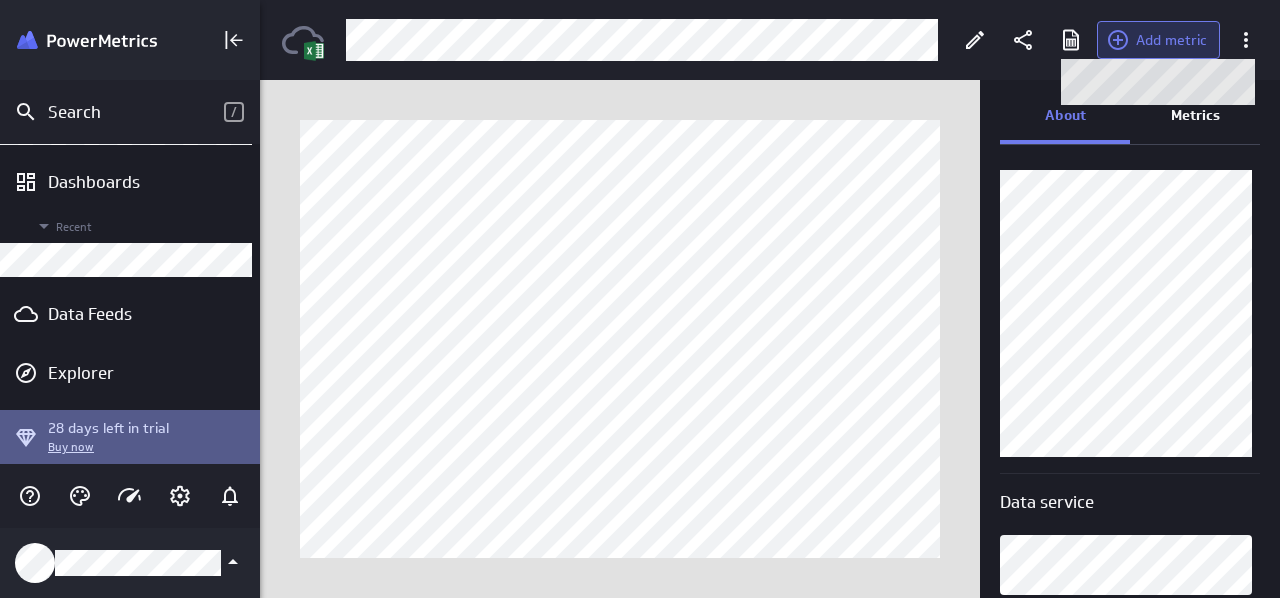 click on "Add metric" at bounding box center (1158, 40) 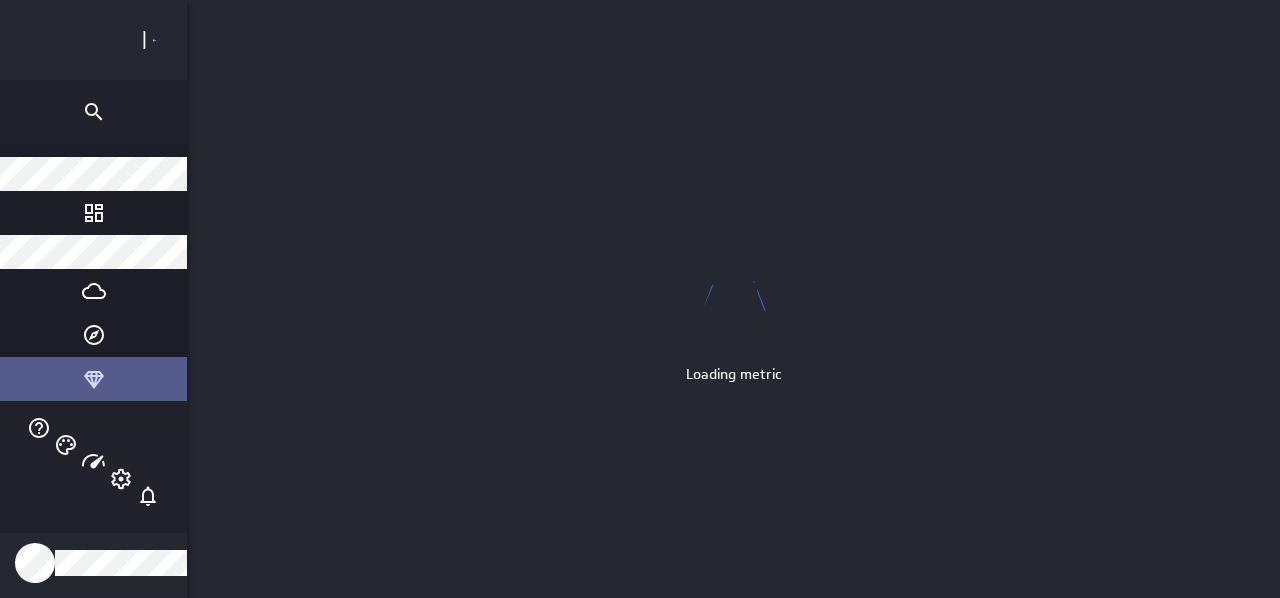 scroll, scrollTop: 0, scrollLeft: 0, axis: both 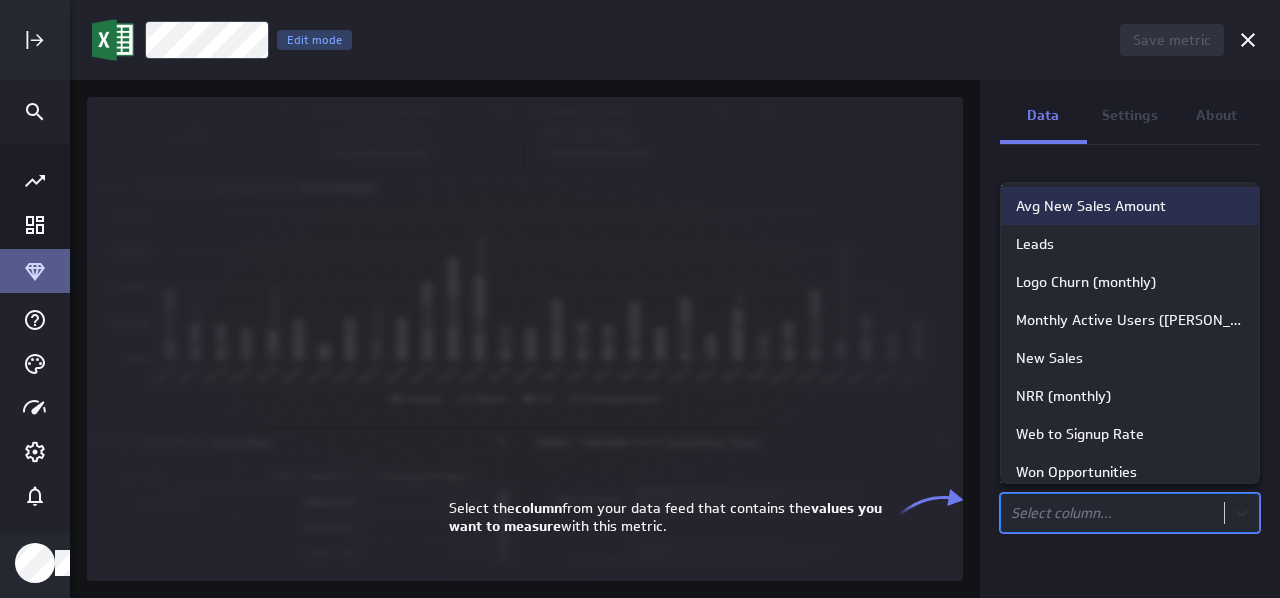 click on "Save metric Untitled Edit mode Data Settings About Data source Data is automatically retrieved and stored for this metric from the following data feed: Filter source data Measure Column in the data feed that contains the values you'll track: option Avg New Sales Amount focused, 1 of 12. 12 results available. Use Up and Down to choose options, press Enter to select the currently focused option, press Escape to exit the menu, press Tab to select the option and exit the menu. Select column... (no message) PowerMetrics Assistant Hey [PERSON_NAME]. I’m your PowerMetrics Assistant. If I can’t answer your question, try searching in our  Help Center  (that’s what I do!) You can also contact the  Support Team . How can I help you [DATE]?
Select the  column  from your data feed that contains the  values you want to measure  with this metric. Avg New Sales Amount Leads Logo Churn (monthly) Monthly Active Users ([PERSON_NAME]) New Sales NRR (monthly) Web to Signup Rate Channel" at bounding box center [640, 299] 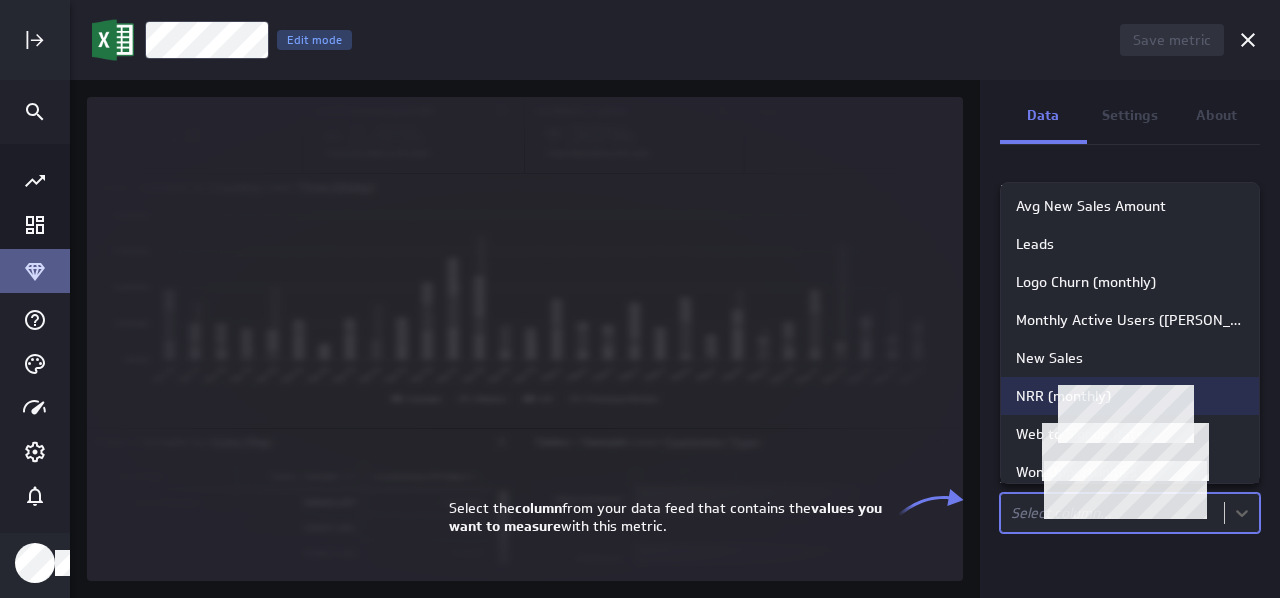 scroll, scrollTop: 20, scrollLeft: 0, axis: vertical 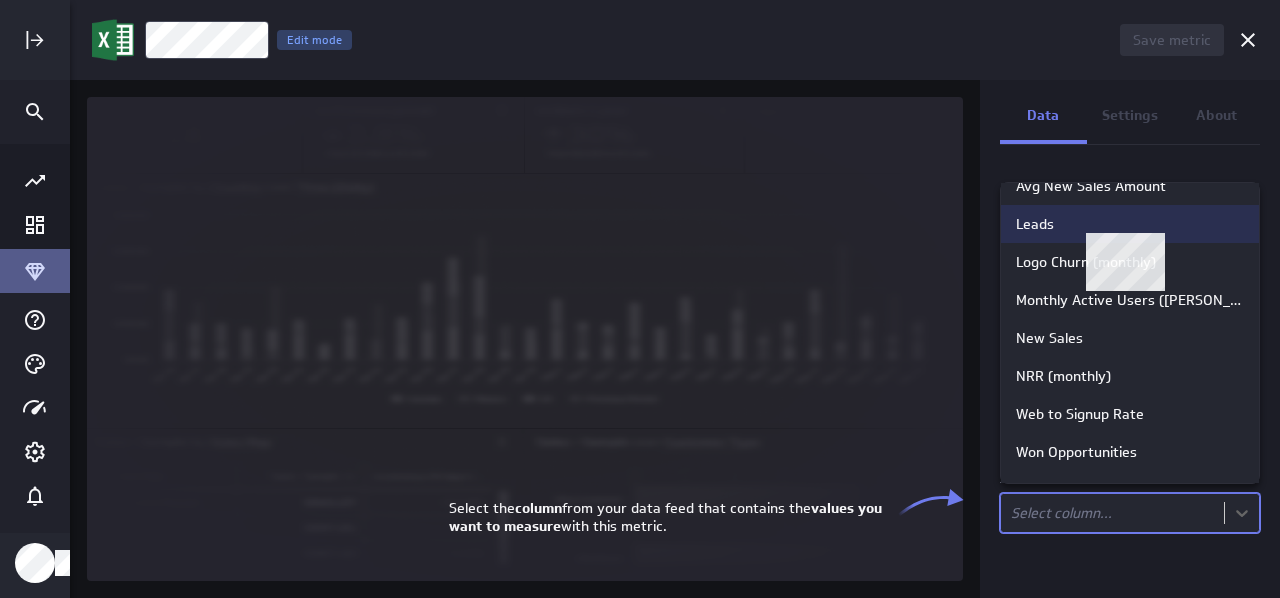 click on "Leads" at bounding box center (1130, 224) 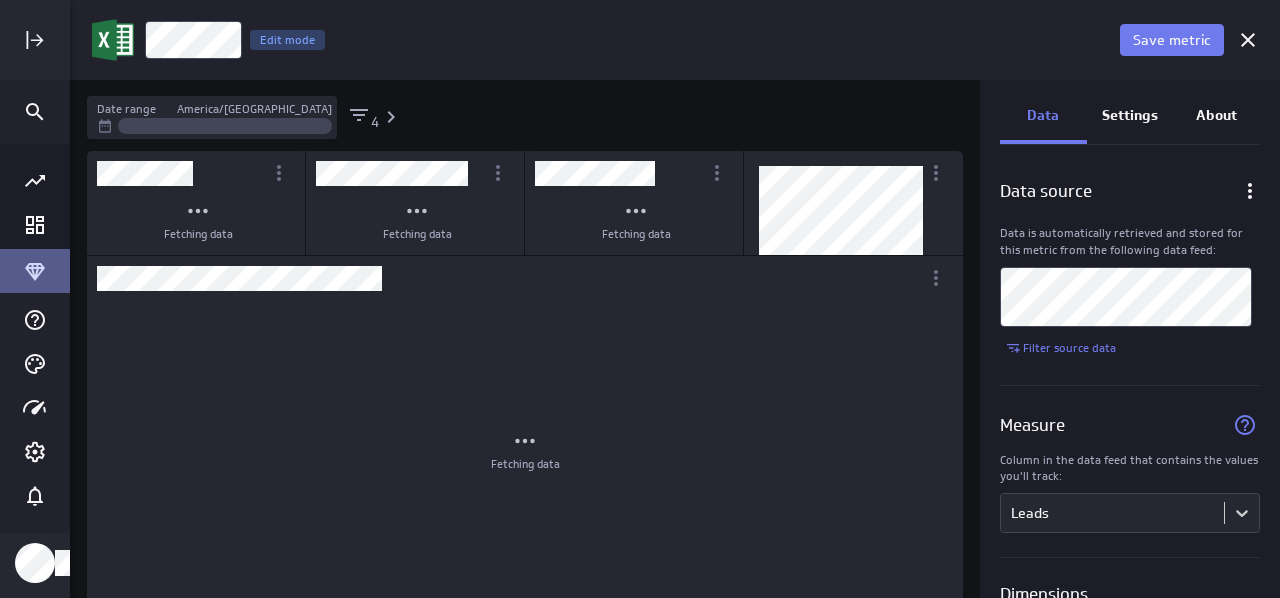 scroll, scrollTop: 10, scrollLeft: 10, axis: both 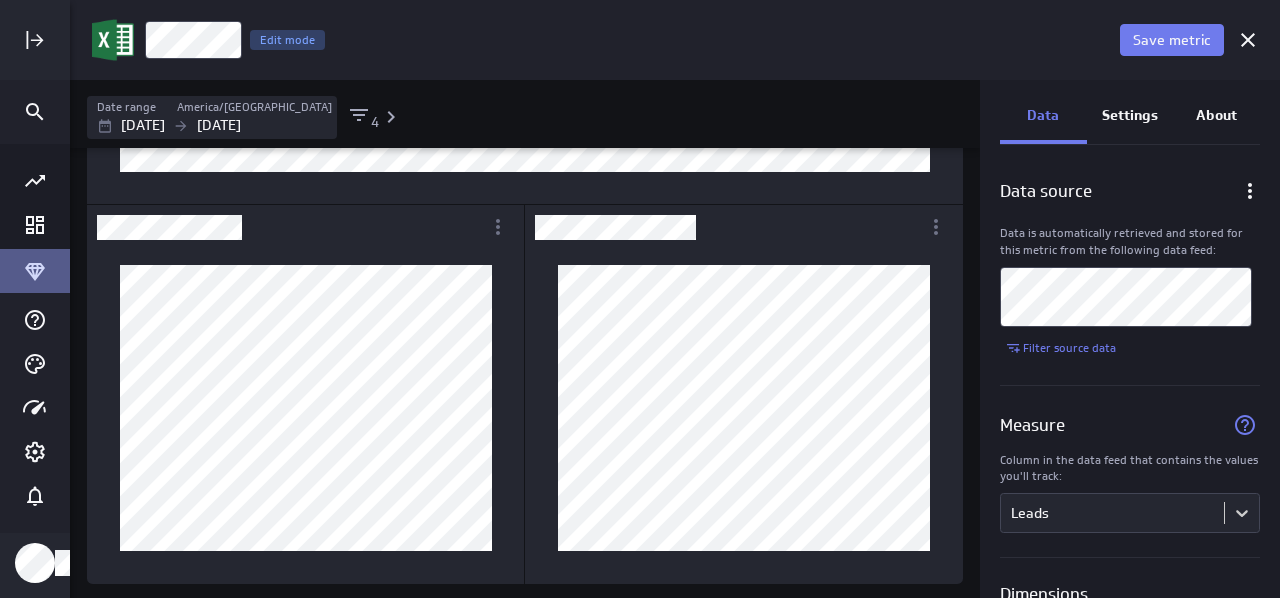 click on "Save metric Leads Edit mode" at bounding box center (675, 40) 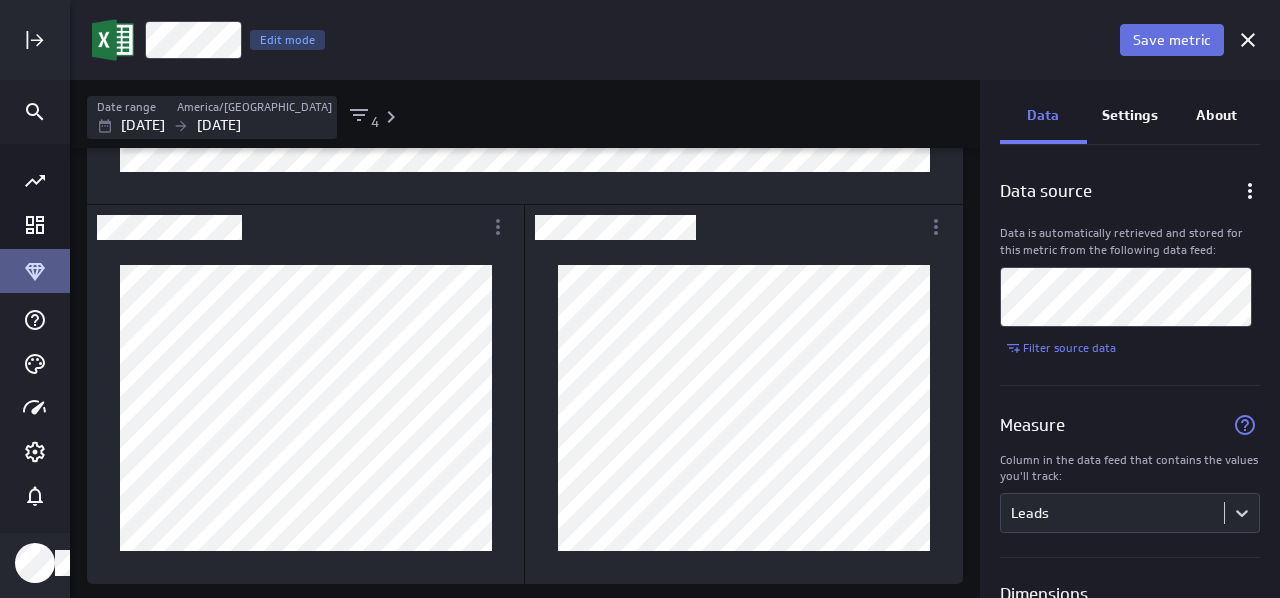 click on "Save metric" at bounding box center (1172, 40) 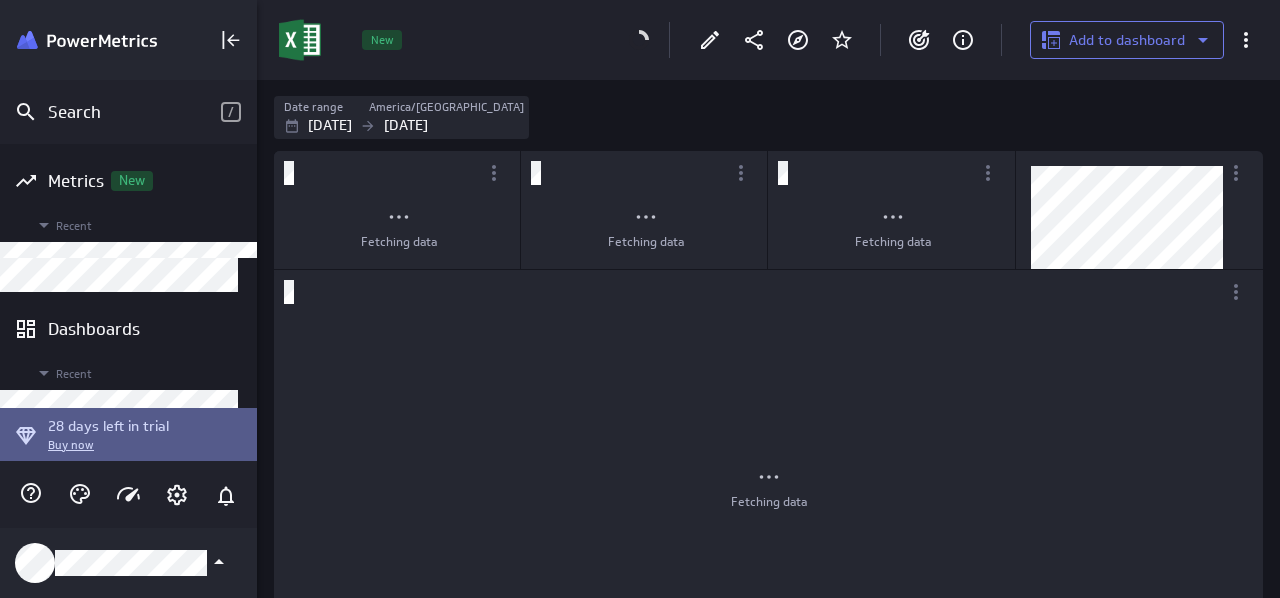scroll, scrollTop: 628, scrollLeft: 1053, axis: both 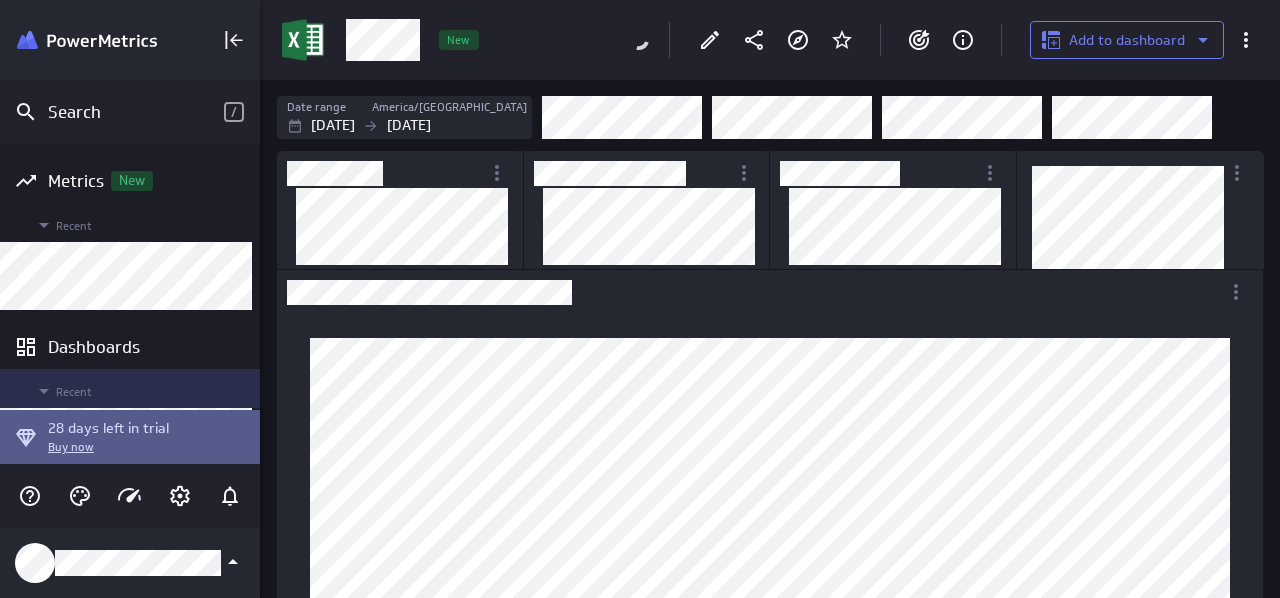 click on "Recent" at bounding box center [141, 391] 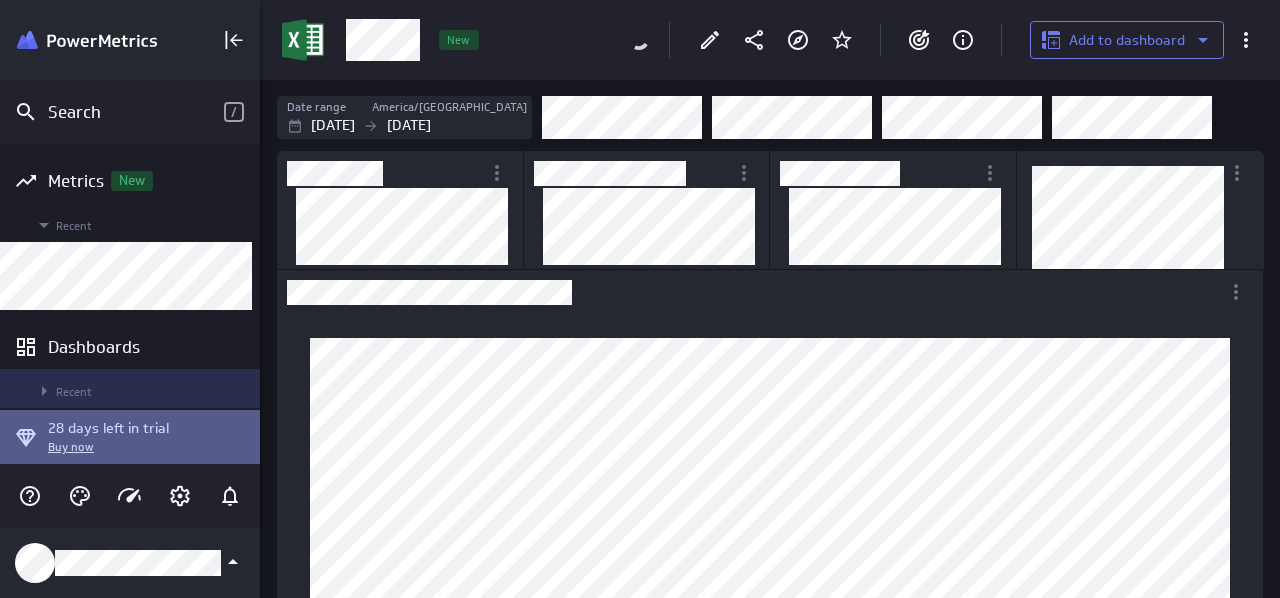 click on "Recent" at bounding box center [141, 391] 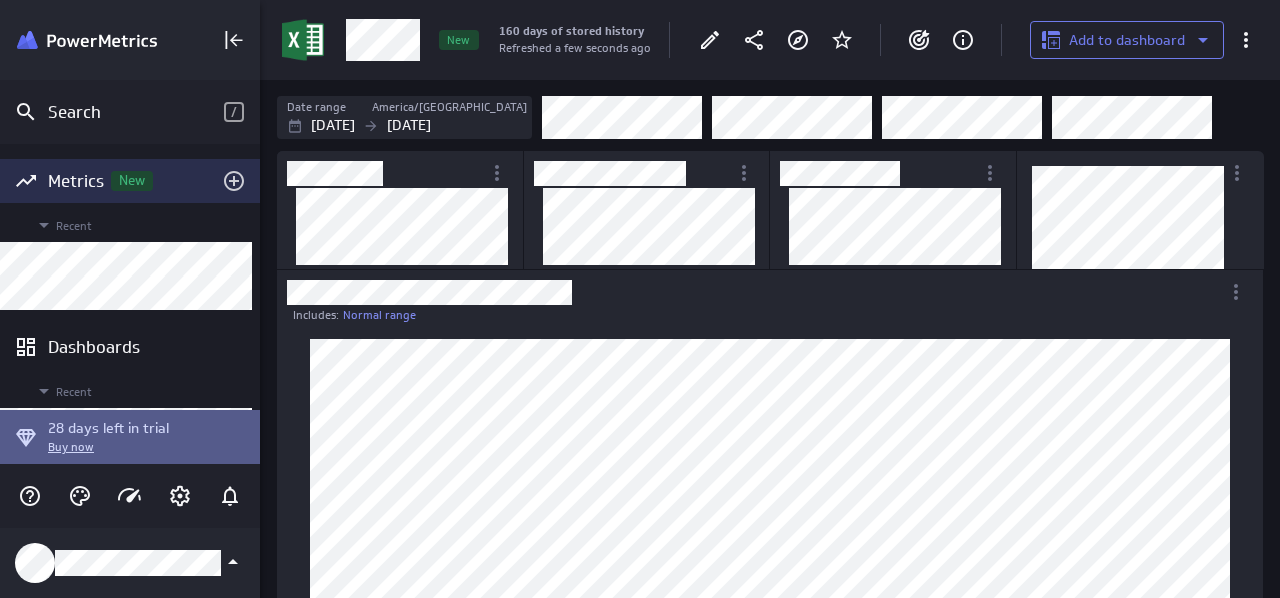 click on "Metrics New" at bounding box center [130, 181] 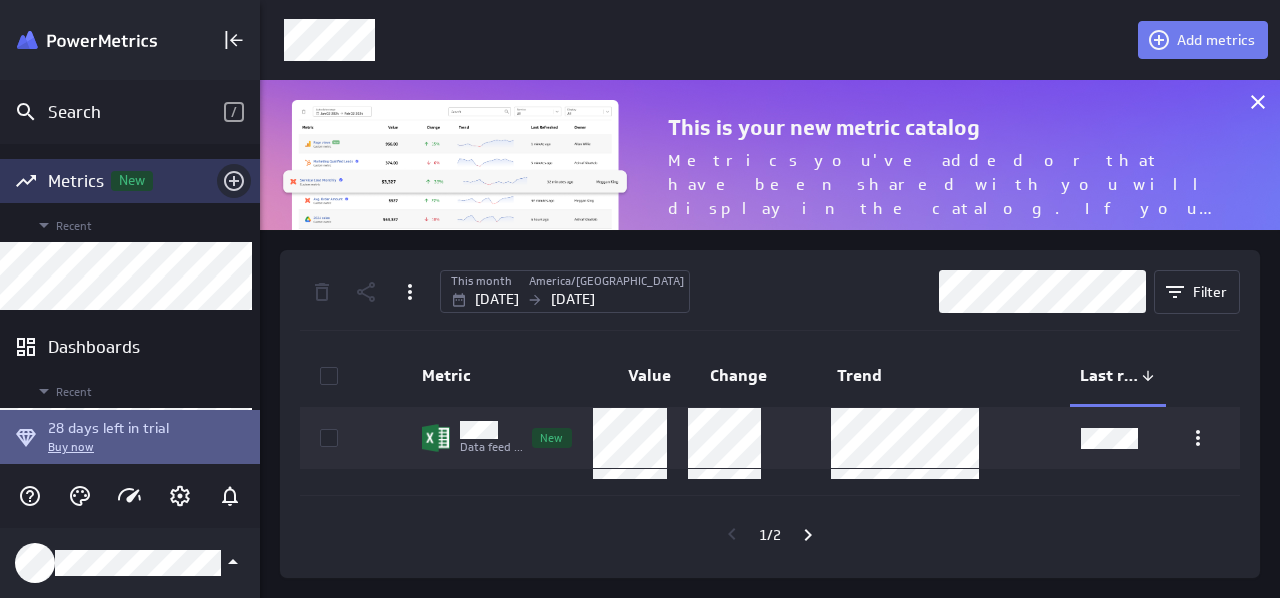 click 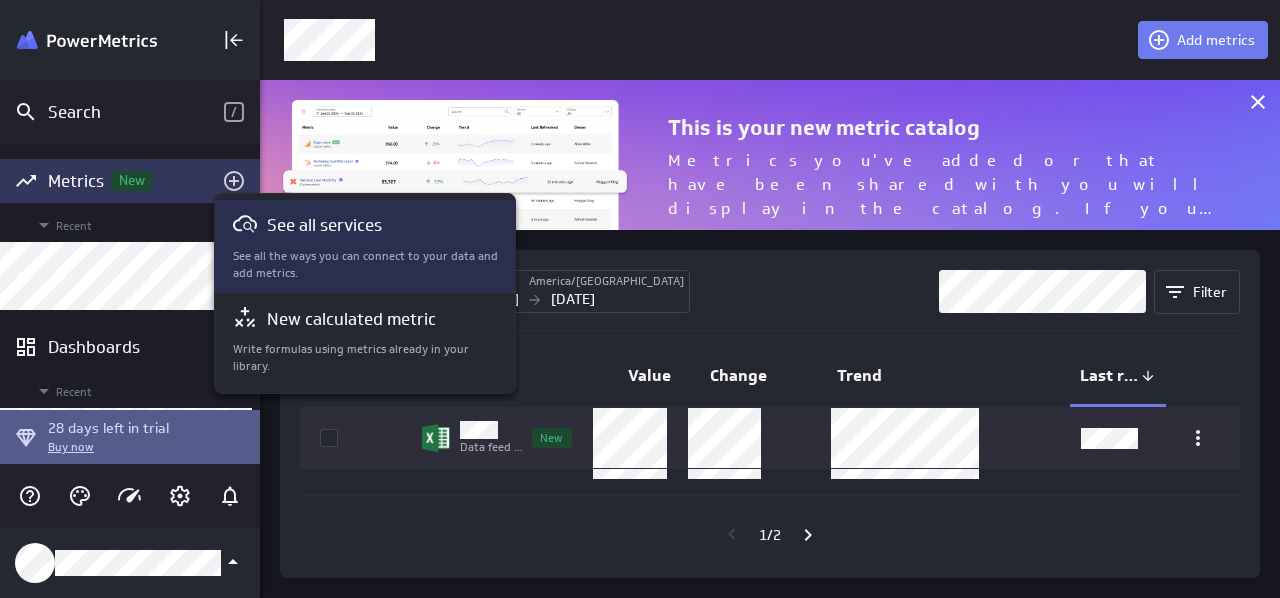 click on "See all the ways you can connect to your data and add metrics." at bounding box center [366, 265] 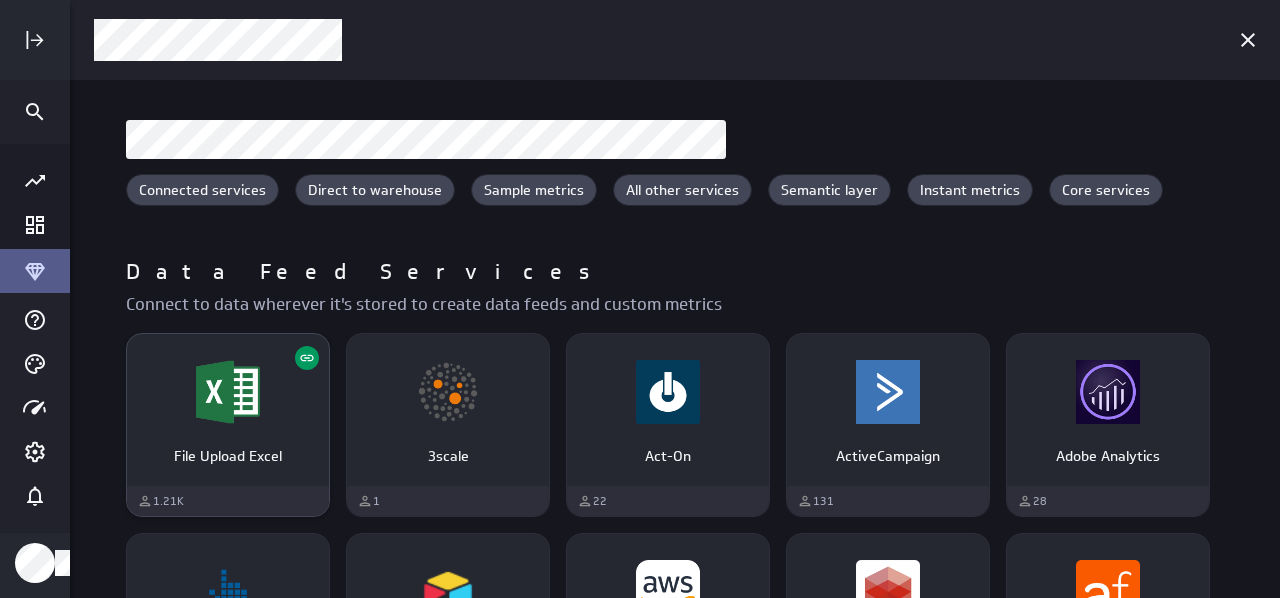 scroll, scrollTop: 789, scrollLeft: 0, axis: vertical 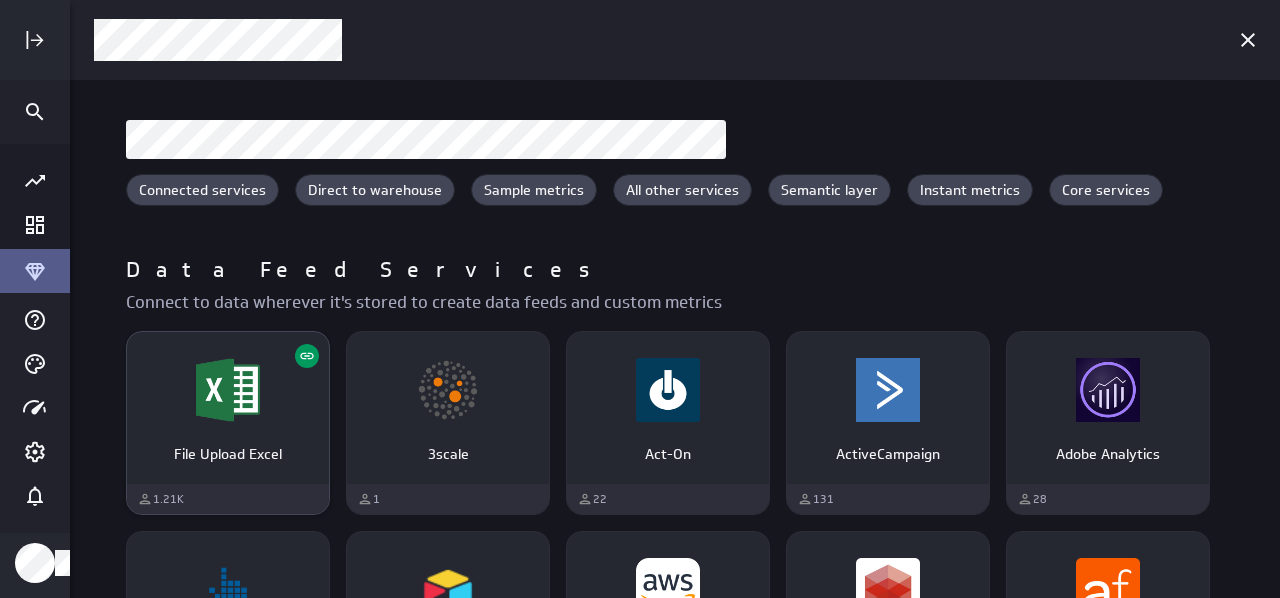 click at bounding box center (228, 390) 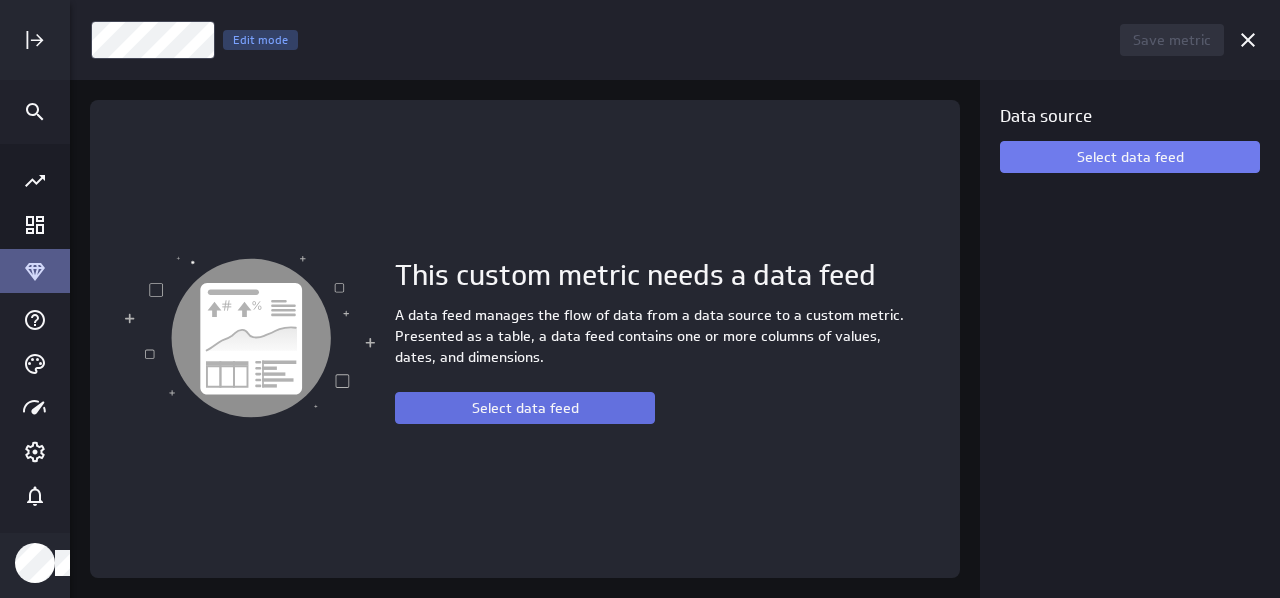click on "Select data feed" at bounding box center [525, 408] 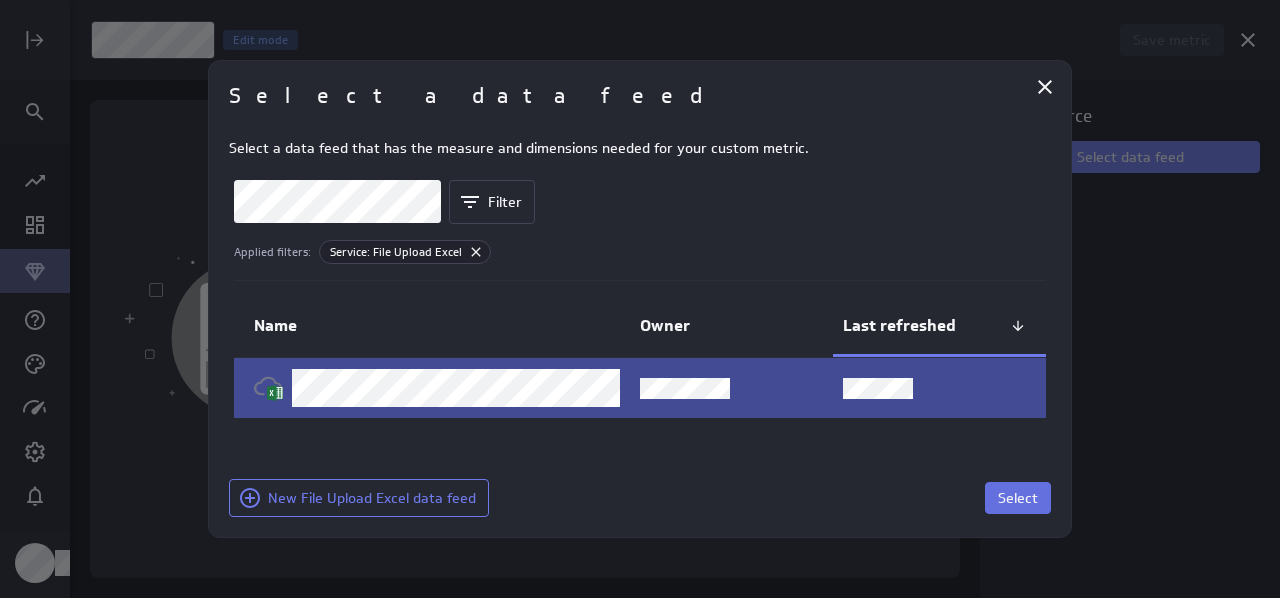 click on "Select" at bounding box center (1018, 498) 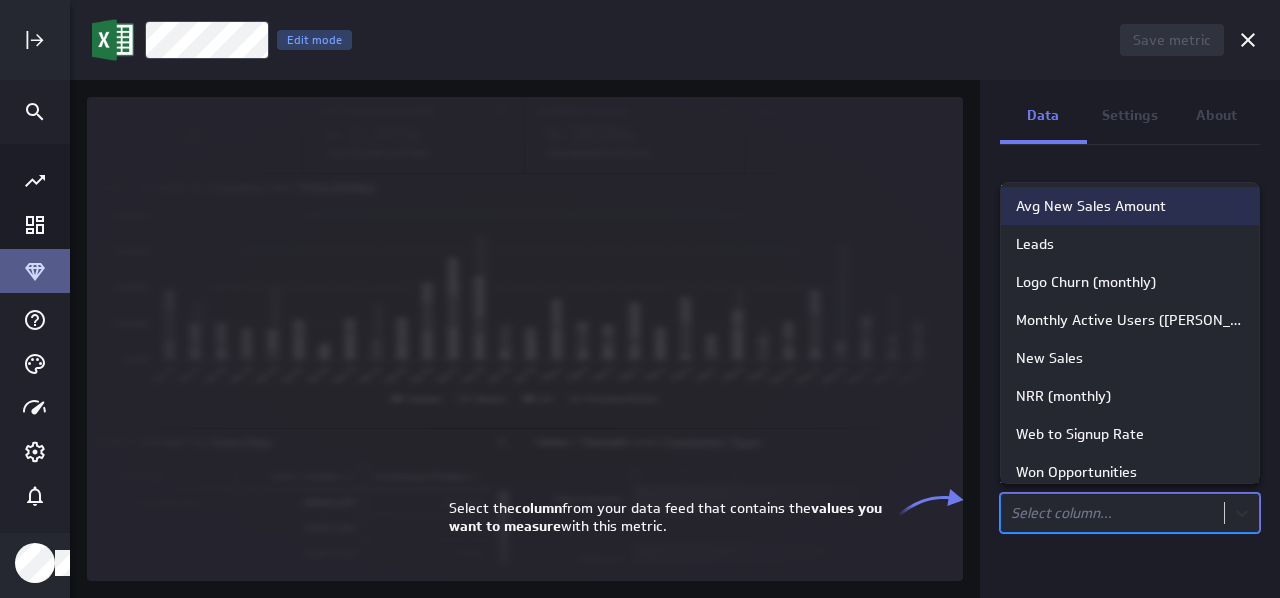 click on "Save metric Untitled Edit mode Data Settings About Data source Data is automatically retrieved and stored for this metric from the following data feed: Filter source data Measure Column in the data feed that contains the values you'll track: option Avg New Sales Amount focused, 1 of 12. 12 results available. Use Up and Down to choose options, press Enter to select the currently focused option, press Escape to exit the menu, press Tab to select the option and exit the menu. Select column... (no message) PowerMetrics Assistant Hey [PERSON_NAME]. I’m your PowerMetrics Assistant. If I can’t answer your question, try searching in our  Help Center  (that’s what I do!) You can also contact the  Support Team . How can I help you [DATE]?
Select the  column  from your data feed that contains the  values you want to measure  with this metric. Avg New Sales Amount Leads Logo Churn (monthly) Monthly Active Users ([PERSON_NAME]) New Sales NRR (monthly) Web to Signup Rate Channel" at bounding box center (640, 299) 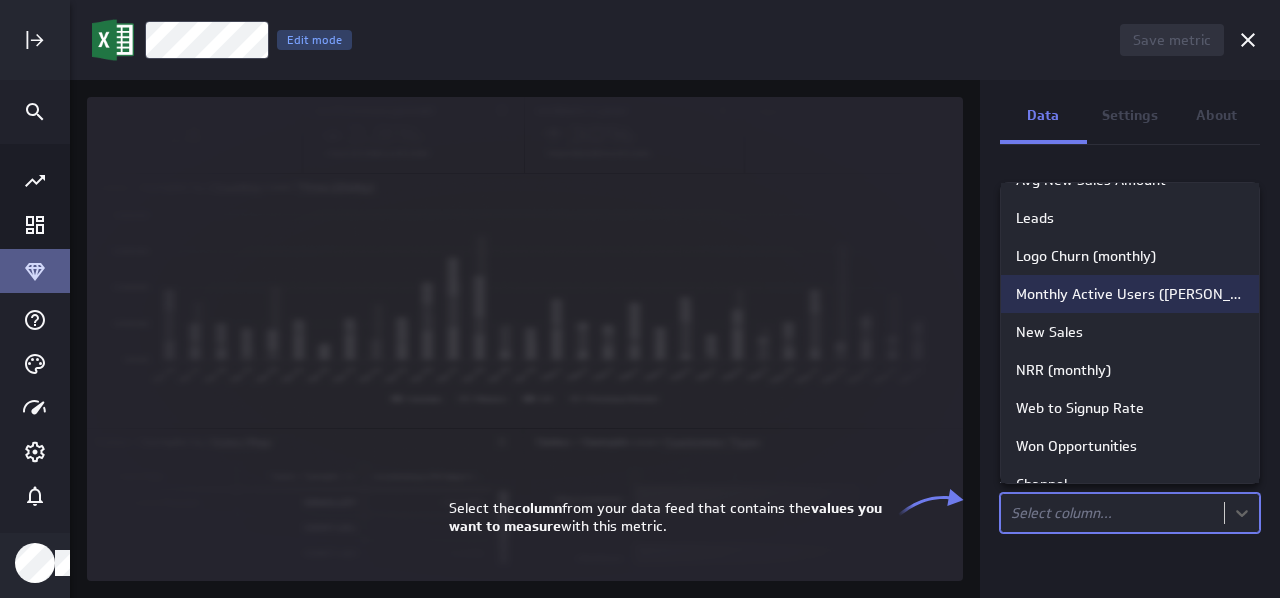 scroll, scrollTop: 0, scrollLeft: 0, axis: both 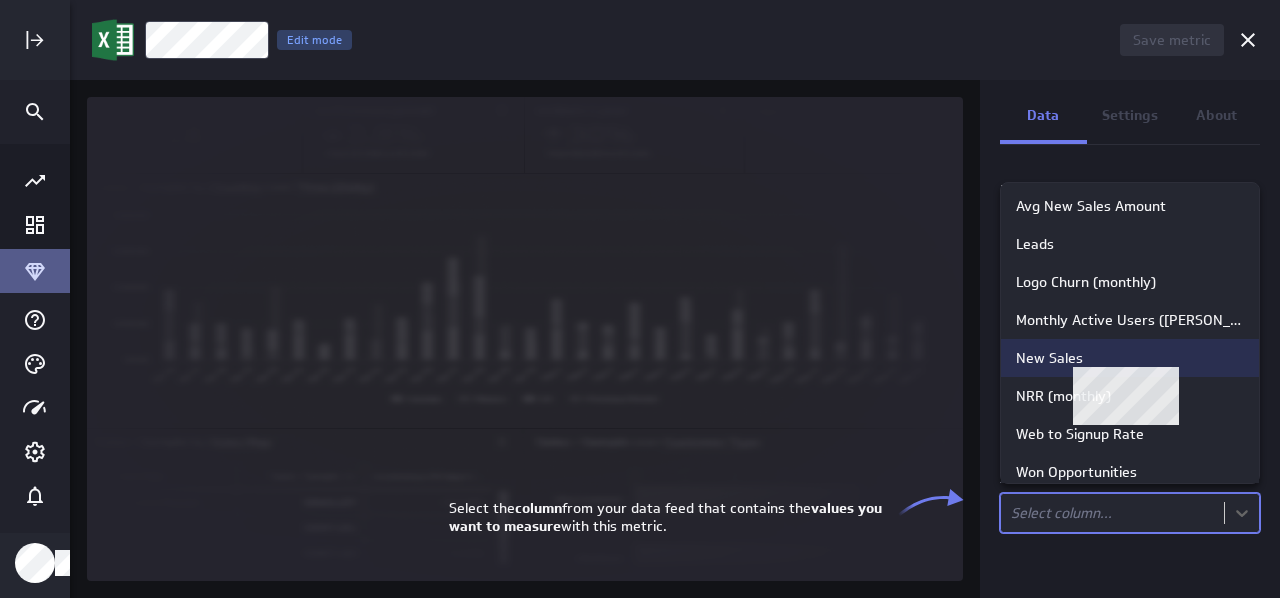 click on "New Sales" at bounding box center [1130, 358] 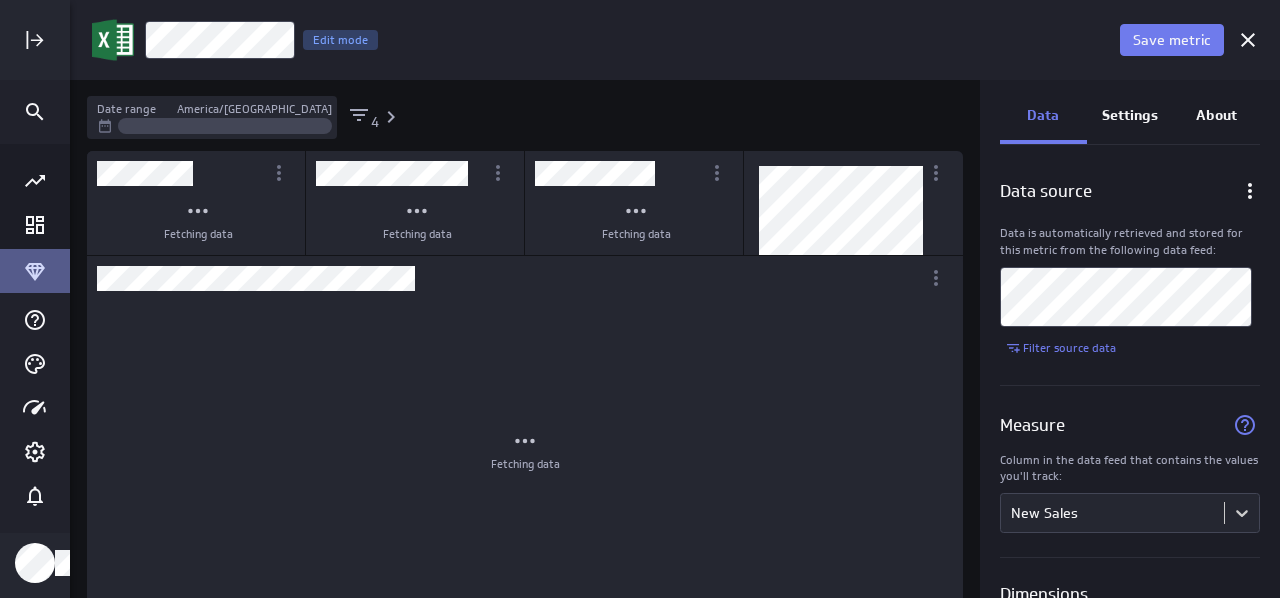 scroll, scrollTop: 10, scrollLeft: 10, axis: both 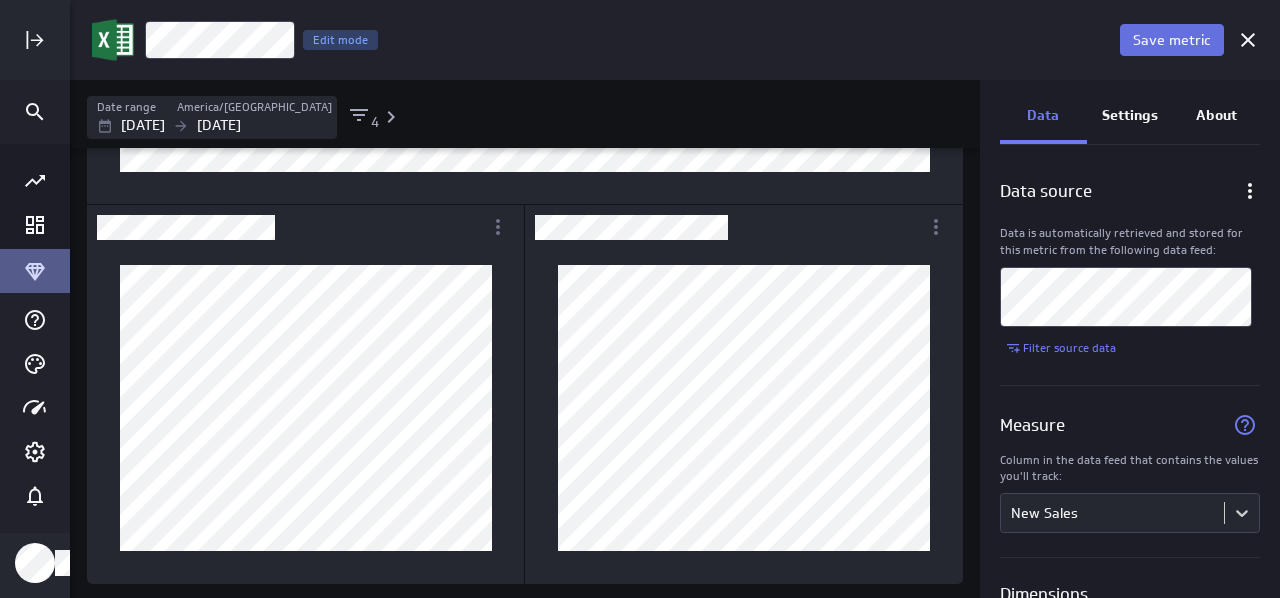 click on "Save metric" at bounding box center [1172, 40] 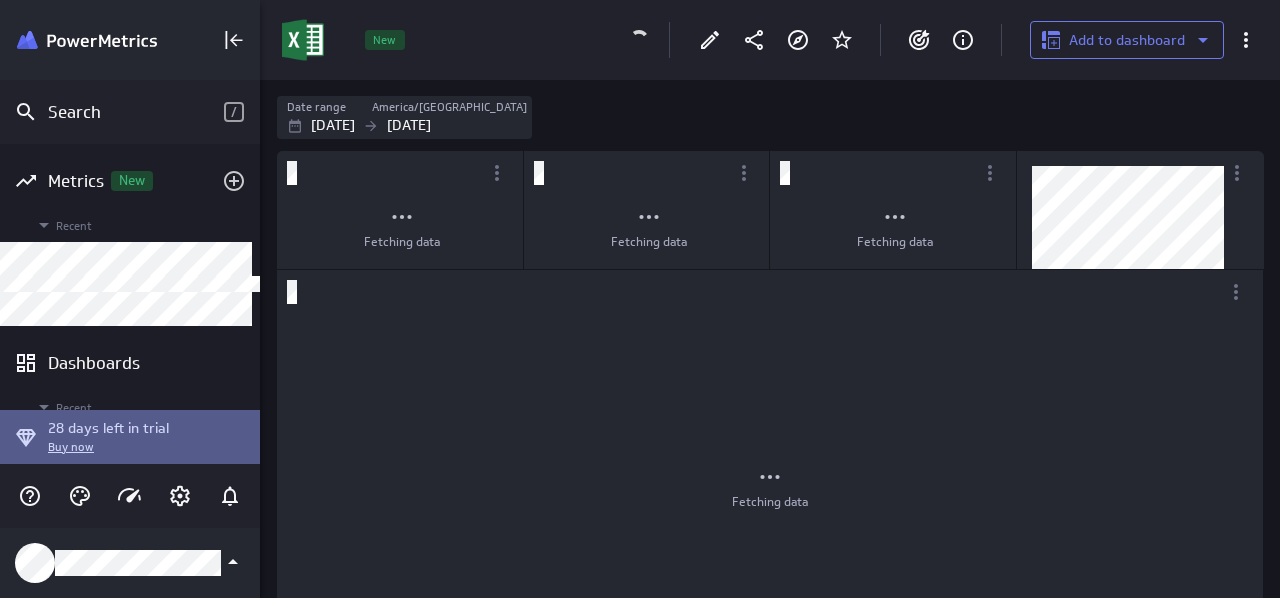 scroll, scrollTop: 628, scrollLeft: 1051, axis: both 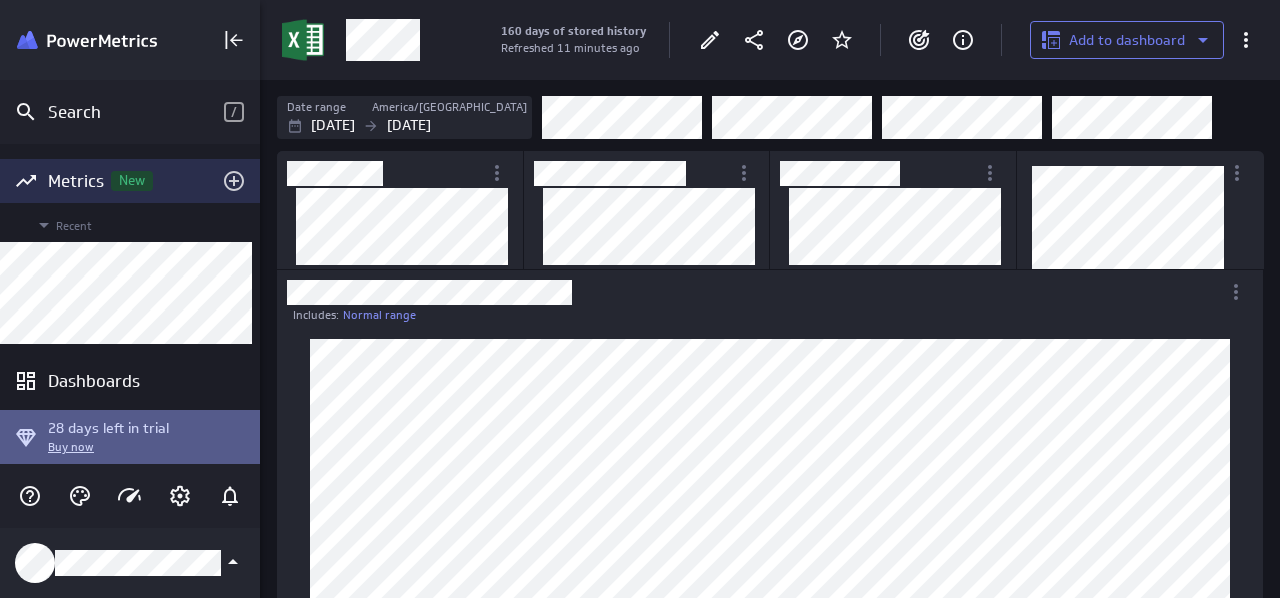 click on "Metrics New" at bounding box center (130, 181) 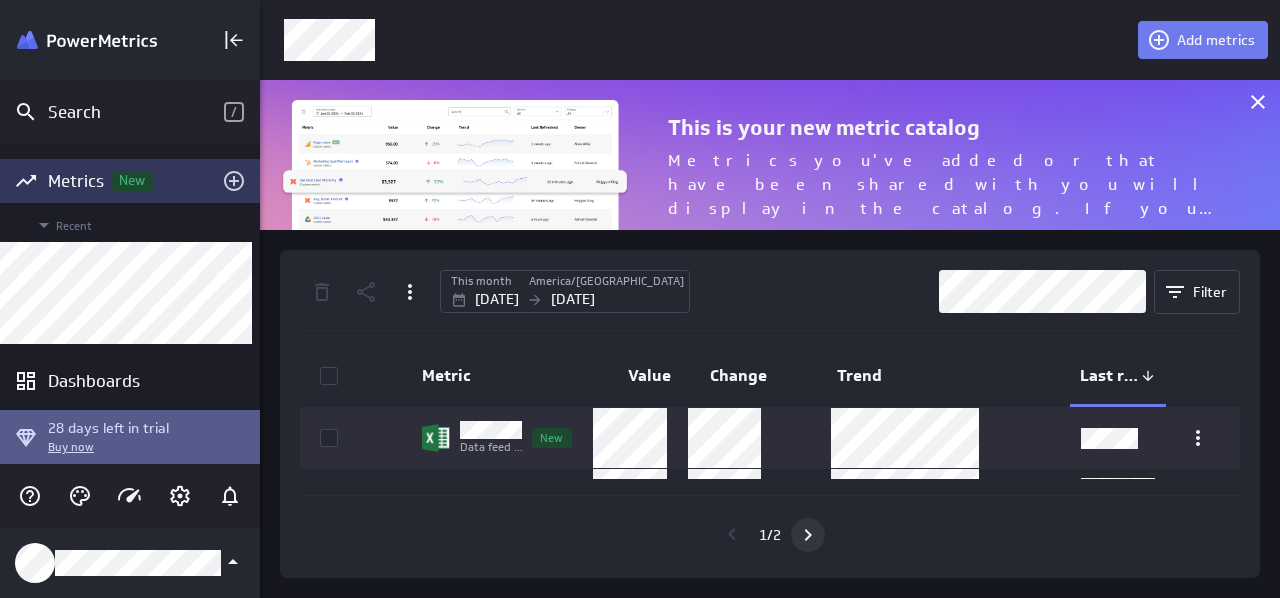 click 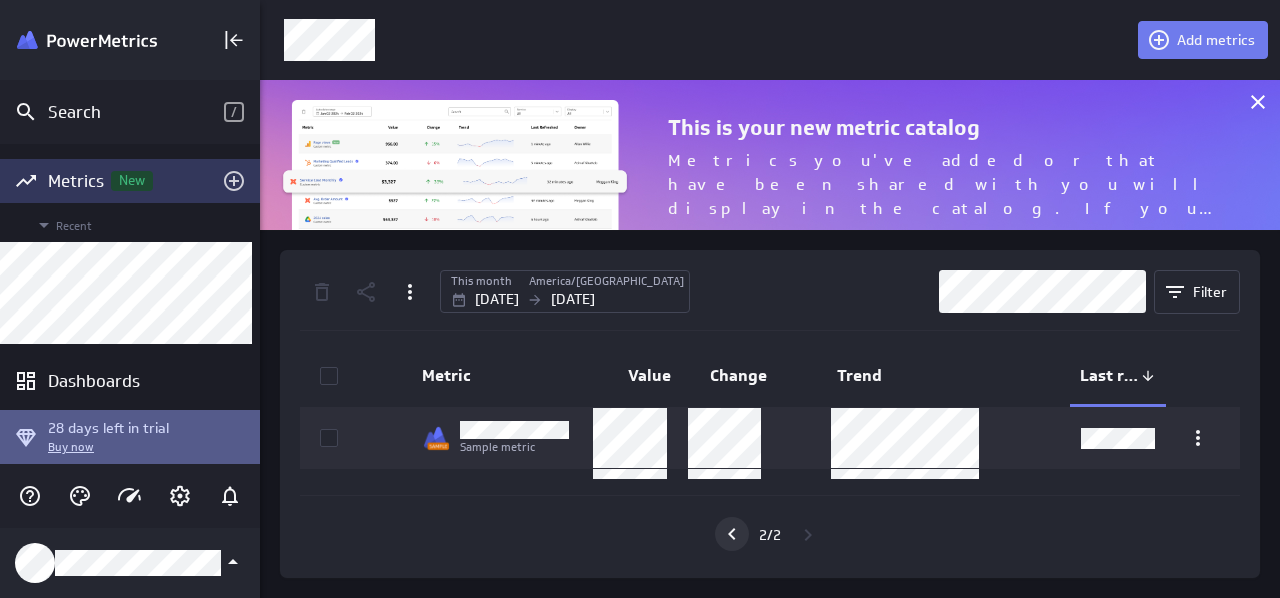 click 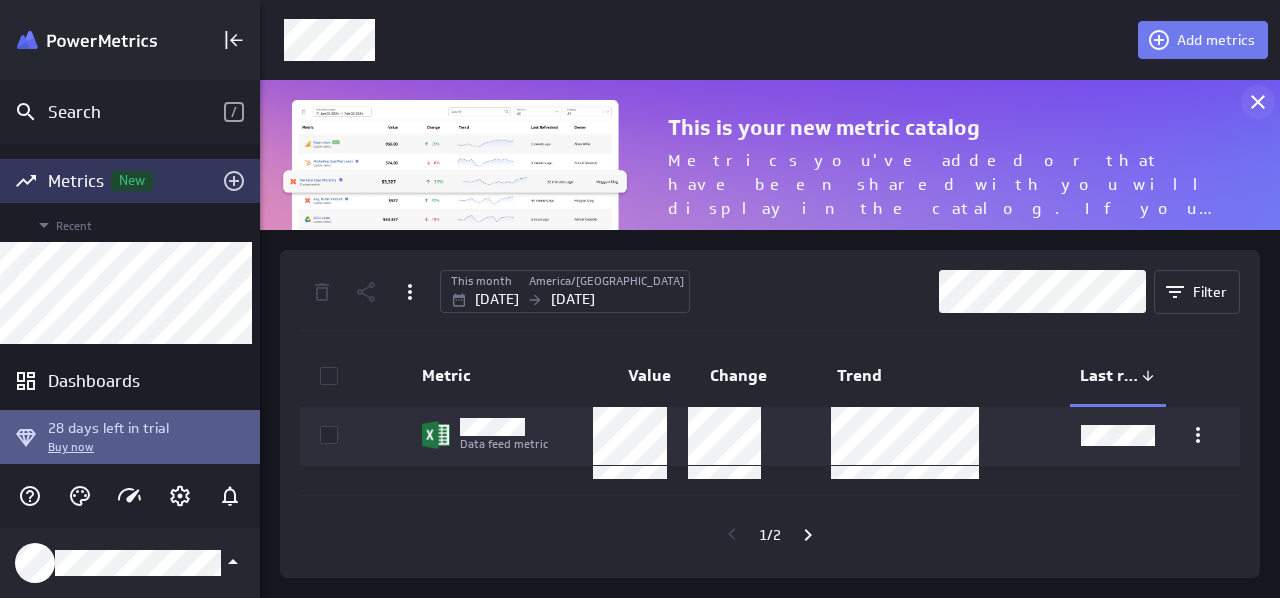 drag, startPoint x: 396, startPoint y: 466, endPoint x: 1252, endPoint y: 97, distance: 932.1464 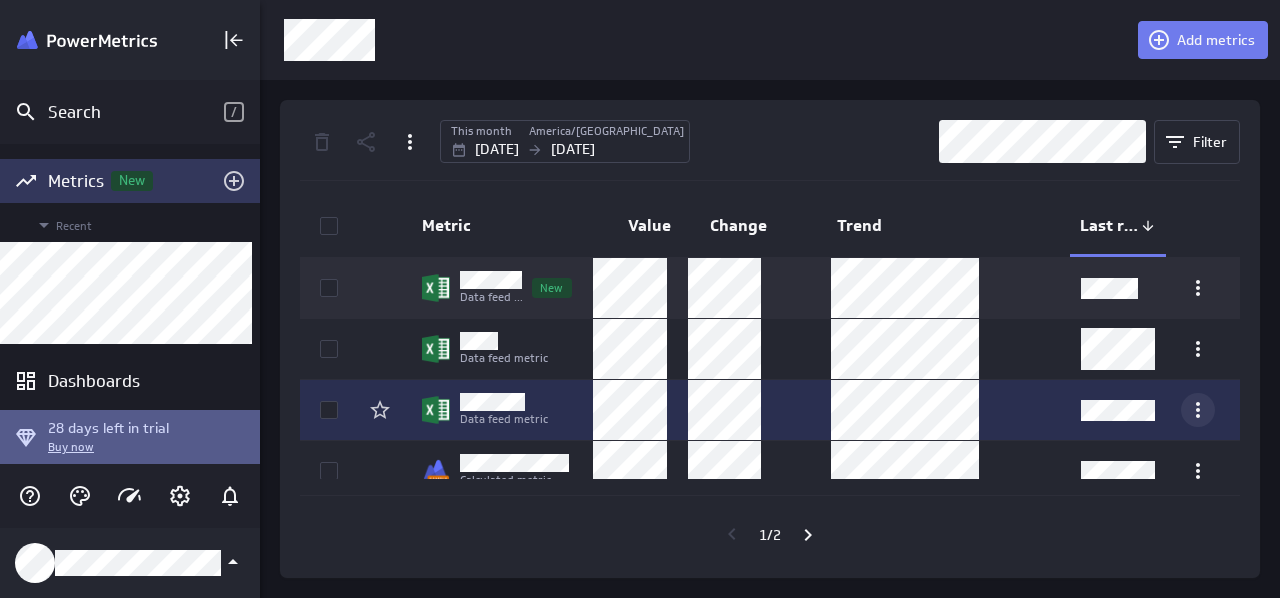 click 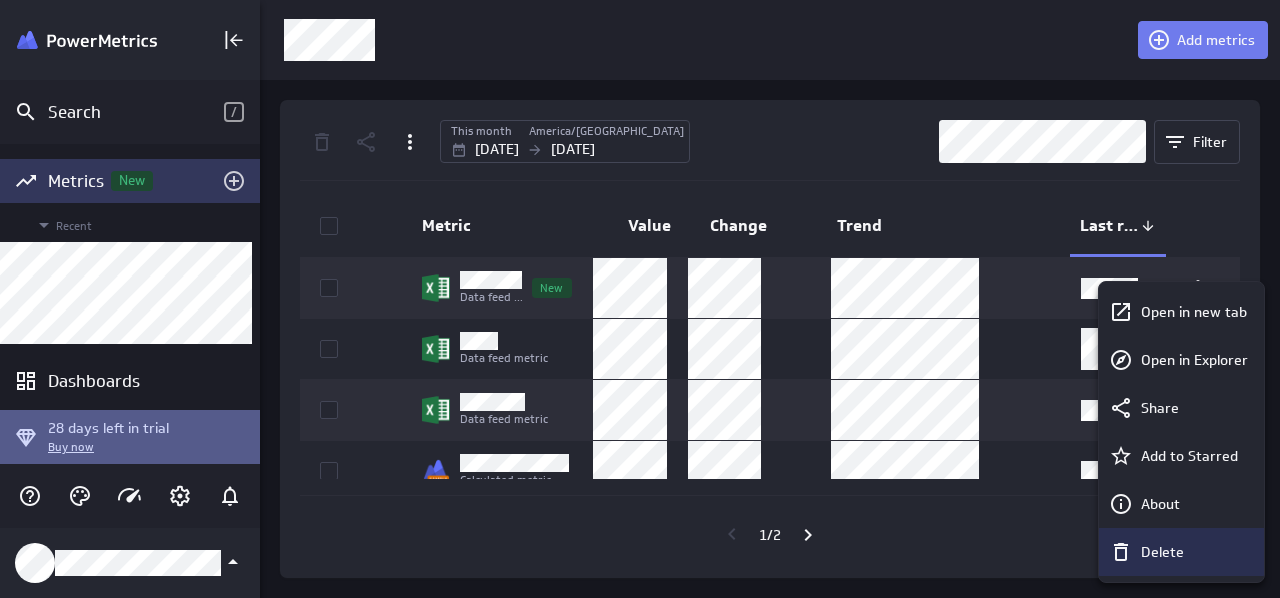click on "Delete" at bounding box center [1162, 552] 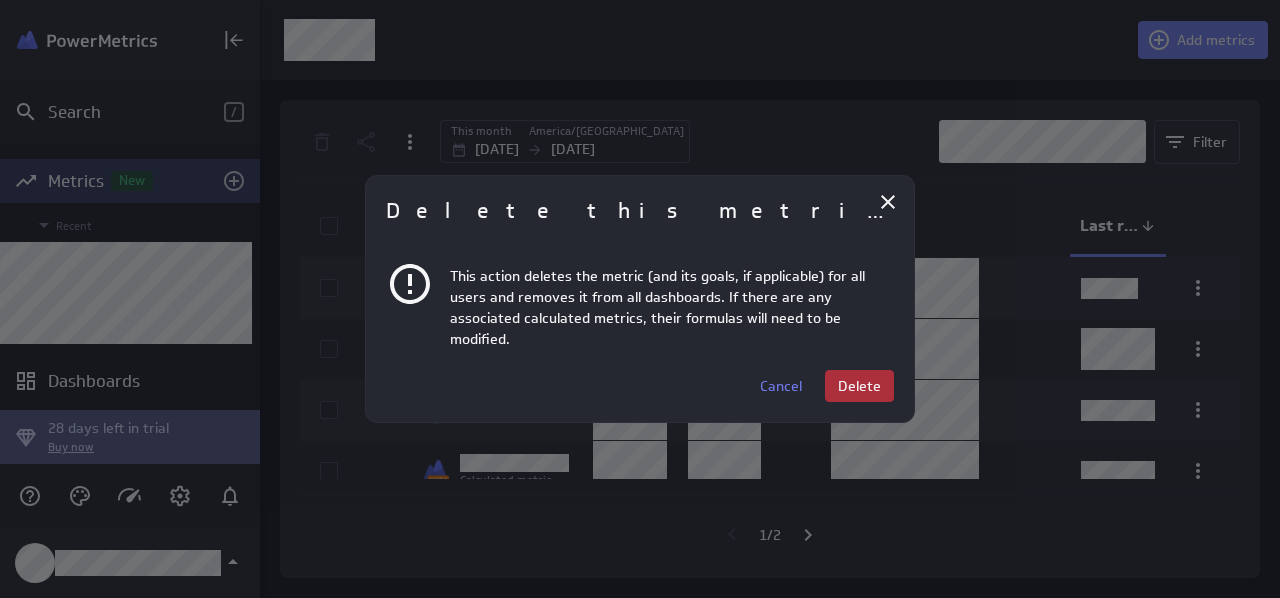 click on "Delete" at bounding box center (859, 386) 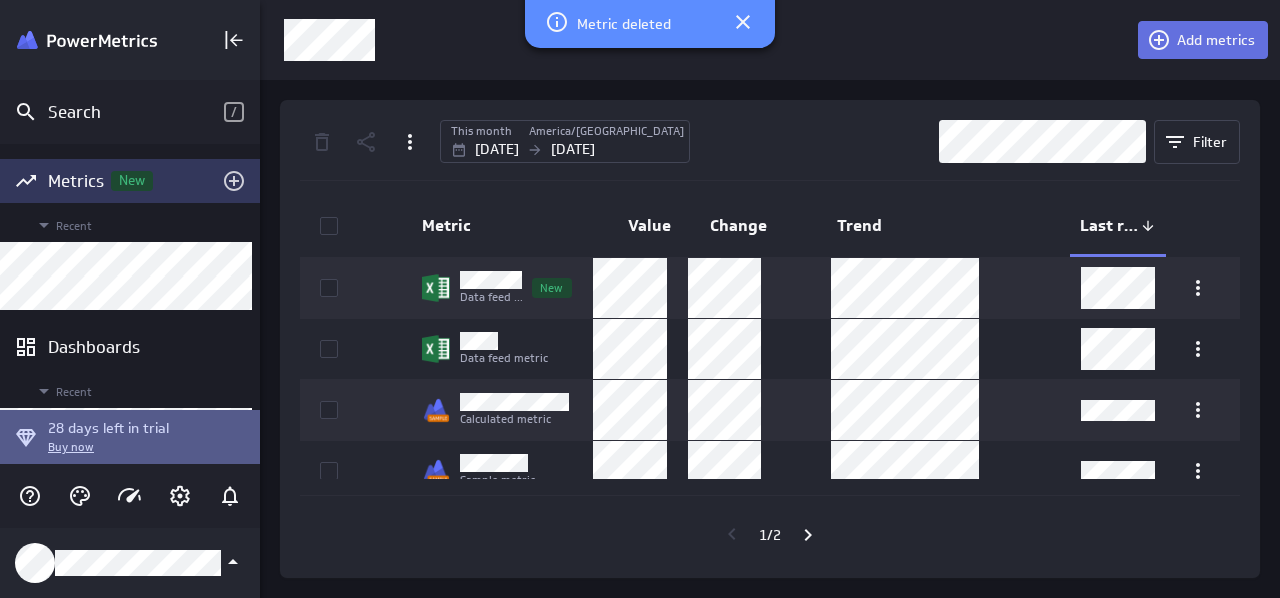 click on "Add metrics" at bounding box center (1203, 40) 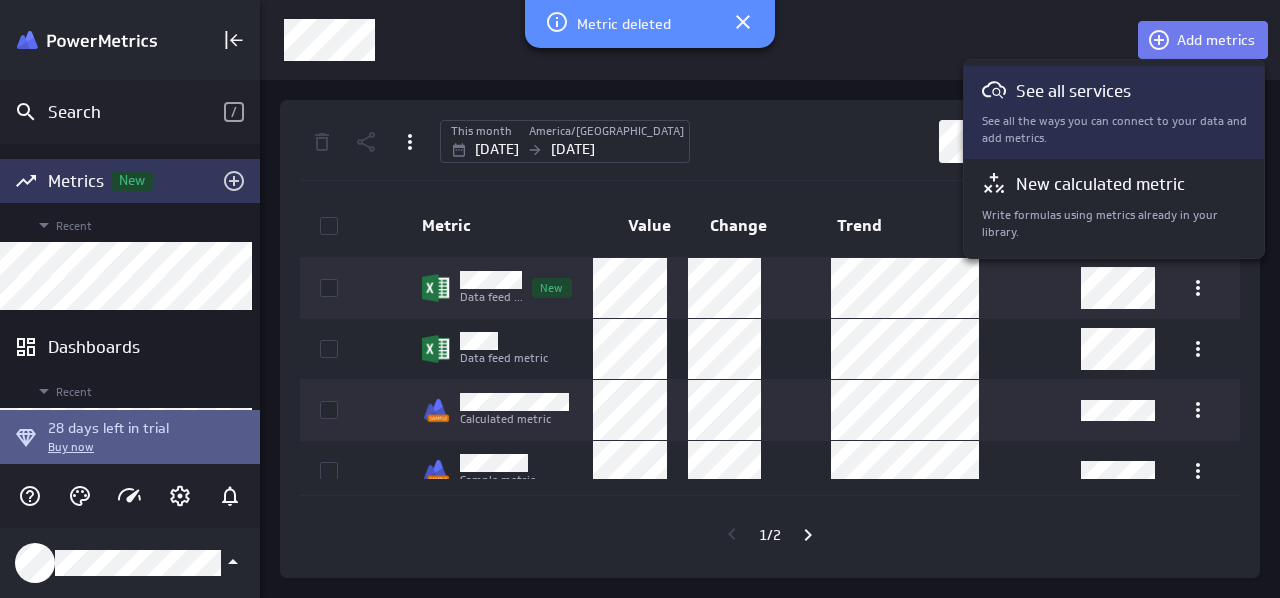 click on "See all services See all the ways you can connect to your data and add metrics." at bounding box center (1115, 112) 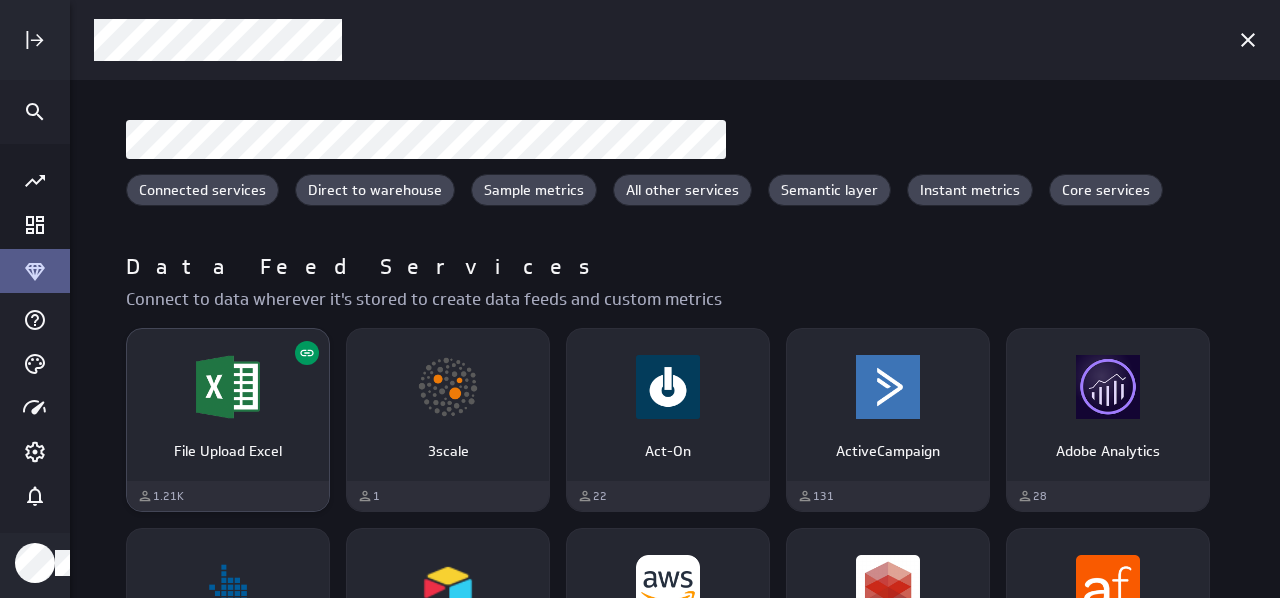 click on "File Upload Excel" at bounding box center (228, 451) 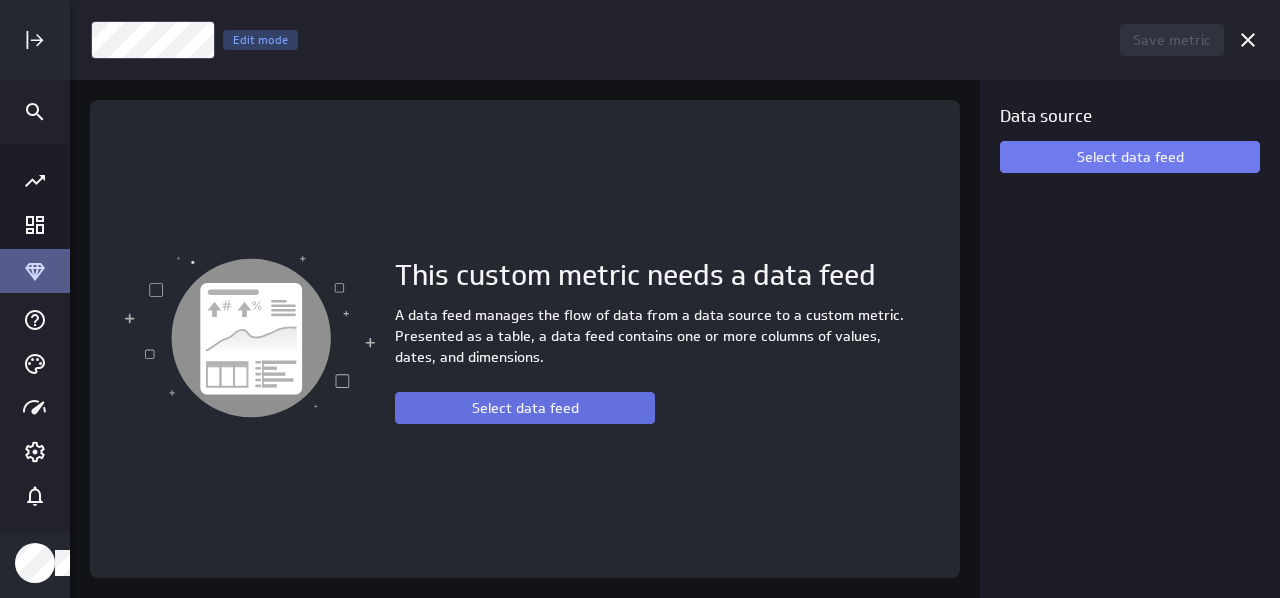 click on "Select data feed" at bounding box center (525, 408) 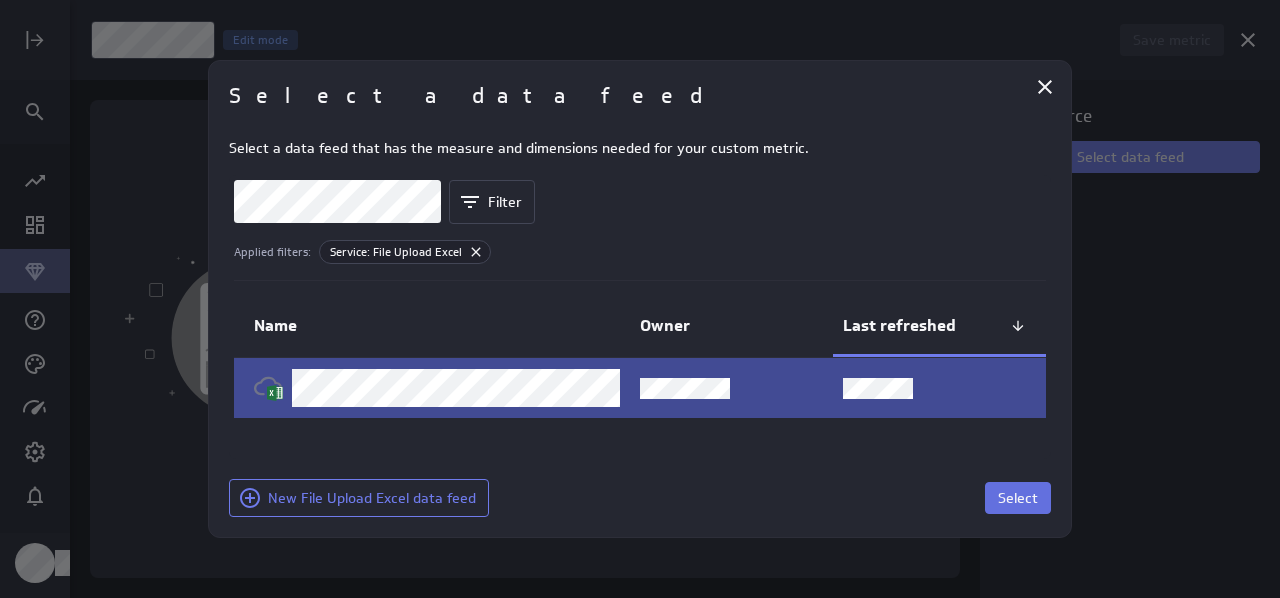 click on "Select" at bounding box center [1018, 498] 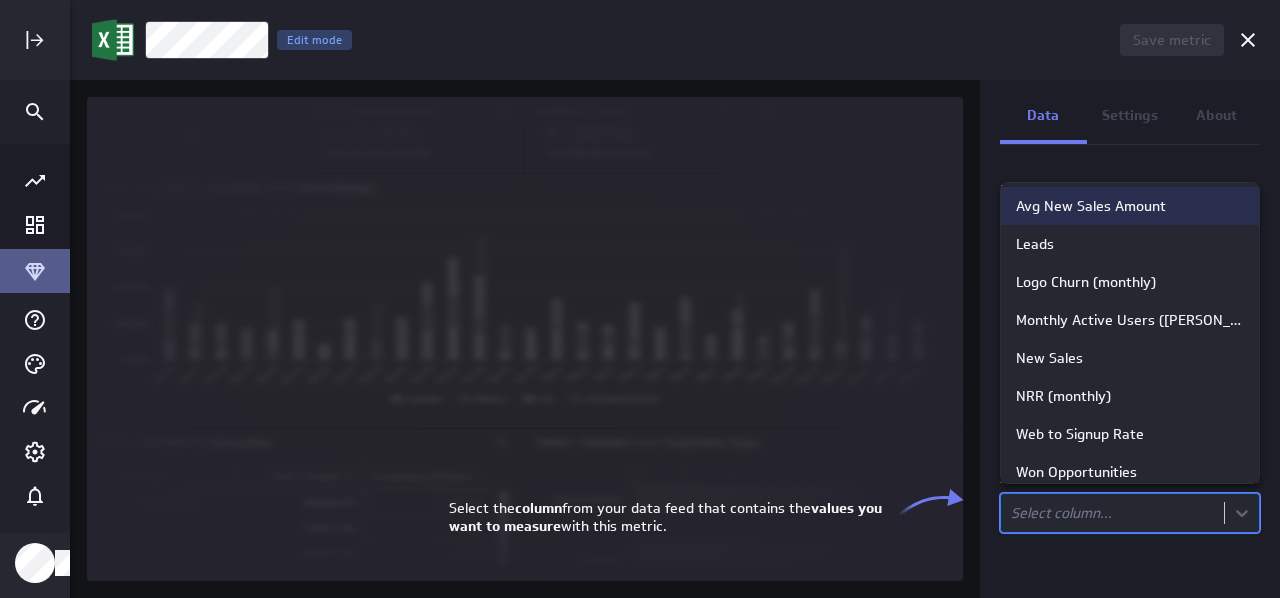 click on "Save metric Untitled Edit mode Data Settings About Data source Data is automatically retrieved and stored for this metric from the following data feed: Filter source data Measure Column in the data feed that contains the values you'll track: option Avg New Sales Amount focused, 1 of 12. 12 results available. Use Up and Down to choose options, press Enter to select the currently focused option, press Escape to exit the menu, press Tab to select the option and exit the menu. Select column... Metric deleted PowerMetrics Assistant Hey [PERSON_NAME]. I’m your PowerMetrics Assistant. If I can’t answer your question, try searching in our  Help Center  (that’s what I do!) You can also contact the  Support Team . How can I help you [DATE]?
Select the  column  from your data feed that contains the  values you want to measure  with this metric. Avg New Sales Amount Leads Logo Churn (monthly) Monthly Active Users ([PERSON_NAME]) New Sales NRR (monthly) Web to Signup Rate Channel" at bounding box center [640, 299] 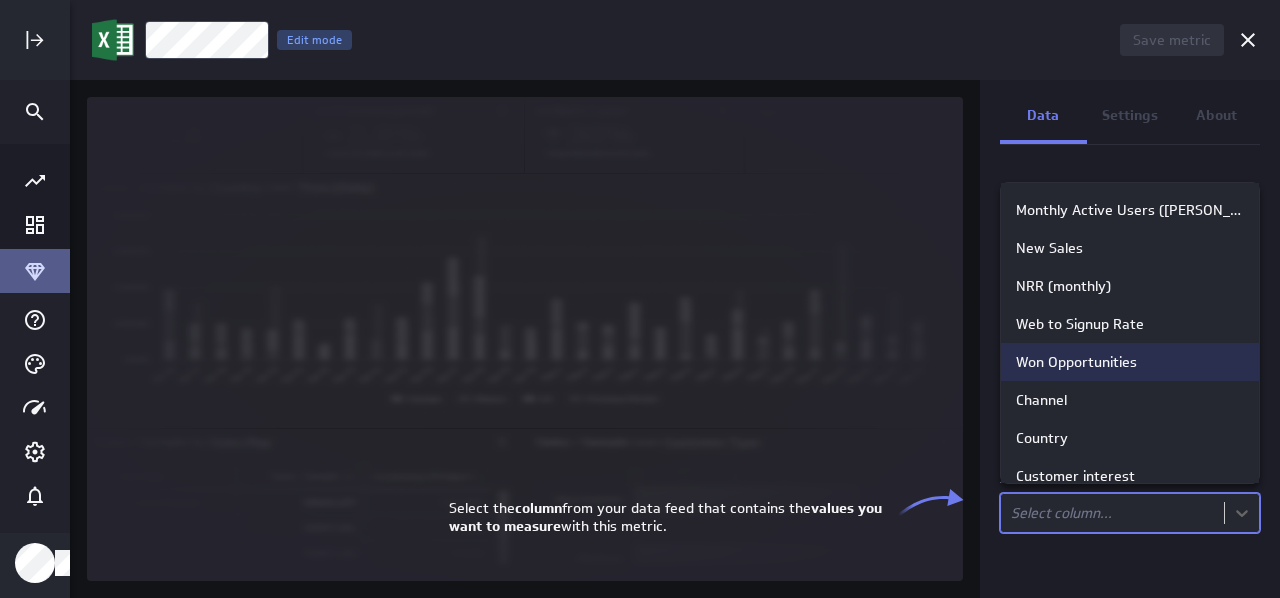 scroll, scrollTop: 164, scrollLeft: 0, axis: vertical 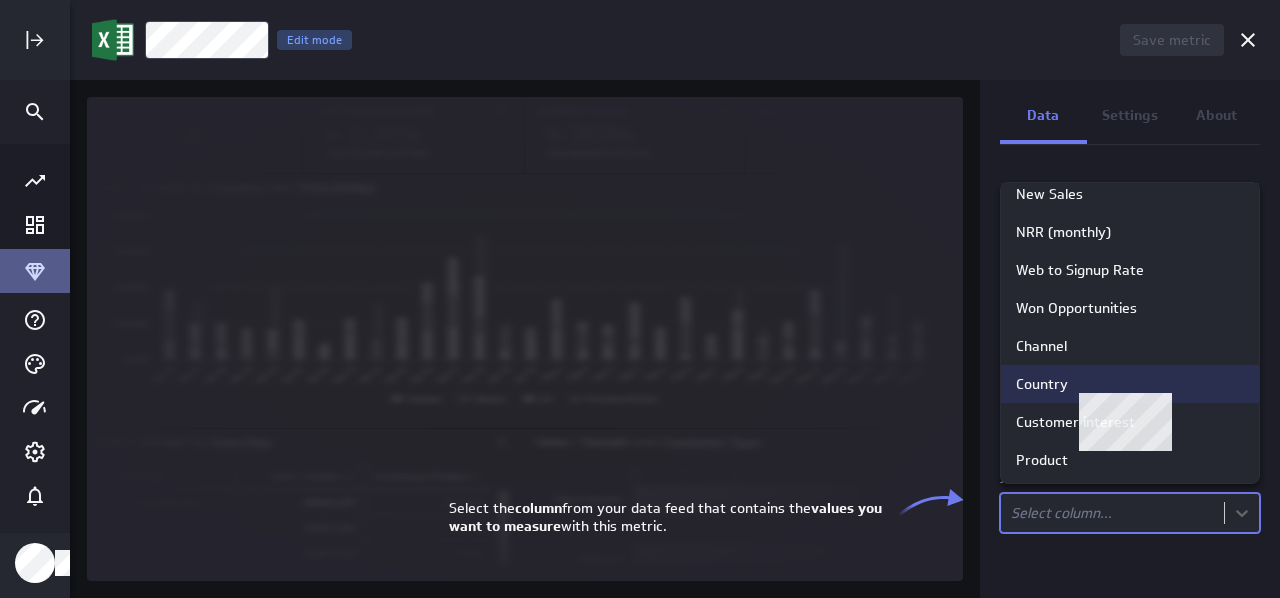 click on "Country" at bounding box center (1042, 384) 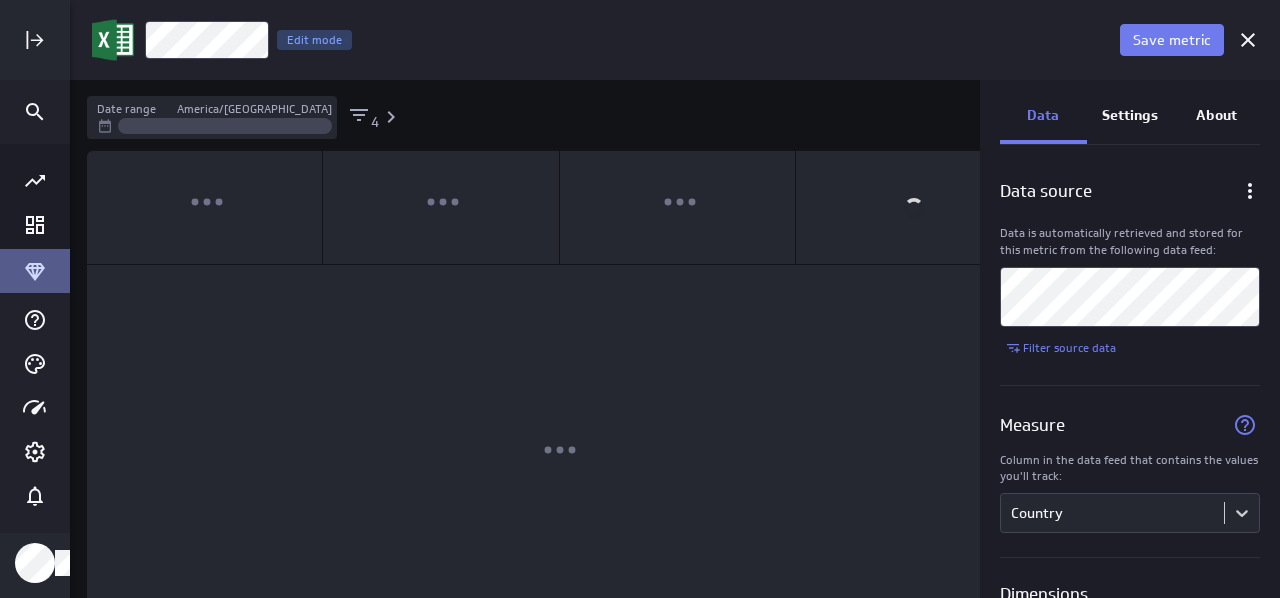 scroll, scrollTop: 10, scrollLeft: 10, axis: both 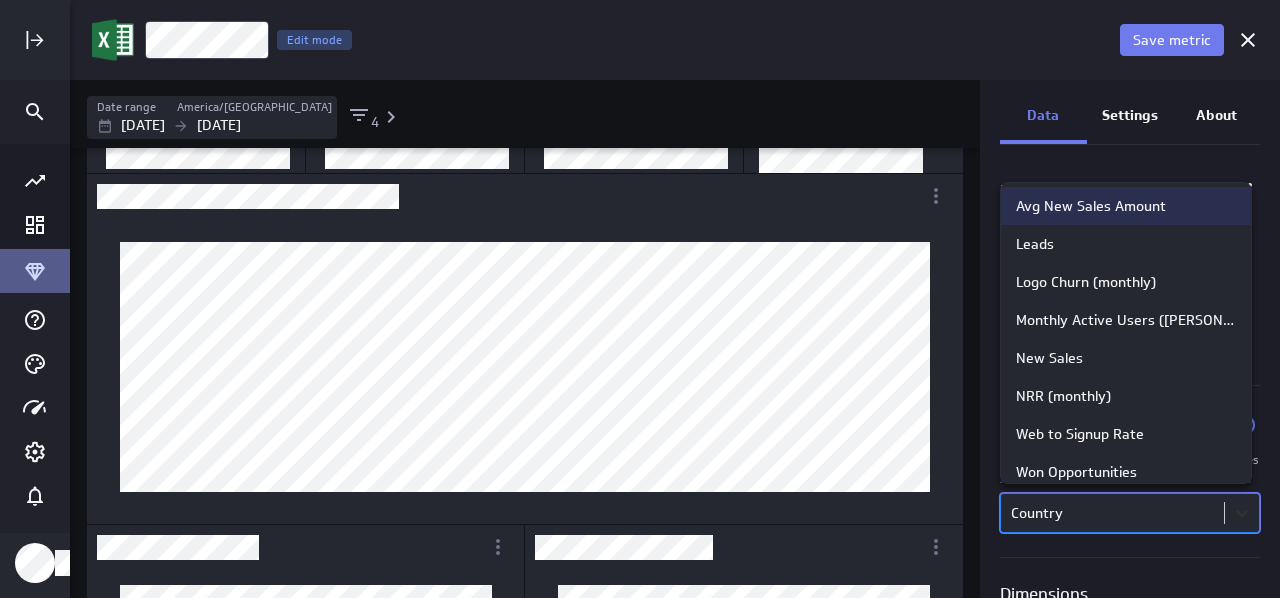 click on "Save metric Country Edit mode Date range [GEOGRAPHIC_DATA]/[GEOGRAPHIC_DATA] [DATE] [DATE] 4 Data Settings About Data source Data is automatically retrieved and stored for this metric from the following data feed: Filter source data Measure Column in the data feed that contains the values you'll track: option Avg New Sales Amount focused, 1 of 12. 12 results available. Use Up and Down to choose options, press Enter to select the currently focused option, press Escape to exit the menu, press Tab to select the option and exit the menu. Country Dimensions Data for the selected dimensions will be stored in the metric history. 4 of maximum 10 dimensions selected Date and Time Column in the data feed that contains the date/time associated with each value: Date Metric deleted PowerMetrics Assistant Hey [PERSON_NAME]. I’m your PowerMetrics Assistant. If I can’t answer your question, try searching in our  Help Center  (that’s what I do!) You can also contact the  Support Team" at bounding box center (640, 299) 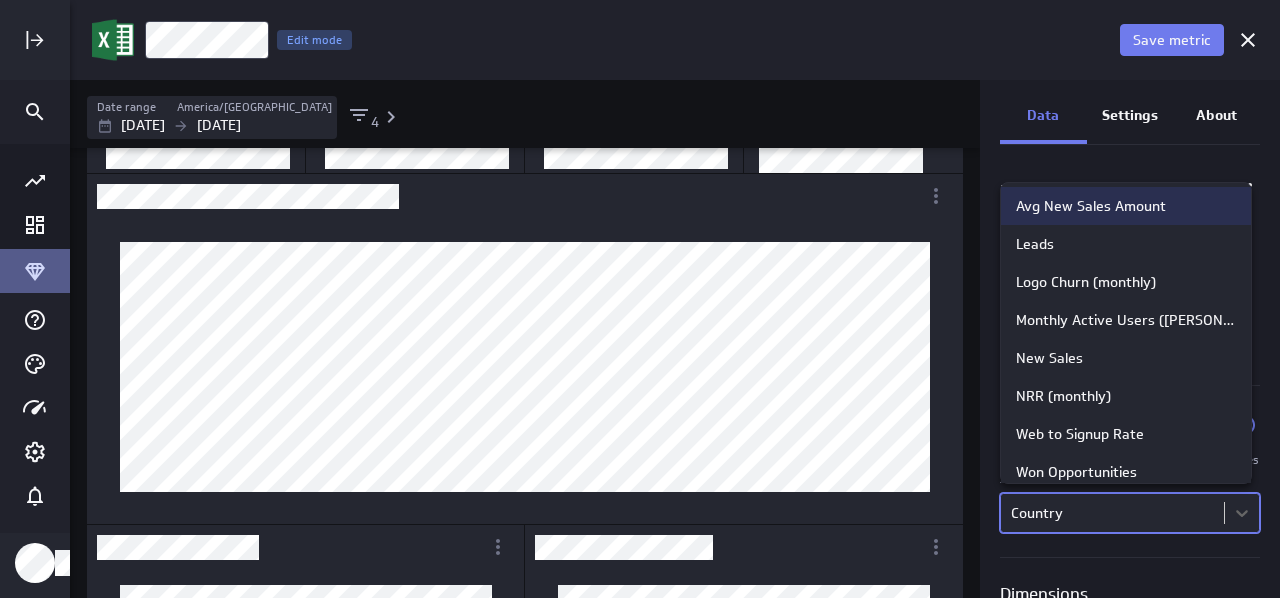 scroll, scrollTop: 20, scrollLeft: 0, axis: vertical 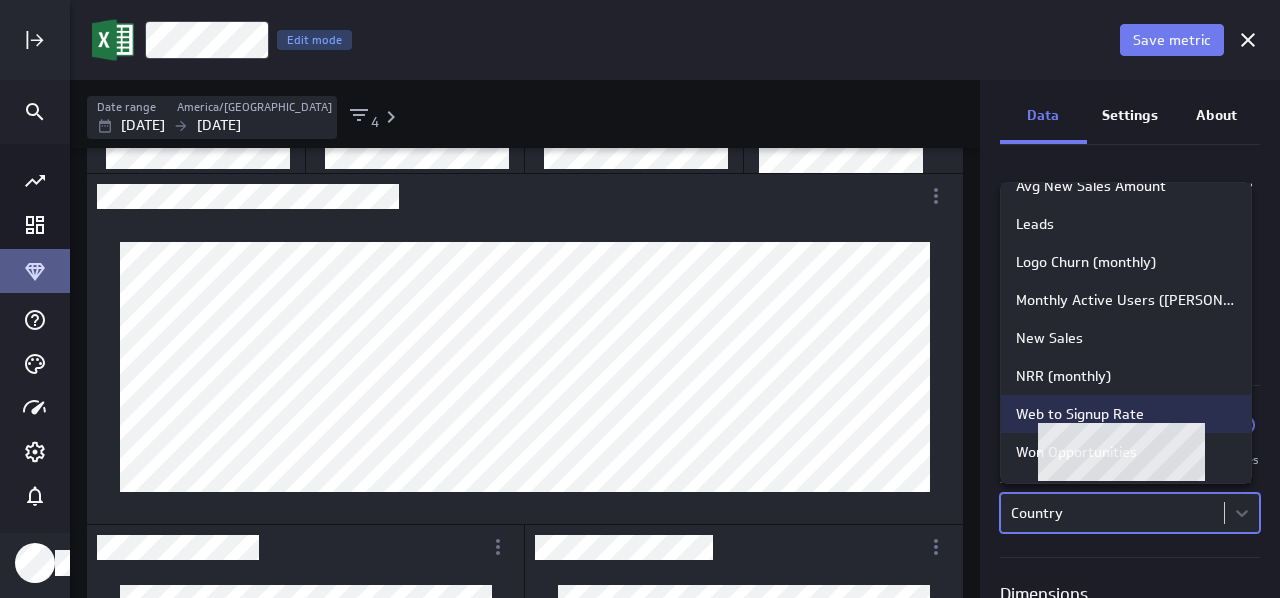 click on "Web to Signup Rate" at bounding box center (1126, 414) 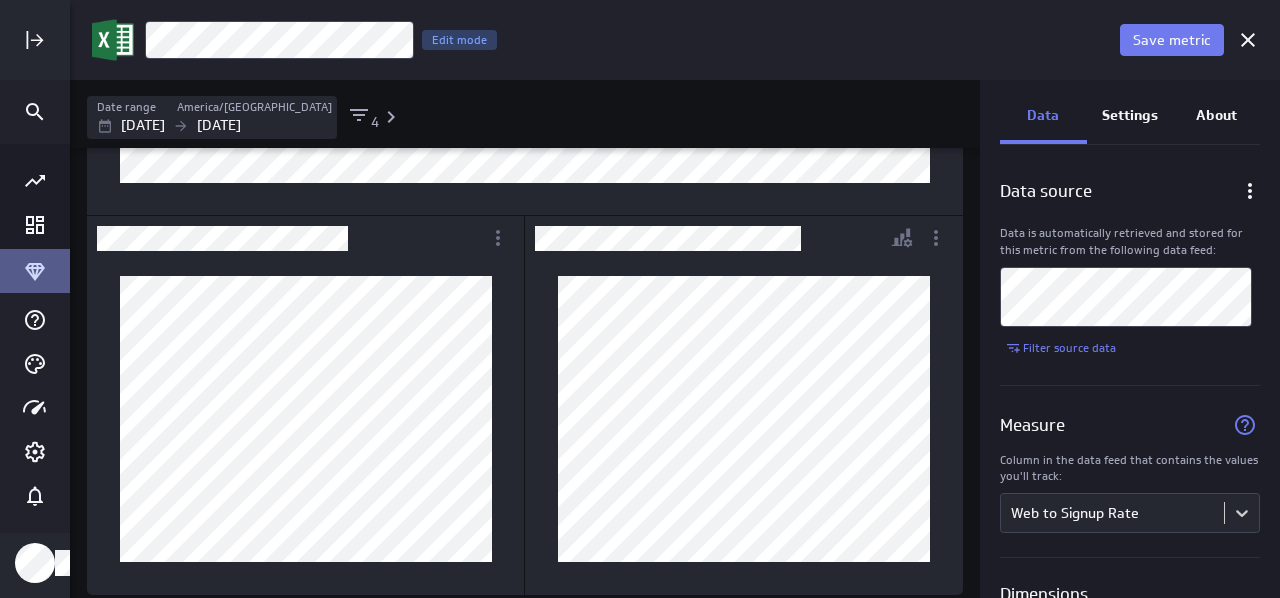 scroll, scrollTop: 402, scrollLeft: 0, axis: vertical 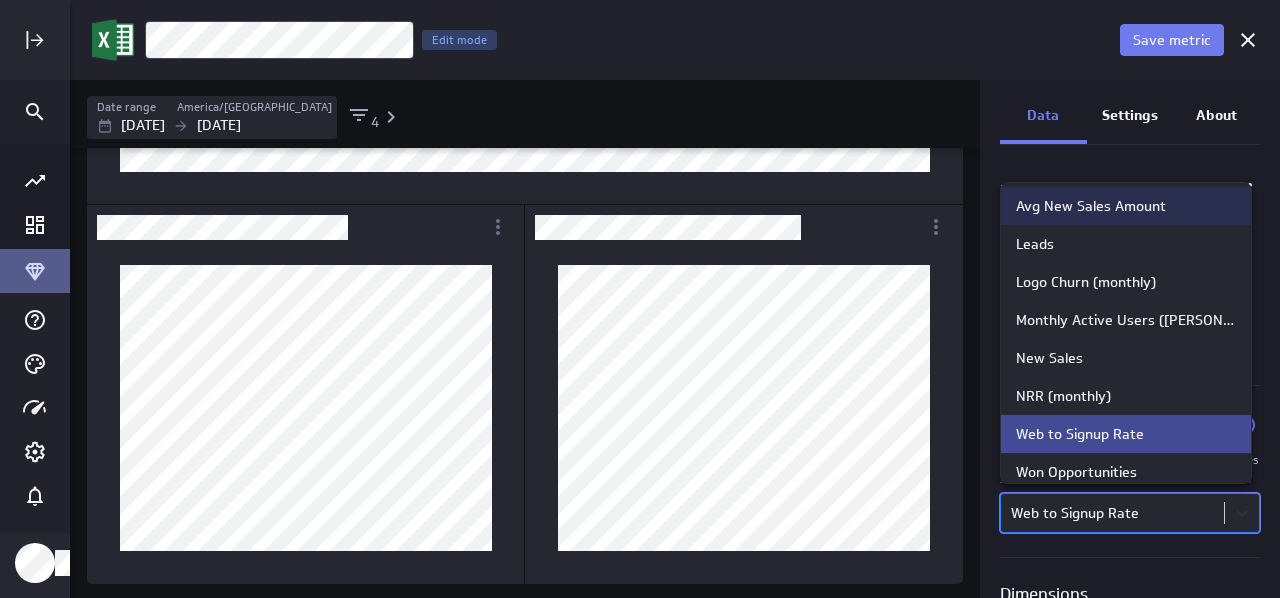 click on "Save metric Web to Signup Rate Edit mode Date range America/[GEOGRAPHIC_DATA] [DATE] [DATE] 4 Data Settings About Data source Data is automatically retrieved and stored for this metric from the following data feed: Filter source data Measure Column in the data feed that contains the values you'll track: option Avg New Sales Amount focused, 1 of 12. 12 results available. Use Up and Down to choose options, press Enter to select the currently focused option, press Escape to exit the menu, press Tab to select the option and exit the menu. Web to Signup Rate Dimensions Data for the selected dimensions will be stored in the metric history. 4 of maximum 10 dimensions selected Date and Time Column in the data feed that contains the date/time associated with each value: Date Metric deleted PowerMetrics Assistant Hey [PERSON_NAME]. I’m your PowerMetrics Assistant. If I can’t answer your question, try searching in our  Help Center  (that’s what I do!) You can also contact the  Support Team" at bounding box center (640, 299) 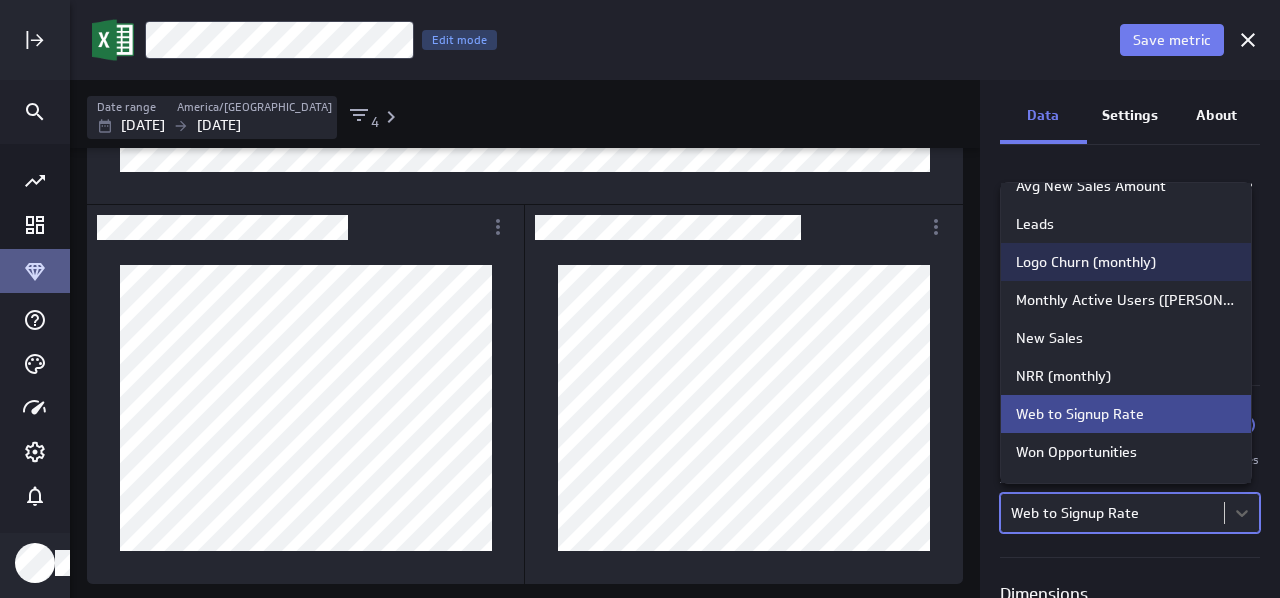scroll, scrollTop: 0, scrollLeft: 0, axis: both 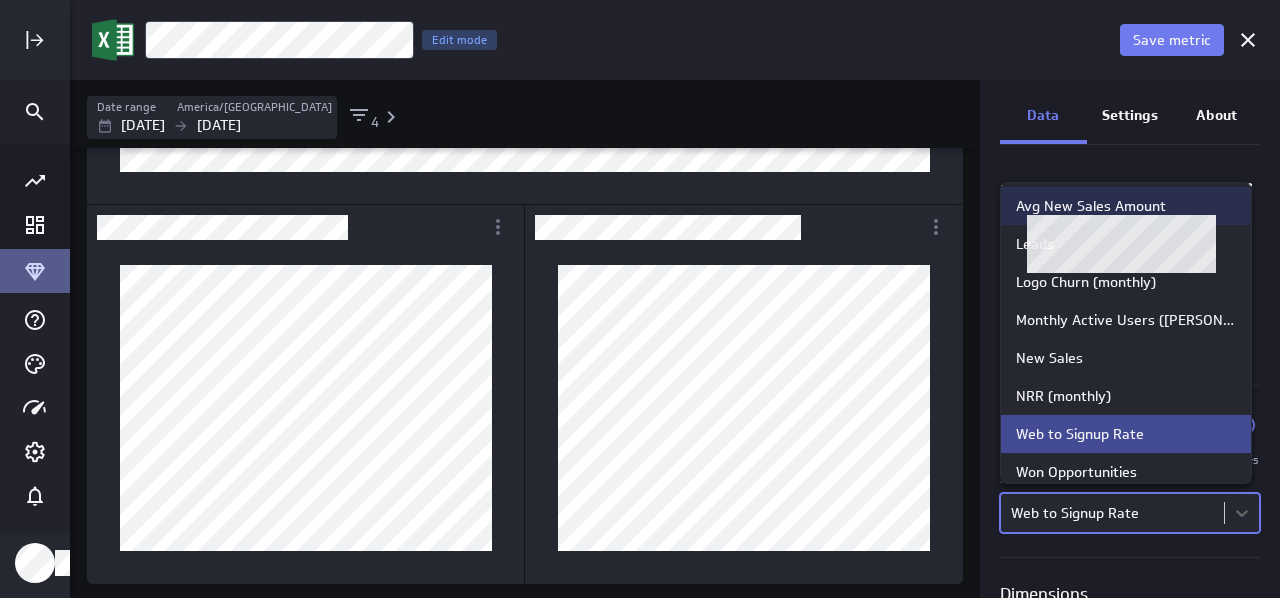 click on "Avg New Sales Amount" at bounding box center [1091, 206] 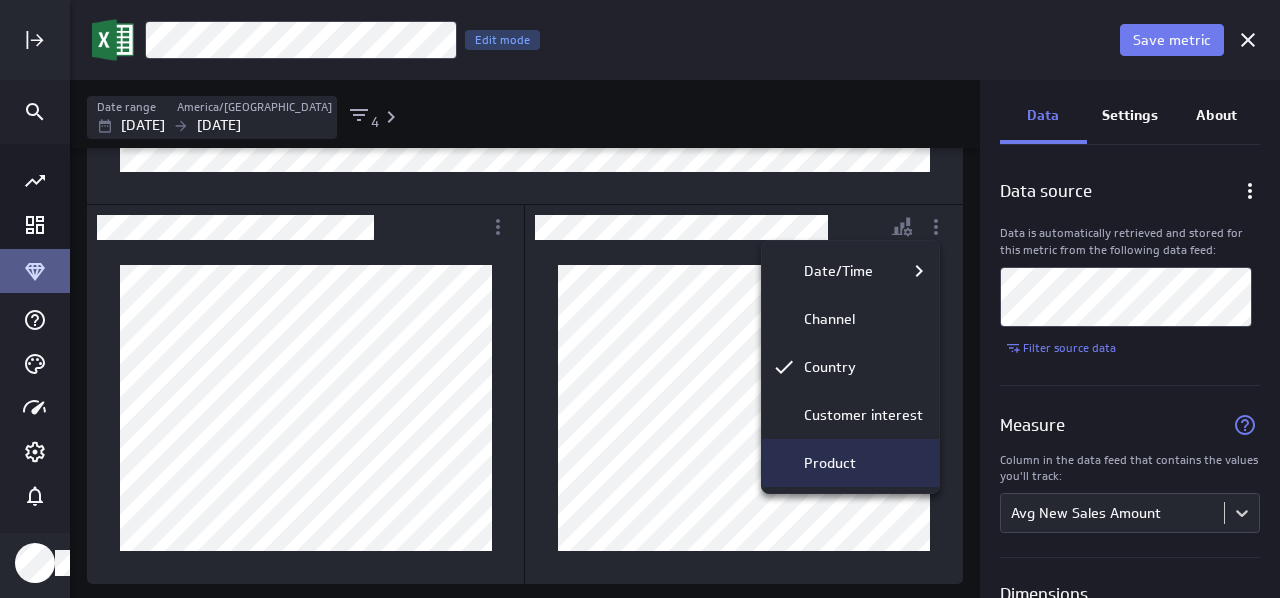 click on "Product" at bounding box center [830, 463] 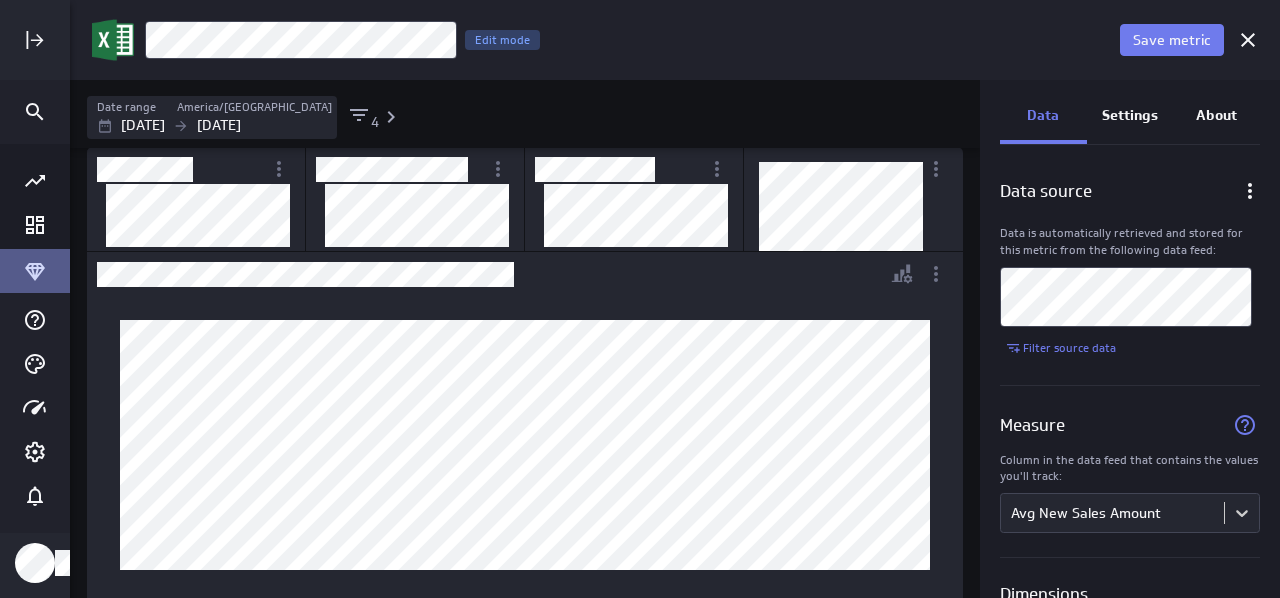 scroll, scrollTop: 0, scrollLeft: 0, axis: both 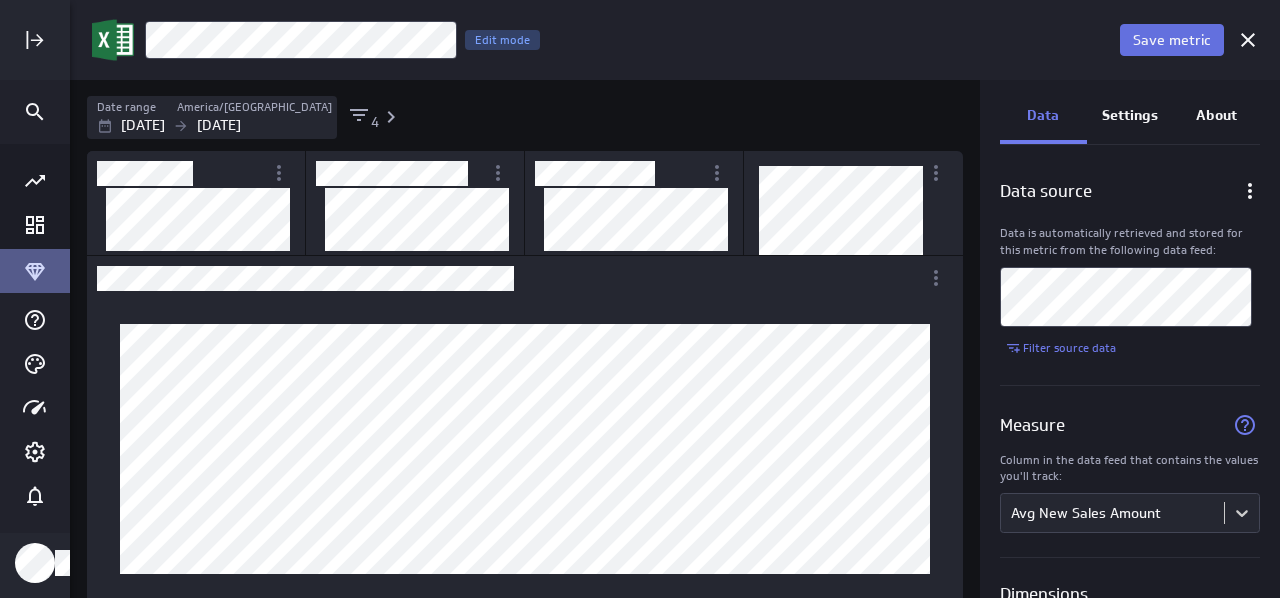 click on "Save metric" at bounding box center [1172, 40] 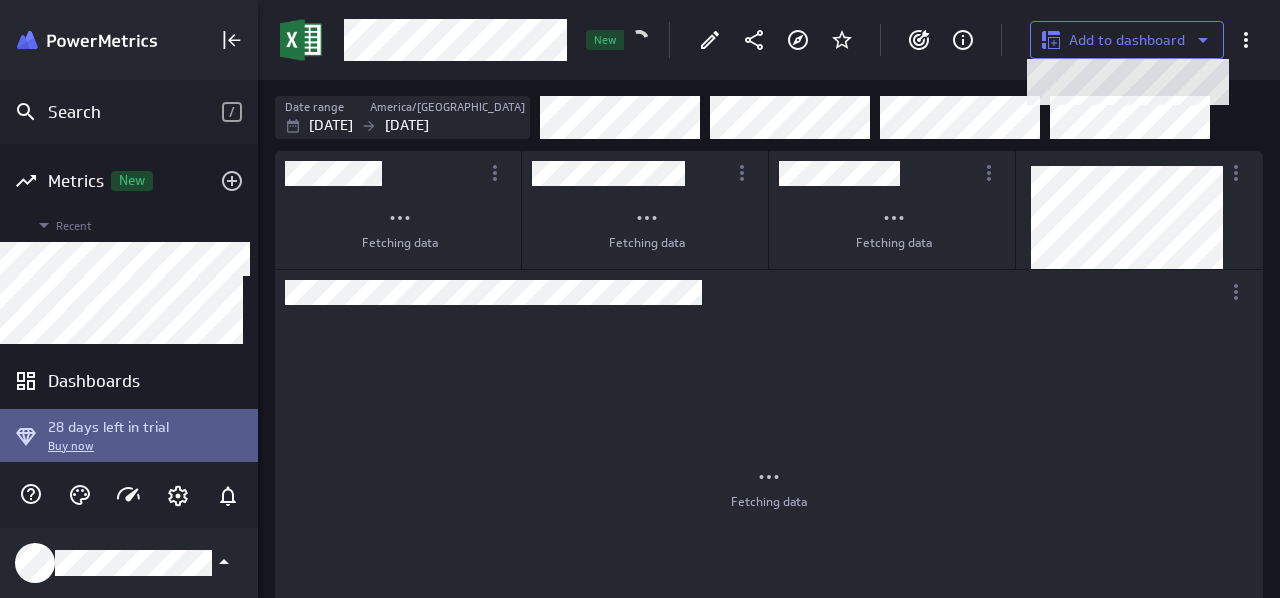 scroll, scrollTop: 628, scrollLeft: 1050, axis: both 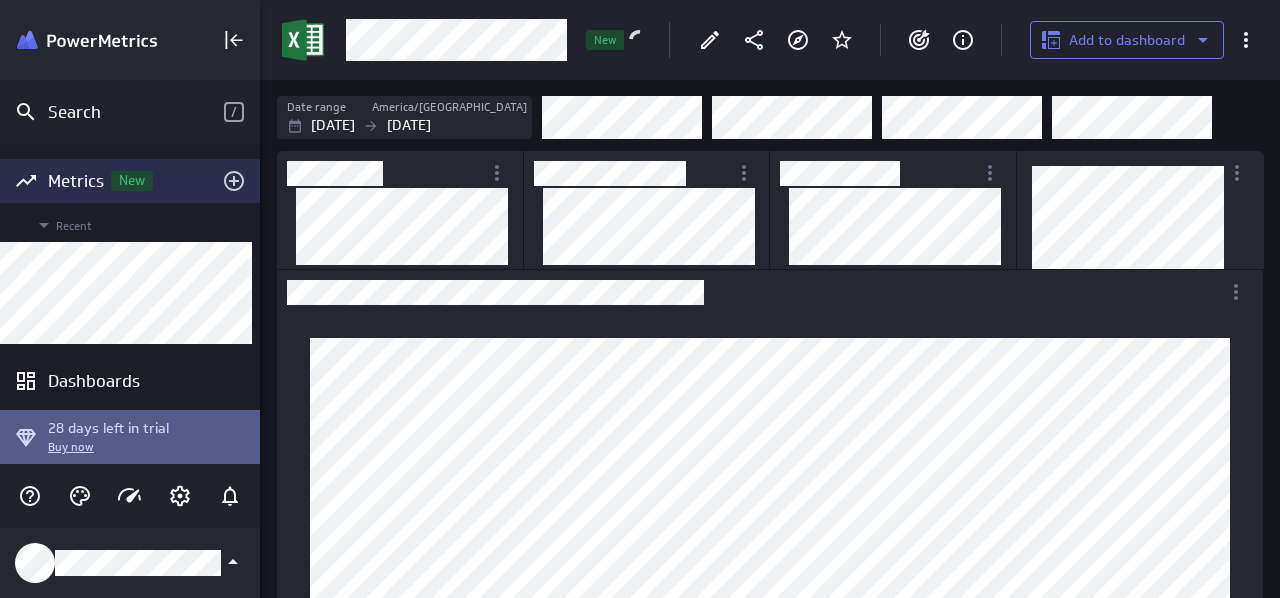 click on "Metrics New" at bounding box center [130, 181] 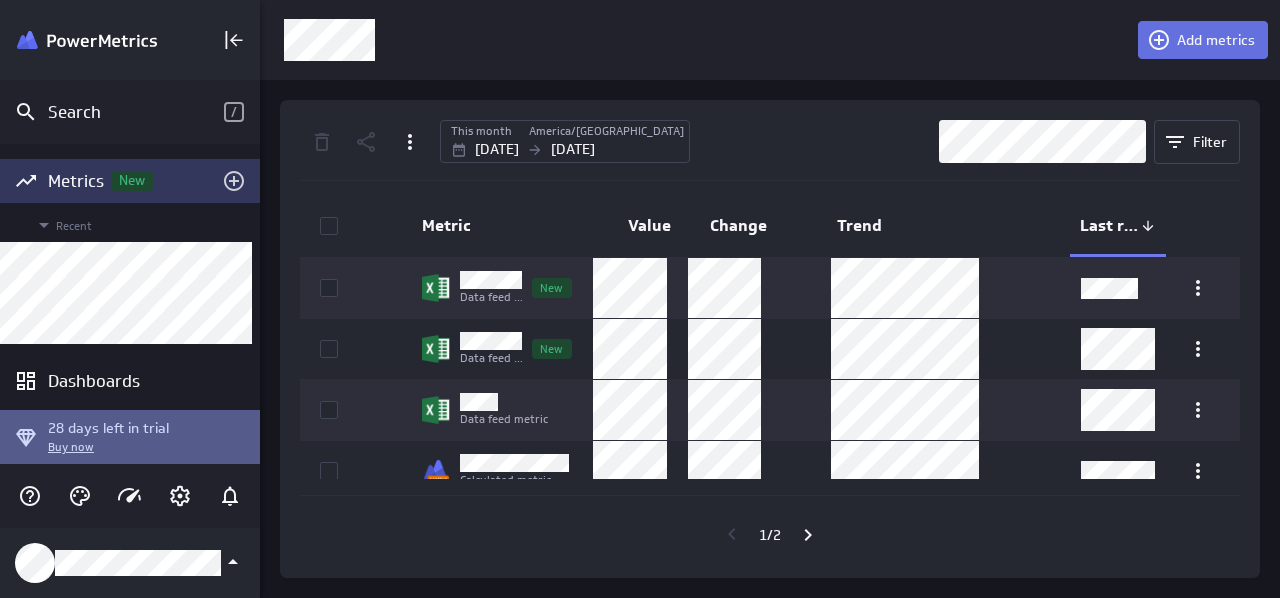 click on "Add metrics" at bounding box center [1216, 40] 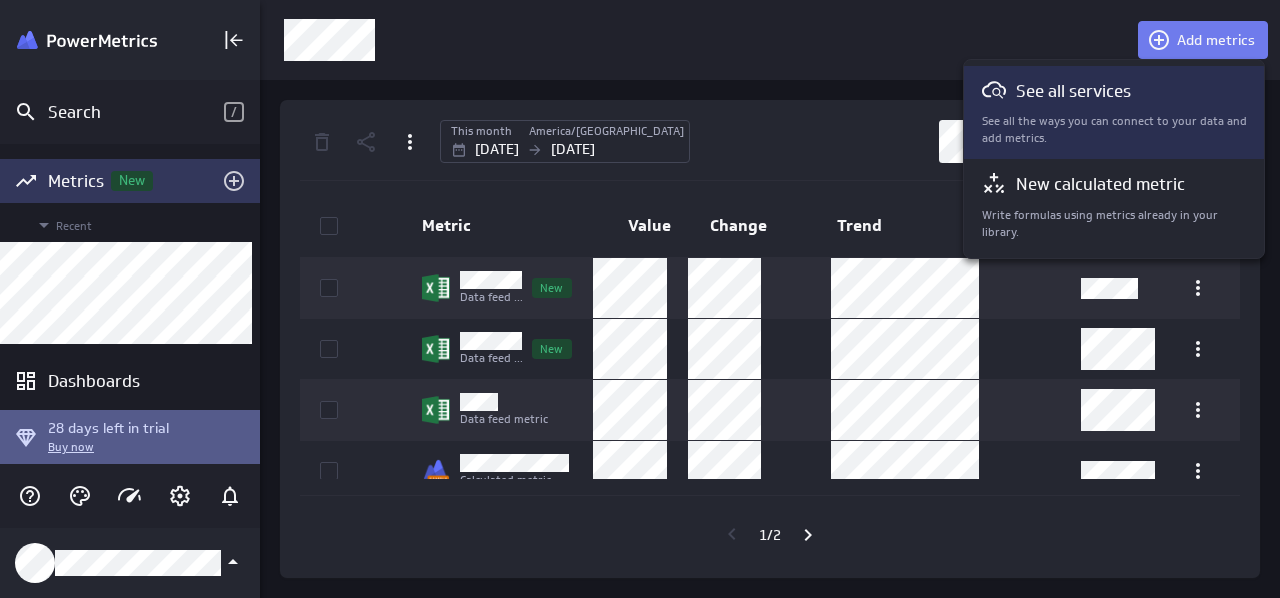 click on "See all services See all the ways you can connect to your data and add metrics." at bounding box center (1115, 112) 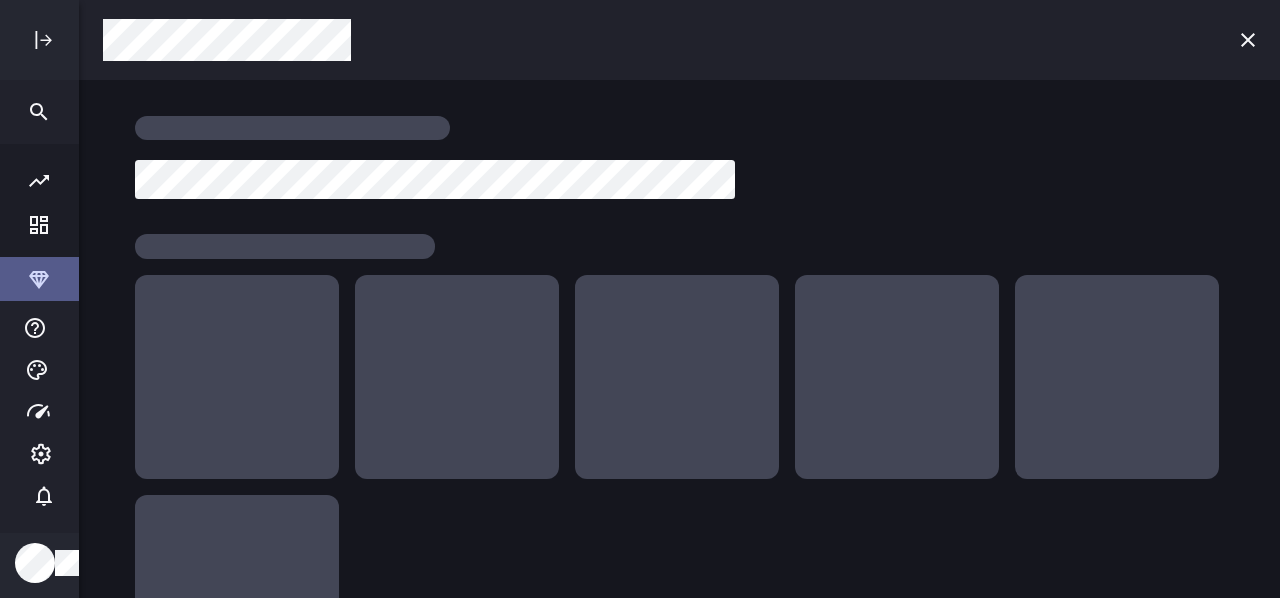 scroll, scrollTop: 10, scrollLeft: 10, axis: both 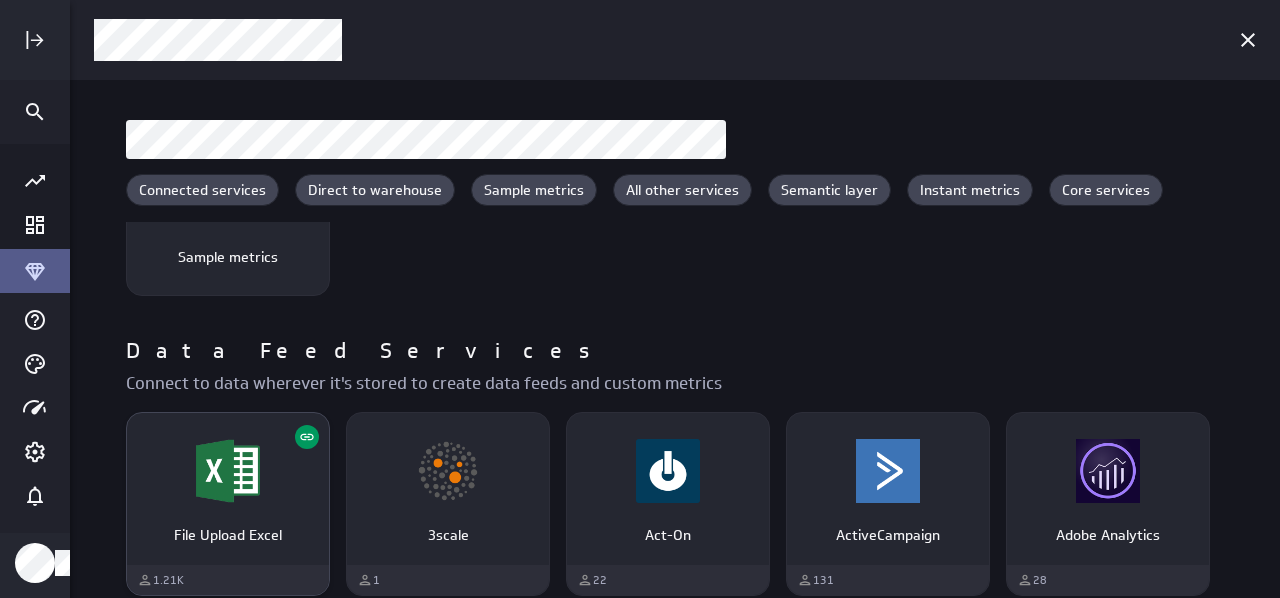 click at bounding box center (228, 471) 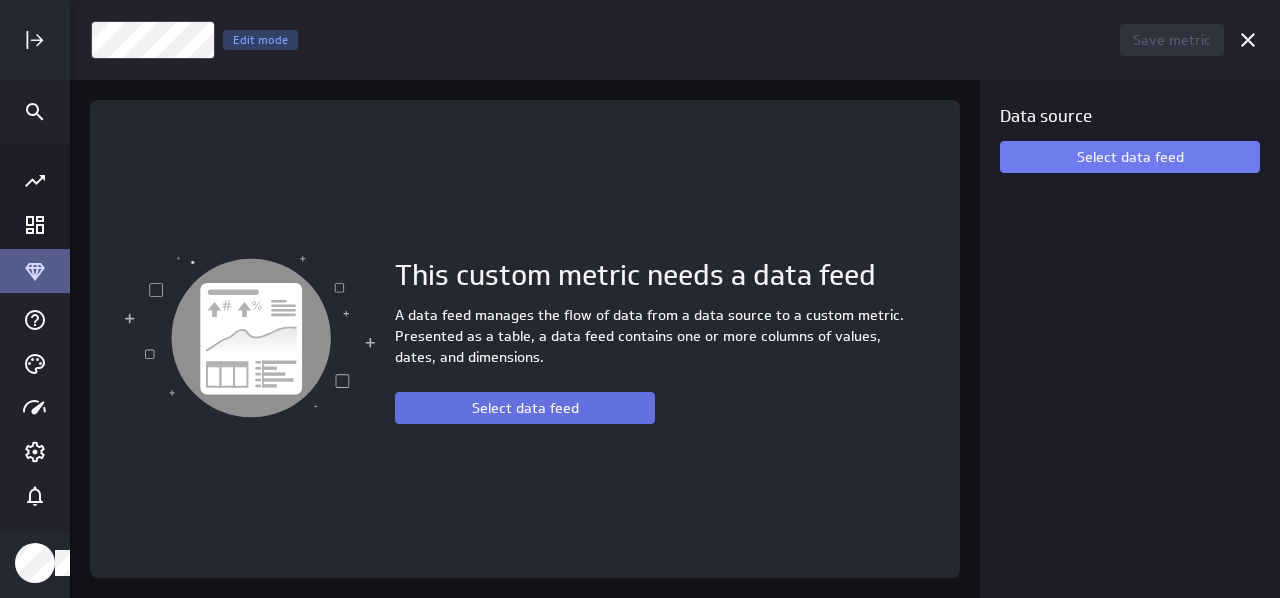click on "Select data feed" at bounding box center (525, 408) 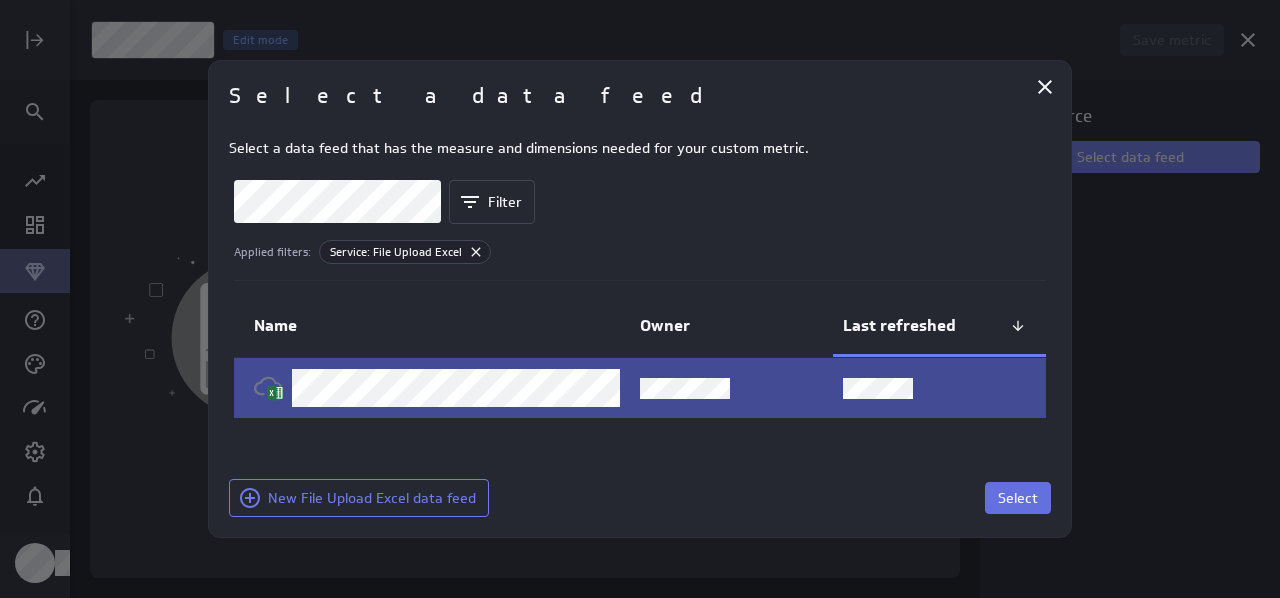 click on "Select" at bounding box center [1018, 498] 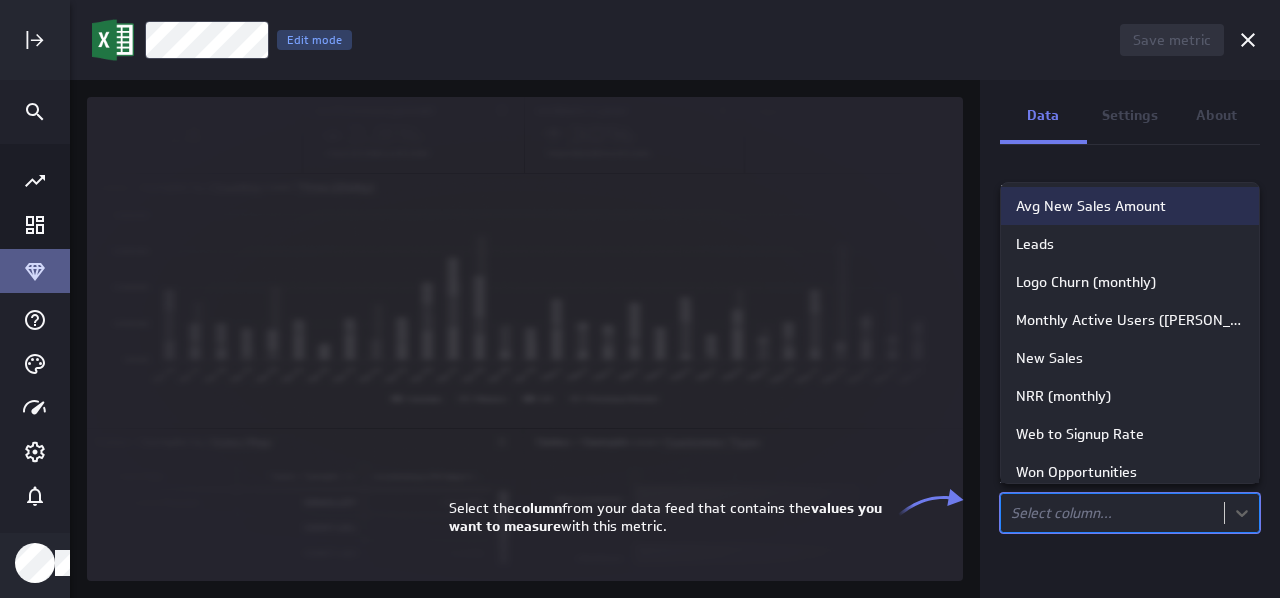 click on "Save metric Untitled Edit mode Data Settings About Data source Data is automatically retrieved and stored for this metric from the following data feed: Filter source data Measure Column in the data feed that contains the values you'll track: option Avg New Sales Amount focused, 1 of 12. 12 results available. Use Up and Down to choose options, press Enter to select the currently focused option, press Escape to exit the menu, press Tab to select the option and exit the menu. Select column... Metric deleted PowerMetrics Assistant Hey [PERSON_NAME]. I’m your PowerMetrics Assistant. If I can’t answer your question, try searching in our  Help Center  (that’s what I do!) You can also contact the  Support Team . How can I help you [DATE]?
Select the  column  from your data feed that contains the  values you want to measure  with this metric. Avg New Sales Amount Leads Logo Churn (monthly) Monthly Active Users ([PERSON_NAME]) New Sales NRR (monthly) Web to Signup Rate Channel" at bounding box center (640, 299) 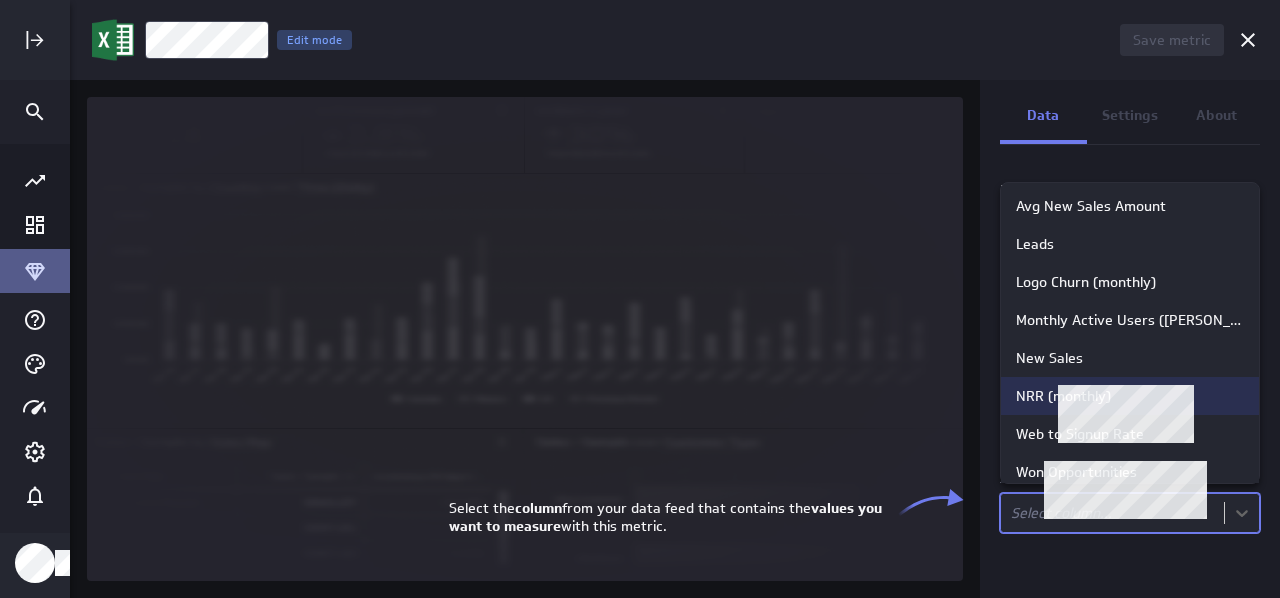 scroll, scrollTop: 20, scrollLeft: 0, axis: vertical 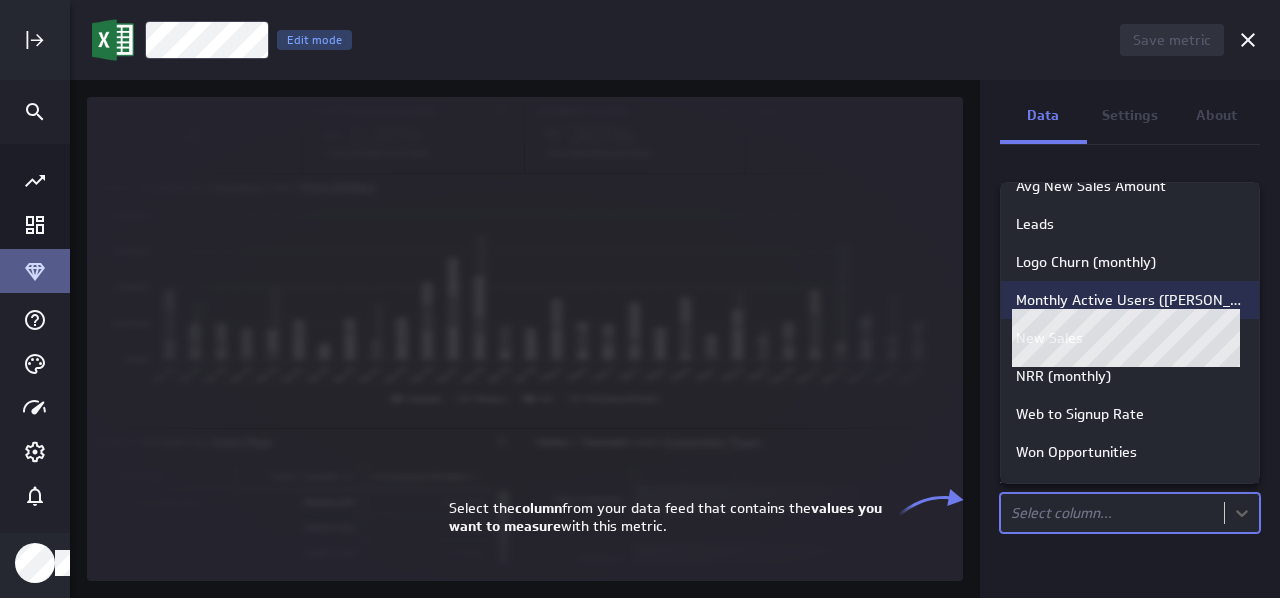 click on "Monthly Active Users ([PERSON_NAME])" at bounding box center [1130, 300] 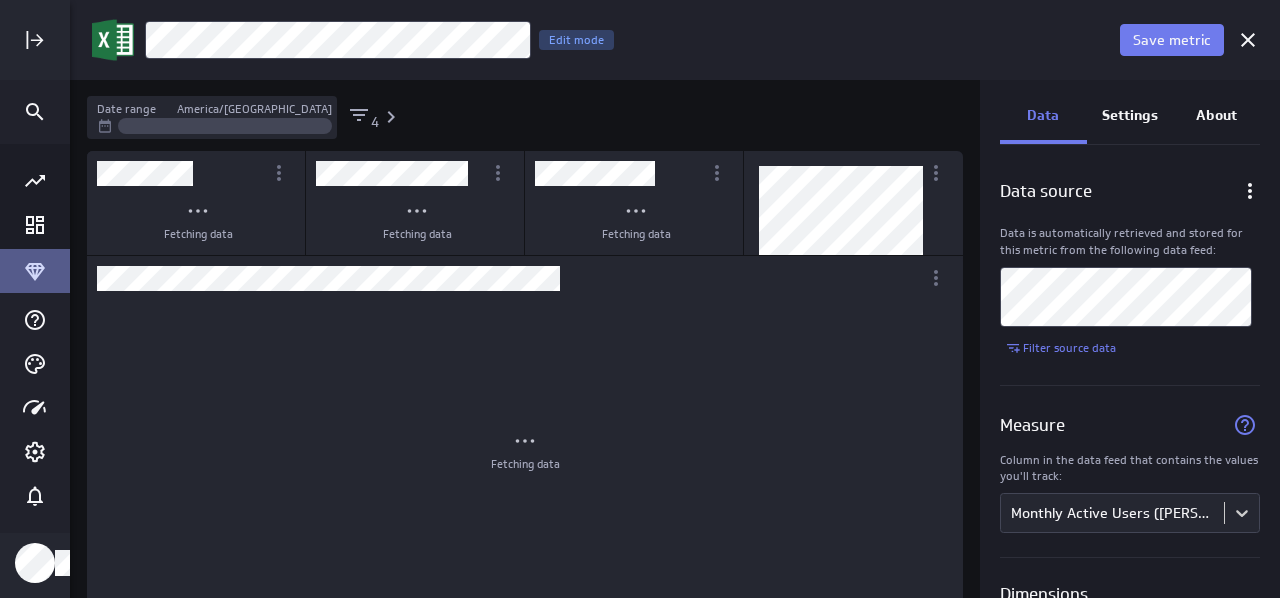scroll, scrollTop: 10, scrollLeft: 10, axis: both 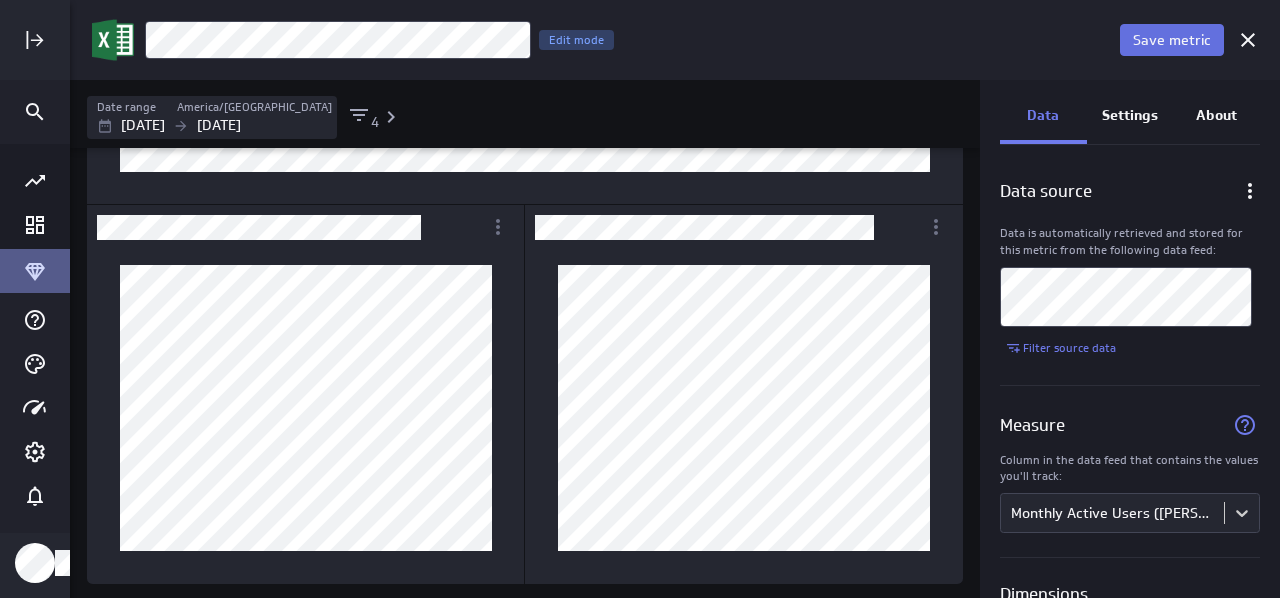 click on "Save metric" at bounding box center (1172, 40) 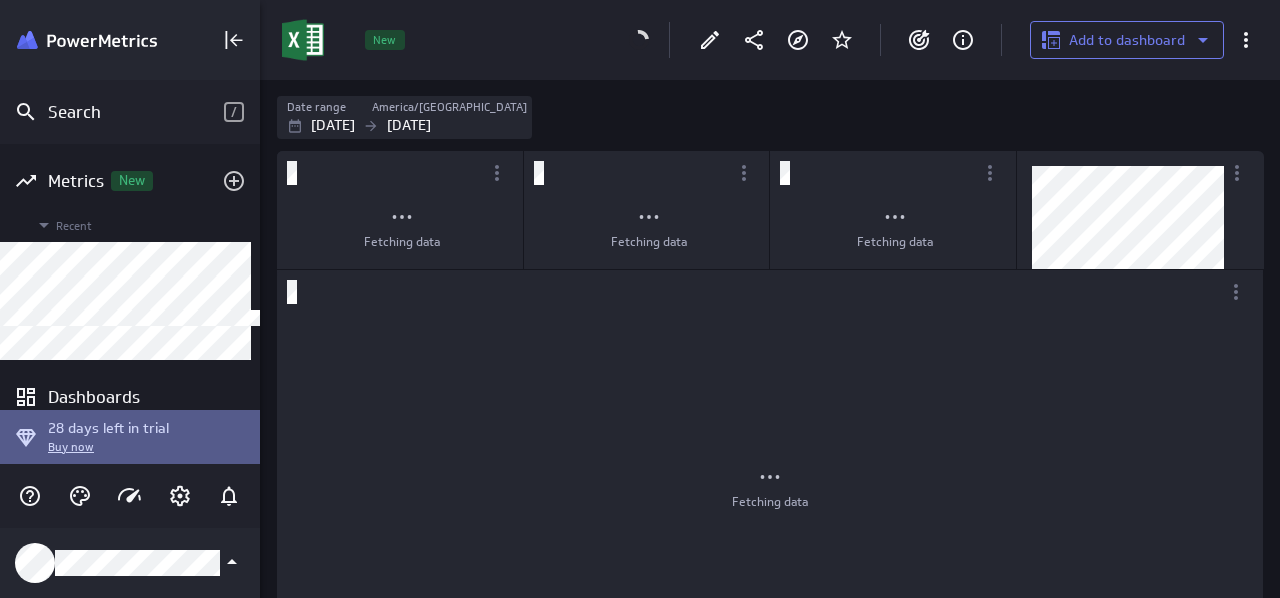 scroll, scrollTop: 628, scrollLeft: 1051, axis: both 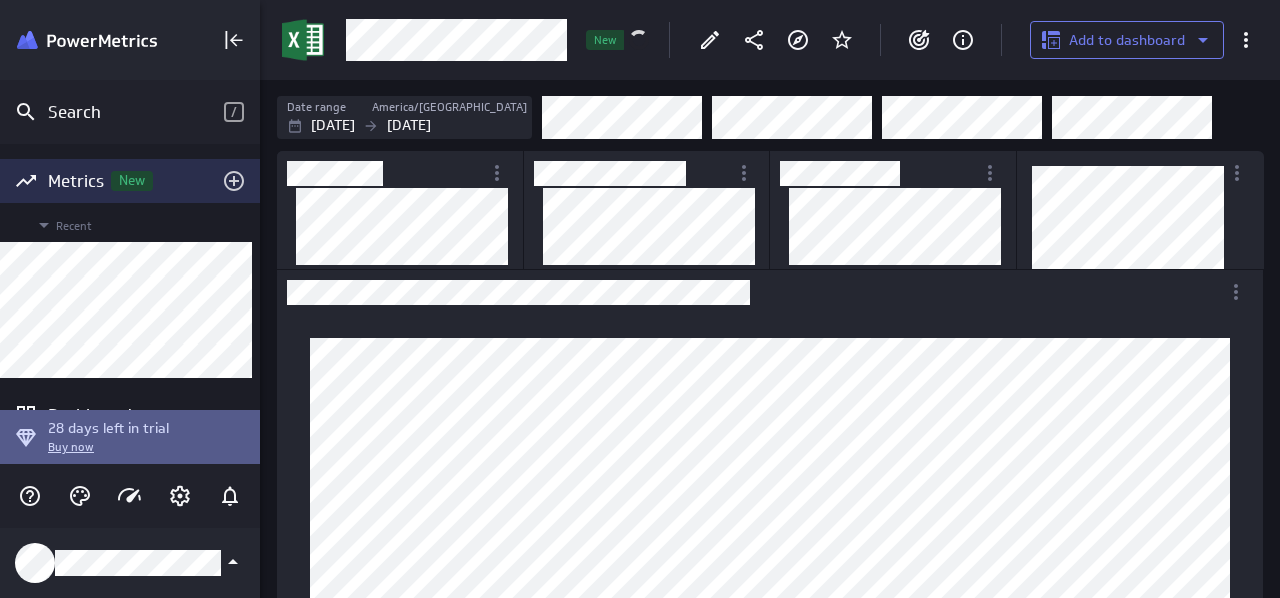 click on "Metrics New" at bounding box center (130, 181) 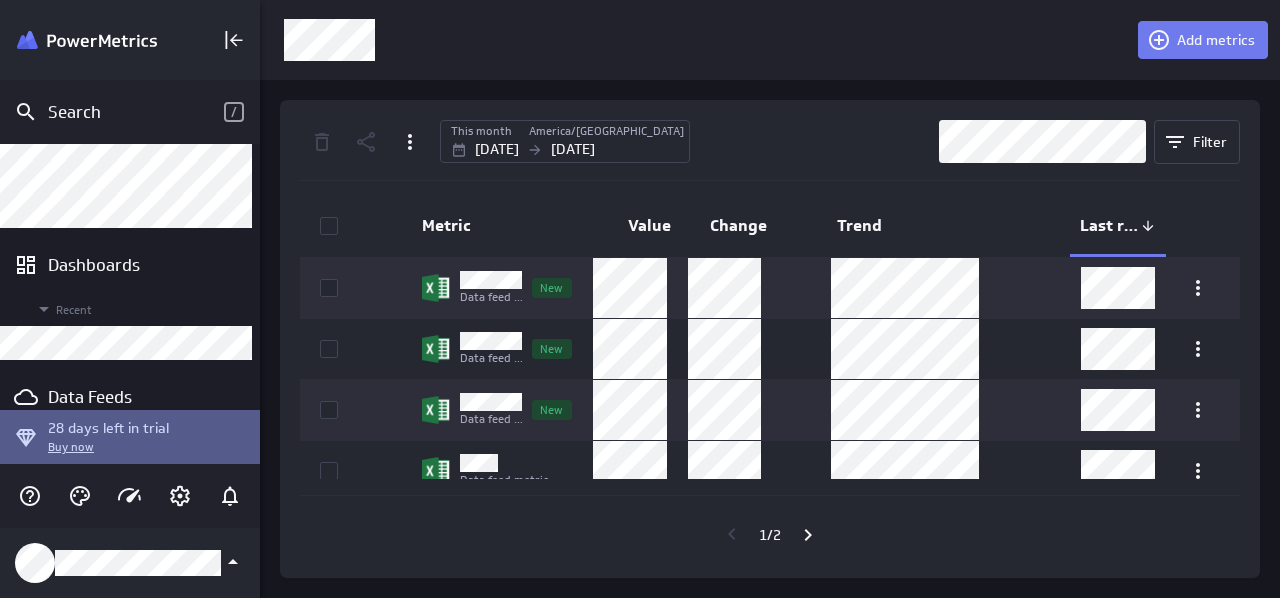 scroll, scrollTop: 152, scrollLeft: 0, axis: vertical 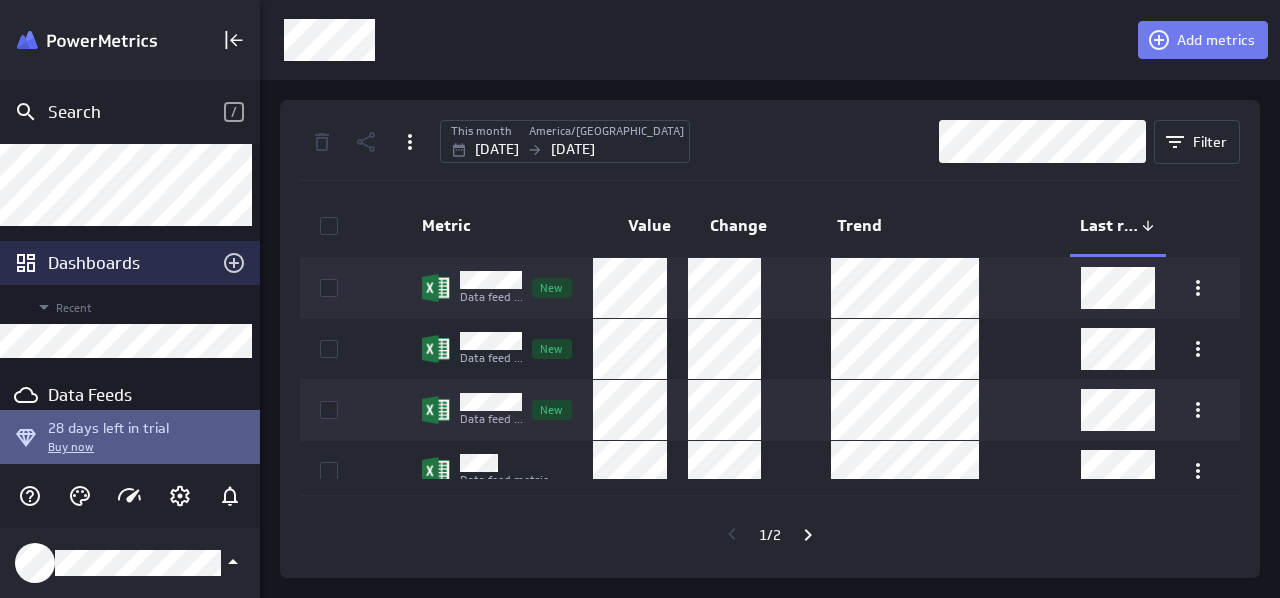 click on "Dashboards" at bounding box center (130, 263) 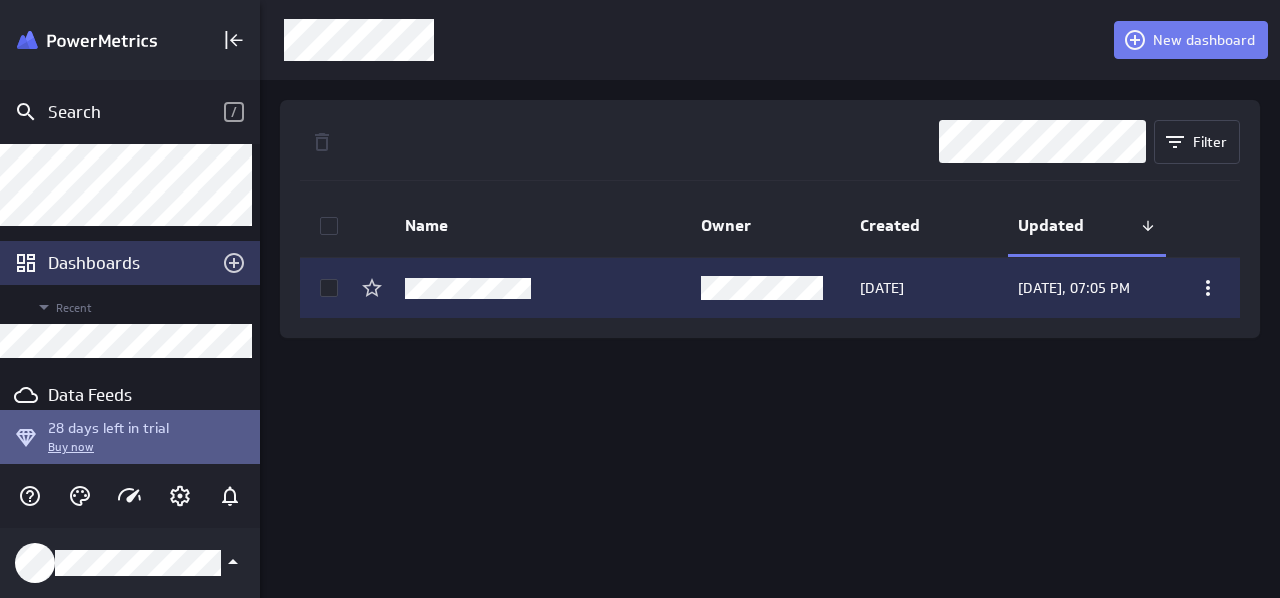click at bounding box center (1203, 288) 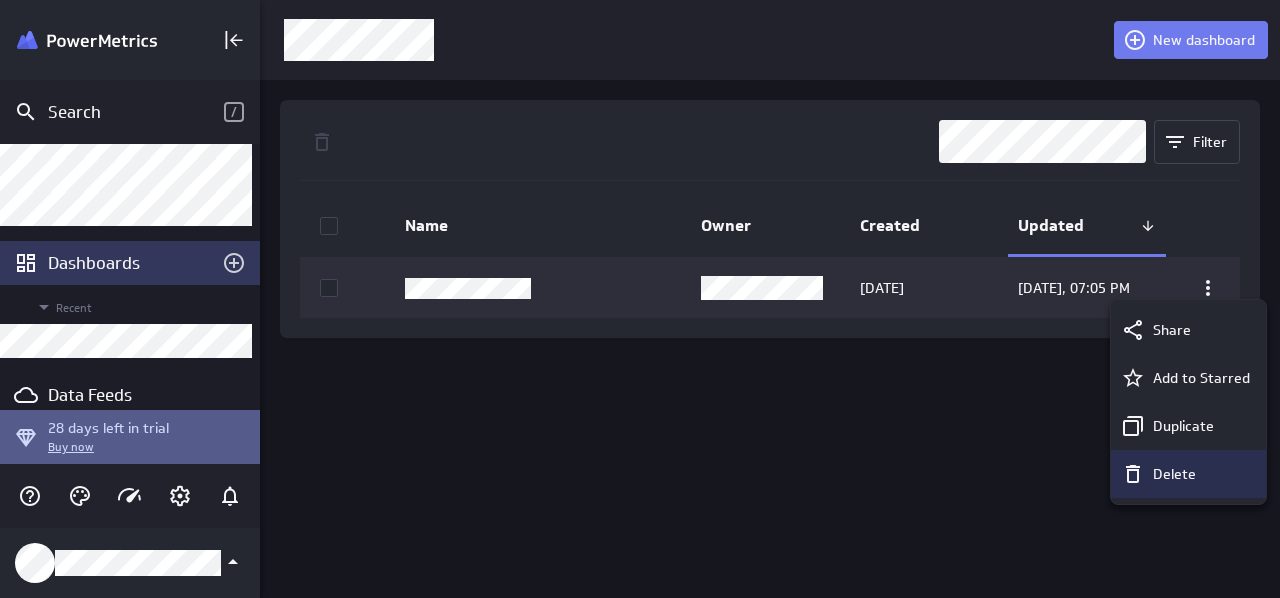 click on "Delete" at bounding box center [1188, 474] 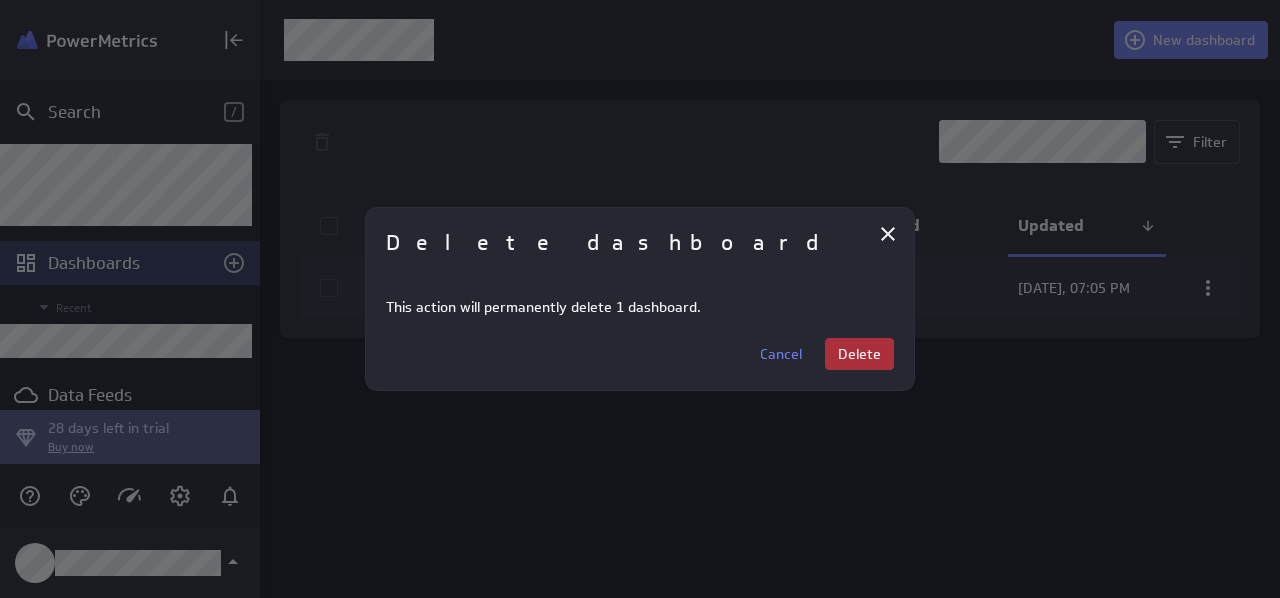 click on "Delete" at bounding box center [859, 354] 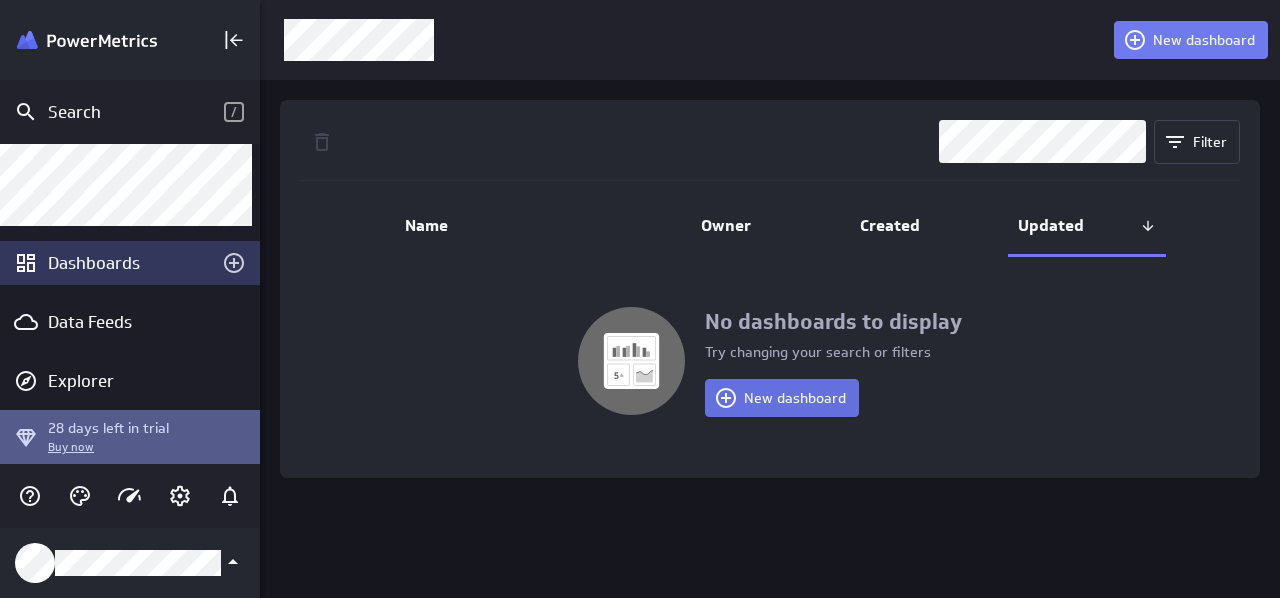 click on "New dashboard" at bounding box center (782, 398) 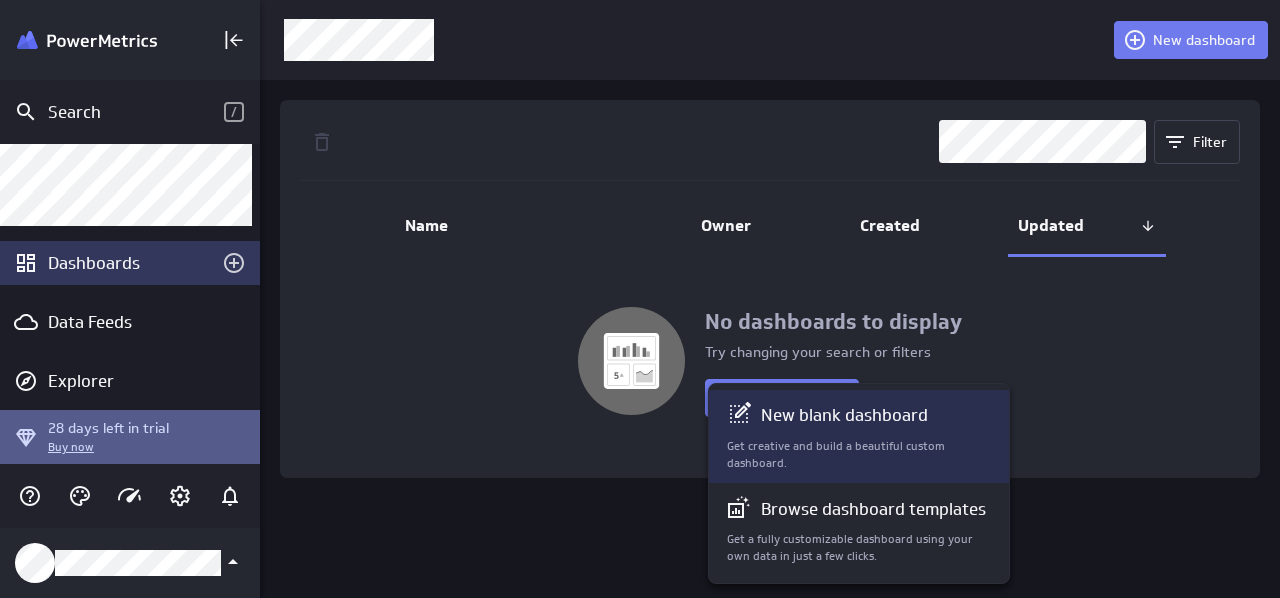 click on "New blank dashboard" at bounding box center [844, 415] 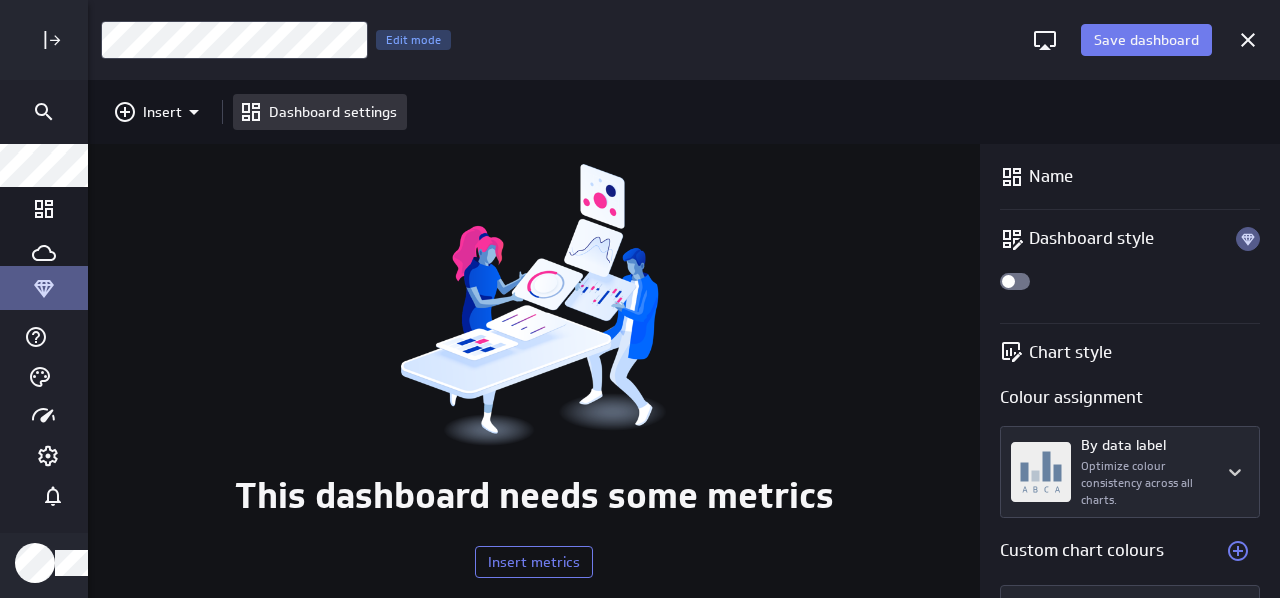 scroll, scrollTop: 0, scrollLeft: 0, axis: both 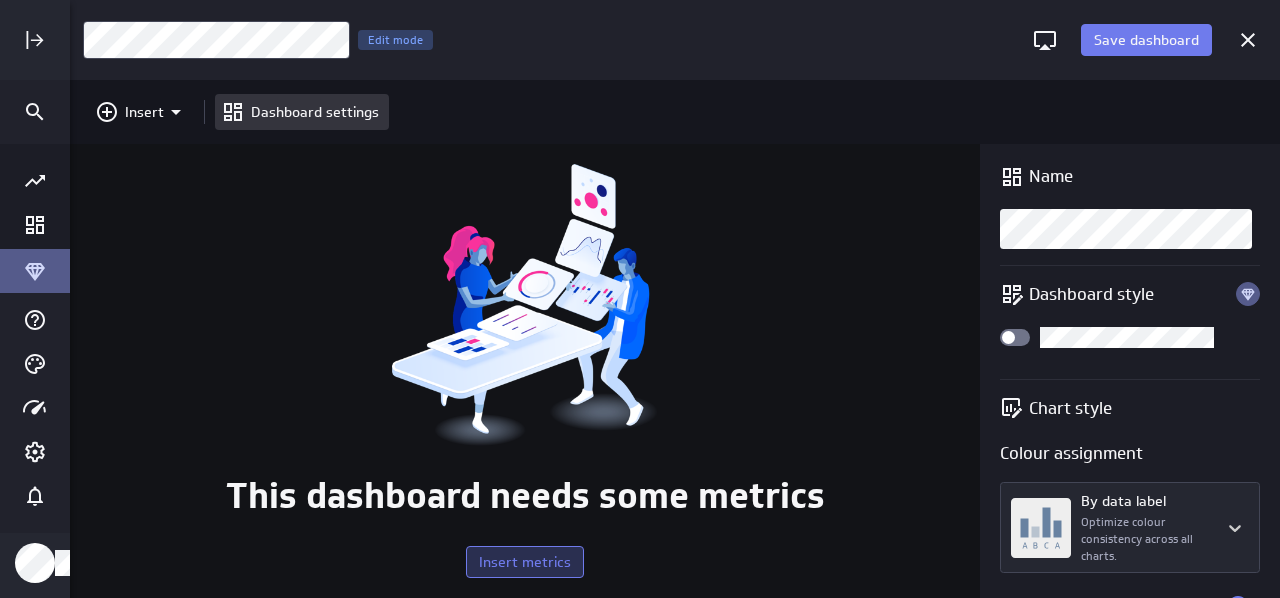 click on "Insert metrics" at bounding box center (525, 562) 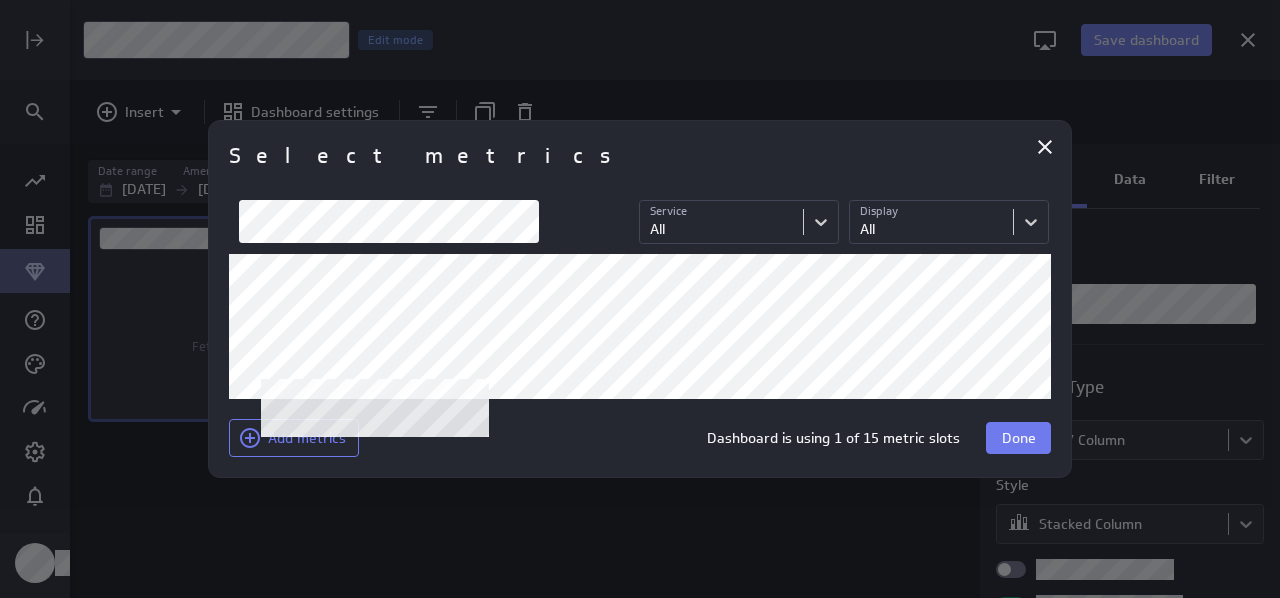 scroll, scrollTop: 10, scrollLeft: 10, axis: both 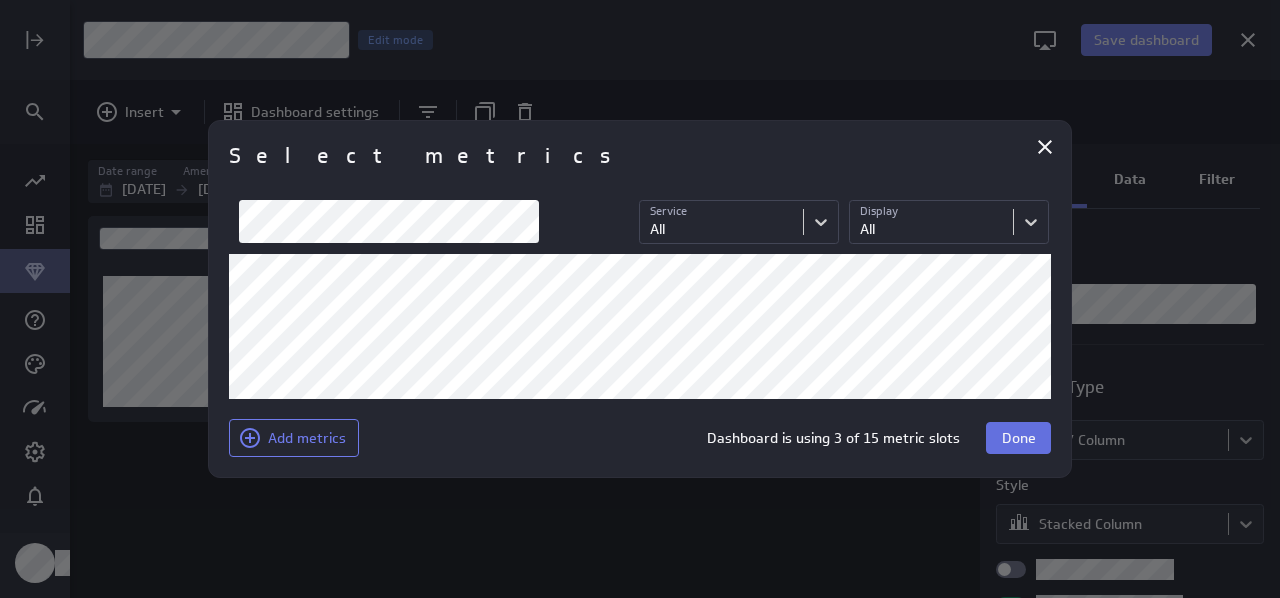 click on "Done" at bounding box center (1019, 438) 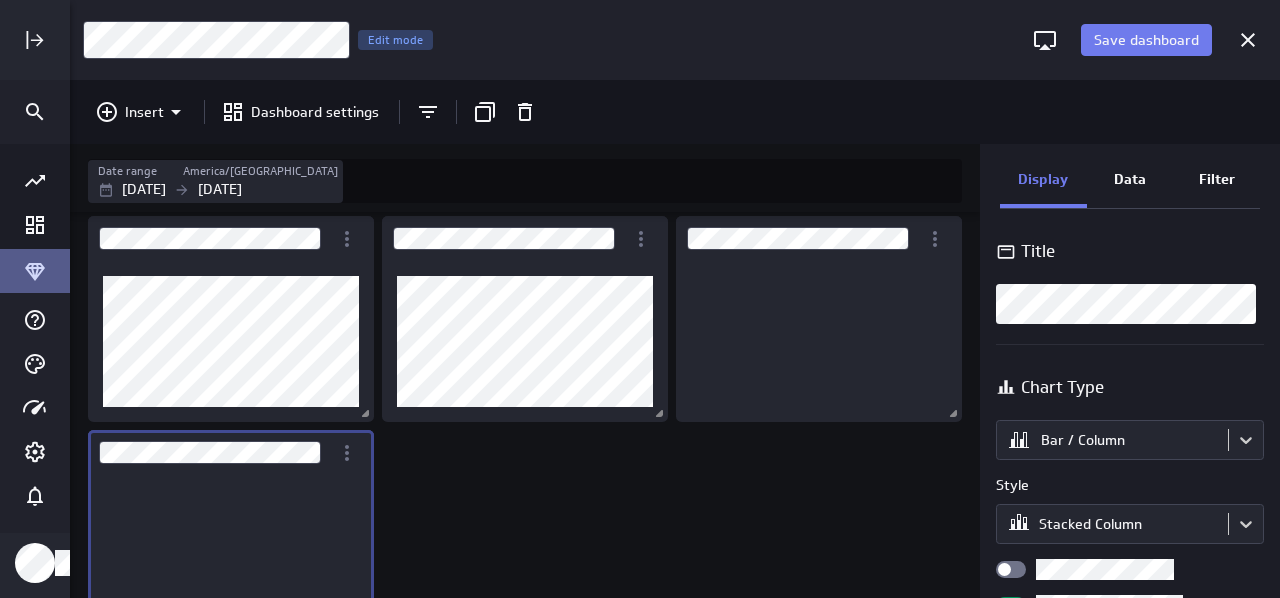 scroll, scrollTop: 0, scrollLeft: 0, axis: both 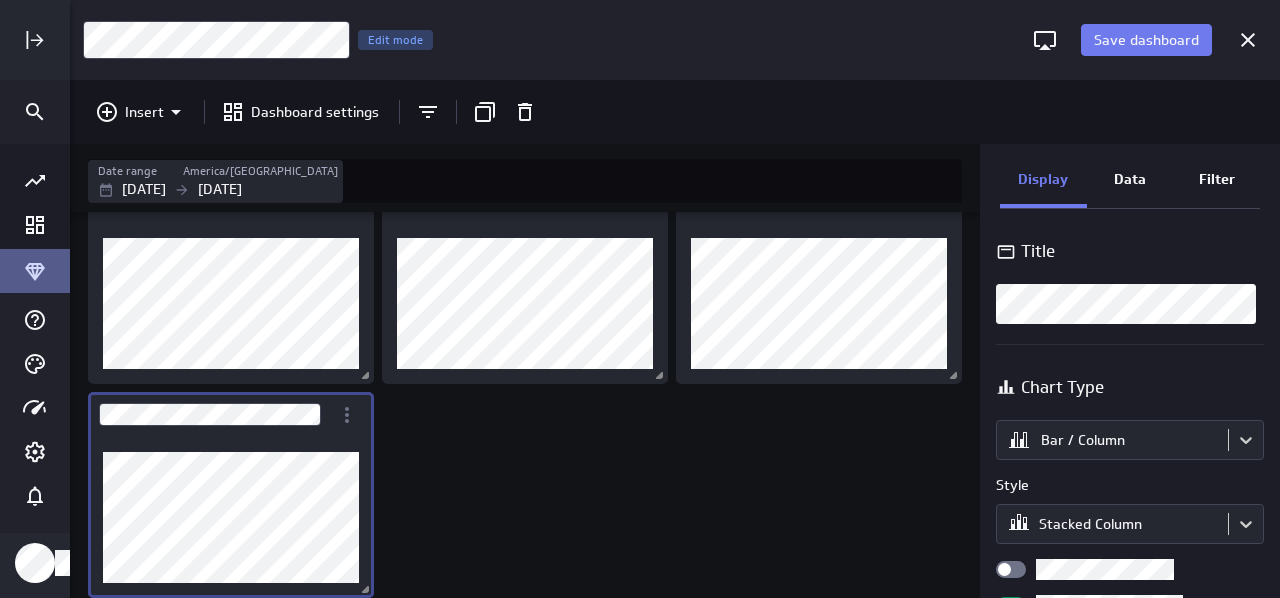 click at bounding box center [529, 387] 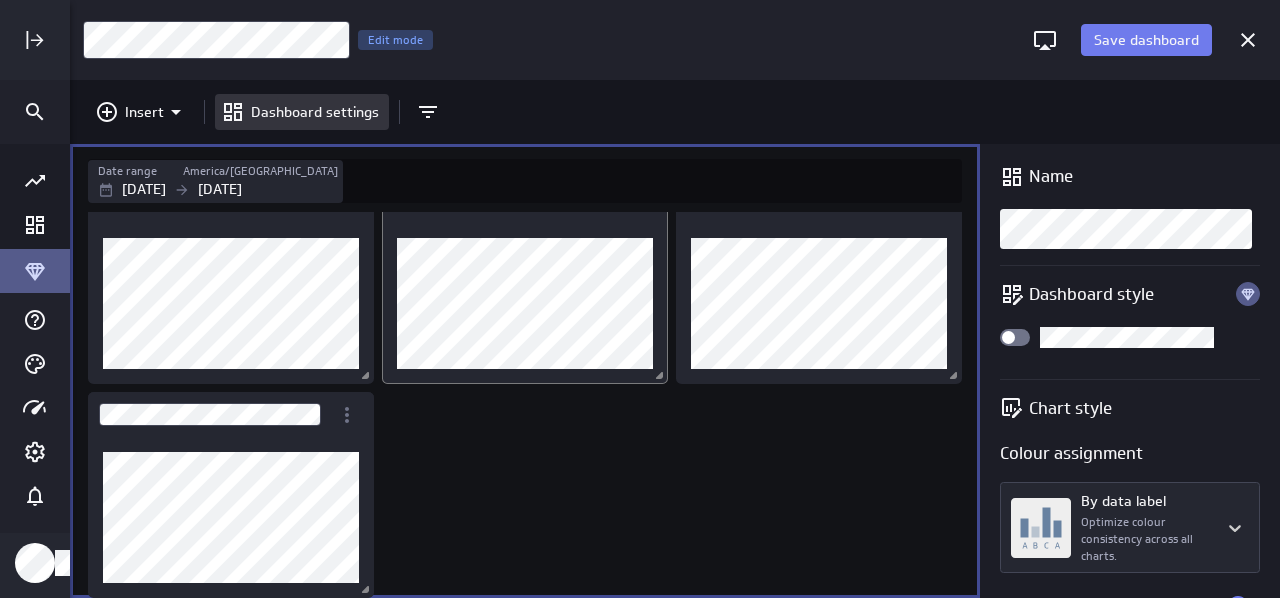 scroll, scrollTop: 0, scrollLeft: 0, axis: both 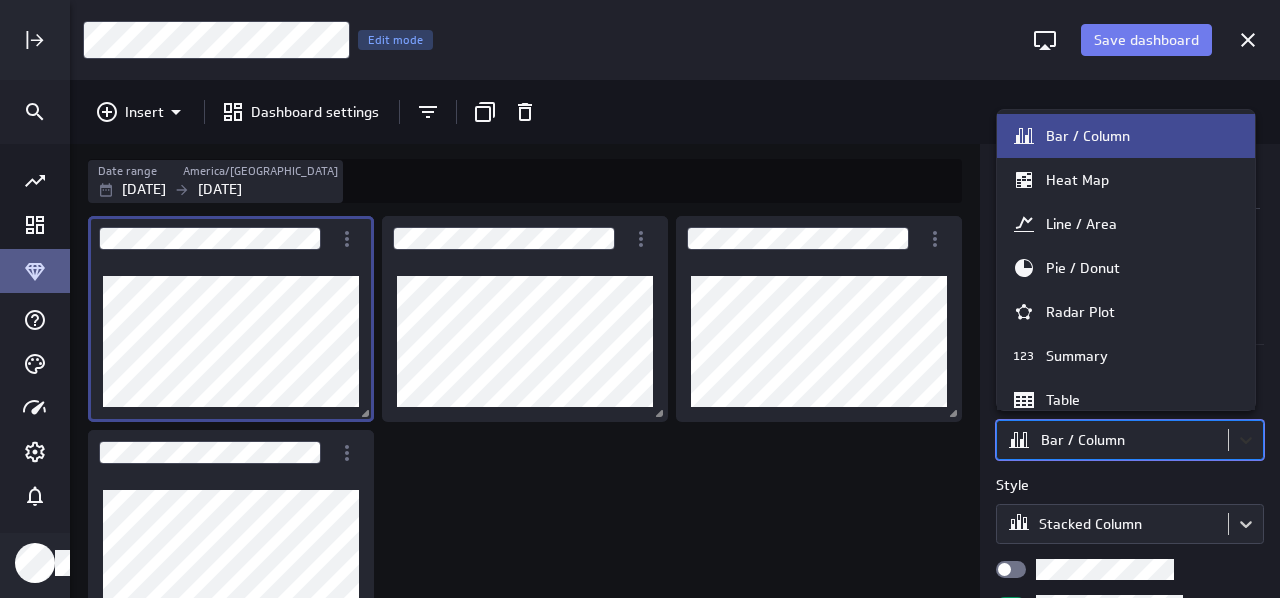 click on "Save dashboard Untitled Dashboard Edit mode Insert Dashboard settings Date range [GEOGRAPHIC_DATA]/[GEOGRAPHIC_DATA] [DATE] [DATE] Display Data Filter   Title     Chart Type   option [object Object] focused, 1 of 11. 11 results available. Use Up and Down to choose options, press Enter to select the currently focused option, press Escape to exit the menu, press Tab to select the option and exit the menu. Bar / Column Style Stacked Column Legend position   Goal options     Comparison   Comparison None   Vertical axis   Axis label None Range Include zero (default)   Sort   Sort x-axis Default Using original data order Sort legend items Default Using original data order Dashboard deleted PowerMetrics Assistant Hey Milly. I’m your PowerMetrics Assistant. If I can’t answer your question, try searching in our  Help Center  (that’s what I do!) You can also contact the  Support Team . How can I help you [DATE]?
Created with Highcharts 9.0.1 Bar / Column Heat Map 123" at bounding box center (640, 299) 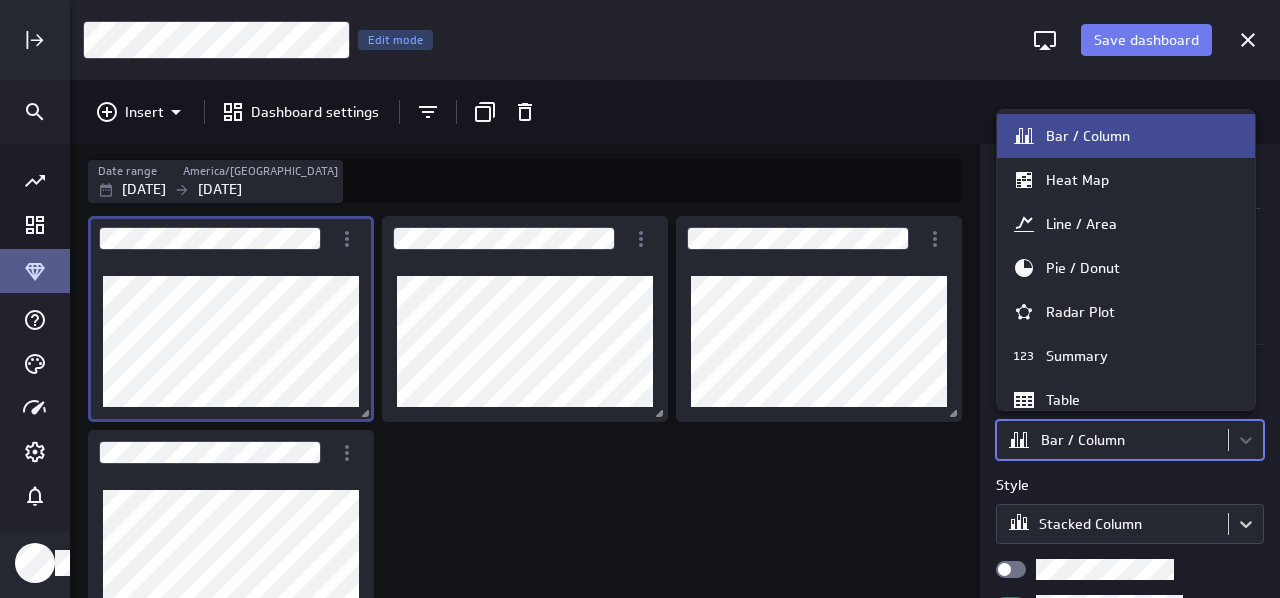 scroll, scrollTop: 26, scrollLeft: 0, axis: vertical 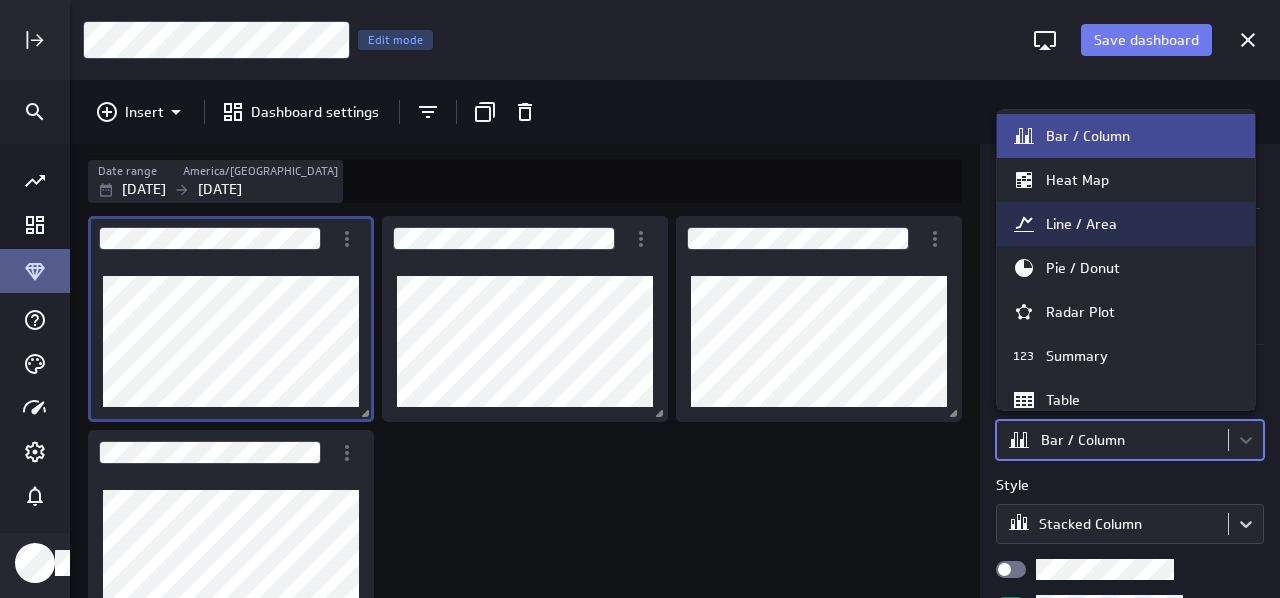 click at bounding box center (640, 299) 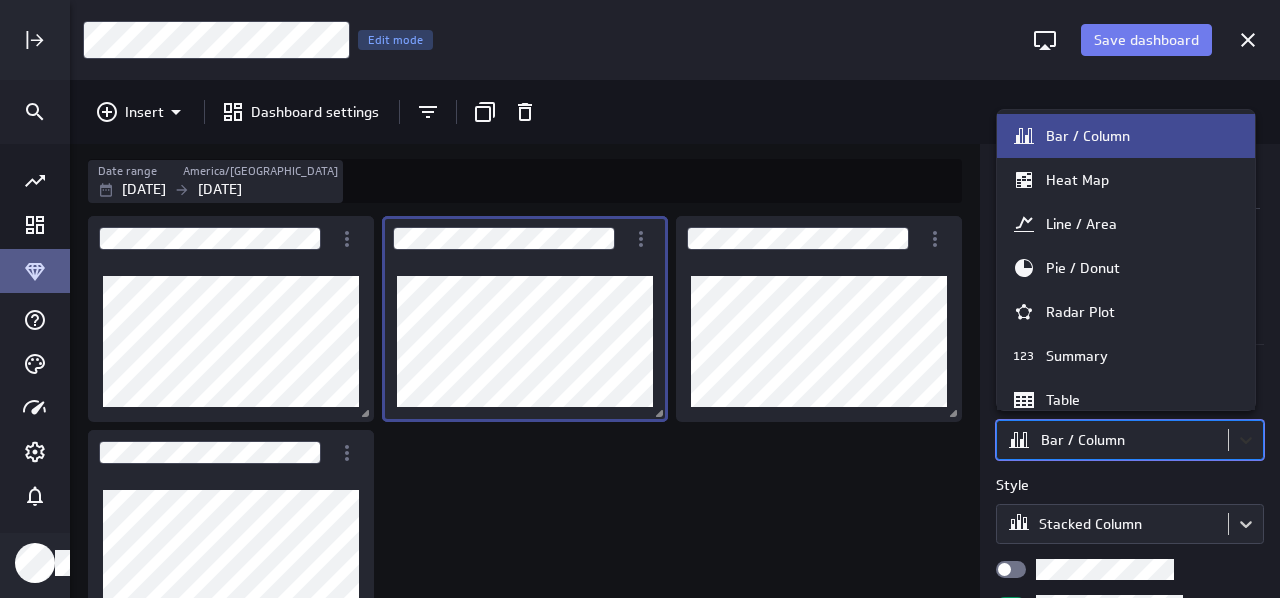 click on "Save dashboard Untitled Dashboard Edit mode Insert Dashboard settings Date range [GEOGRAPHIC_DATA]/[GEOGRAPHIC_DATA] [DATE] [DATE] Display Data Filter   Title     Chart Type   option [object Object] focused, 1 of 11. 11 results available. Use Up and Down to choose options, press Enter to select the currently focused option, press Escape to exit the menu, press Tab to select the option and exit the menu. Bar / Column Style Stacked Column Legend position   Goal options     Comparison   Comparison None   Vertical axis   Axis label None Range Include zero (default)   Sort   Sort x-axis Default Using original data order Sort legend items Default Using original data order Dashboard deleted PowerMetrics Assistant Hey Milly. I’m your PowerMetrics Assistant. If I can’t answer your question, try searching in our  Help Center  (that’s what I do!) You can also contact the  Support Team . How can I help you [DATE]?
Created with Highcharts 9.0.1 Bar / Column Heat Map 123" at bounding box center [640, 299] 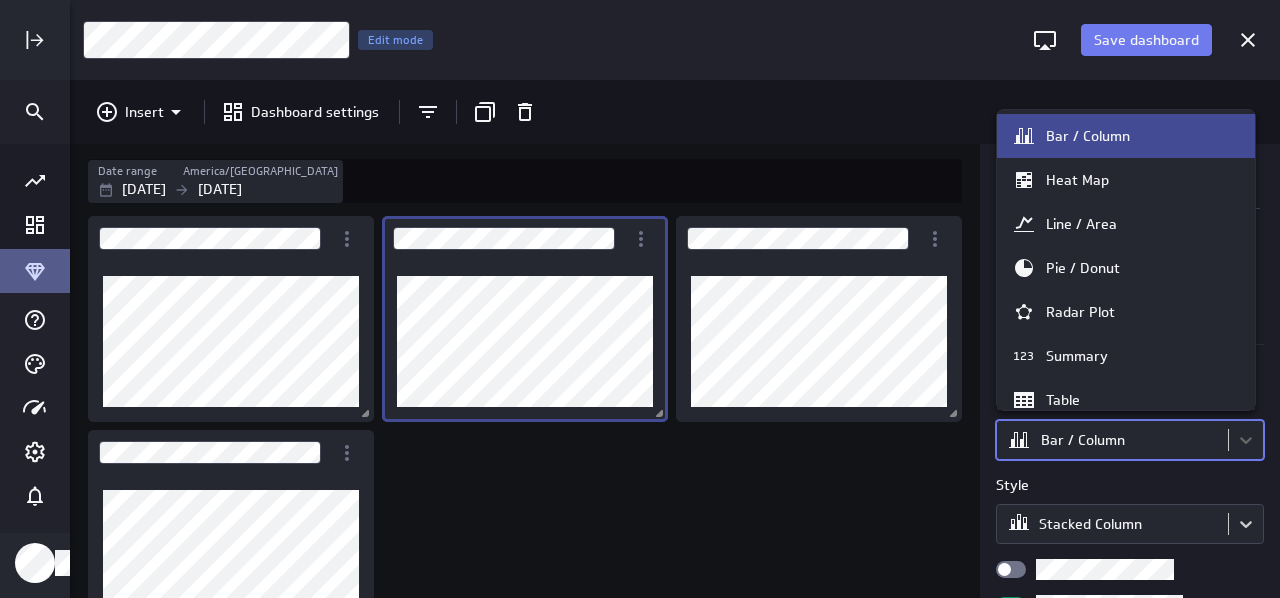 scroll, scrollTop: 26, scrollLeft: 0, axis: vertical 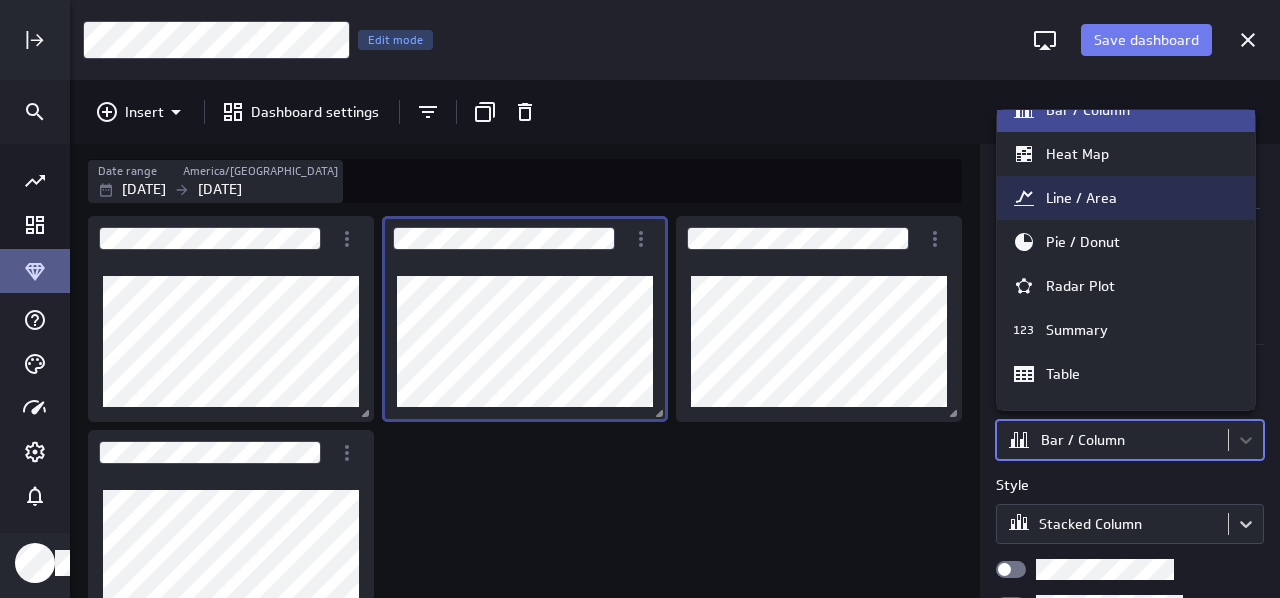 click on "Line / Area" at bounding box center [1081, 198] 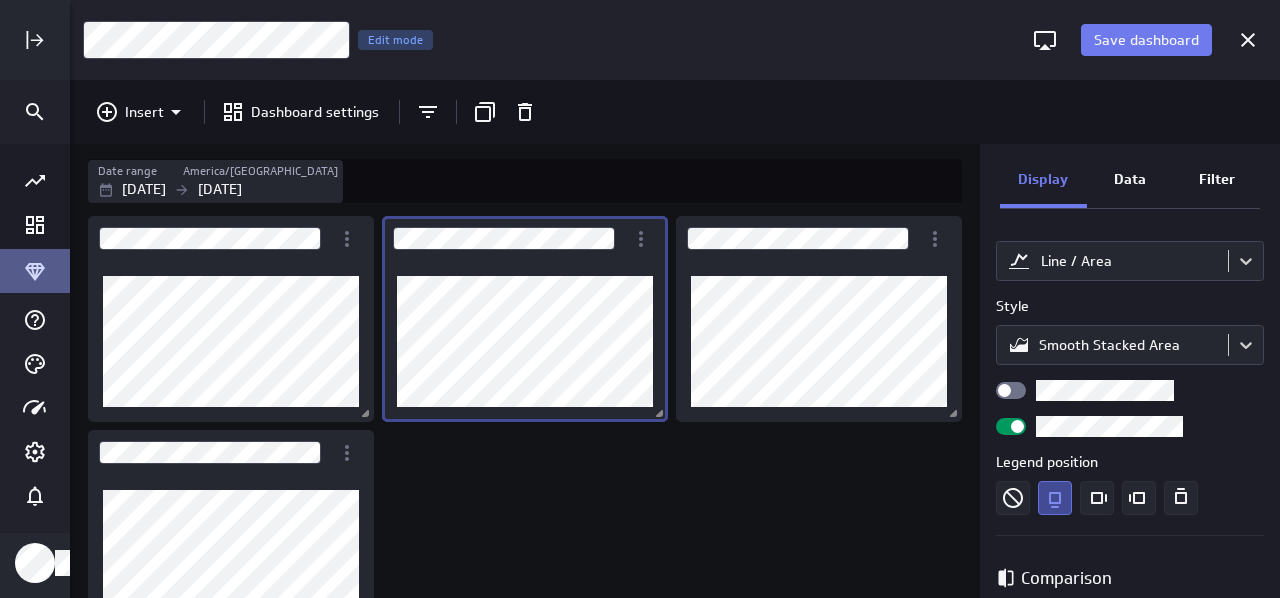 scroll, scrollTop: 181, scrollLeft: 0, axis: vertical 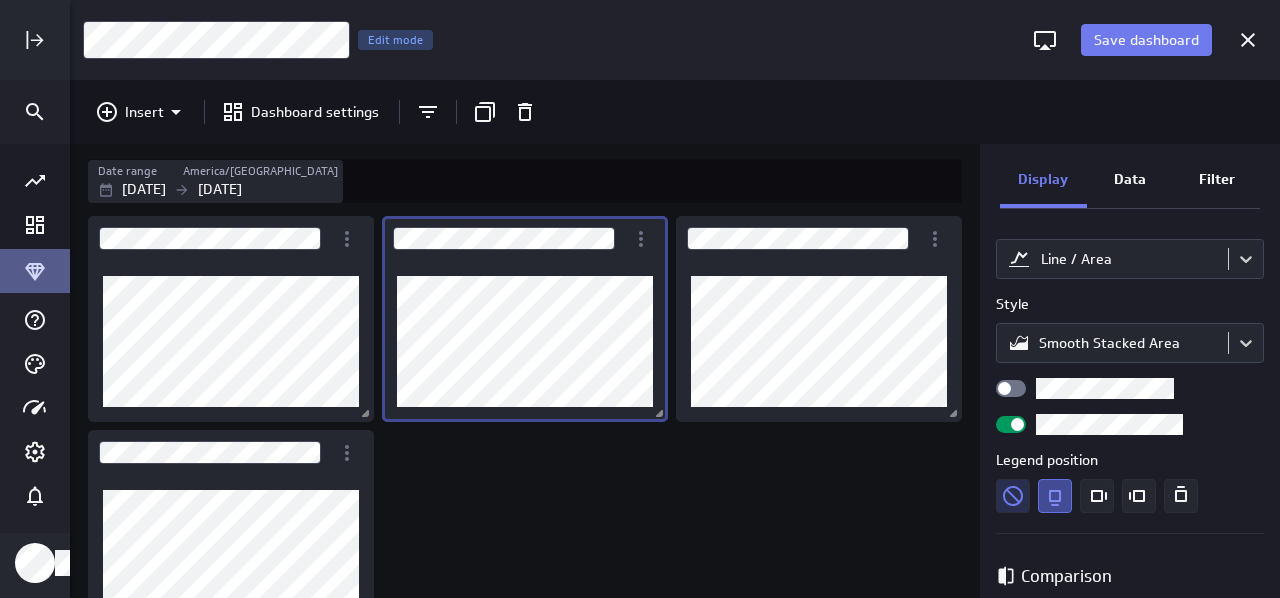 click 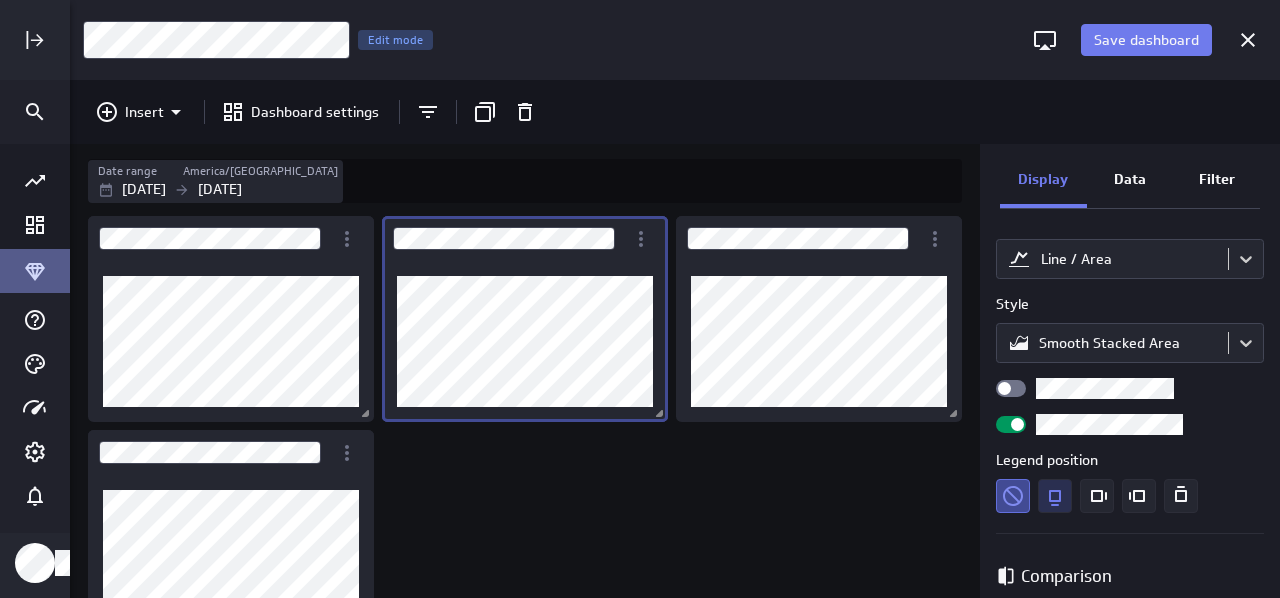 click 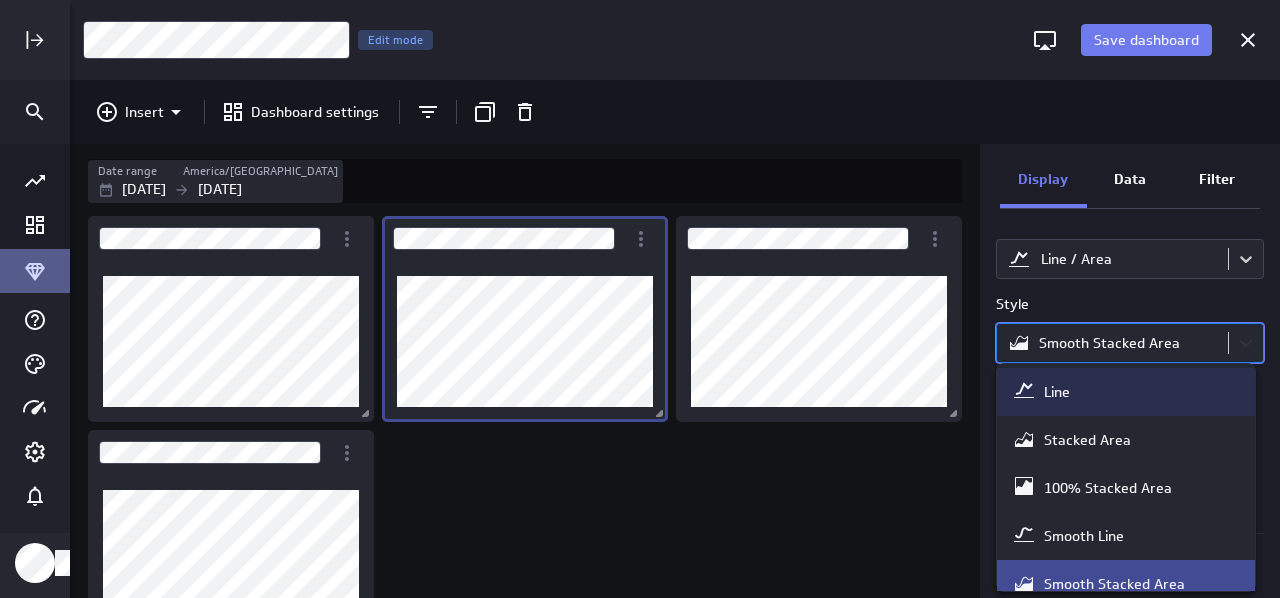 click on "Save dashboard Untitled Dashboard Edit mode Insert Dashboard settings Date range [GEOGRAPHIC_DATA]/[GEOGRAPHIC_DATA] [DATE] [DATE] Display Data Filter   Title     Chart Type   Line / Area Style option Line focused, 1 of 6. 6 results available. Use Up and Down to choose options, press Enter to select the currently focused option, press Escape to exit the menu, press Tab to select the option and exit the menu. Smooth Stacked Area Legend position   Comparison   Comparison None   Series   All members Line thickness Line style Fill area Gradient   Vertical axis   Axis label None Range Include zero (default)   Sort   Sort x-axis Default Using original data order Sort legend items Default Using original data order Dashboard deleted PowerMetrics Assistant Hey Milly. I’m your PowerMetrics Assistant. If I can’t answer your question, try searching in our  Help Center  (that’s what I do!) You can also contact the  Support Team . How can I help you [DATE]?
Line Smooth Line" at bounding box center [640, 299] 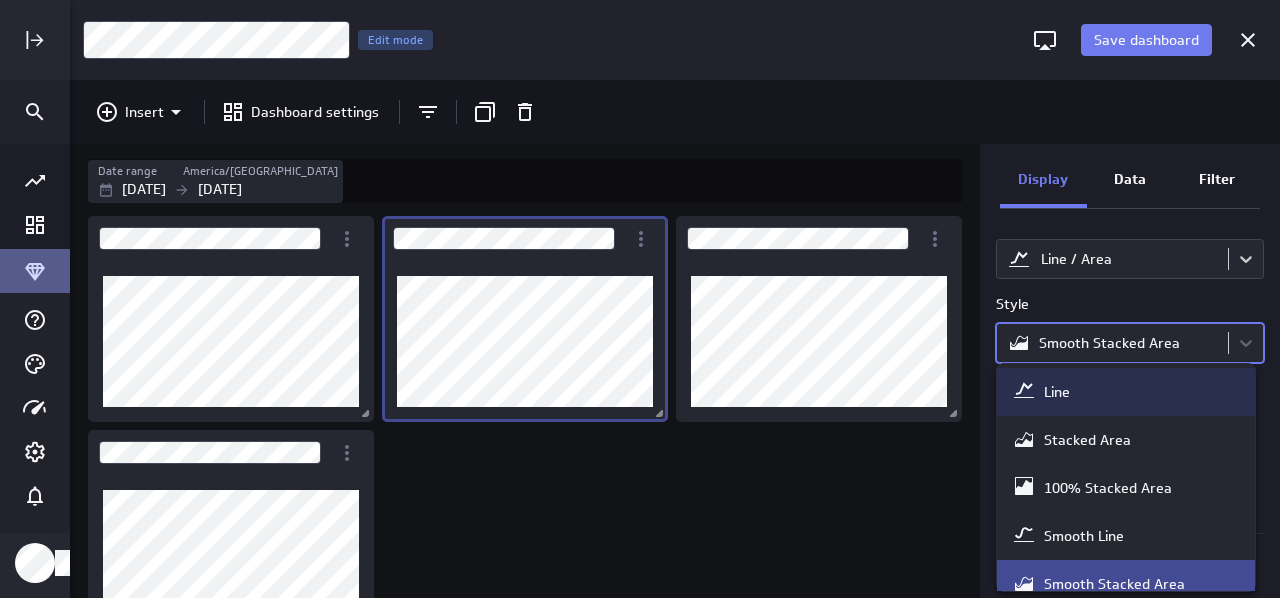 click on "Line" at bounding box center [1126, 392] 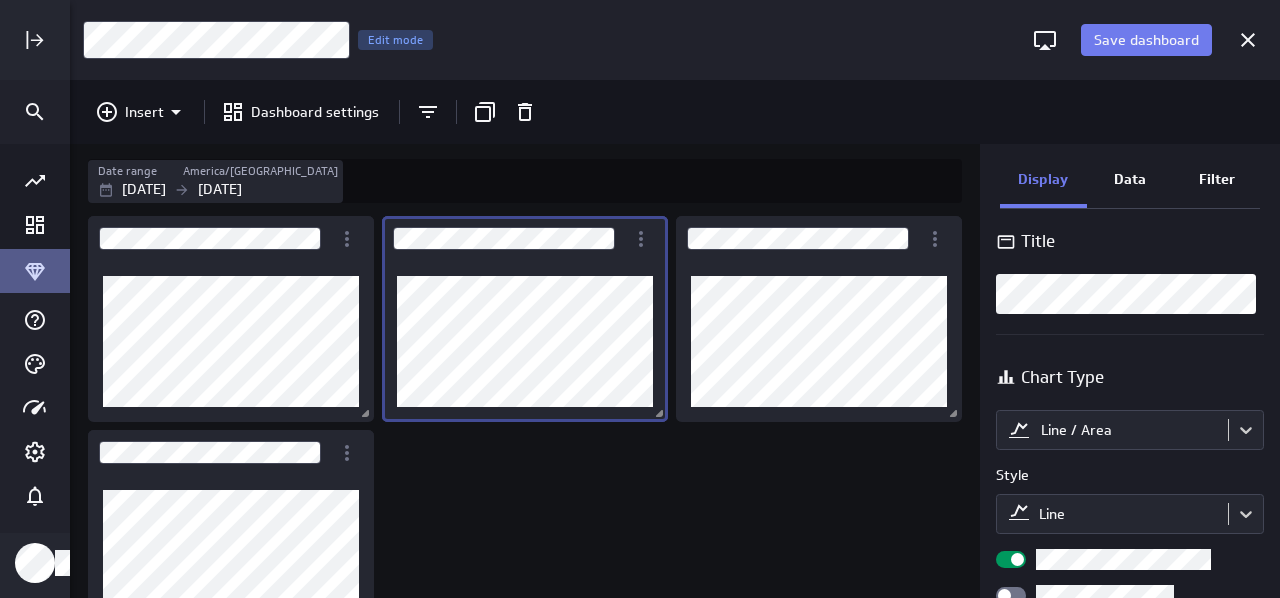 scroll, scrollTop: 0, scrollLeft: 0, axis: both 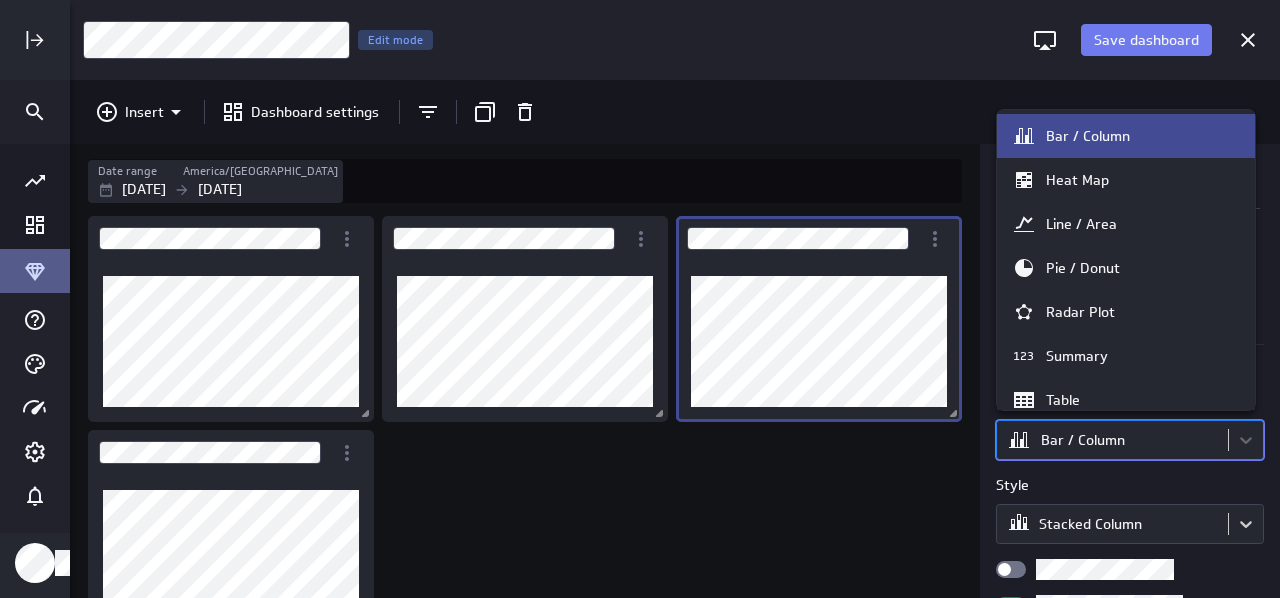 click on "Save dashboard Untitled Dashboard Edit mode Insert Dashboard settings Date range [GEOGRAPHIC_DATA]/[GEOGRAPHIC_DATA] [DATE] [DATE] Display Data Filter   Title     Chart Type   option [object Object] focused, 1 of 11. 11 results available. Use Up and Down to choose options, press Enter to select the currently focused option, press Escape to exit the menu, press Tab to select the option and exit the menu. Bar / Column Style Stacked Column Legend position   Goal options     Comparison   Comparison None   Vertical axis   Axis label None Range Include zero (default)   Sort   Sort x-axis Default Using original data order Sort legend items Default Using original data order Dashboard deleted PowerMetrics Assistant Hey Milly. I’m your PowerMetrics Assistant. If I can’t answer your question, try searching in our  Help Center  (that’s what I do!) You can also contact the  Support Team . How can I help you [DATE]?
Created with Highcharts 9.0.1 Bar / Column Heat Map 123" at bounding box center [640, 299] 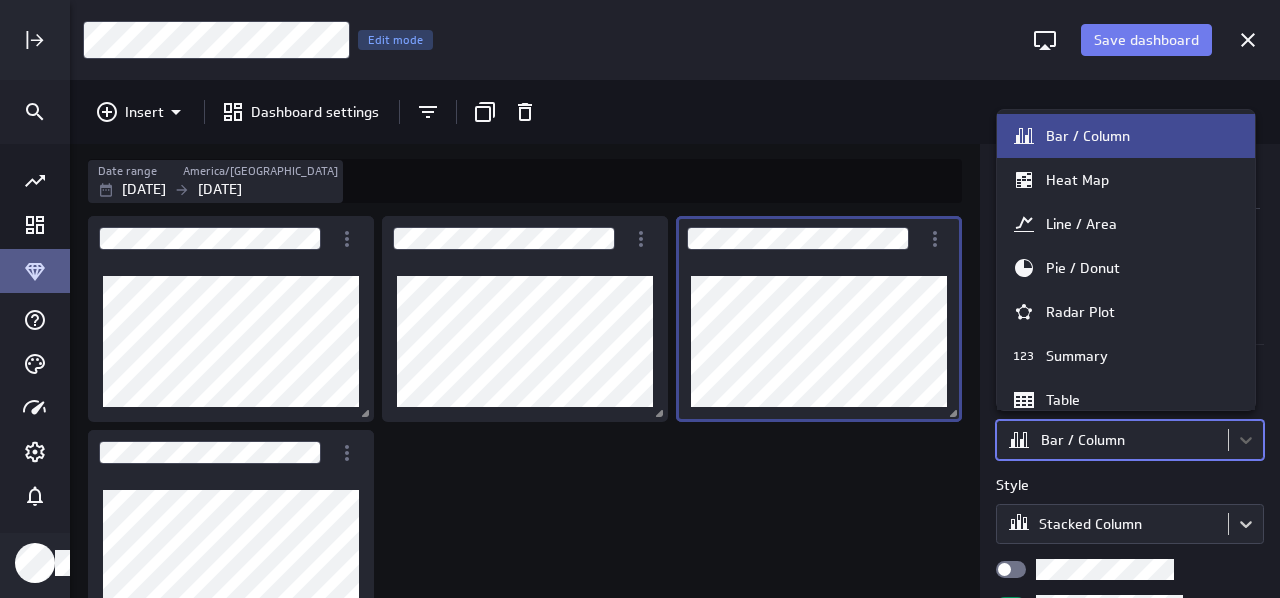 click 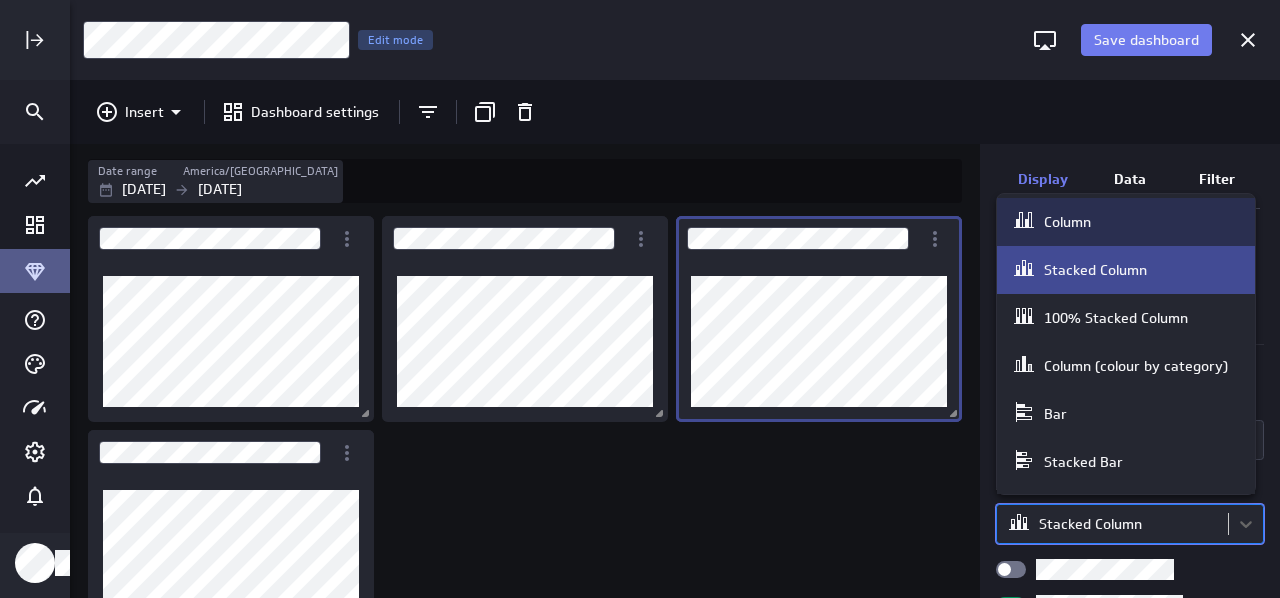 click on "Save dashboard Untitled Dashboard Edit mode Insert Dashboard settings Date range [GEOGRAPHIC_DATA]/[GEOGRAPHIC_DATA] [DATE] [DATE] Display Data Filter   Title     Chart Type   Bar / Column Style option Column focused, 1 of 8. 8 results available. Use Up and Down to choose options, press Enter to select the currently focused option, press Escape to exit the menu, press Tab to select the option and exit the menu. Stacked Column Legend position   Goal options     Comparison   Comparison None   Vertical axis   Axis label None Range Include zero (default)   Sort   Sort x-axis Default Using original data order Sort legend items Default Using original data order Dashboard deleted PowerMetrics Assistant Hey Milly. I’m your PowerMetrics Assistant. If I can’t answer your question, try searching in our  Help Center  (that’s what I do!) You can also contact the  Support Team . How can I help you [DATE]?
Created with Highcharts 9.0.1 Created with Highcharts 9.0.1 Column" at bounding box center (640, 299) 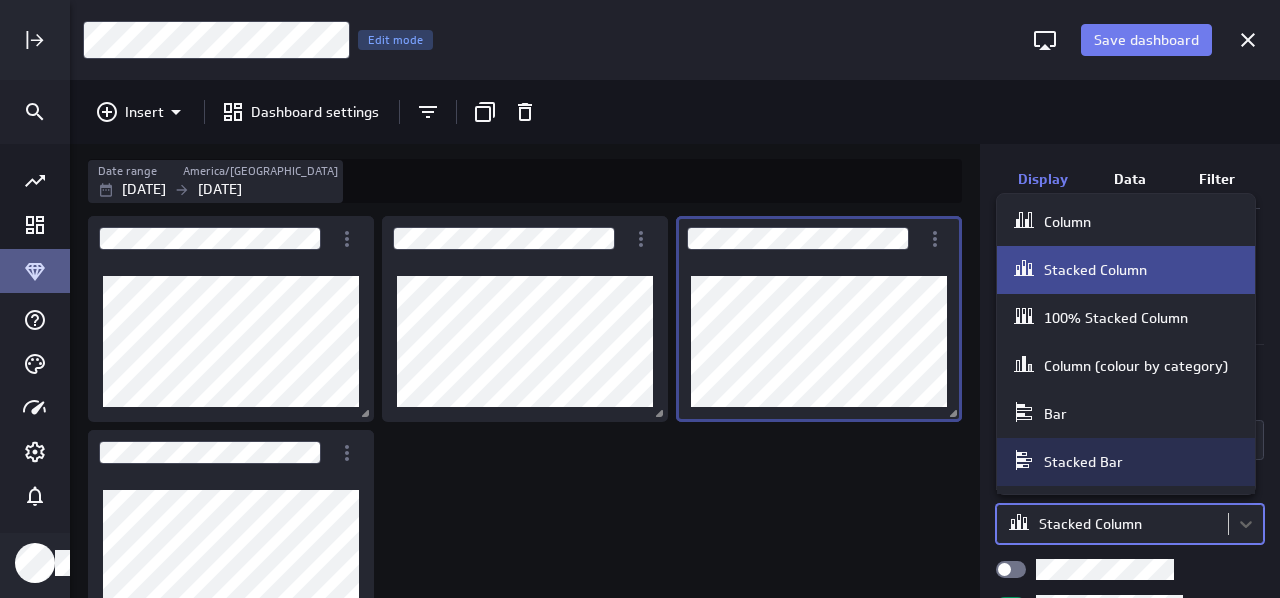 scroll, scrollTop: 8, scrollLeft: 0, axis: vertical 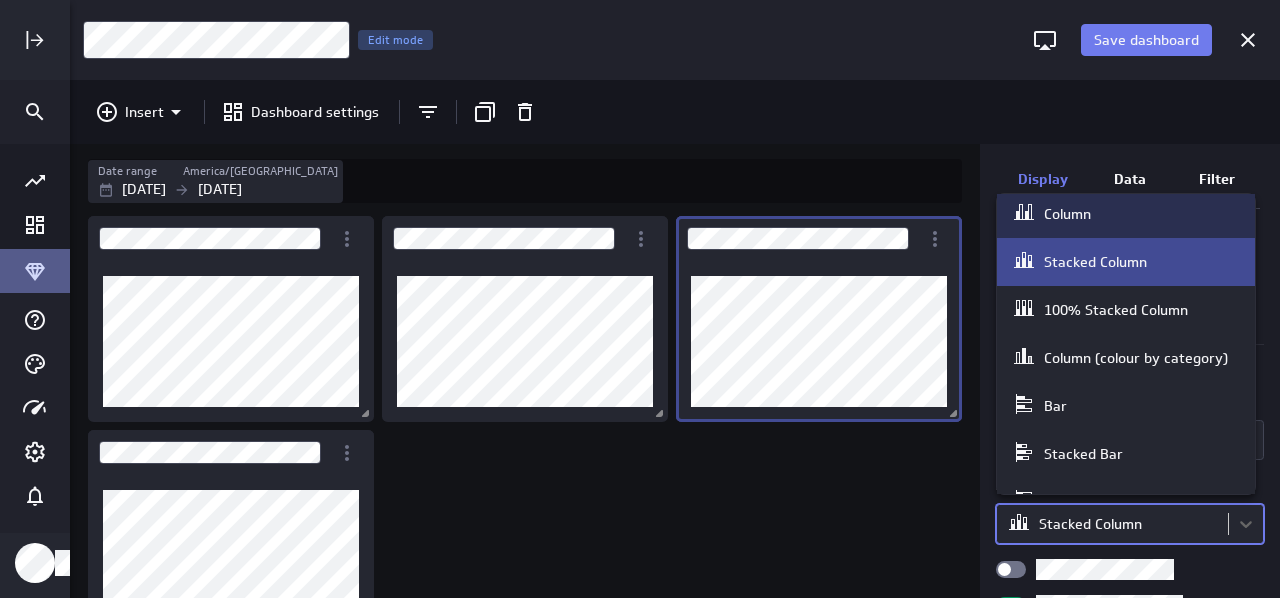 click 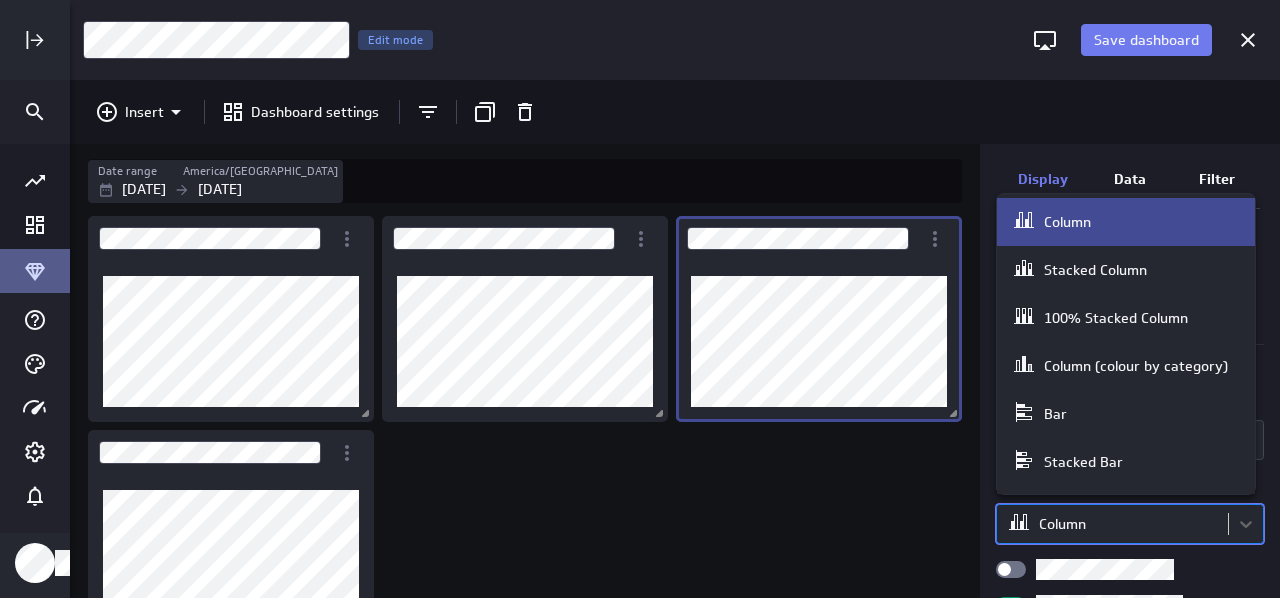 click on "Save dashboard Untitled Dashboard Edit mode Insert Dashboard settings Date range [GEOGRAPHIC_DATA]/[GEOGRAPHIC_DATA] [DATE] [DATE] Display Data Filter   Title     Chart Type   Bar / Column Style option Column focused, 1 of 8. 8 results available. Use Up and Down to choose options, press Enter to select the currently focused option, press Escape to exit the menu, press Tab to select the option and exit the menu. Column Legend position   Goal options     Comparison   Comparison None   Analyses   No analysis Show current values only   Vertical axis   Axis label None Range Include zero (default)   Sort   Sort x-axis Default Using original data order Sort legend items Default Using original data order Dashboard deleted PowerMetrics Assistant Hey Milly. I’m your PowerMetrics Assistant. If I can’t answer your question, try searching in our  Help Center  (that’s what I do!) You can also contact the  Support Team . How can I help you [DATE]?
Column Stacked Column Bar" at bounding box center [640, 299] 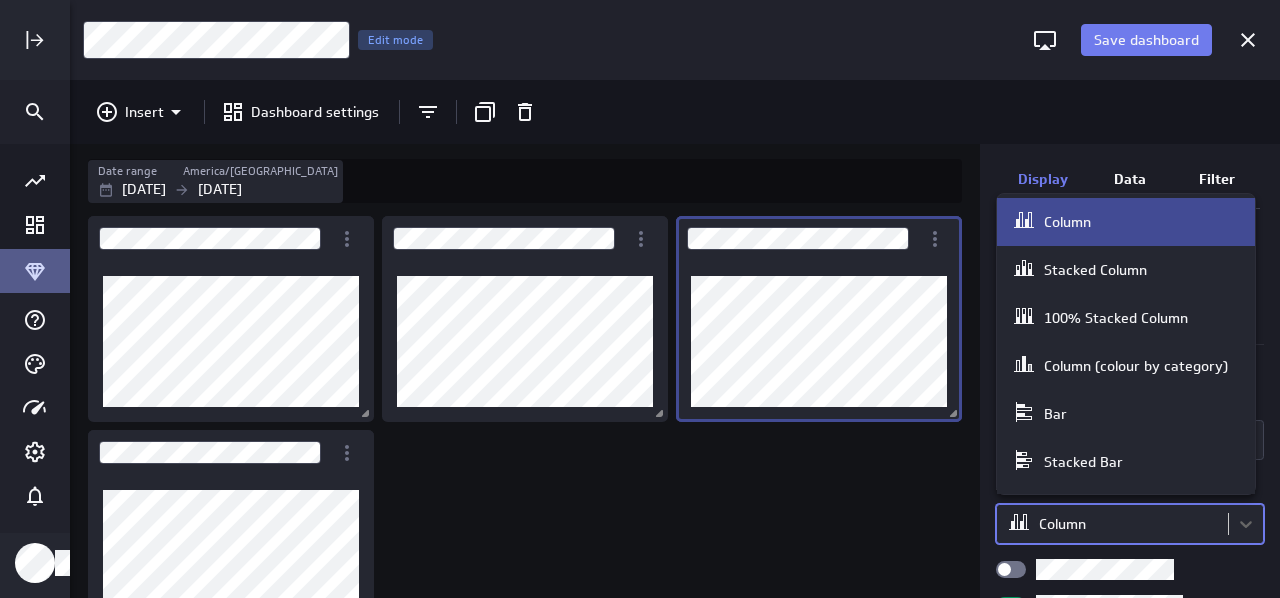 scroll, scrollTop: 8, scrollLeft: 0, axis: vertical 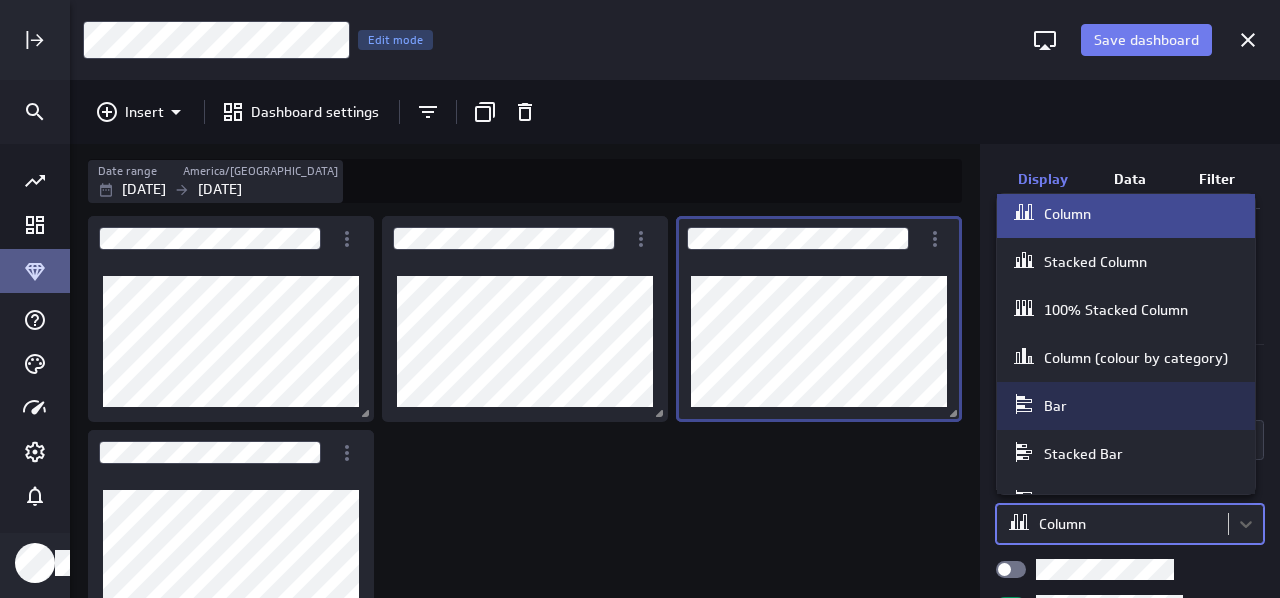 click on "Bar" at bounding box center [1055, 406] 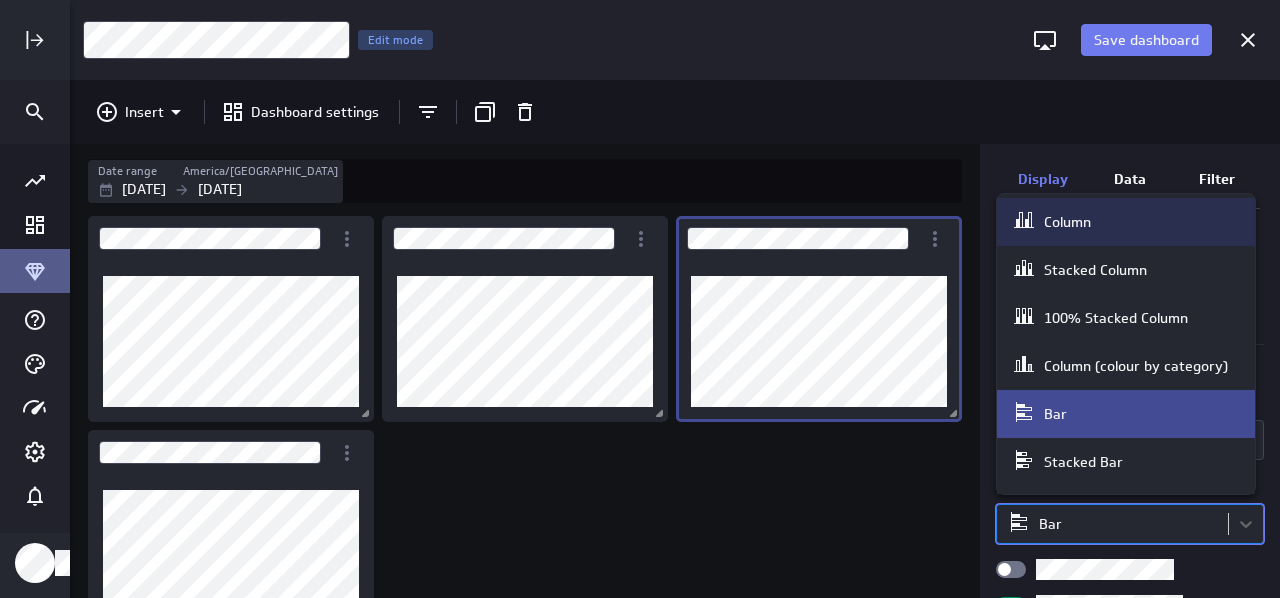 click on "Save dashboard Untitled Dashboard Edit mode Insert Dashboard settings Date range [GEOGRAPHIC_DATA]/[GEOGRAPHIC_DATA] [DATE] [DATE] Display Data Filter   Title     Chart Type   Bar / Column Style option Column focused, 1 of 8. 8 results available. Use Up and Down to choose options, press Enter to select the currently focused option, press Escape to exit the menu, press Tab to select the option and exit the menu. Bar Legend position   Goal options     Comparison   Comparison None   Analyses   No analysis Show current values only   Horizontal axis   Axis label None Range Include zero (default)   Sort   Sort y-axis Default Using original data order Sort legend items Default Using original data order Dashboard deleted PowerMetrics Assistant Hey Milly. I’m your PowerMetrics Assistant. If I can’t answer your question, try searching in our  Help Center  (that’s what I do!) You can also contact the  Support Team . How can I help you [DATE]?
Column Stacked Column Bar" at bounding box center (640, 299) 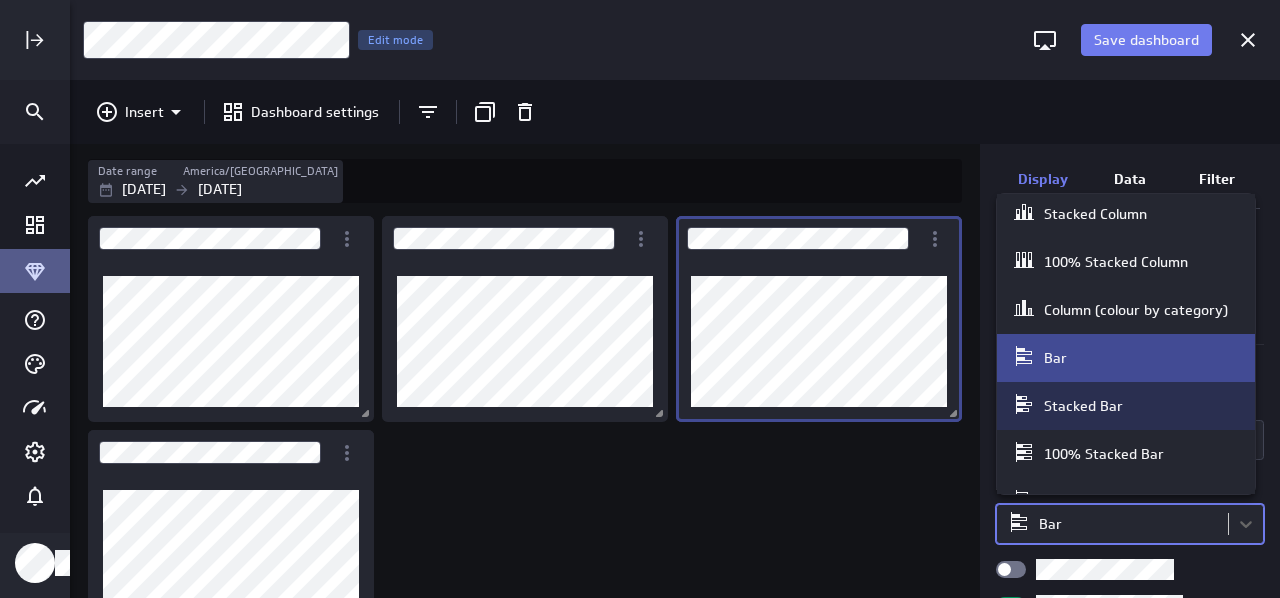 scroll, scrollTop: 92, scrollLeft: 0, axis: vertical 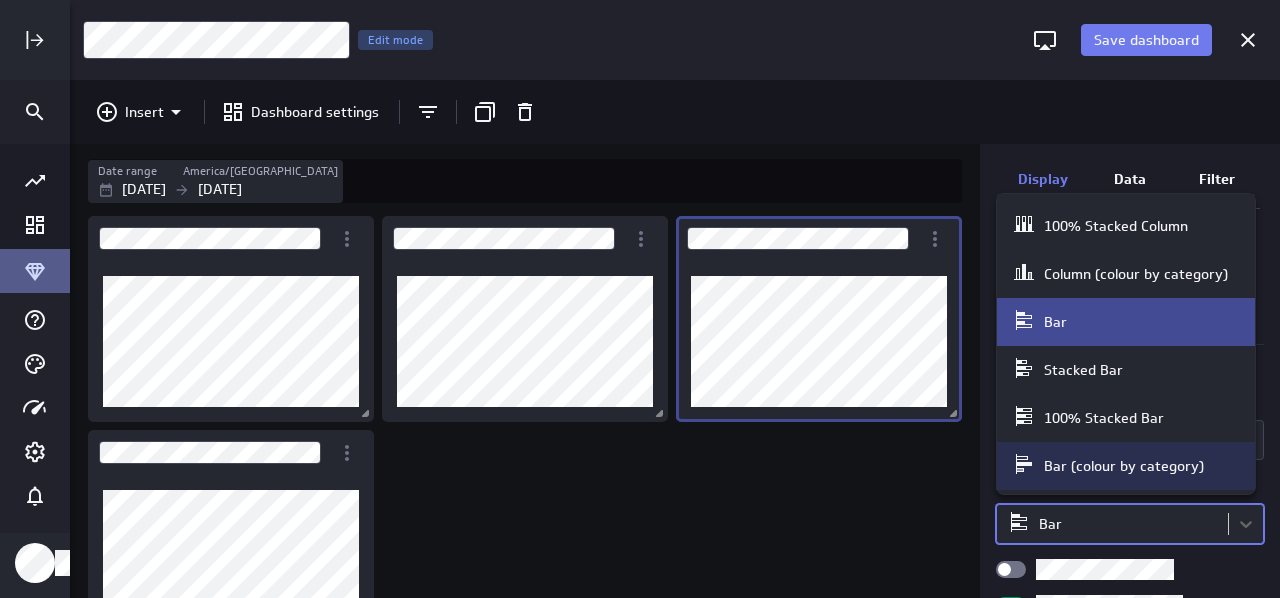 click on "Bar (colour by category)" at bounding box center [1124, 466] 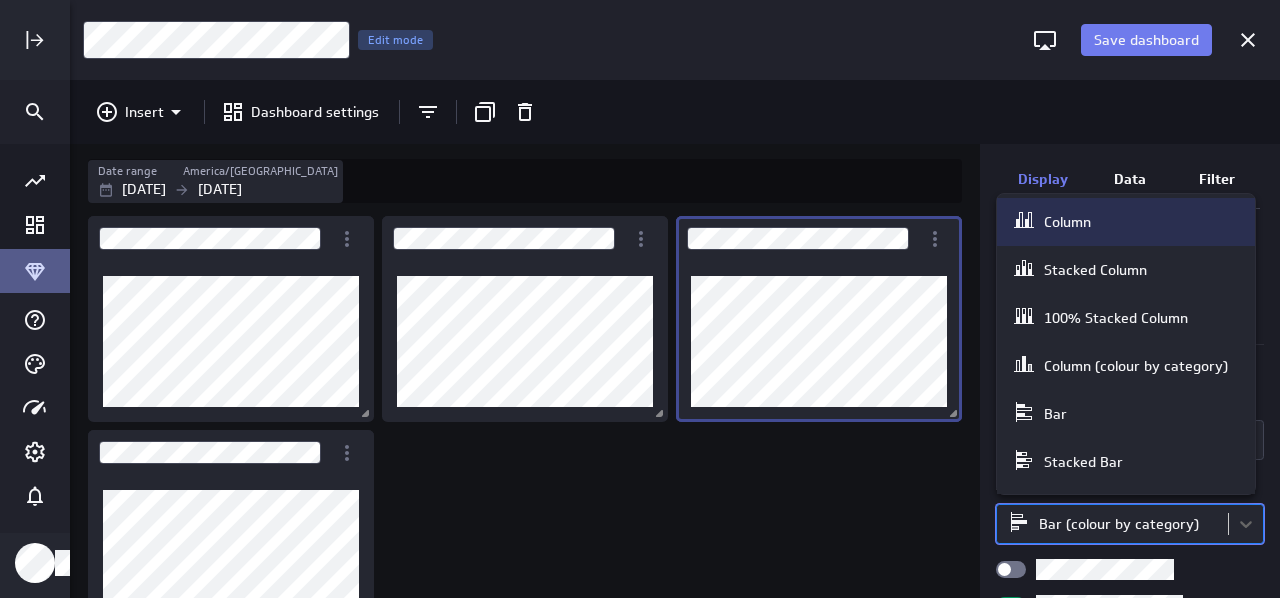click on "Save dashboard Untitled Dashboard Edit mode Insert Dashboard settings Date range [GEOGRAPHIC_DATA]/[GEOGRAPHIC_DATA] [DATE] [DATE] Display Data Filter   Title     Chart Type   Bar / Column Style option Column focused, 1 of 8. 8 results available. Use Up and Down to choose options, press Enter to select the currently focused option, press Escape to exit the menu, press Tab to select the option and exit the menu. Bar (colour by category) Legend position   Goal options     Comparison   Comparison None   Analyses   No analysis Show current values only   Horizontal axis   Axis label None Range Include zero (default)   Sort   Sort y-axis Default Using original data order Dashboard deleted PowerMetrics Assistant Hey Milly. I’m your PowerMetrics Assistant. If I can’t answer your question, try searching in our  Help Center  (that’s what I do!) You can also contact the  Support Team . How can I help you [DATE]?
Created with Highcharts 9.0.1 Created with Highcharts 9.0.1" at bounding box center (640, 299) 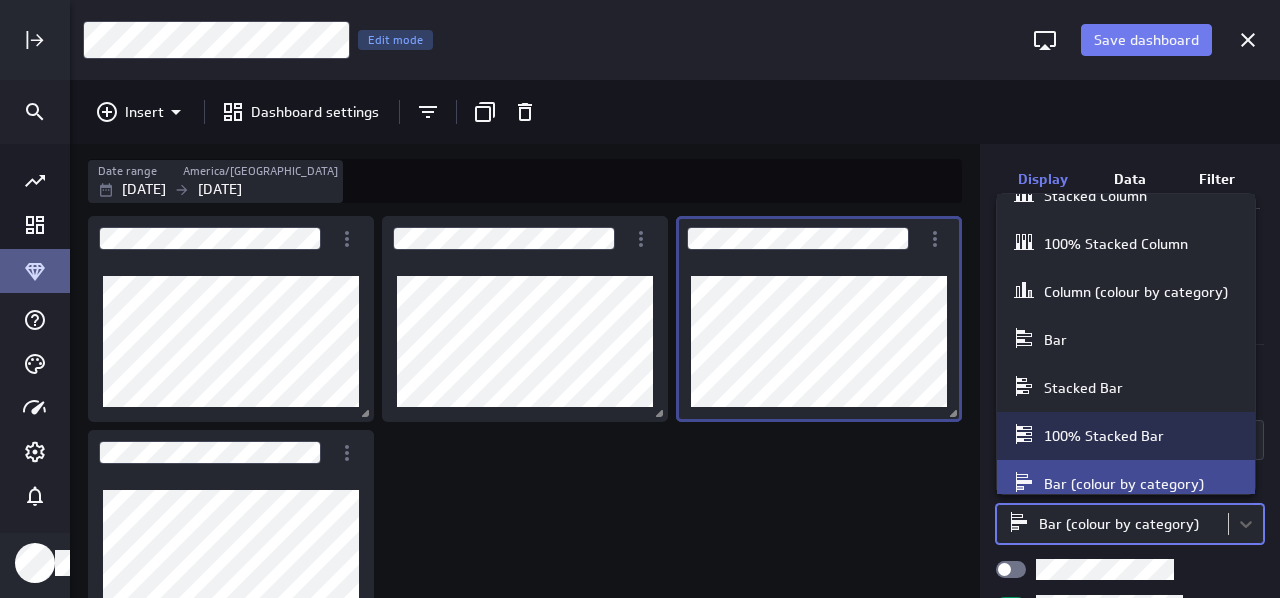 scroll, scrollTop: 69, scrollLeft: 0, axis: vertical 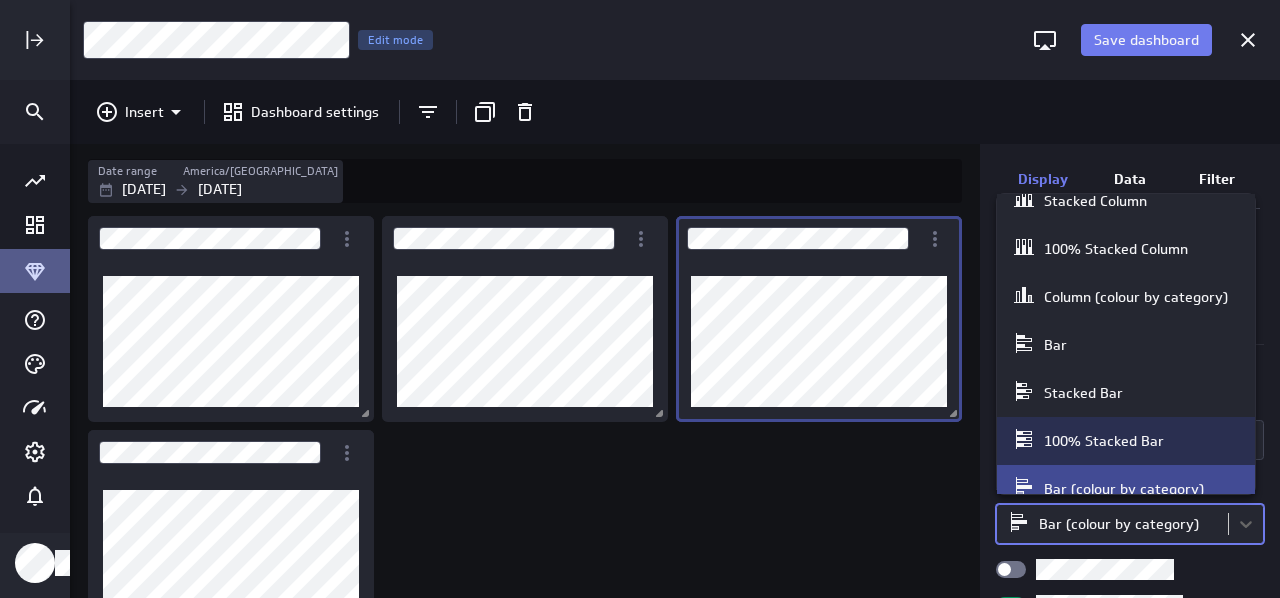 click at bounding box center (640, 299) 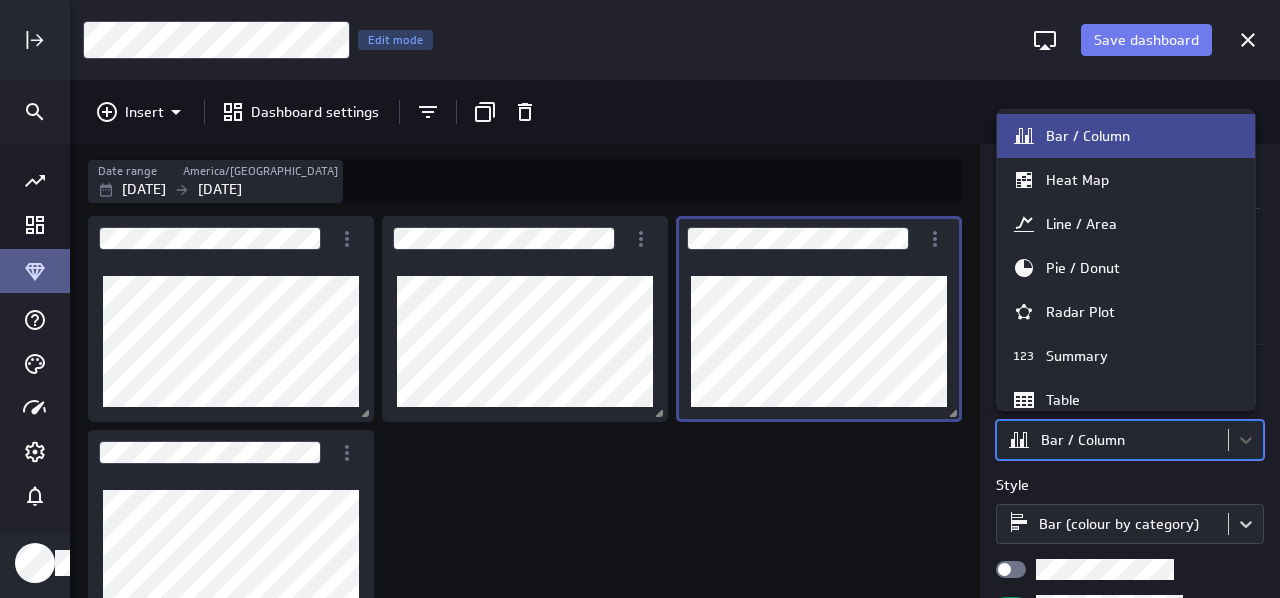 click on "Save dashboard Untitled Dashboard Edit mode Insert Dashboard settings Date range [GEOGRAPHIC_DATA]/[GEOGRAPHIC_DATA] [DATE] [DATE] Display Data Filter   Title     Chart Type   option [object Object] focused, 1 of 11. 11 results available. Use Up and Down to choose options, press Enter to select the currently focused option, press Escape to exit the menu, press Tab to select the option and exit the menu. Bar / Column Style Bar (colour by category) Legend position   Goal options     Comparison   Comparison None   Analyses   No analysis Show current values only   Horizontal axis   Axis label None Range Include zero (default)   Sort   Sort y-axis Default Using original data order Dashboard deleted PowerMetrics Assistant Hey Milly. I’m your PowerMetrics Assistant. If I can’t answer your question, try searching in our  Help Center  (that’s what I do!) You can also contact the  Support Team . How can I help you [DATE]?
Created with Highcharts 9.0.1 Bar / Column 123" at bounding box center (640, 299) 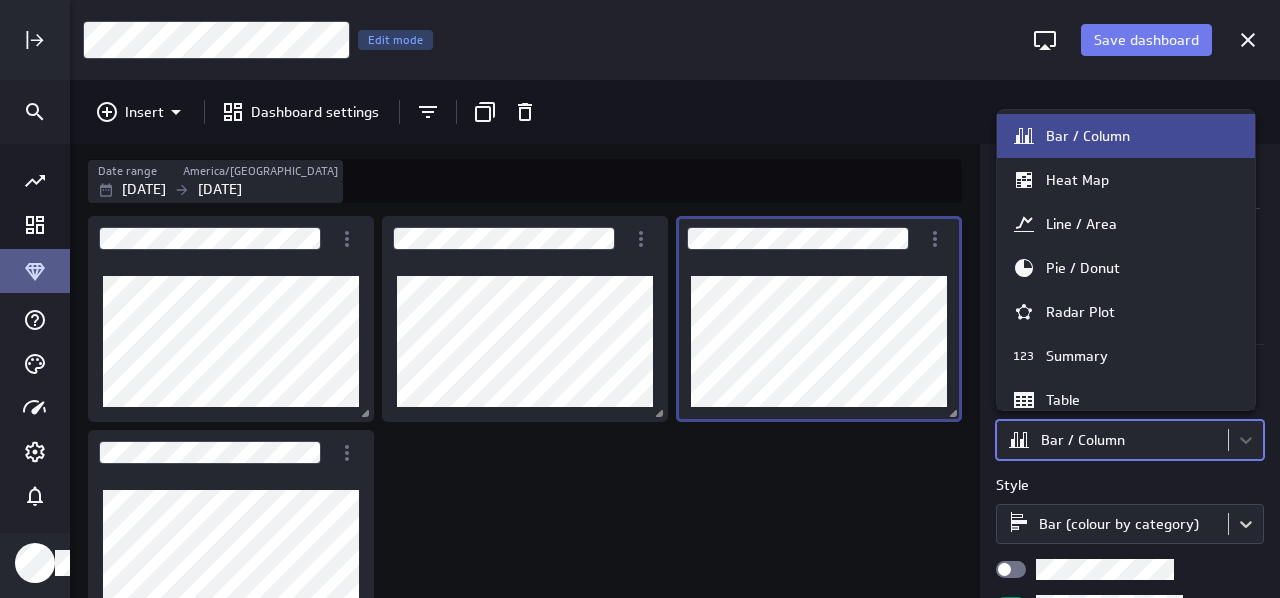 click at bounding box center [1029, 136] 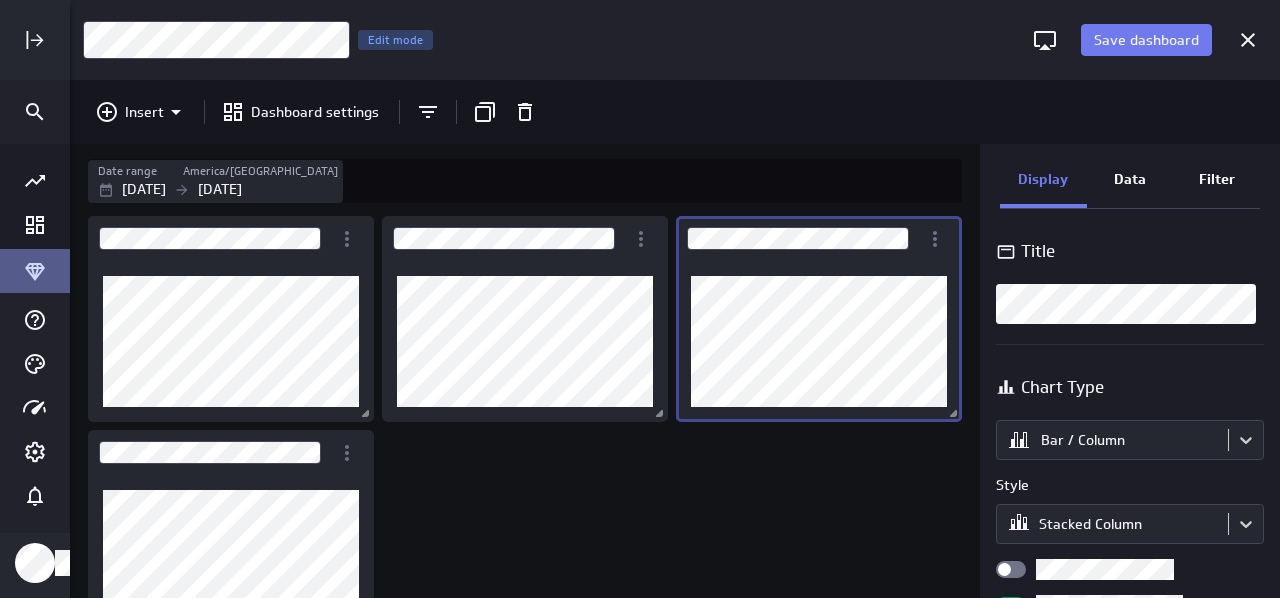 click on "Insert Dashboard settings" at bounding box center (675, 112) 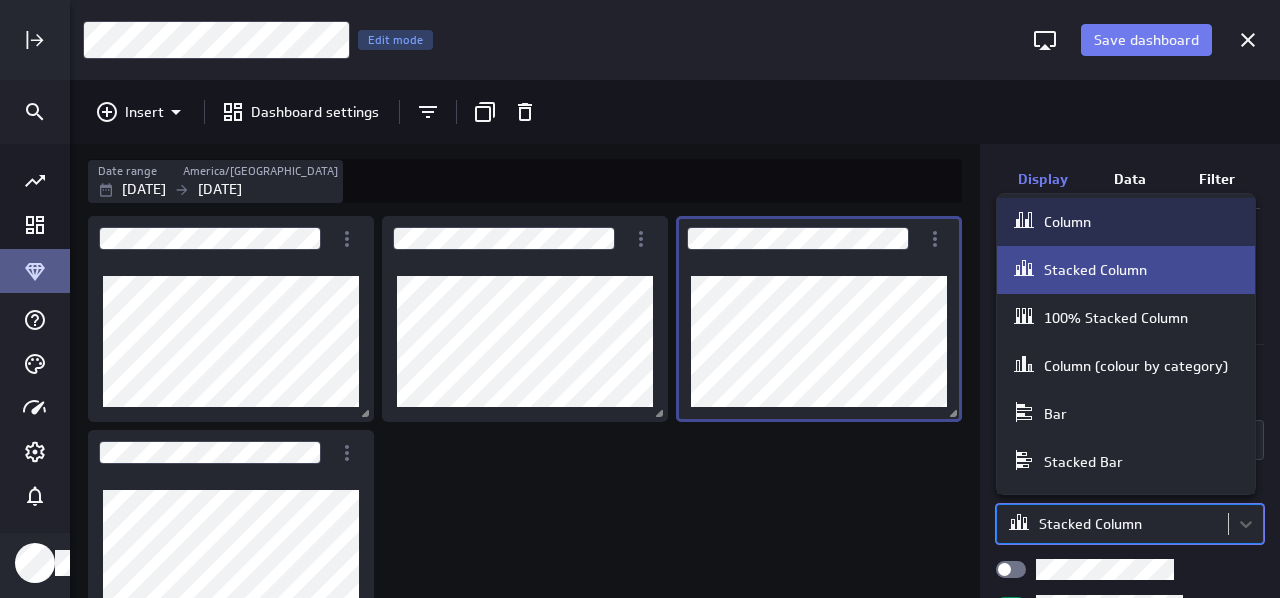 click on "Save dashboard Untitled Dashboard Edit mode Insert Dashboard settings Date range [GEOGRAPHIC_DATA]/[GEOGRAPHIC_DATA] [DATE] [DATE] Display Data Filter   Title     Chart Type   Bar / Column Style option Column focused, 1 of 8. 8 results available. Use Up and Down to choose options, press Enter to select the currently focused option, press Escape to exit the menu, press Tab to select the option and exit the menu. Stacked Column Legend position   Goal options     Comparison   Comparison None   Vertical axis   Axis label None Range Include zero (default)   Sort   Sort x-axis Default Using original data order Sort legend items Default Using original data order Dashboard deleted PowerMetrics Assistant Hey Milly. I’m your PowerMetrics Assistant. If I can’t answer your question, try searching in our  Help Center  (that’s what I do!) You can also contact the  Support Team . How can I help you [DATE]?
Created with Highcharts 9.0.1 Created with Highcharts 9.0.1 Column" at bounding box center (640, 299) 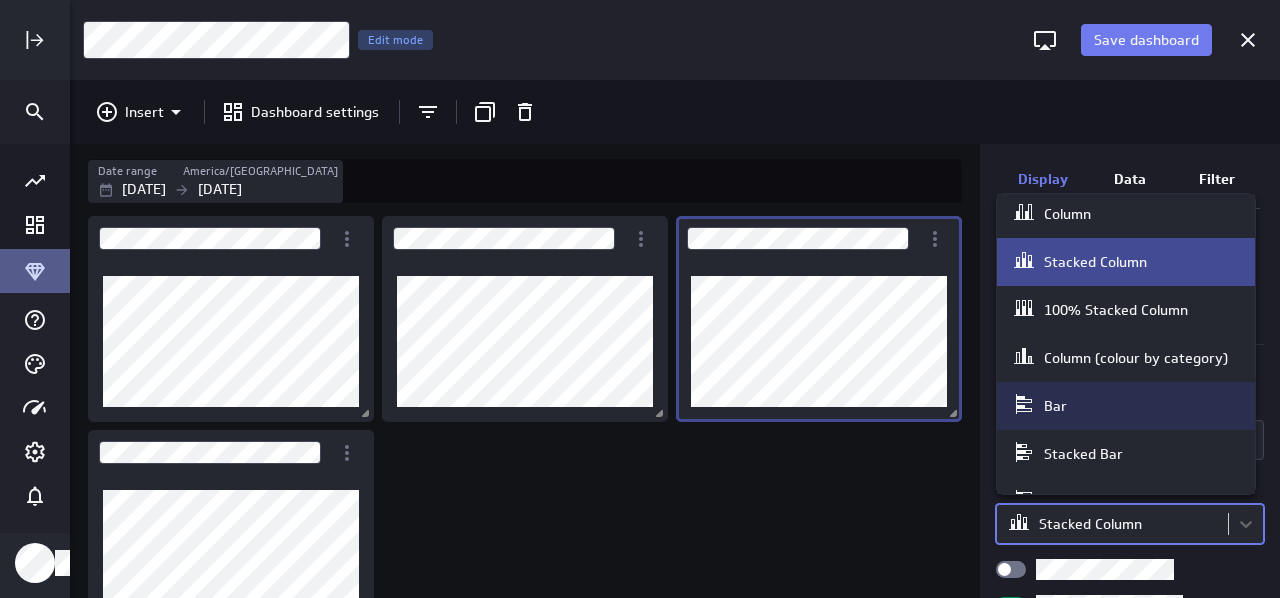 scroll, scrollTop: 92, scrollLeft: 0, axis: vertical 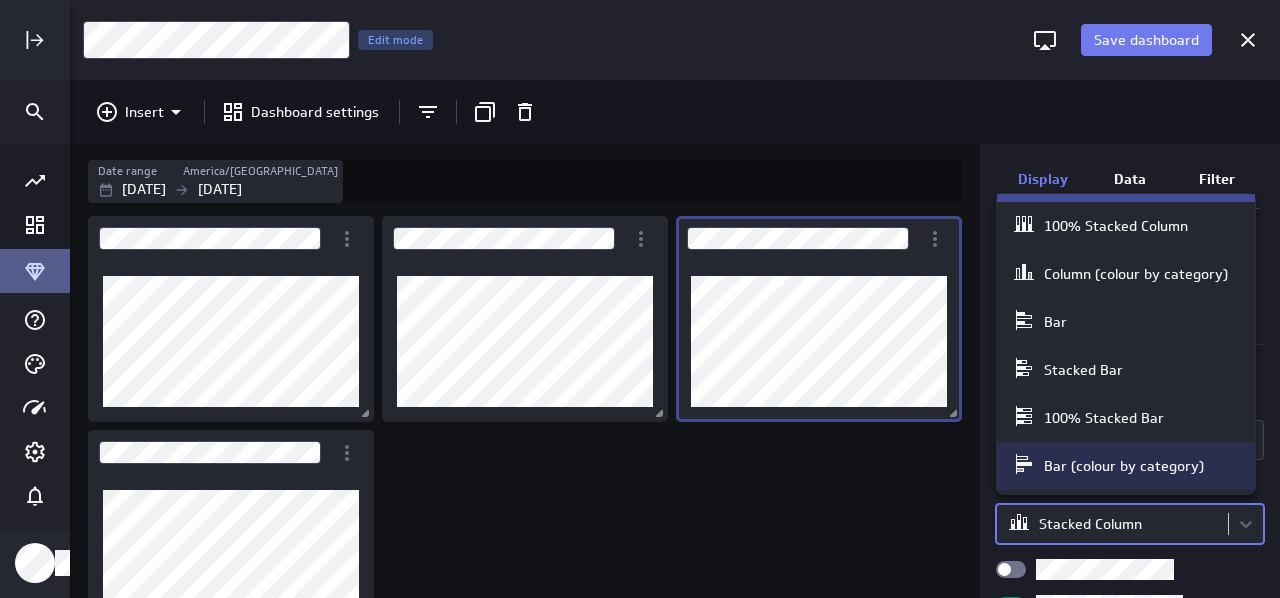 click at bounding box center (1028, 466) 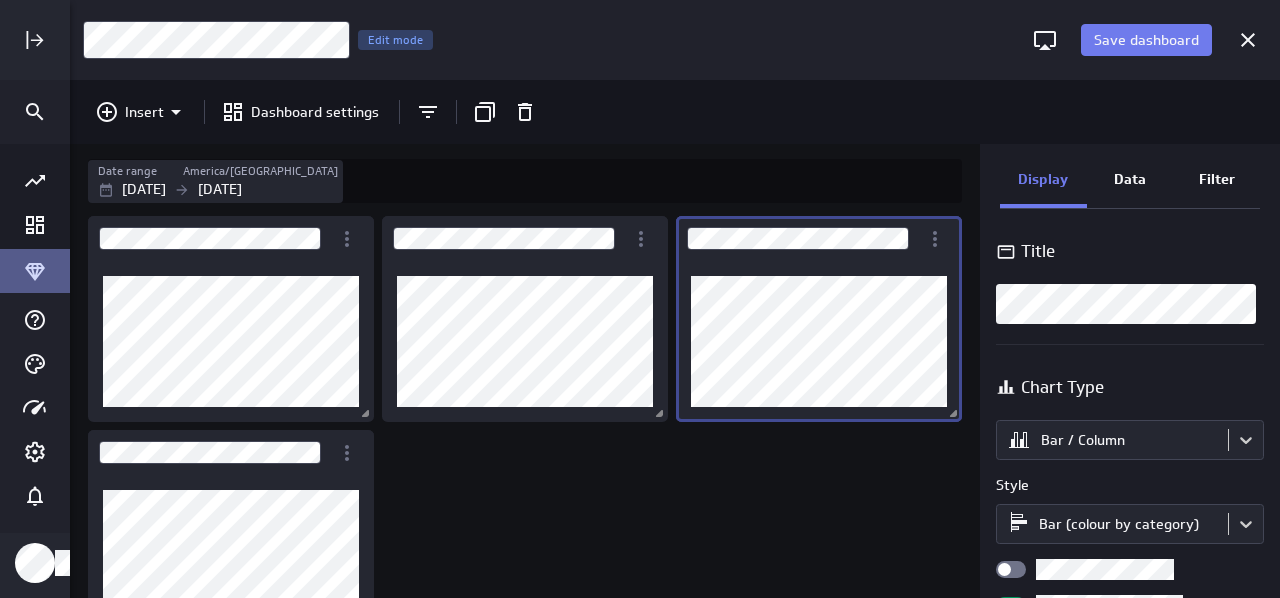 click at bounding box center [529, 425] 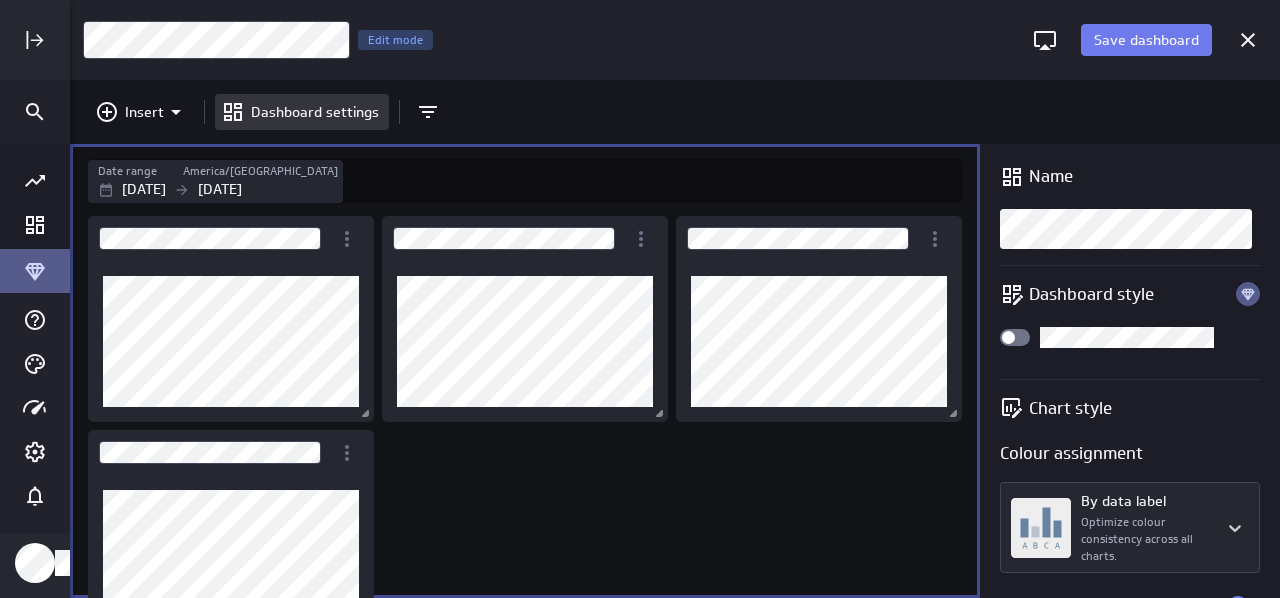 scroll, scrollTop: 42, scrollLeft: 0, axis: vertical 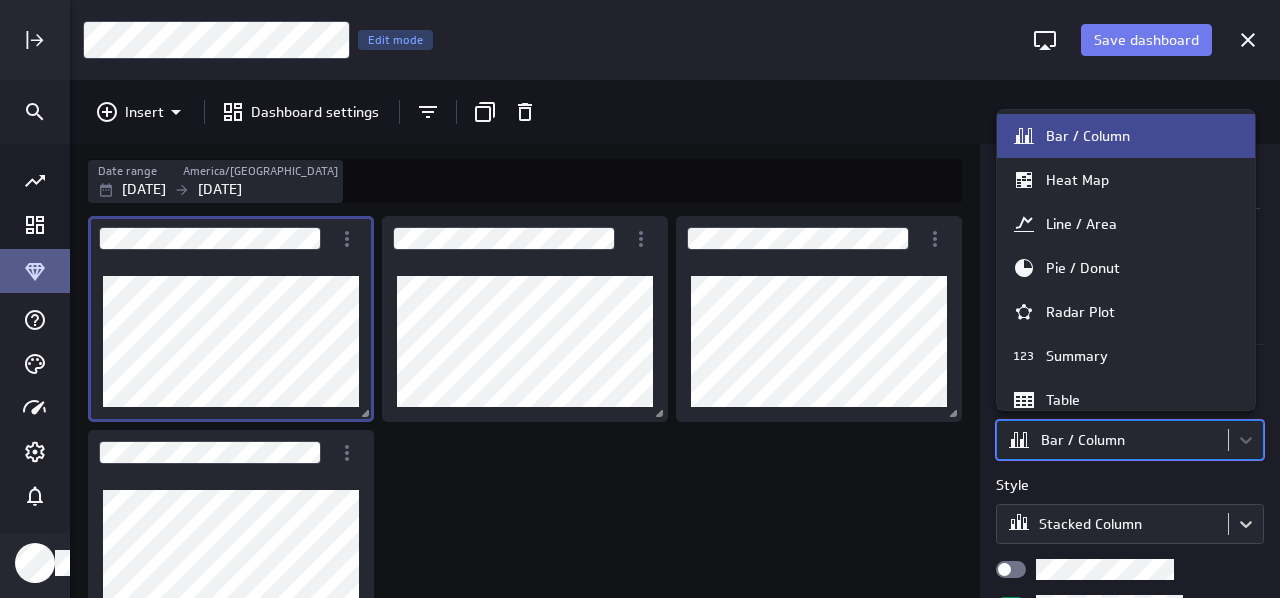 click on "Save dashboard Untitled Dashboard Edit mode Insert Dashboard settings Date range [GEOGRAPHIC_DATA]/[GEOGRAPHIC_DATA] [DATE] [DATE] Display Data Filter   Title     Chart Type   option [object Object] focused, 1 of 11. 11 results available. Use Up and Down to choose options, press Enter to select the currently focused option, press Escape to exit the menu, press Tab to select the option and exit the menu. Bar / Column Style Stacked Column Legend position   Goal options     Comparison   Comparison None   Vertical axis   Axis label None Range Include zero (default)   Sort   Sort x-axis Default Using original data order Sort legend items Default Using original data order Dashboard deleted PowerMetrics Assistant Hey Milly. I’m your PowerMetrics Assistant. If I can’t answer your question, try searching in our  Help Center  (that’s what I do!) You can also contact the  Support Team . How can I help you [DATE]?
Created with Highcharts 9.0.1 Bar / Column Heat Map 123" at bounding box center (640, 299) 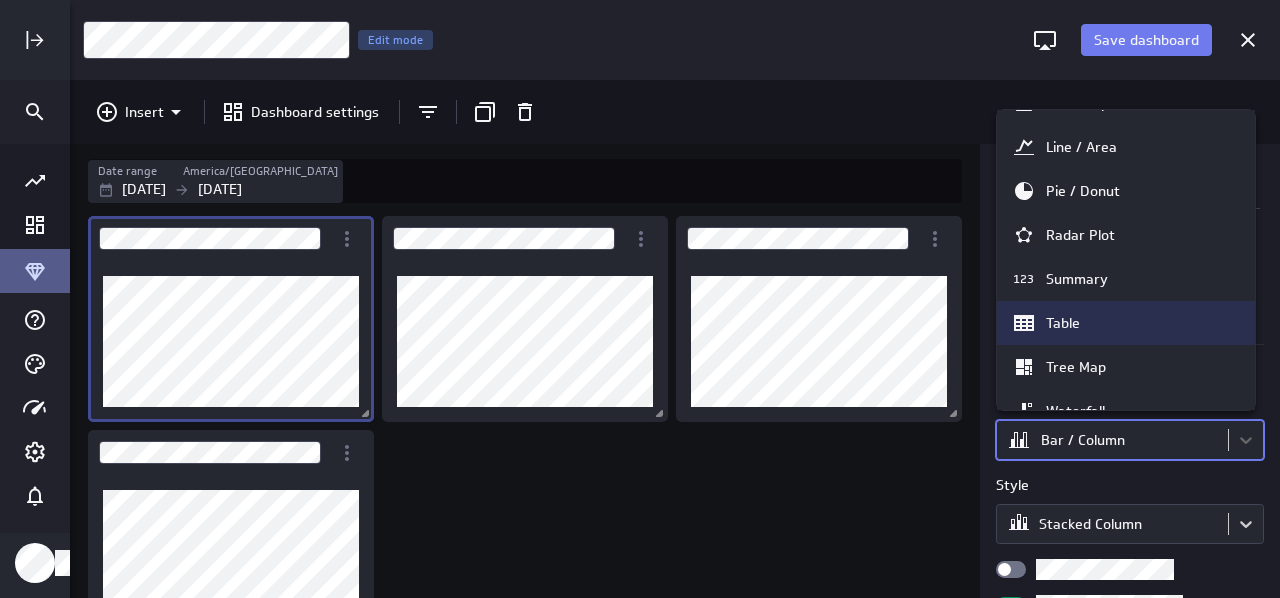 scroll, scrollTop: 0, scrollLeft: 0, axis: both 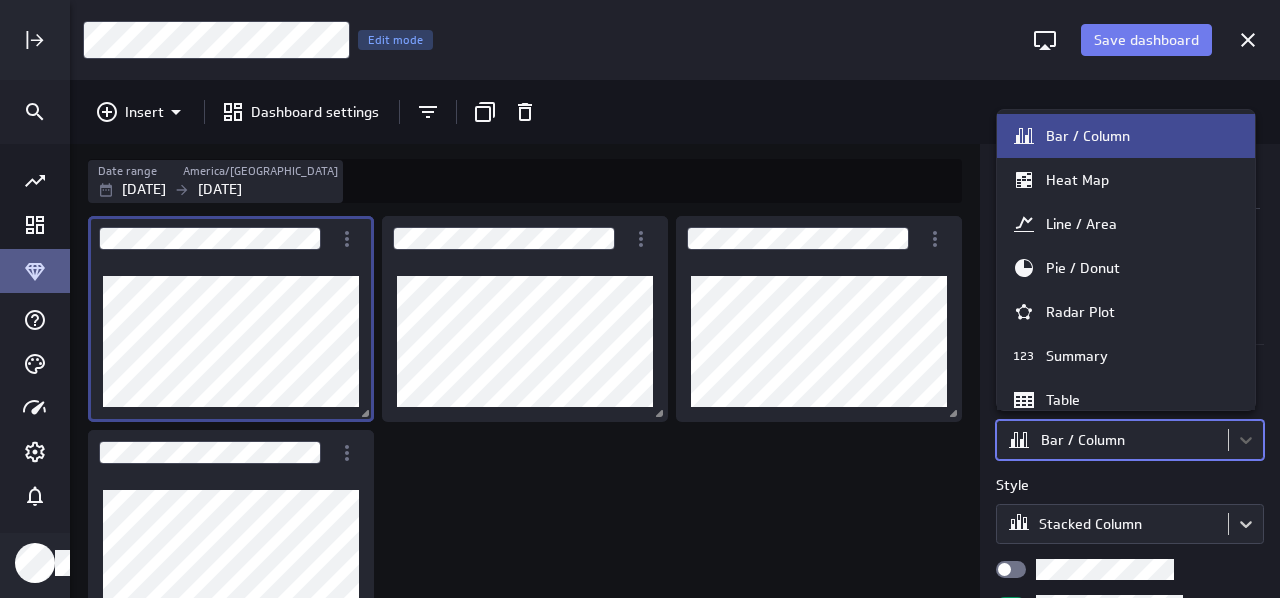 click on "Bar / Column" at bounding box center (1088, 136) 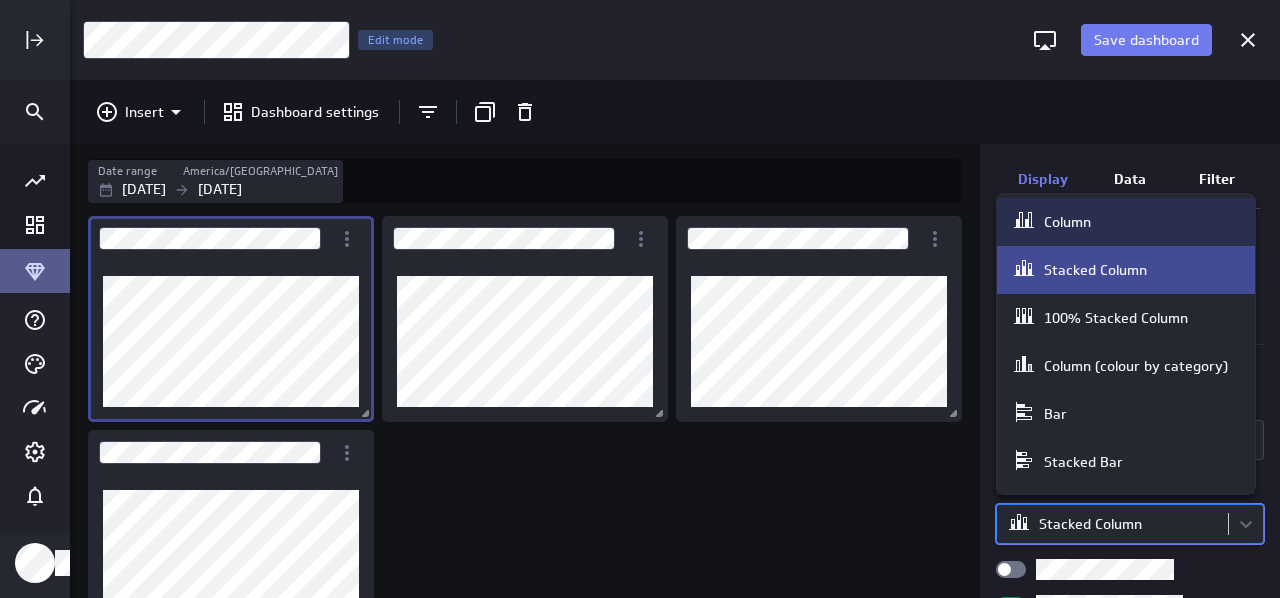click on "Save dashboard Untitled Dashboard Edit mode Insert Dashboard settings Date range [GEOGRAPHIC_DATA]/[GEOGRAPHIC_DATA] [DATE] [DATE] Display Data Filter   Title     Chart Type   Bar / Column Style option Column focused, 1 of 8. 8 results available. Use Up and Down to choose options, press Enter to select the currently focused option, press Escape to exit the menu, press Tab to select the option and exit the menu. Stacked Column Legend position   Goal options     Comparison   Comparison None   Vertical axis   Axis label None Range Include zero (default)   Sort   Sort x-axis Default Using original data order Sort legend items Default Using original data order Dashboard deleted PowerMetrics Assistant Hey Milly. I’m your PowerMetrics Assistant. If I can’t answer your question, try searching in our  Help Center  (that’s what I do!) You can also contact the  Support Team . How can I help you [DATE]?
Created with Highcharts 9.0.1 Created with Highcharts 9.0.1 Column" at bounding box center [640, 299] 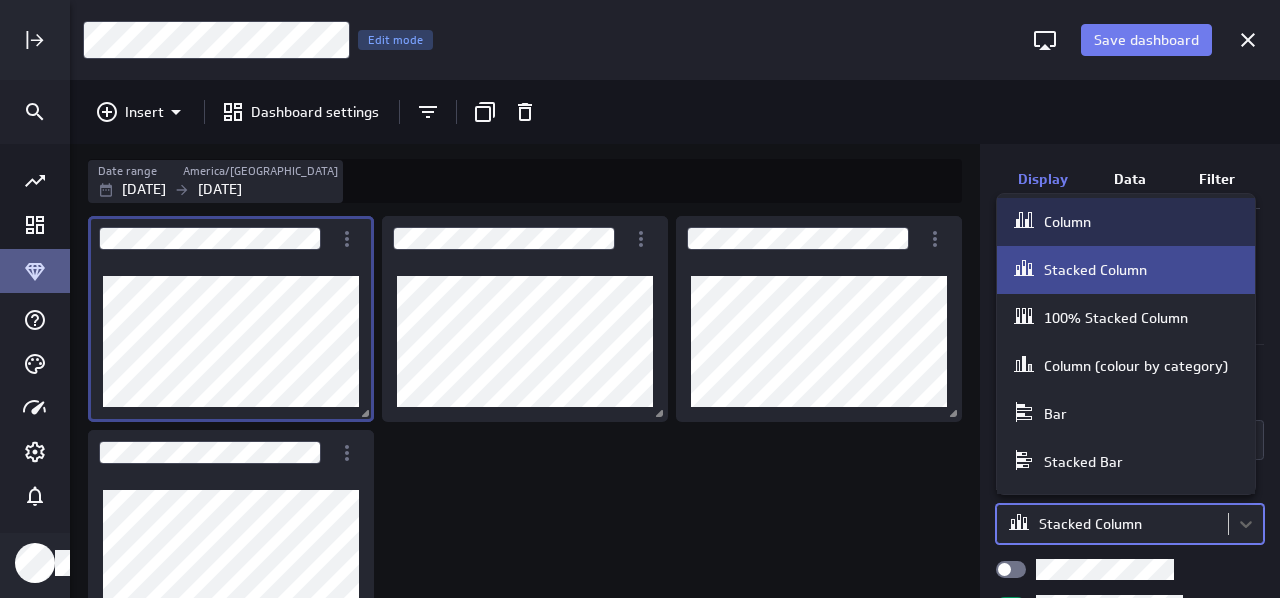 scroll, scrollTop: 56, scrollLeft: 0, axis: vertical 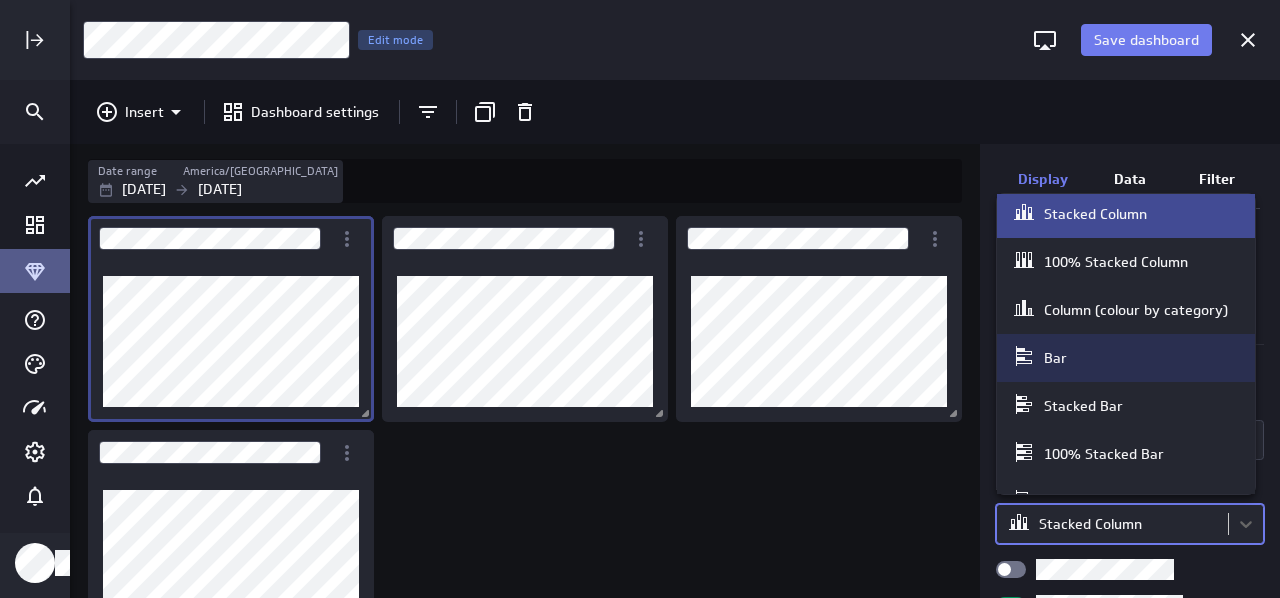click on "Bar" at bounding box center (1126, 358) 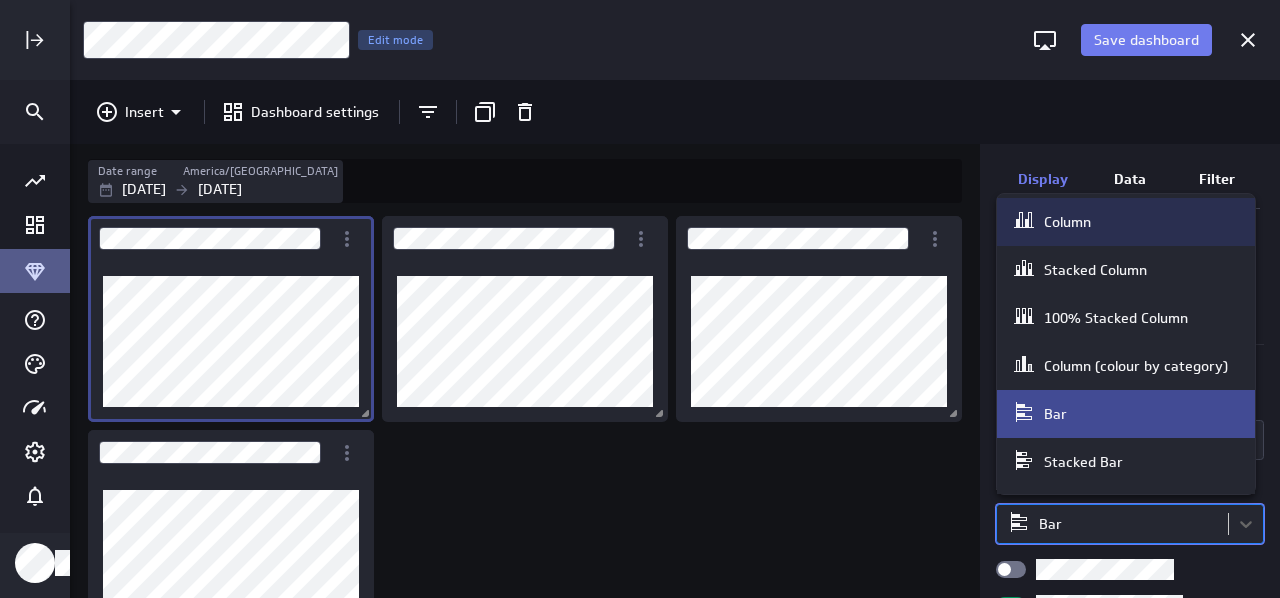 click on "Save dashboard Untitled Dashboard Edit mode Insert Dashboard settings Date range [GEOGRAPHIC_DATA]/[GEOGRAPHIC_DATA] [DATE] [DATE] Display Data Filter   Title     Chart Type   Bar / Column Style option Column focused, 1 of 8. 8 results available. Use Up and Down to choose options, press Enter to select the currently focused option, press Escape to exit the menu, press Tab to select the option and exit the menu. Bar Legend position   Goal options     Comparison   Comparison None   Analyses   No analysis Show current values only   Horizontal axis   Axis label None Range Include zero (default)   Sort   Sort y-axis Default Using original data order Sort legend items Default Using original data order Dashboard deleted PowerMetrics Assistant Hey Milly. I’m your PowerMetrics Assistant. If I can’t answer your question, try searching in our  Help Center  (that’s what I do!) You can also contact the  Support Team . How can I help you [DATE]?
Column Stacked Column Bar" at bounding box center [640, 299] 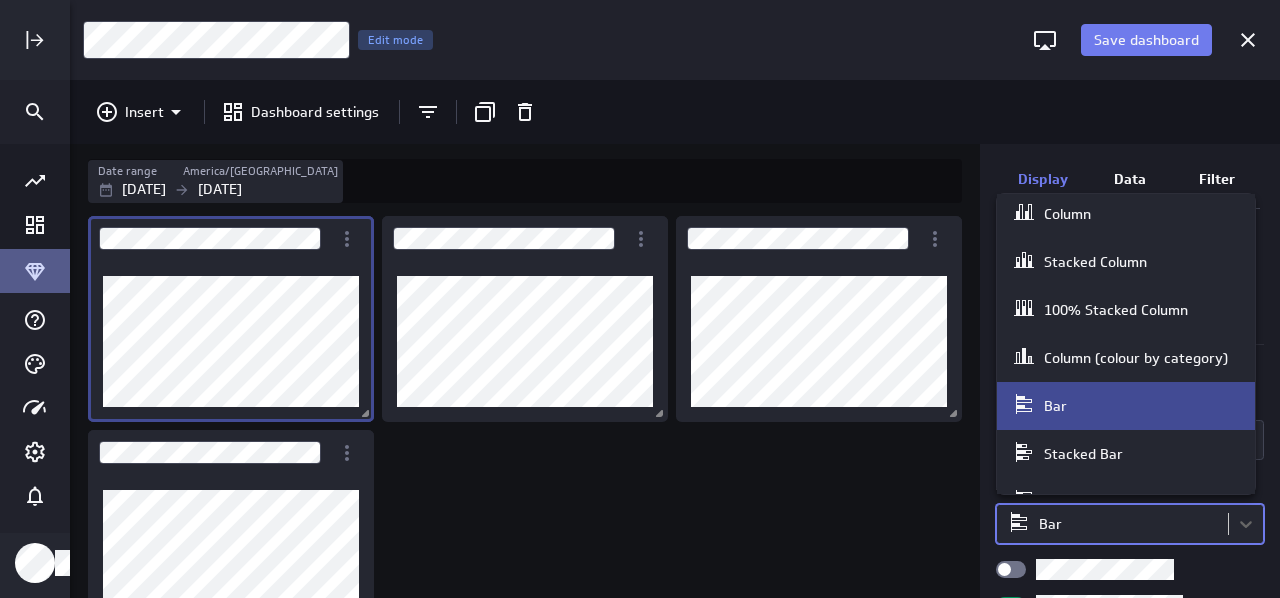scroll, scrollTop: 92, scrollLeft: 0, axis: vertical 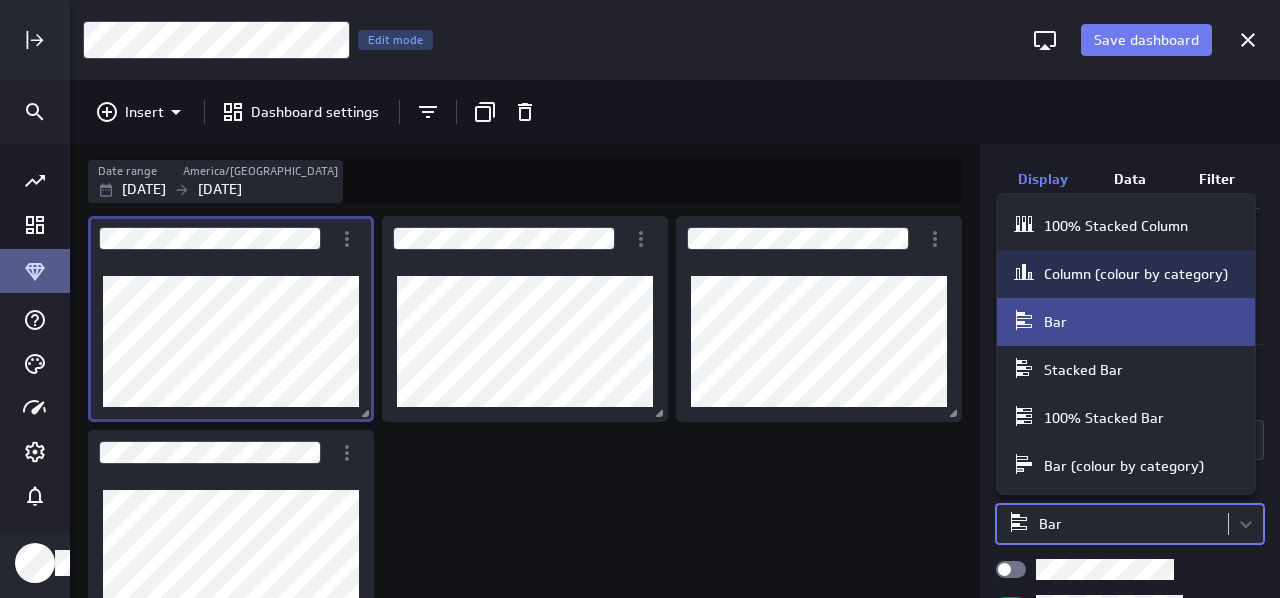 click on "Column (colour by category)" at bounding box center (1136, 274) 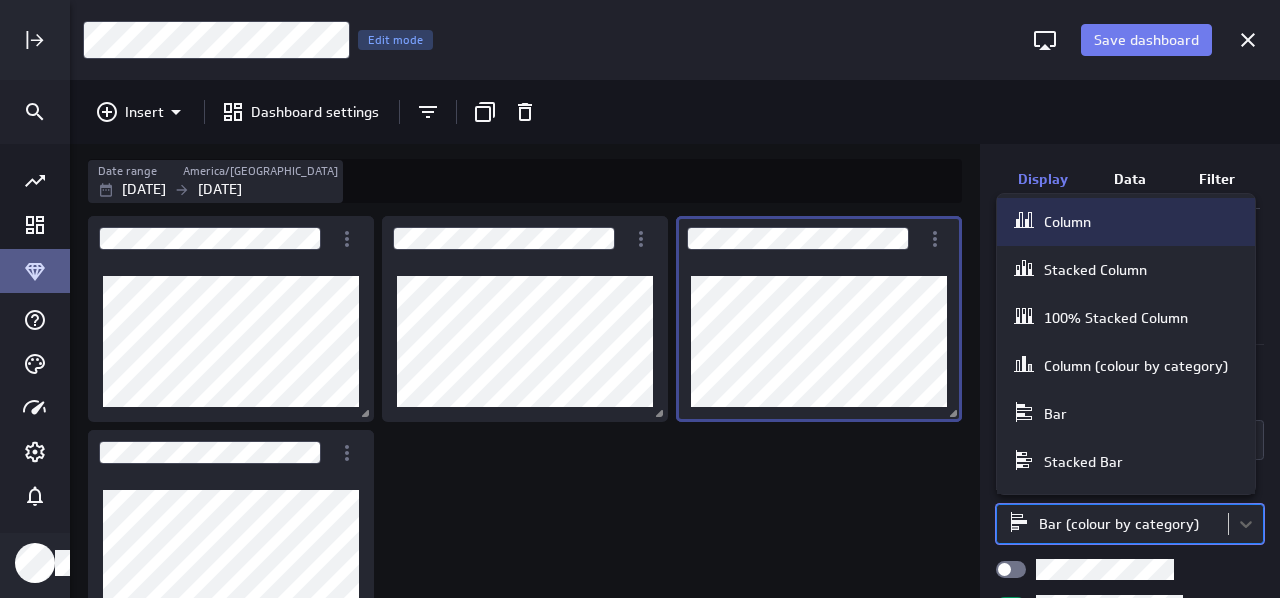 click on "Save dashboard Untitled Dashboard Edit mode Insert Dashboard settings Date range [GEOGRAPHIC_DATA]/[GEOGRAPHIC_DATA] [DATE] [DATE] Display Data Filter   Title     Chart Type   Bar / Column Style option Column focused, 1 of 8. 8 results available. Use Up and Down to choose options, press Enter to select the currently focused option, press Escape to exit the menu, press Tab to select the option and exit the menu. Bar (colour by category) Legend position   Goal options     Comparison   Comparison None   Analyses   No analysis Show current values only   Horizontal axis   Axis label None Range Include zero (default)   Sort   Sort y-axis Default Using original data order Dashboard deleted PowerMetrics Assistant Hey Milly. I’m your PowerMetrics Assistant. If I can’t answer your question, try searching in our  Help Center  (that’s what I do!) You can also contact the  Support Team . How can I help you [DATE]?
Created with Highcharts 9.0.1 Created with Highcharts 9.0.1" at bounding box center [640, 299] 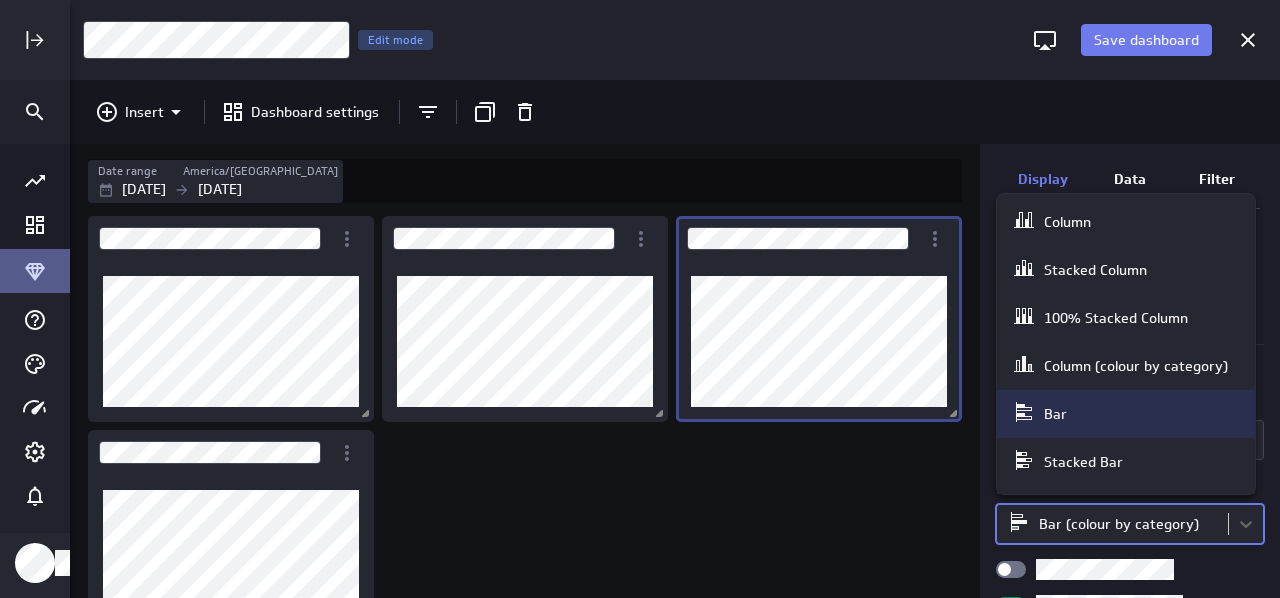 scroll, scrollTop: 8, scrollLeft: 0, axis: vertical 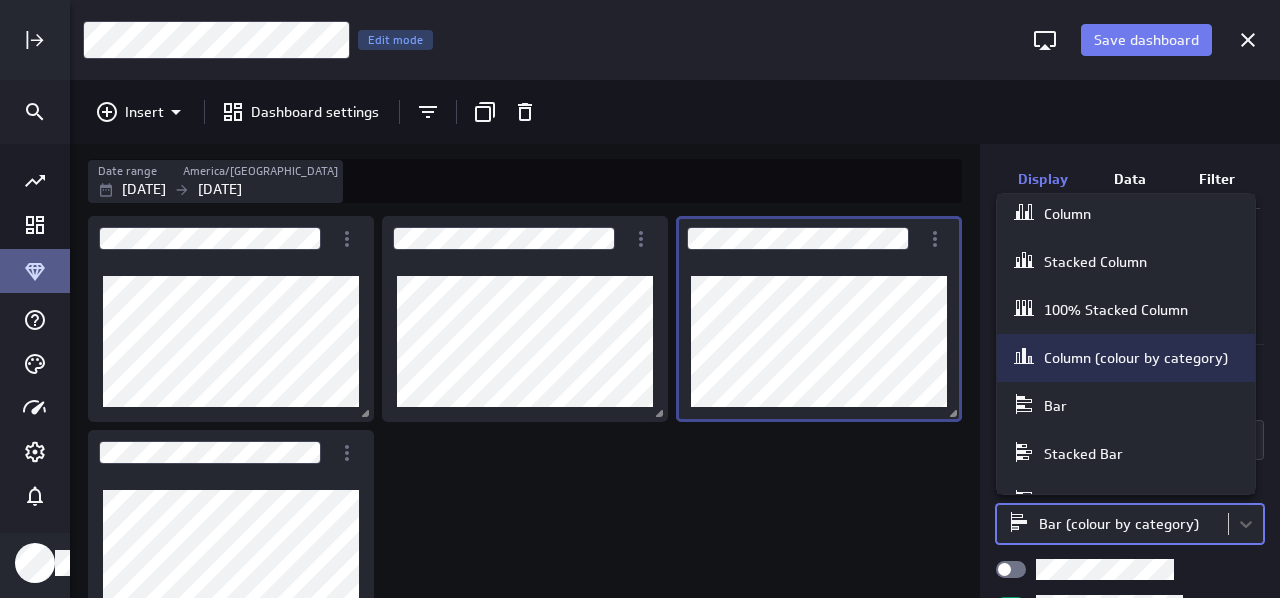 click on "Column (colour by category)" at bounding box center (1136, 358) 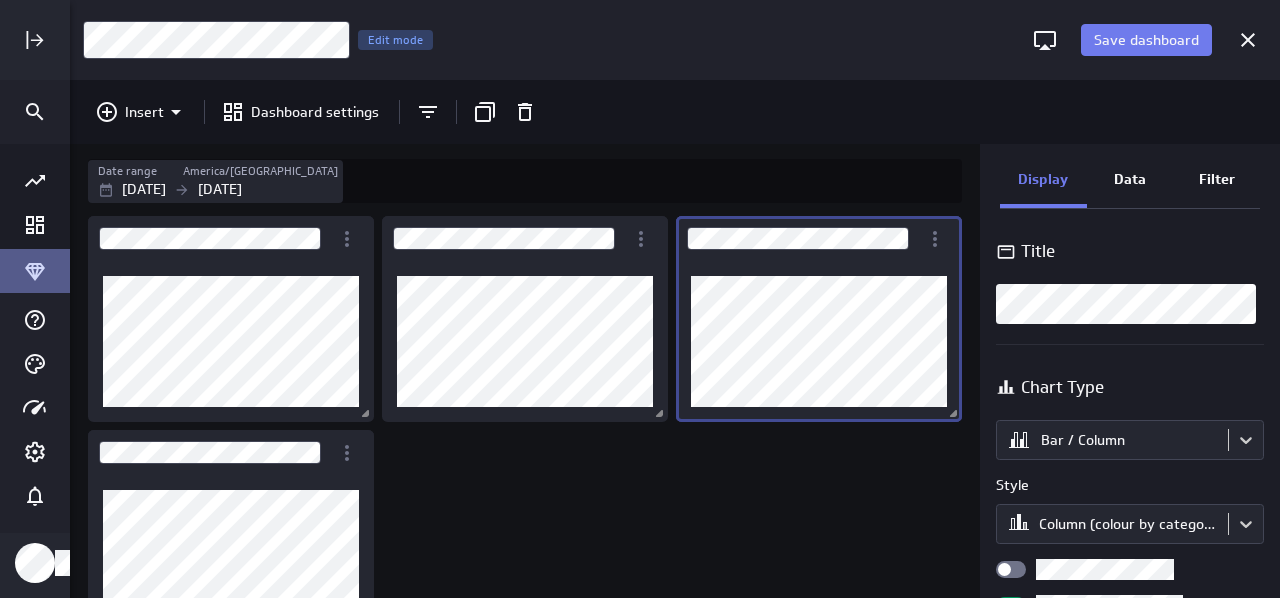 click at bounding box center (529, 425) 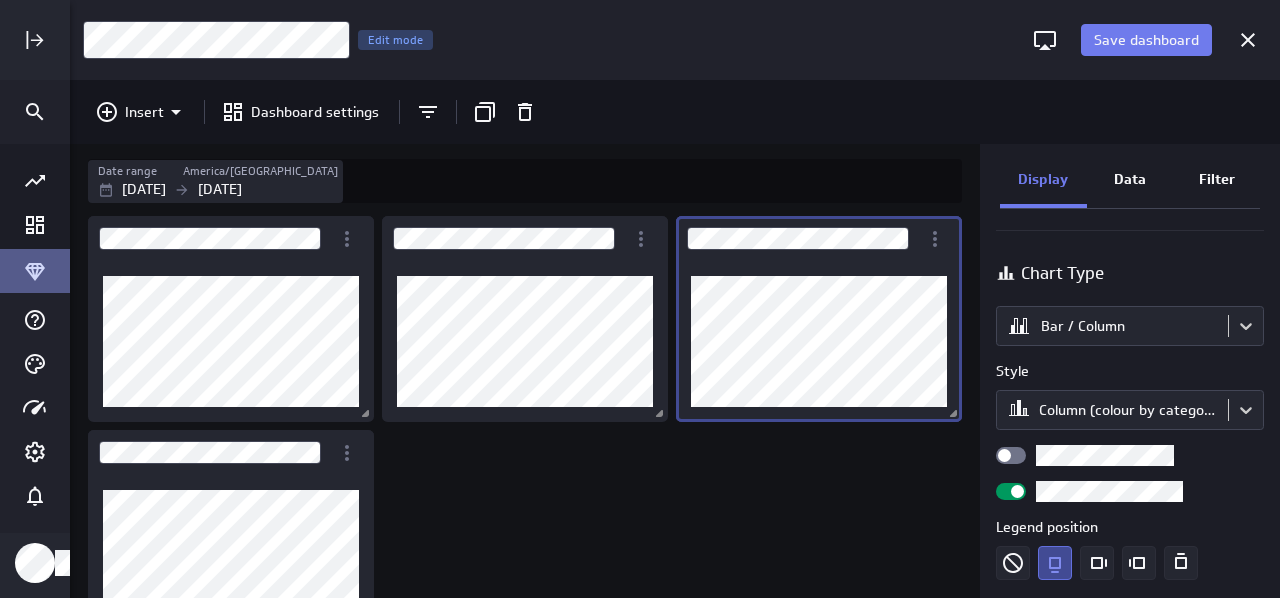 scroll, scrollTop: 115, scrollLeft: 0, axis: vertical 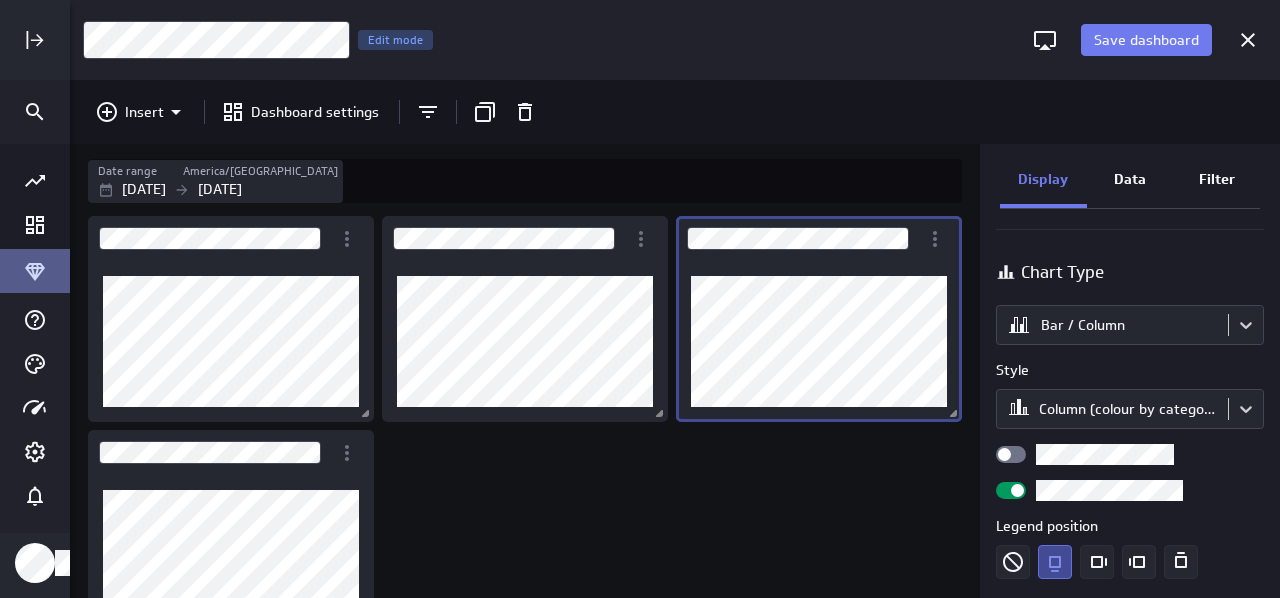 click at bounding box center (1011, 454) 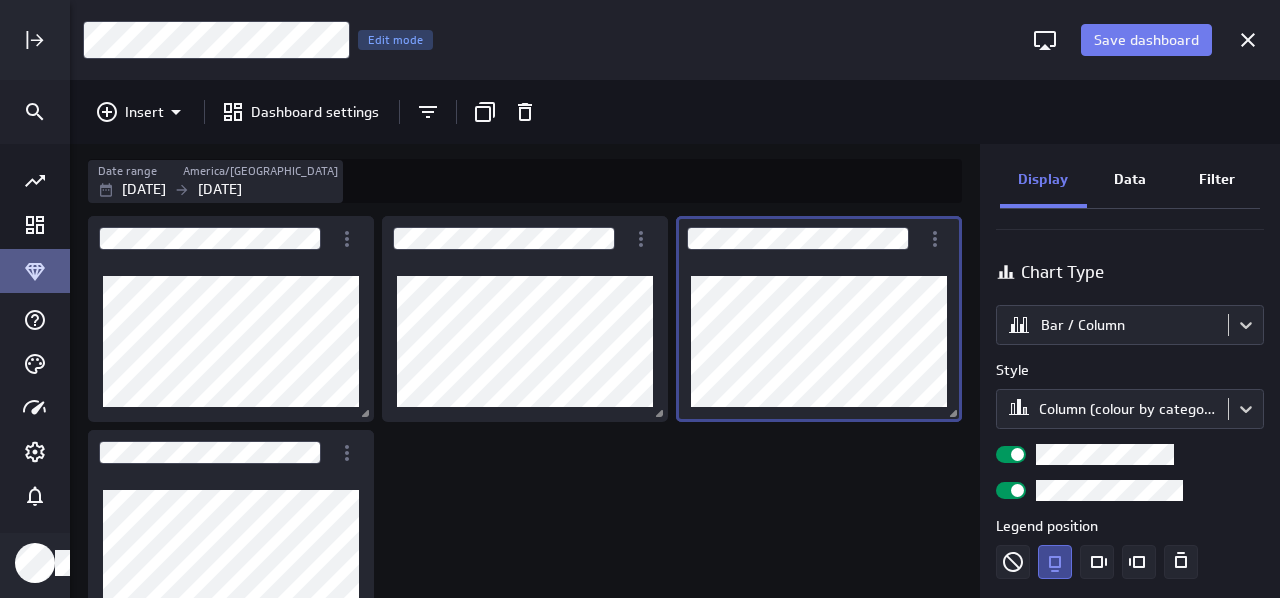 click at bounding box center (1017, 454) 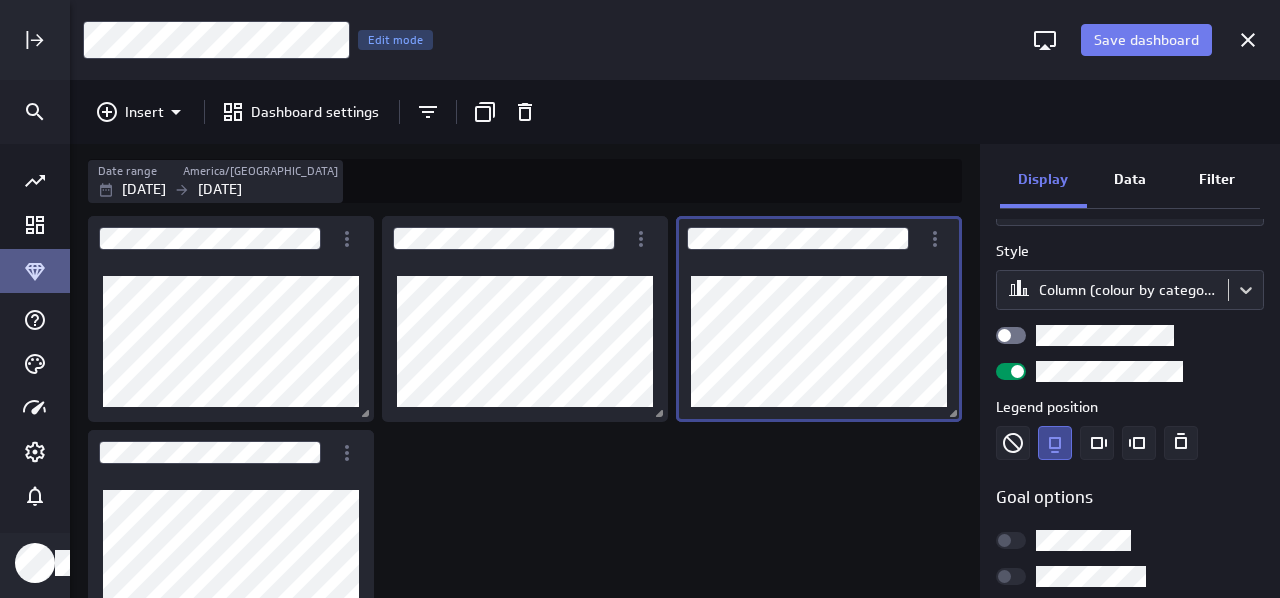 scroll, scrollTop: 242, scrollLeft: 0, axis: vertical 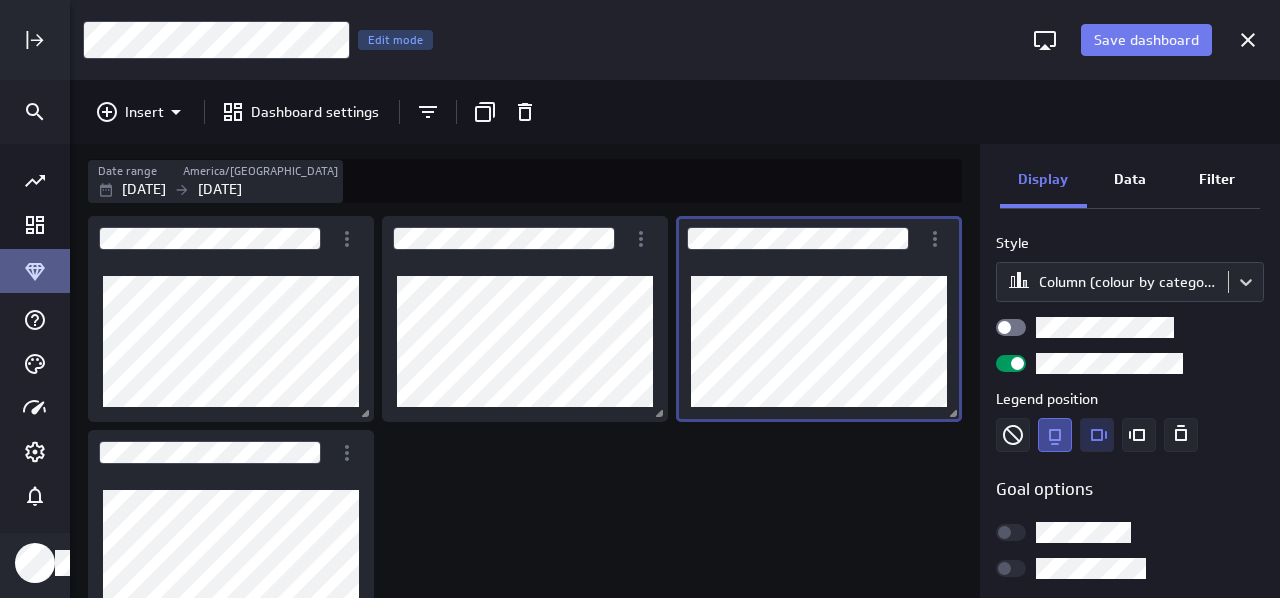 click 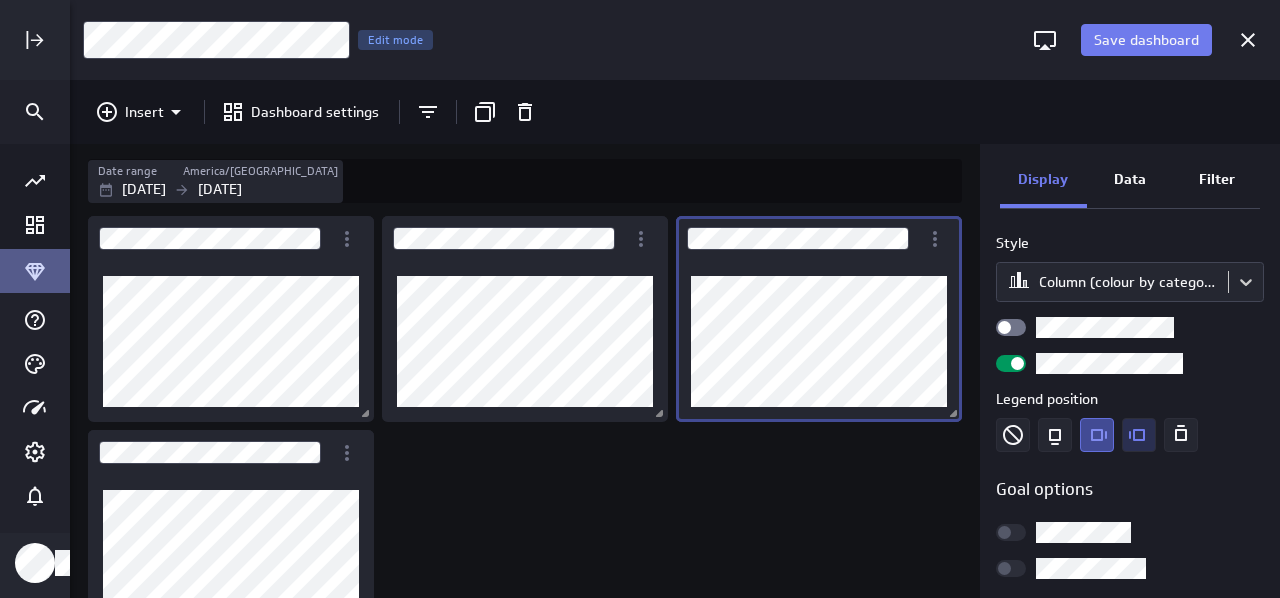 click 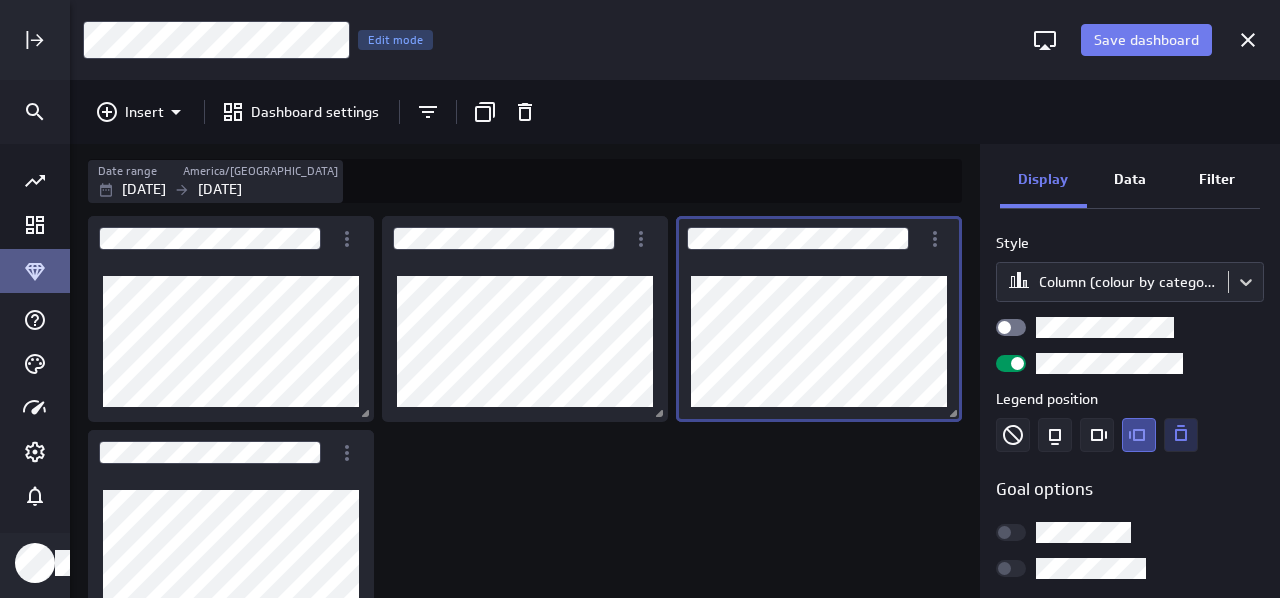 click 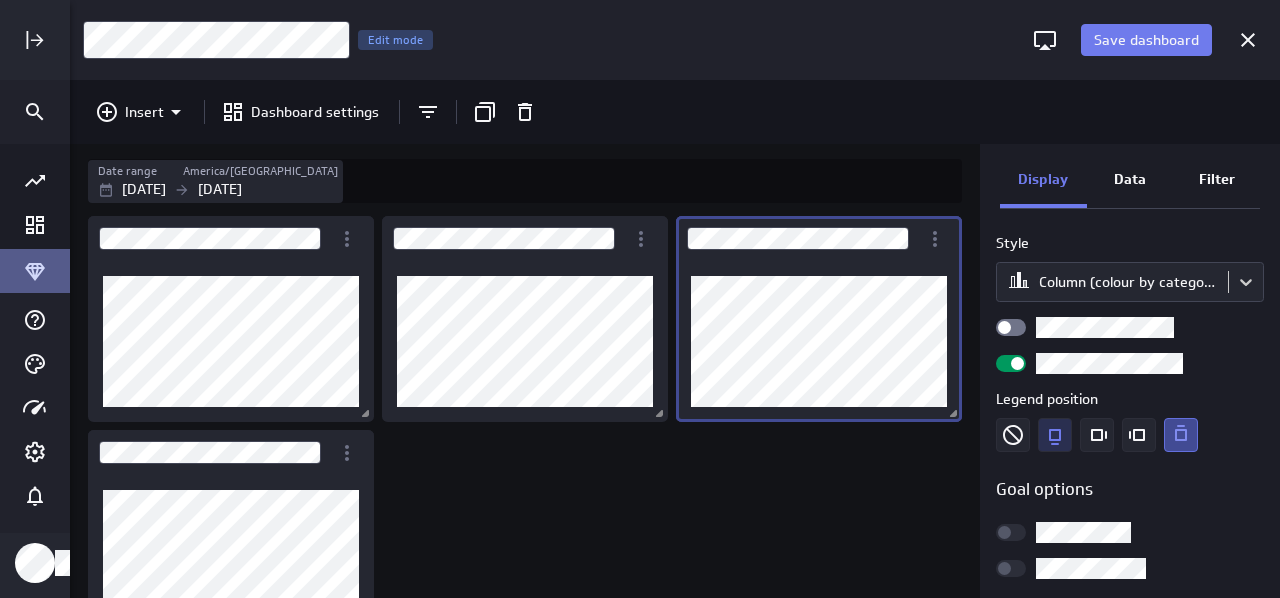 click 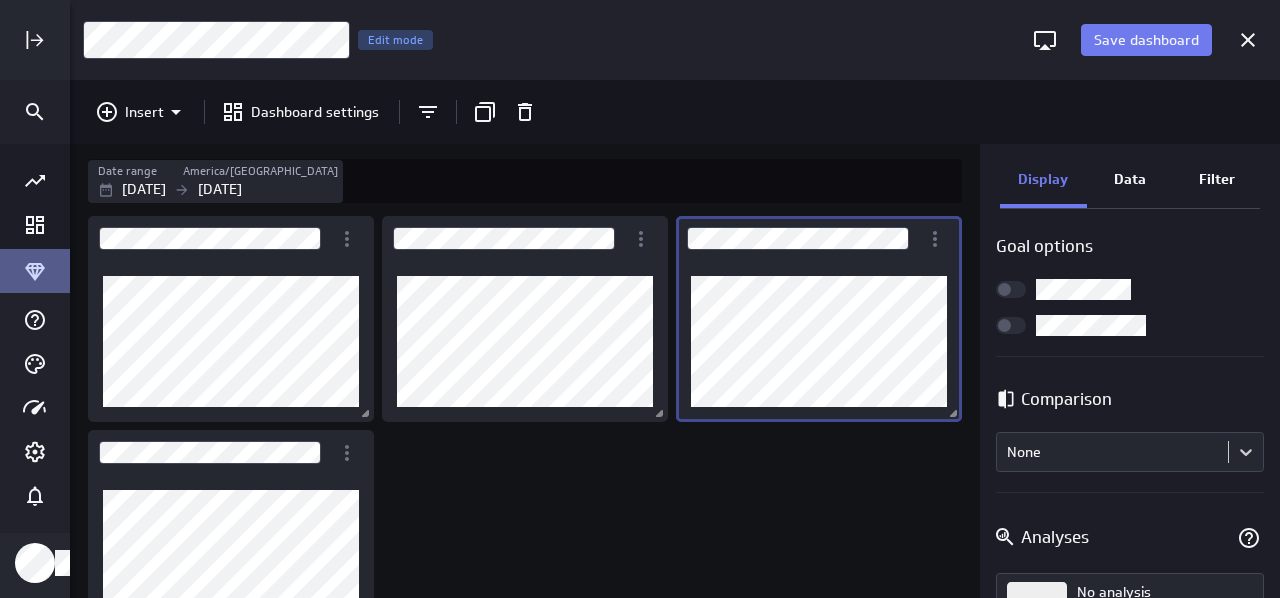 scroll, scrollTop: 492, scrollLeft: 0, axis: vertical 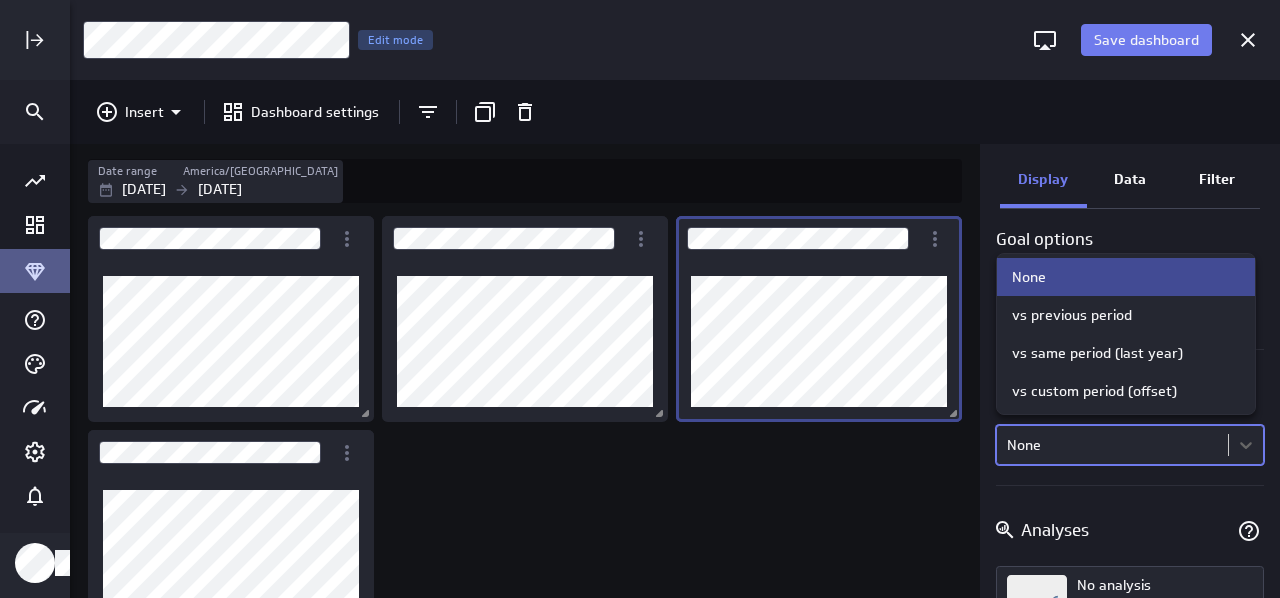 click on "Save dashboard Untitled Dashboard Edit mode Insert Dashboard settings Date range [GEOGRAPHIC_DATA]/[GEOGRAPHIC_DATA] [DATE] [DATE] Display Data Filter   Title     Chart Type   Bar / Column Style Column (colour by category) Legend position   Goal options     Comparison   Comparison option None focused, 1 of 4. 4 results available. Use Up and Down to choose options, press Enter to select the currently focused option, press Escape to exit the menu, press Tab to select the option and exit the menu. None   Analyses   No analysis Show current values only   Vertical axis   Axis label None Range Include zero (default)   Sort   Sort x-axis Default Using original data order Dashboard deleted PowerMetrics Assistant Hey Milly. I’m your PowerMetrics Assistant. If I can’t answer your question, try searching in our  Help Center  (that’s what I do!) You can also contact the  Support Team . How can I help you [DATE]?
Created with Highcharts 9.0.1 Created with Highcharts 9.0.1" at bounding box center [640, 299] 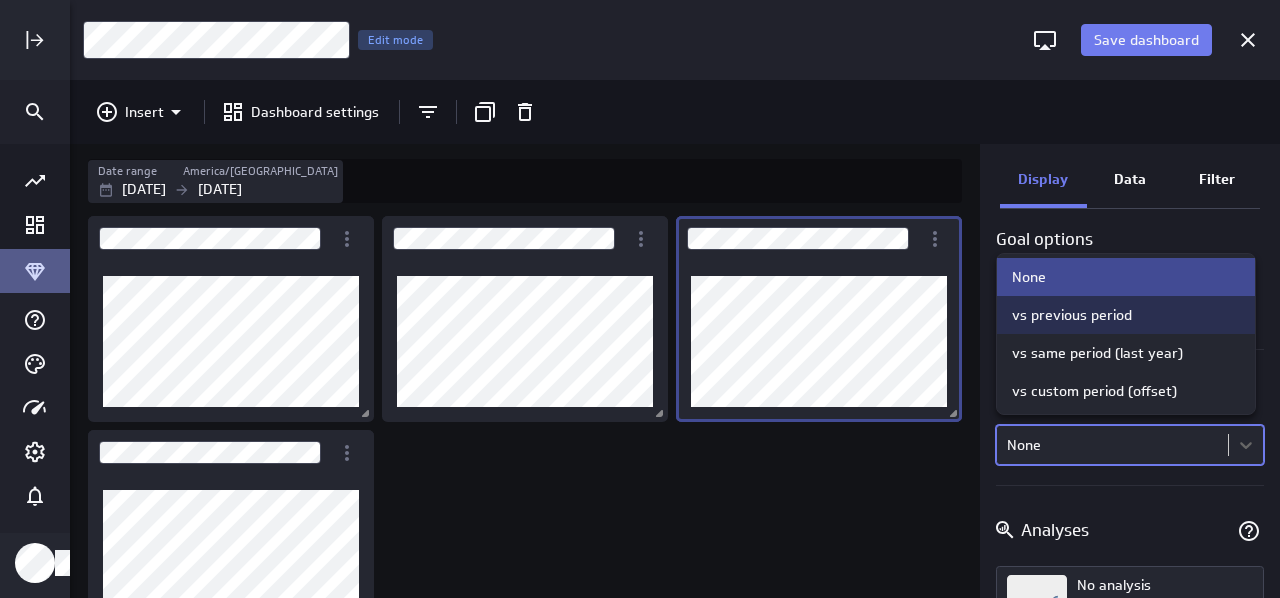 click on "vs previous period" at bounding box center (1072, 315) 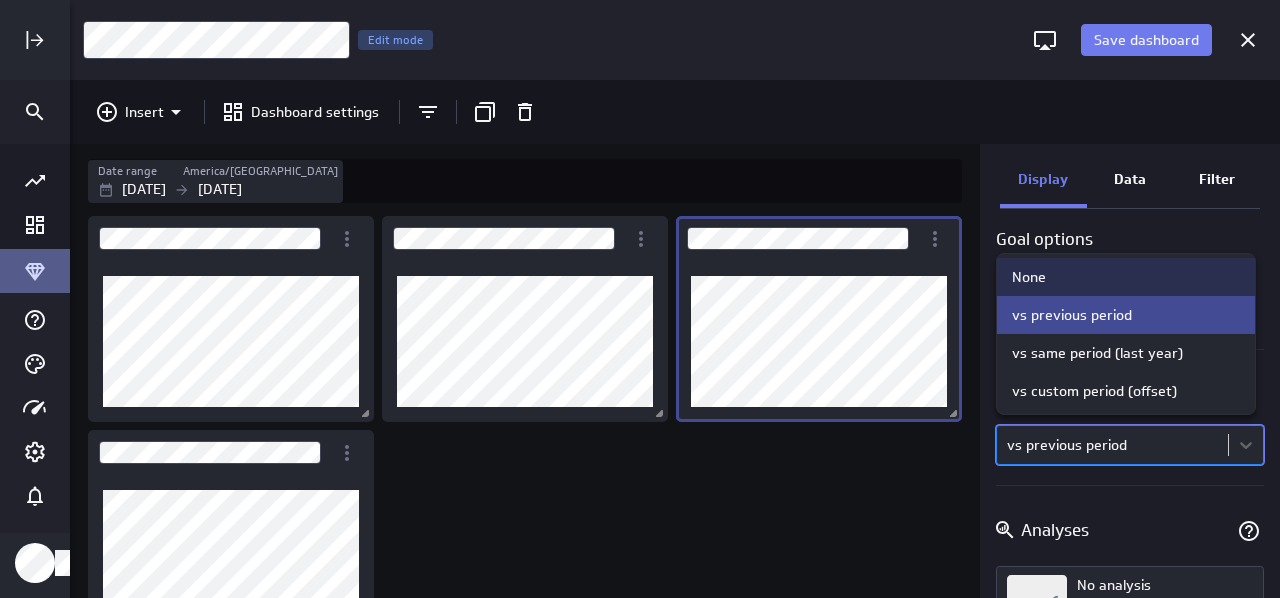 click on "Save dashboard Untitled Dashboard Edit mode Insert Dashboard settings Date range [GEOGRAPHIC_DATA]/[GEOGRAPHIC_DATA] [DATE] [DATE] Display Data Filter   Title     Chart Type   Bar / Column Style Column (colour by category) Legend position   Goal options     Comparison   Comparison option None focused, 1 of 4. 4 results available. Use Up and Down to choose options, press Enter to select the currently focused option, press Escape to exit the menu, press Tab to select the option and exit the menu. vs previous period   Analyses   No analysis Show current values only   Vertical axis   Axis label None Range Include zero (default)   Sort   Sort x-axis Default Using original data order Dashboard deleted PowerMetrics Assistant Hey Milly. I’m your PowerMetrics Assistant. If I can’t answer your question, try searching in our  Help Center  (that’s what I do!) You can also contact the  Support Team . How can I help you [DATE]?
Created with Highcharts 9.0.1 None" at bounding box center [640, 299] 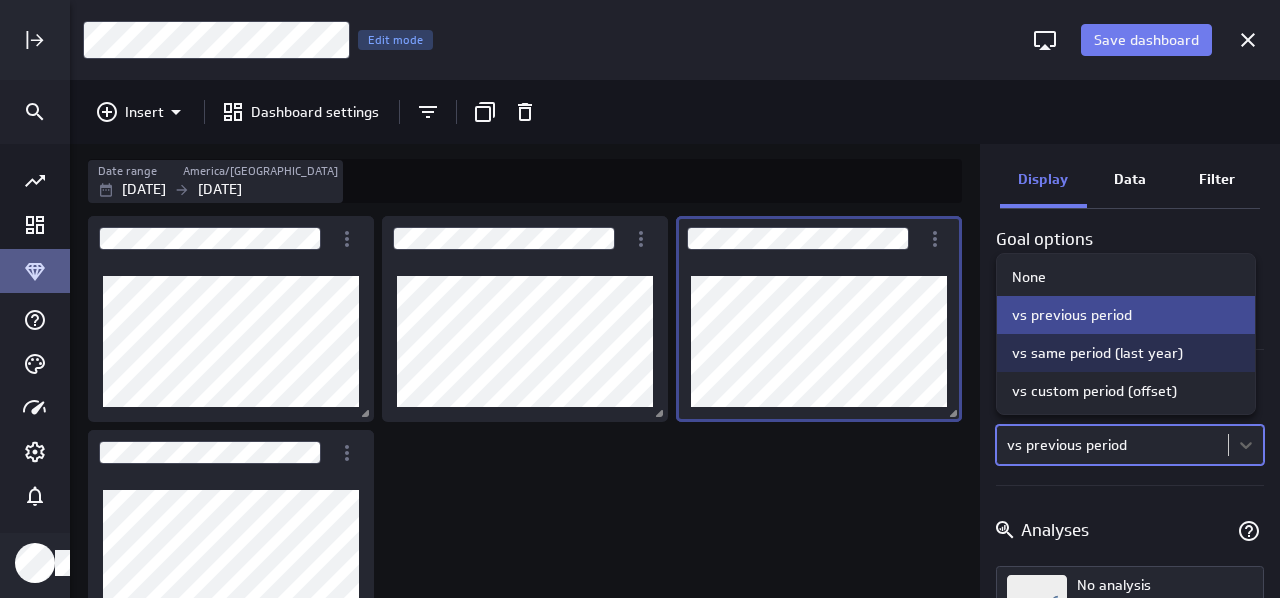 click on "vs same period (last year)" at bounding box center (1097, 353) 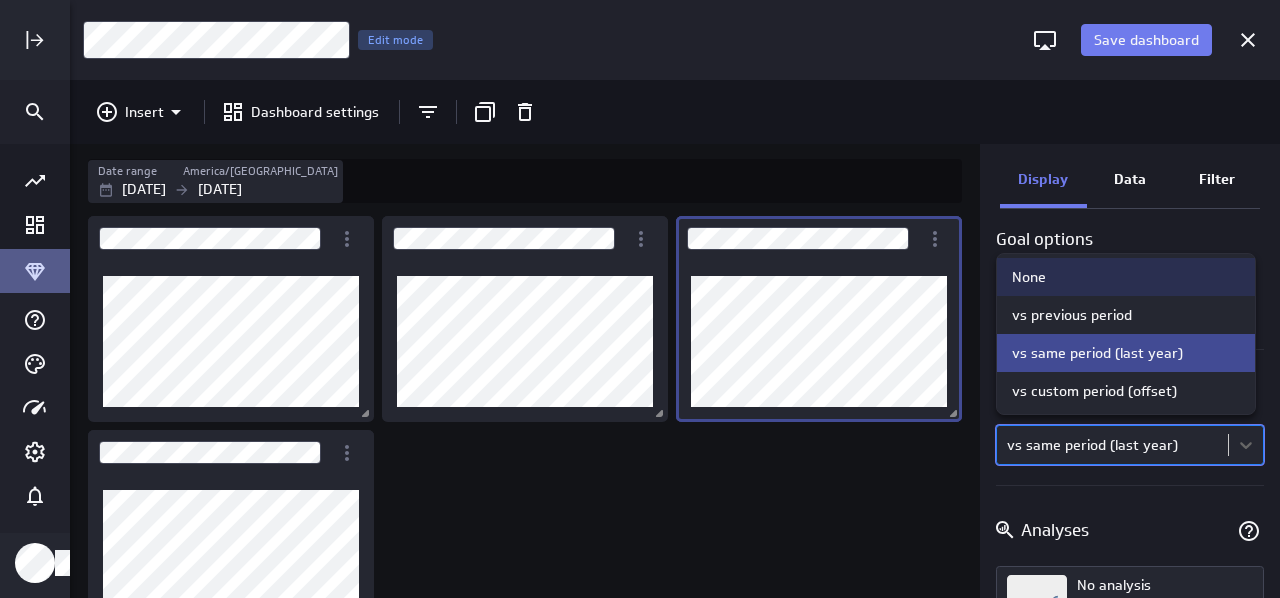 click on "Save dashboard Untitled Dashboard Edit mode Insert Dashboard settings Date range [GEOGRAPHIC_DATA]/[GEOGRAPHIC_DATA] [DATE] [DATE] Display Data Filter   Title     Chart Type   Bar / Column Style Column (colour by category) Legend position   Goal options     Comparison   Comparison option None focused, 1 of 4. 4 results available. Use Up and Down to choose options, press Enter to select the currently focused option, press Escape to exit the menu, press Tab to select the option and exit the menu. vs same period (last year)   Analyses   No analysis Show current values only   Vertical axis   Axis label None Range Include zero (default)   Sort   Sort x-axis Default Using original data order Dashboard deleted PowerMetrics Assistant Hey Milly. I’m your PowerMetrics Assistant. If I can’t answer your question, try searching in our  Help Center  (that’s what I do!) You can also contact the  Support Team . How can I help you [DATE]?
Created with Highcharts 9.0.1 None" at bounding box center [640, 299] 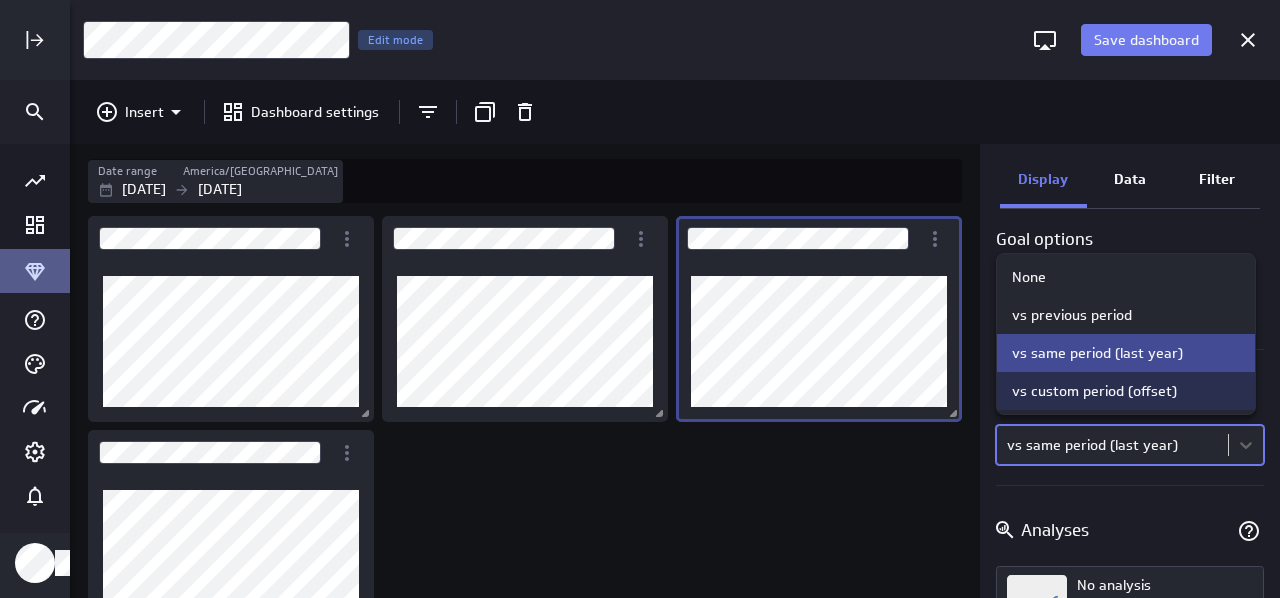 click on "vs custom period (offset)" at bounding box center (1094, 391) 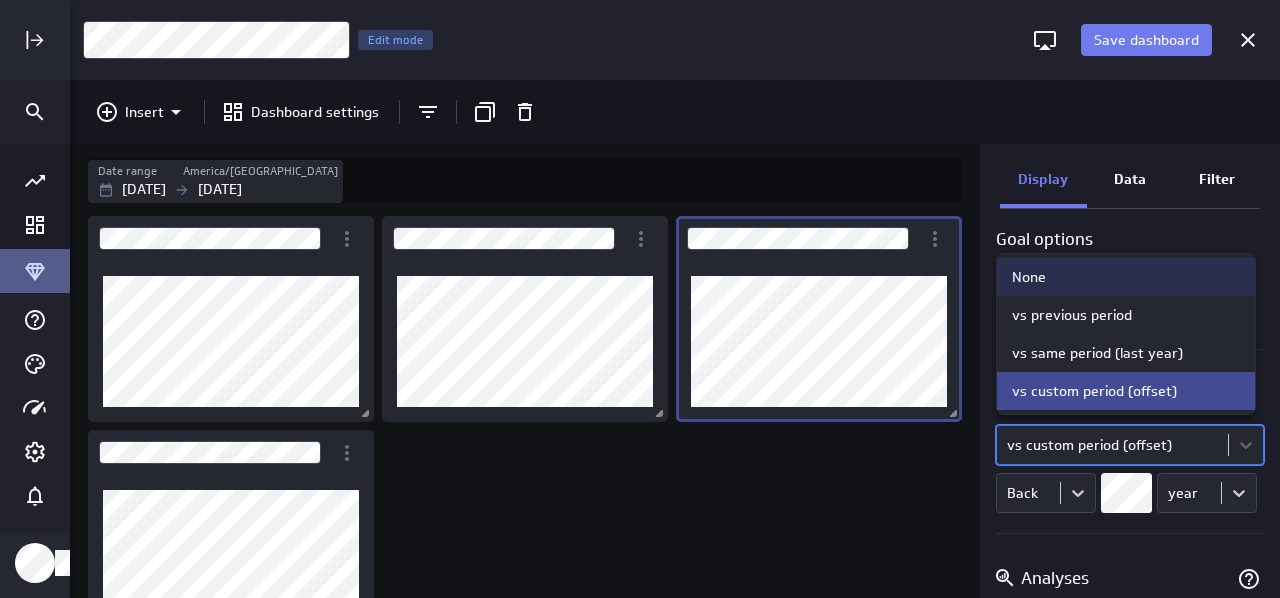 click on "Save dashboard Untitled Dashboard Edit mode Insert Dashboard settings Date range [GEOGRAPHIC_DATA]/[GEOGRAPHIC_DATA] [DATE] [DATE] Display Data Filter   Title     Chart Type   Bar / Column Style Column (colour by category) Legend position   Goal options     Comparison   Comparison option None focused, 1 of 4. 4 results available. Use Up and Down to choose options, press Enter to select the currently focused option, press Escape to exit the menu, press Tab to select the option and exit the menu. vs custom period (offset) Back year   Analyses   No analysis Show current values only   Vertical axis   Axis label None Range Include zero (default)   Sort   Sort x-axis Default Using original data order Dashboard deleted PowerMetrics Assistant Hey Milly. I’m your PowerMetrics Assistant. If I can’t answer your question, try searching in our  Help Center  (that’s what I do!) You can also contact the  Support Team . How can I help you [DATE]?
Created with Highcharts 9.0.1" at bounding box center (640, 299) 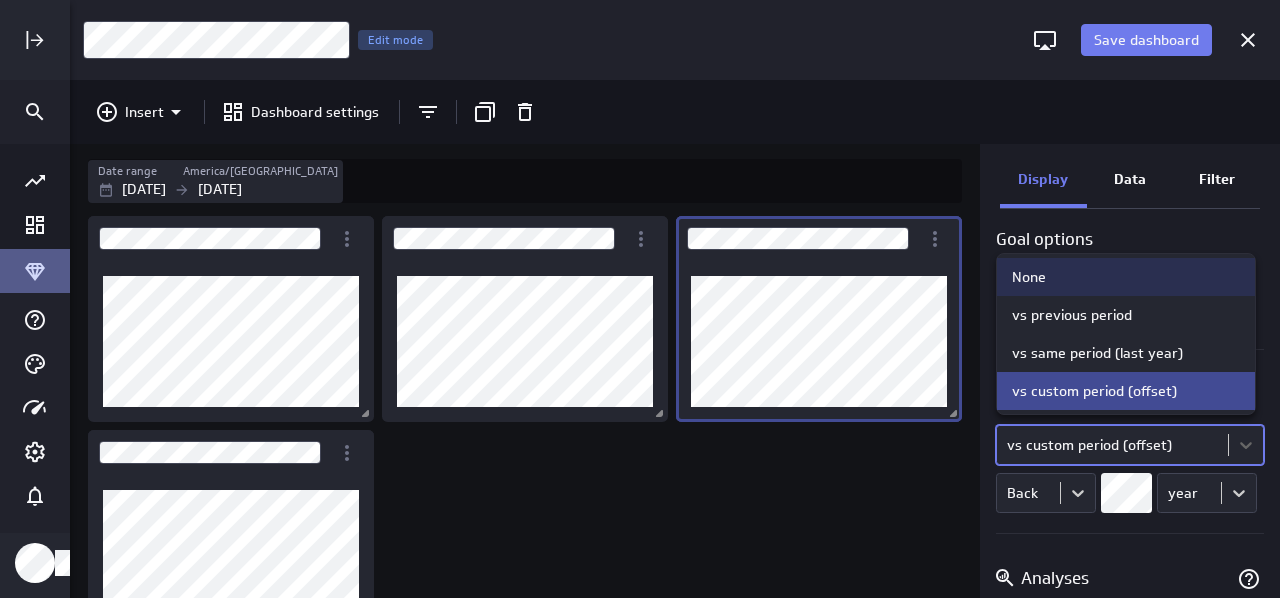 click on "None" at bounding box center (1029, 277) 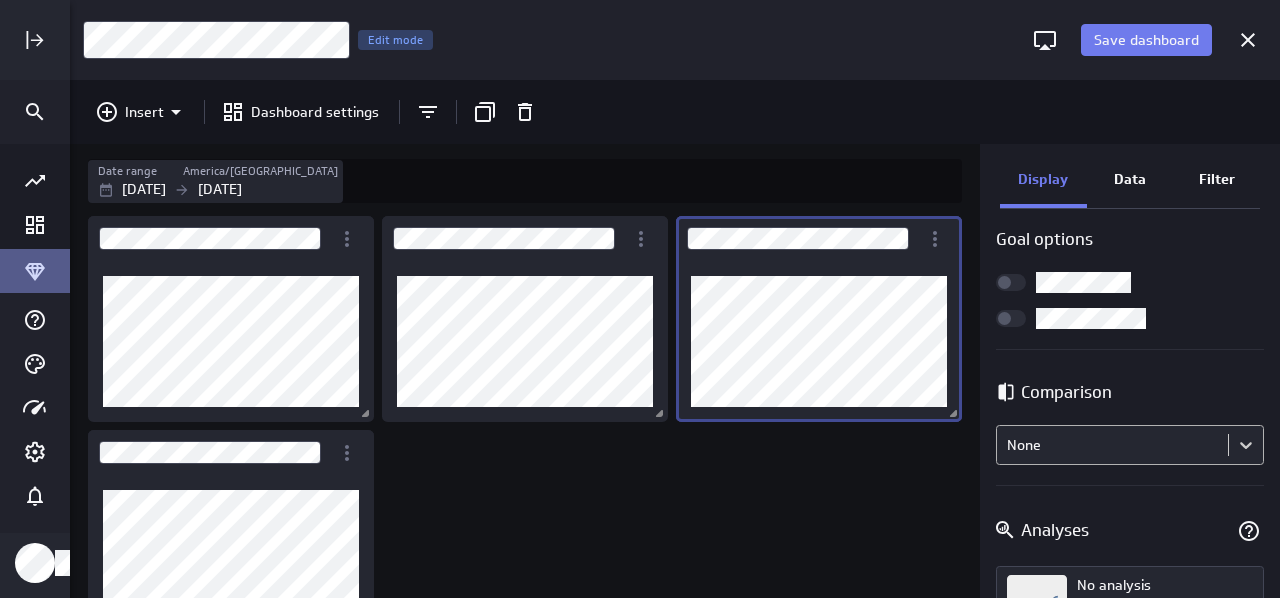click on "Save dashboard Untitled Dashboard Edit mode Insert Dashboard settings Date range America/[GEOGRAPHIC_DATA] [DATE] [DATE] Display Data Filter   Title     Chart Type   Bar / Column Style Column (colour by category) Legend position   Goal options     Comparison   Comparison None   Analyses   No analysis Show current values only   Vertical axis   Axis label None Range Include zero (default)   Sort   Sort x-axis Default Using original data order Dashboard deleted PowerMetrics Assistant Hey Milly. I’m your PowerMetrics Assistant. If I can’t answer your question, try searching in our  Help Center  (that’s what I do!) You can also contact the  Support Team . How can I help you [DATE]?
Created with Highcharts 9.0.1 Created with Highcharts 9.0.1" at bounding box center (640, 299) 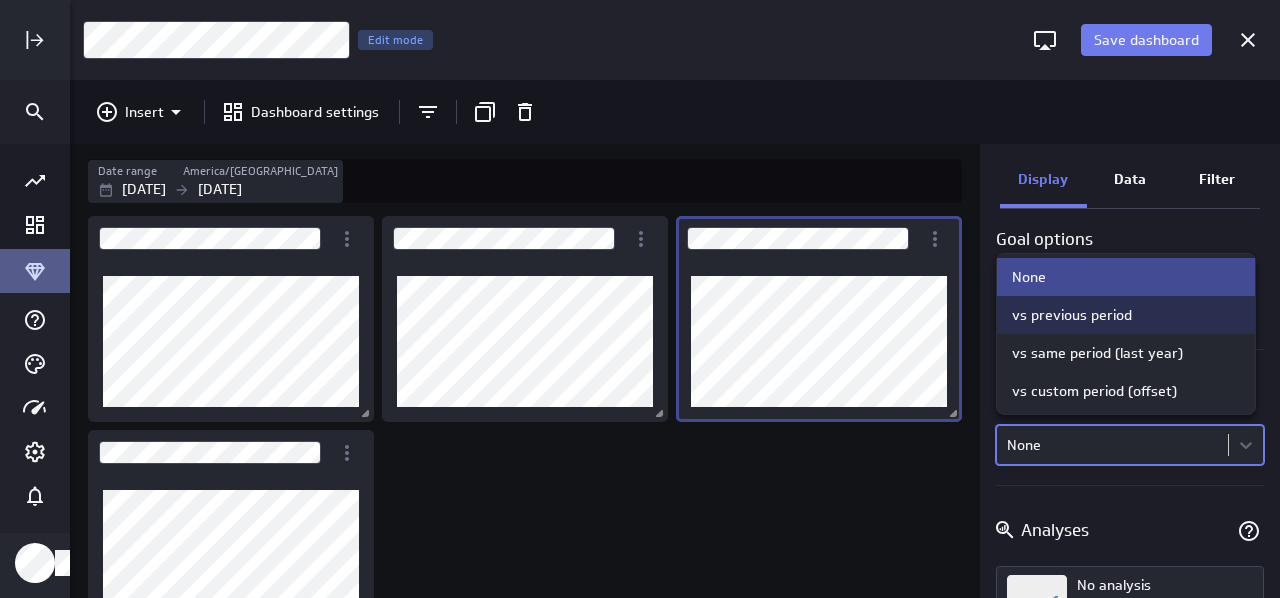 click on "vs previous period" at bounding box center (1072, 315) 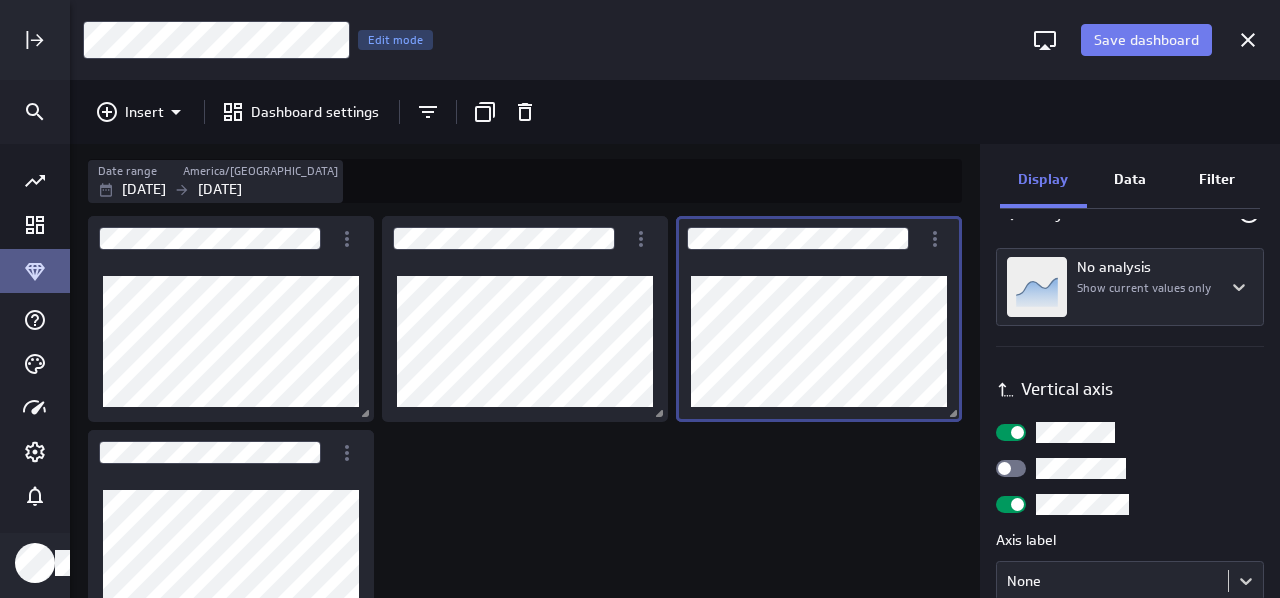 scroll, scrollTop: 814, scrollLeft: 0, axis: vertical 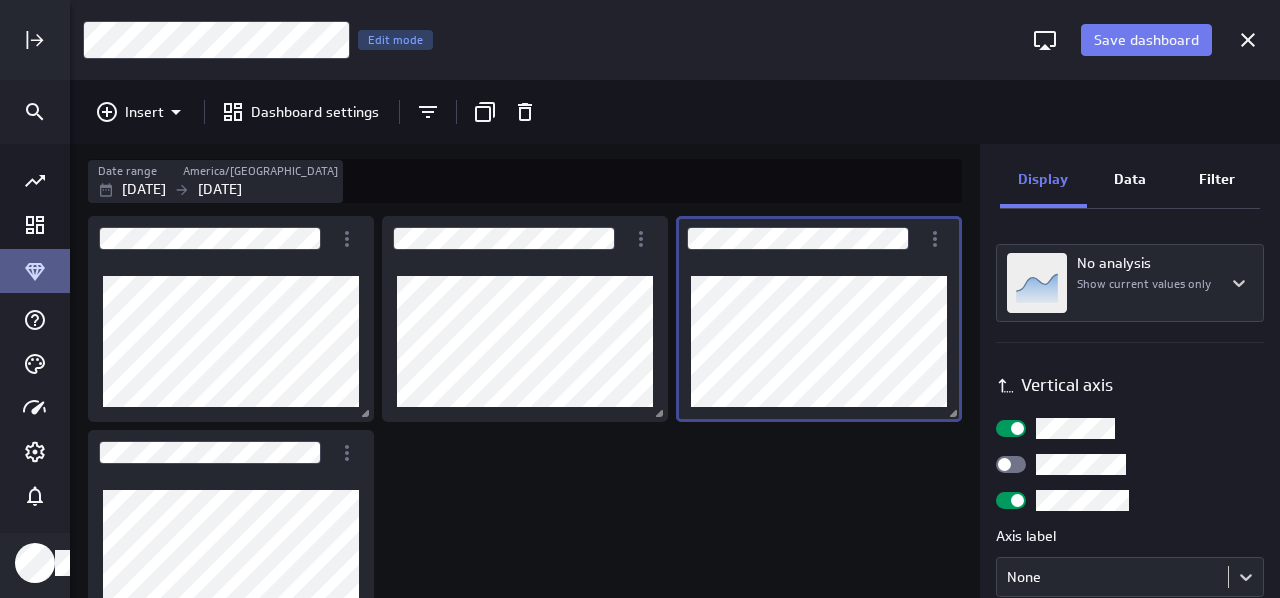 click at bounding box center (1011, 464) 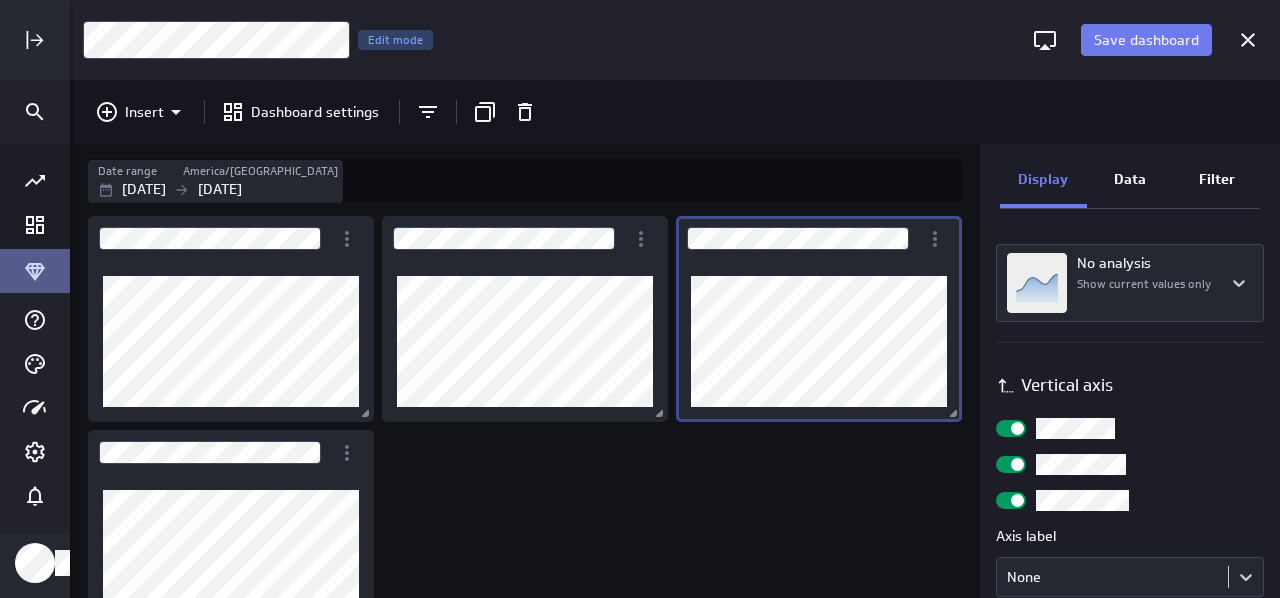 click at bounding box center [1017, 464] 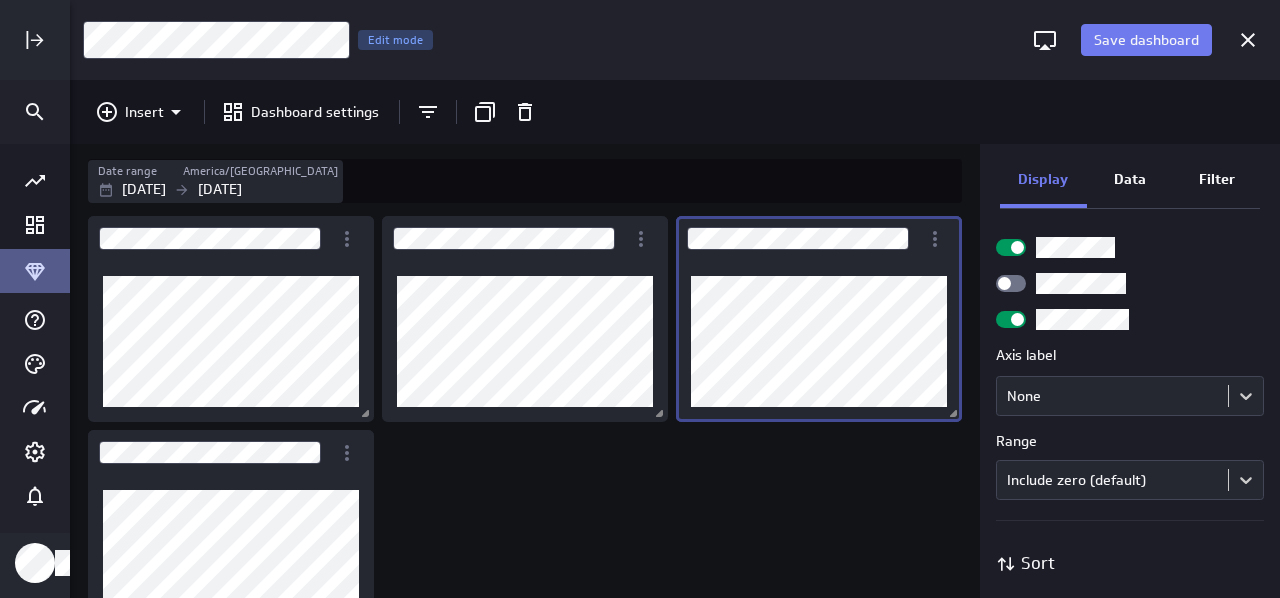 scroll, scrollTop: 998, scrollLeft: 0, axis: vertical 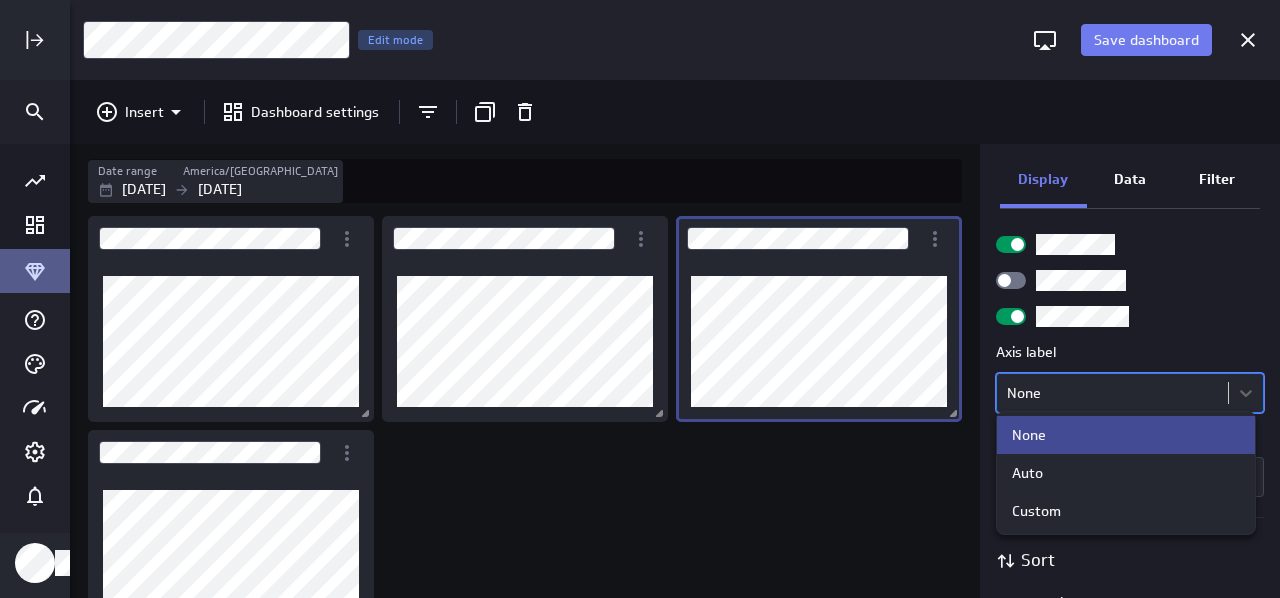 click on "Save dashboard Untitled Dashboard Edit mode Insert Dashboard settings Date range [GEOGRAPHIC_DATA]/[GEOGRAPHIC_DATA] [DATE] [DATE] Display Data Filter   Title     Chart Type   Bar / Column Style Column (colour by category) Legend position   Goal options     Comparison   Comparison vs previous period   Analyses   No analysis Show current values only   Vertical axis   Axis label option None focused, 1 of 3. 3 results available. Use Up and Down to choose options, press Enter to select the currently focused option, press Escape to exit the menu, press Tab to select the option and exit the menu. None Range Include zero (default)   Sort   Sort x-axis Default Using original data order Dashboard deleted PowerMetrics Assistant Hey Milly. I’m your PowerMetrics Assistant. If I can’t answer your question, try searching in our  Help Center  (that’s what I do!) You can also contact the  Support Team . How can I help you [DATE]?
Created with Highcharts 9.0.1 None Auto Custom" at bounding box center (640, 299) 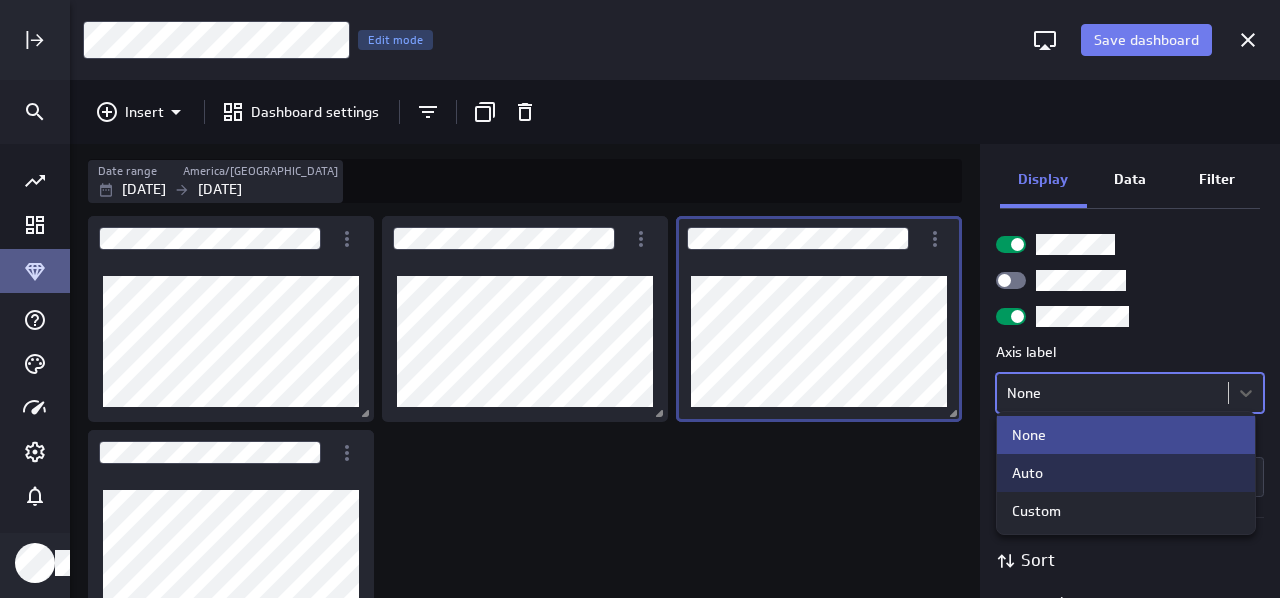 click on "Auto" at bounding box center [1027, 473] 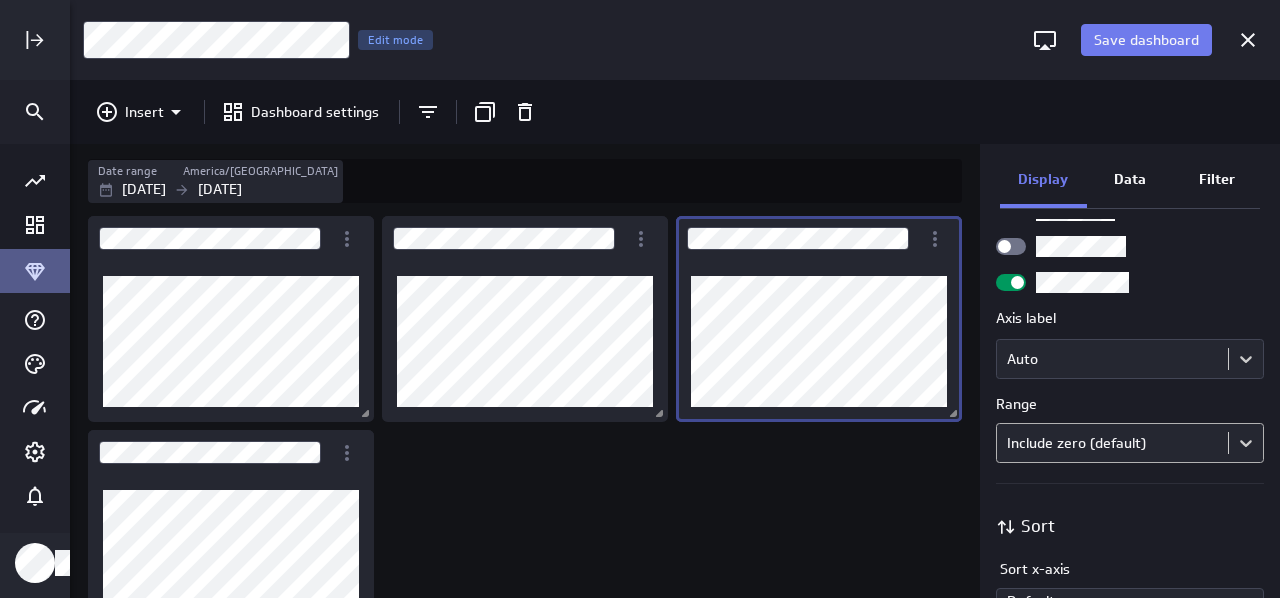 scroll, scrollTop: 1030, scrollLeft: 0, axis: vertical 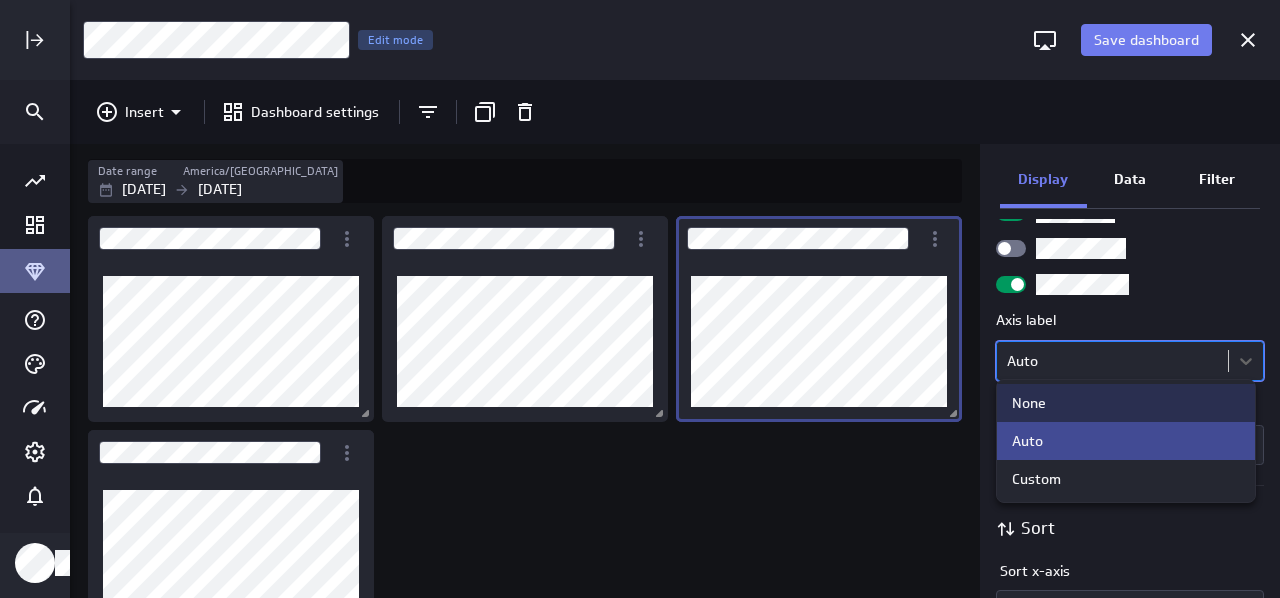 click on "Save dashboard Untitled Dashboard Edit mode Insert Dashboard settings Date range [GEOGRAPHIC_DATA]/[GEOGRAPHIC_DATA] [DATE] [DATE] Display Data Filter   Title     Chart Type   Bar / Column Style Column (colour by category) Legend position   Goal options     Comparison   Comparison vs previous period   Analyses   No analysis Show current values only   Vertical axis   Axis label option None focused, 1 of 3. 3 results available. Use Up and Down to choose options, press Enter to select the currently focused option, press Escape to exit the menu, press Tab to select the option and exit the menu. Auto Range Include zero (default)   Sort   Sort x-axis Default Using original data order Dashboard deleted PowerMetrics Assistant Hey Milly. I’m your PowerMetrics Assistant. If I can’t answer your question, try searching in our  Help Center  (that’s what I do!) You can also contact the  Support Team . How can I help you [DATE]?
Created with Highcharts 9.0.1 None Auto Custom" at bounding box center (640, 299) 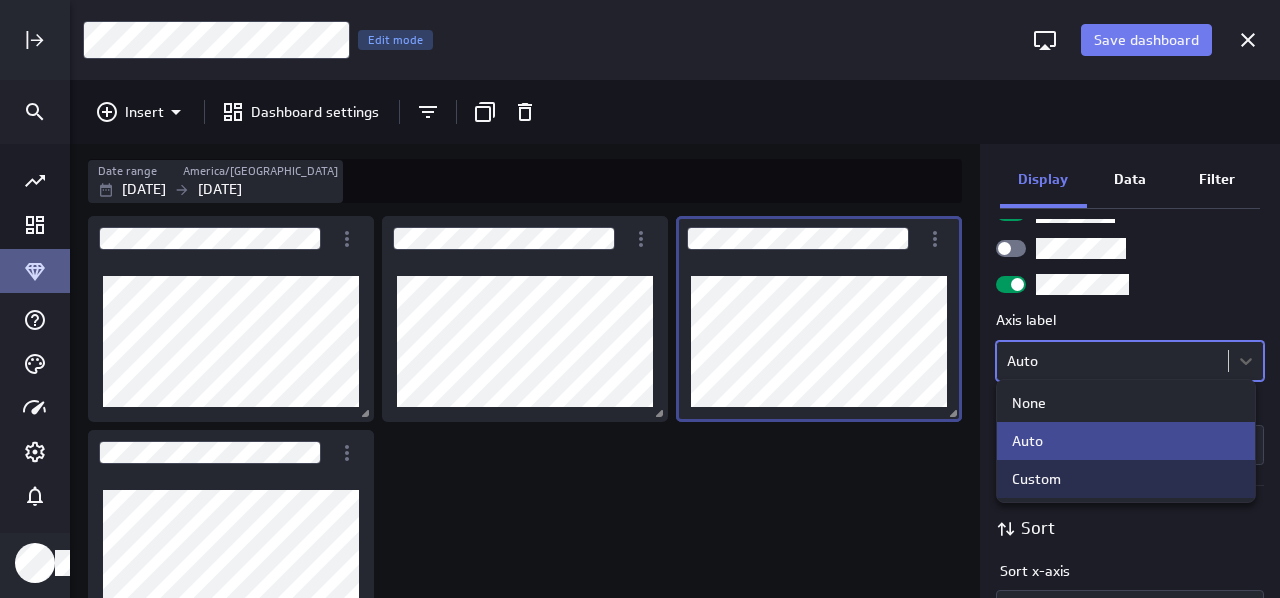 click on "Custom" at bounding box center (1036, 479) 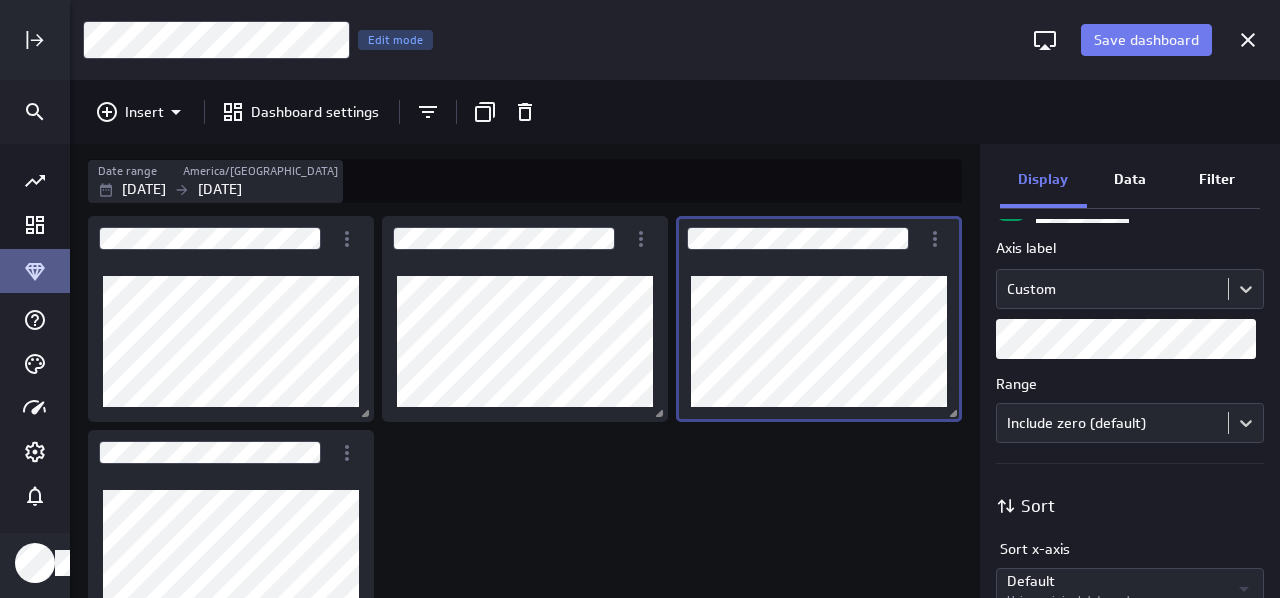 scroll, scrollTop: 1102, scrollLeft: 0, axis: vertical 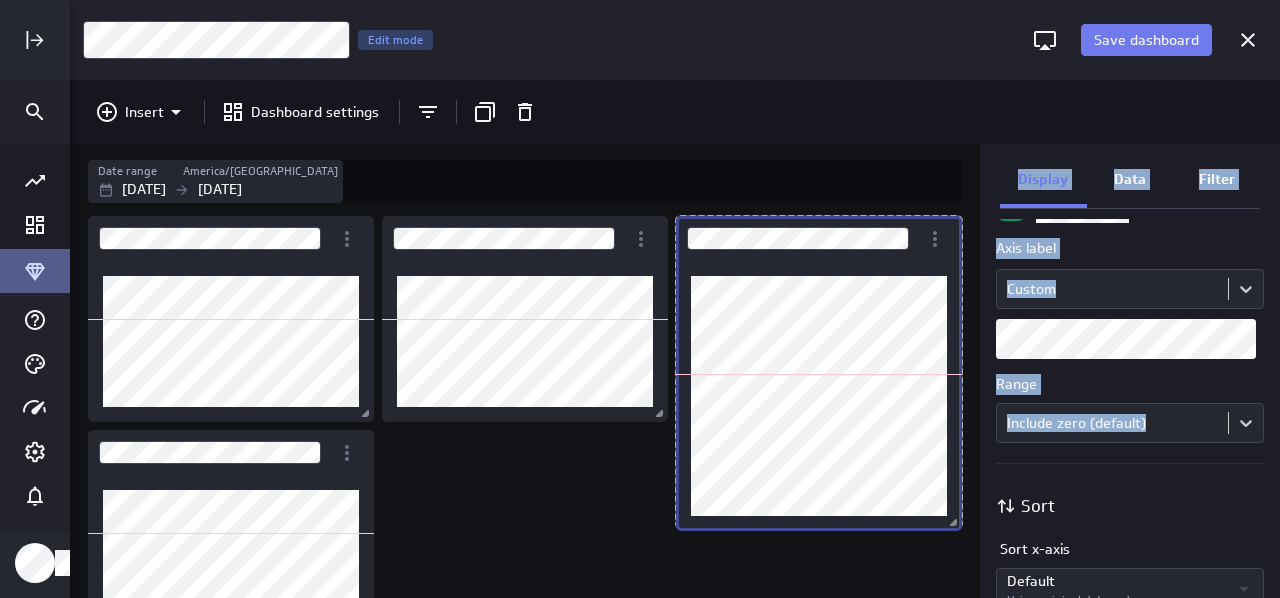 drag, startPoint x: 960, startPoint y: 415, endPoint x: 991, endPoint y: 524, distance: 113.32255 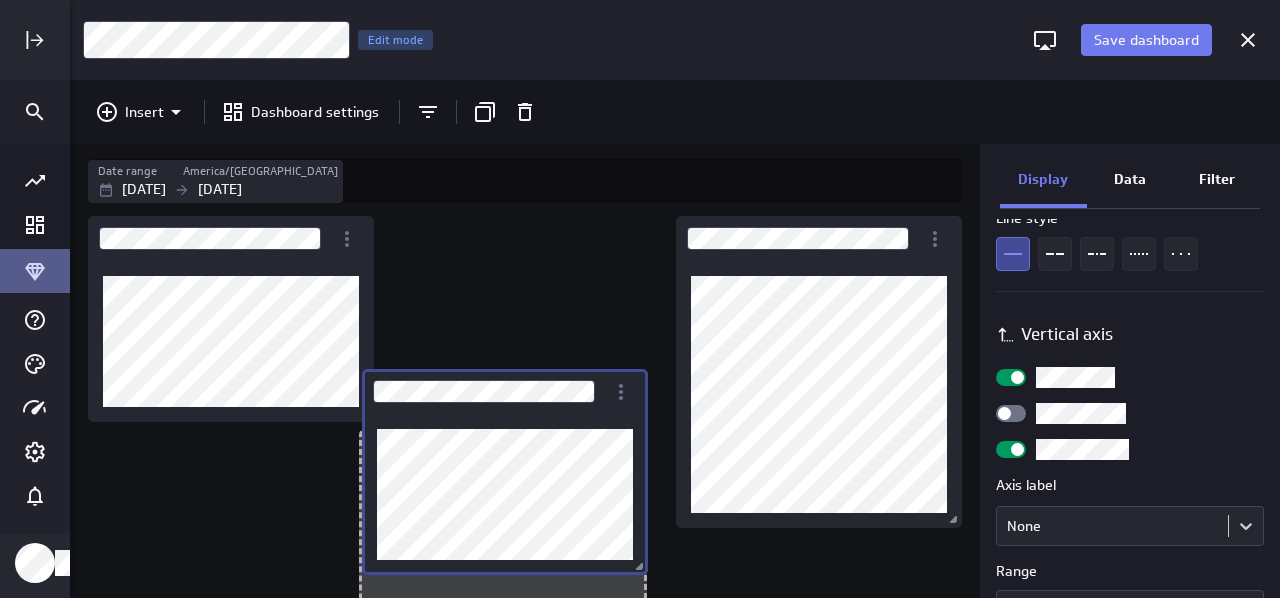 scroll, scrollTop: 1338, scrollLeft: 0, axis: vertical 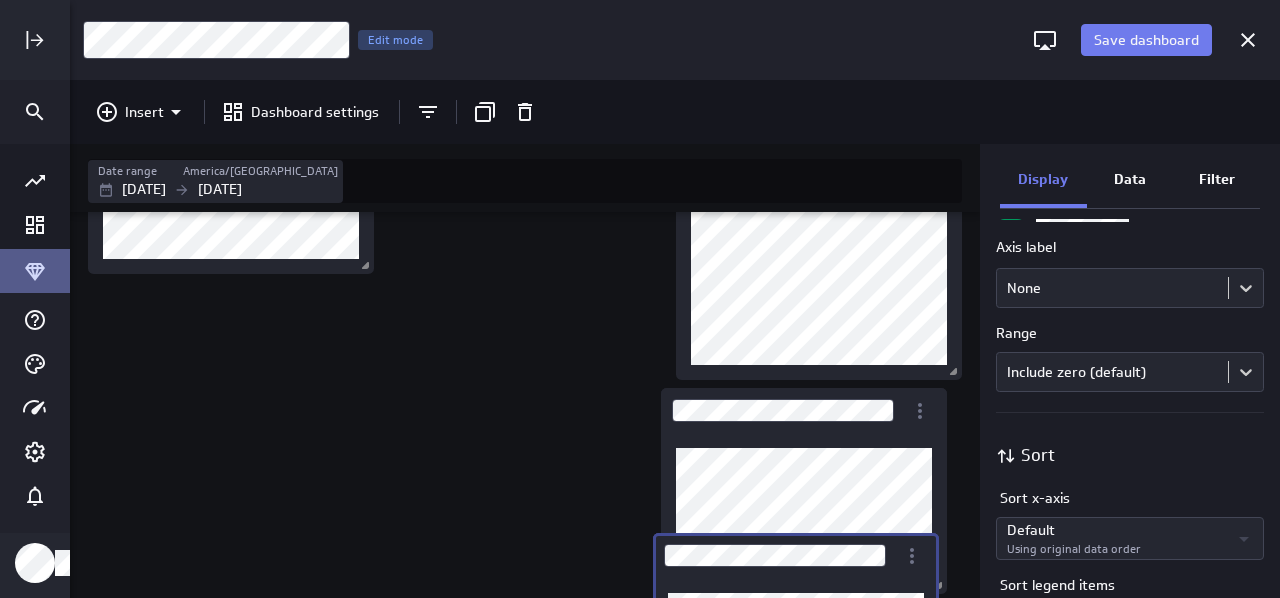 click on "Save dashboard Untitled Dashboard Edit mode Insert Dashboard settings Date range America/[GEOGRAPHIC_DATA] [DATE] [DATE] Display Data Filter   Title     Chart Type   Bar / Column Style Stacked Column Legend position   Goal options     Comparison   Comparison None   Vertical axis   Axis label None Range Include zero (default)   Sort   Sort x-axis Default Using original data order Sort legend items Default Using original data order Dashboard deleted PowerMetrics Assistant Hey Milly. I’m your PowerMetrics Assistant. If I can’t answer your question, try searching in our  Help Center  (that’s what I do!) You can also contact the  Support Team . How can I help you [DATE]?
Created with Highcharts 9.0.1 Created with Highcharts 9.0.1 Created with Highcharts 9.0.1 Created with Highcharts 9.0.1" at bounding box center [640, 299] 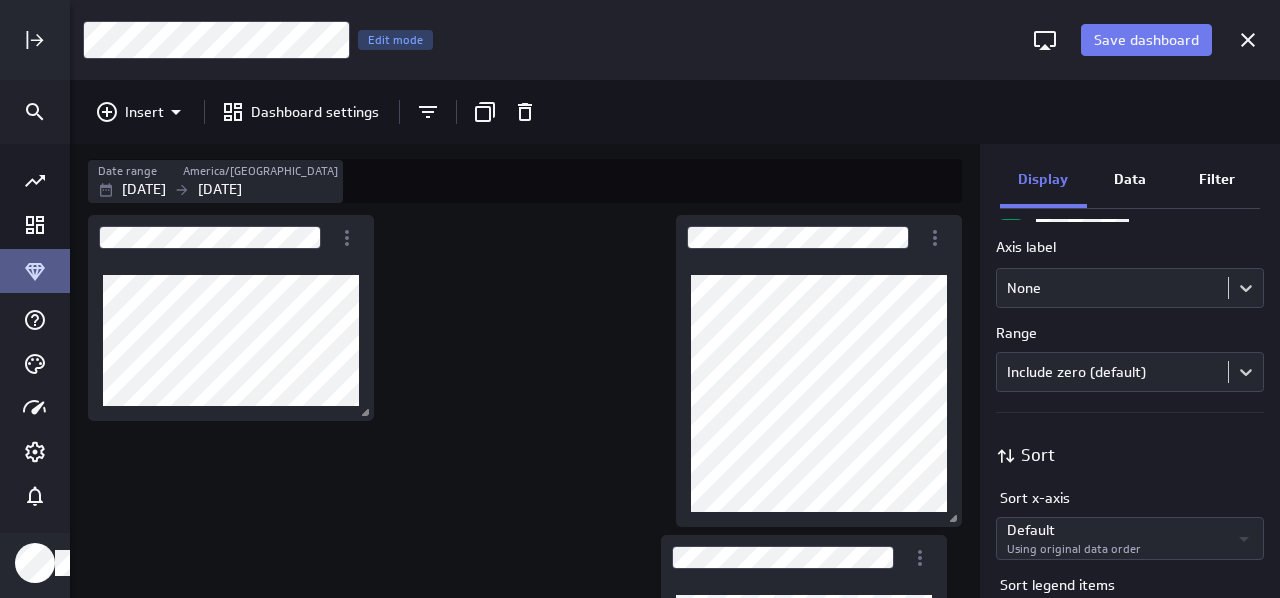 scroll, scrollTop: 0, scrollLeft: 0, axis: both 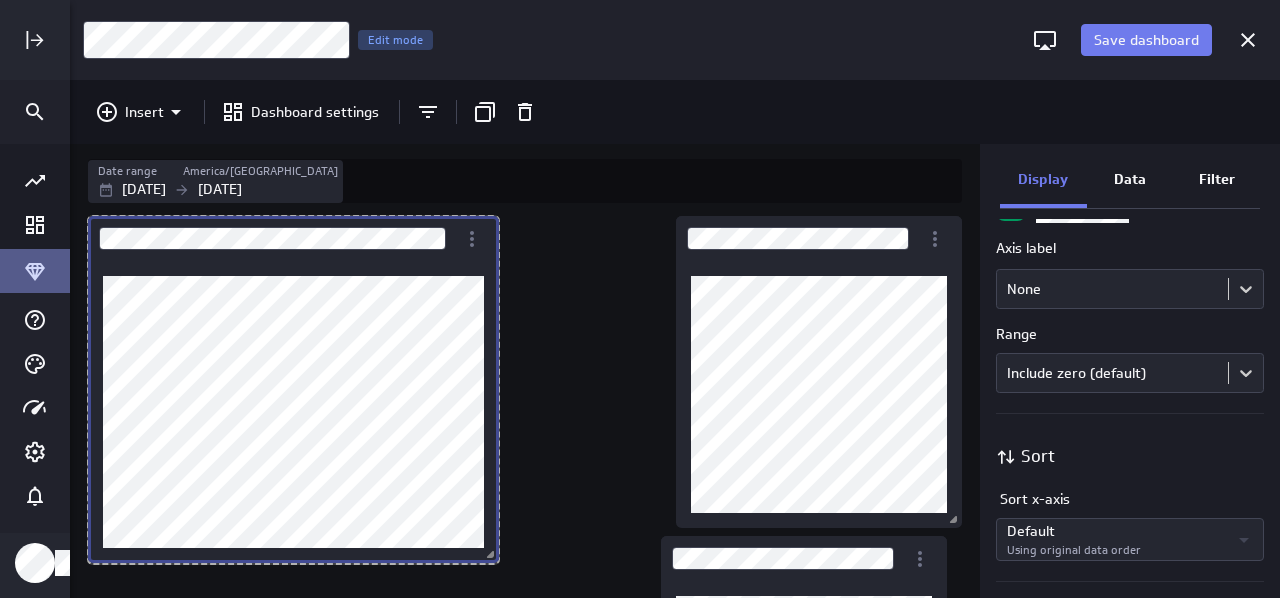 drag, startPoint x: 377, startPoint y: 422, endPoint x: 502, endPoint y: 563, distance: 188.43036 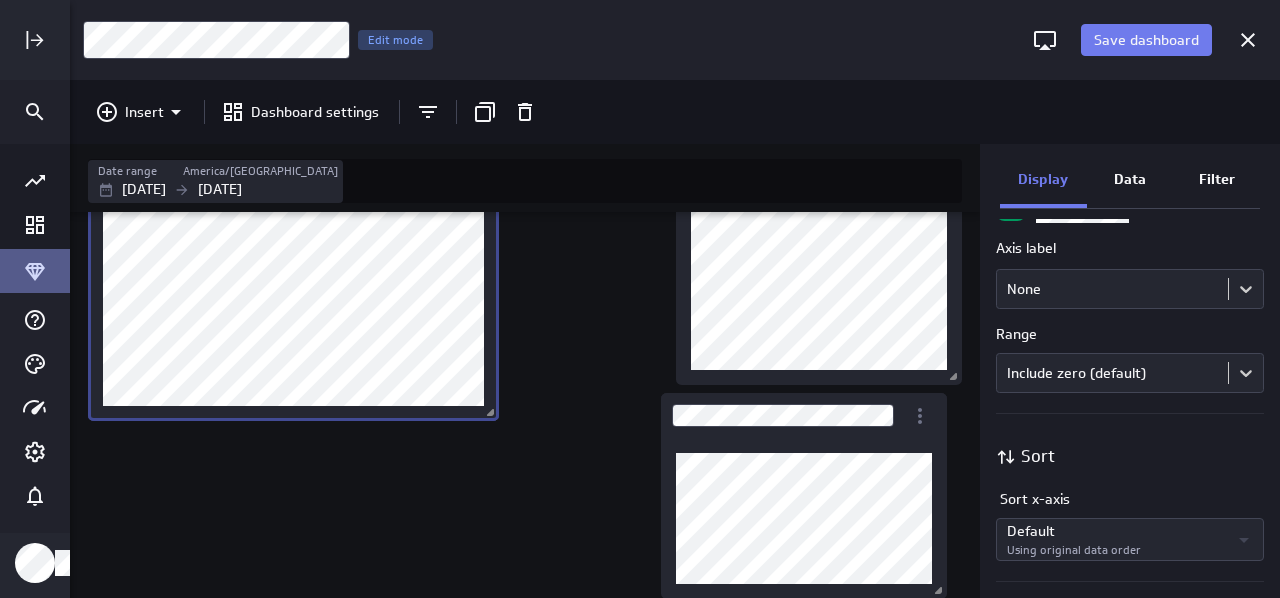scroll, scrollTop: 146, scrollLeft: 0, axis: vertical 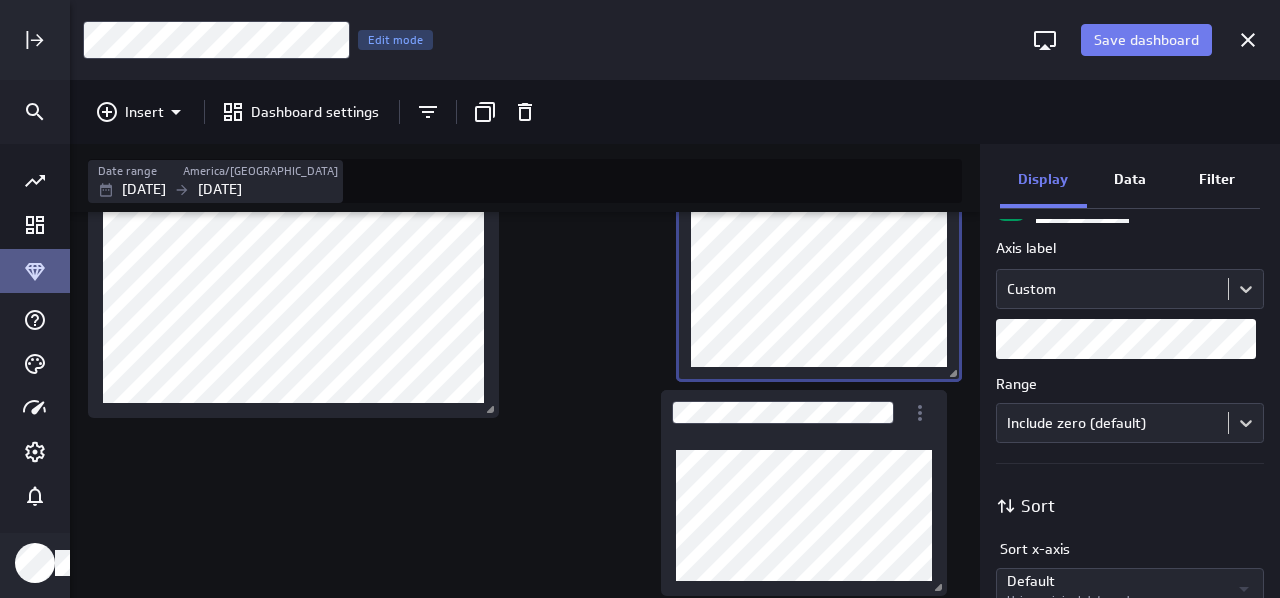 click at bounding box center [819, 248] 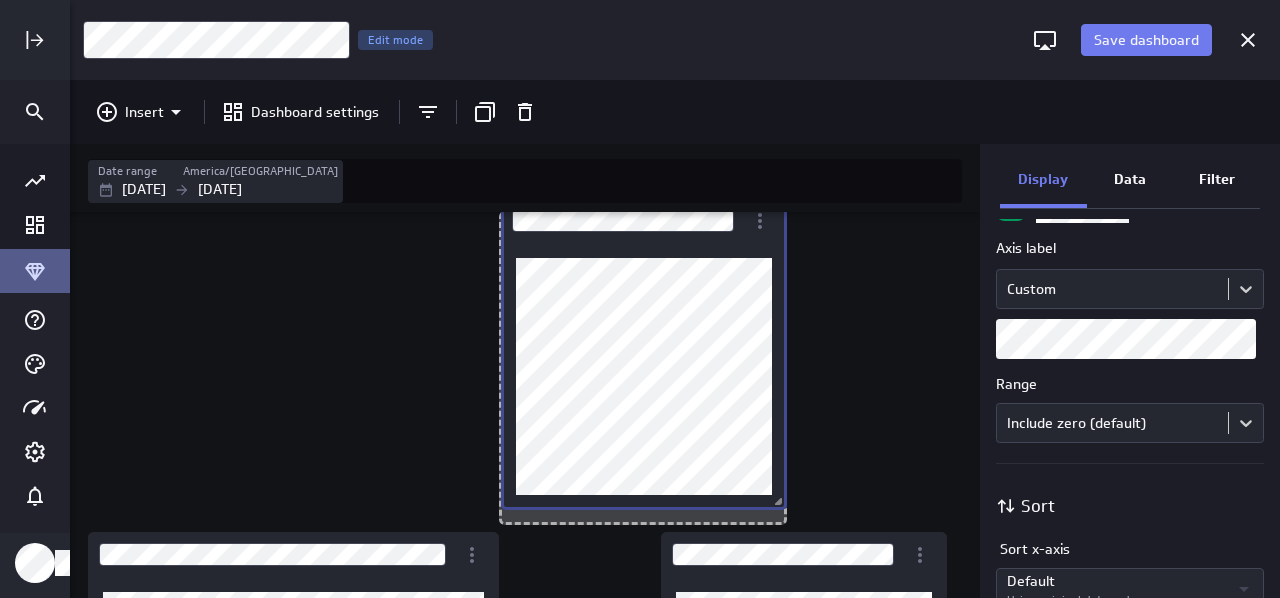 drag, startPoint x: 680, startPoint y: 527, endPoint x: 505, endPoint y: 513, distance: 175.55911 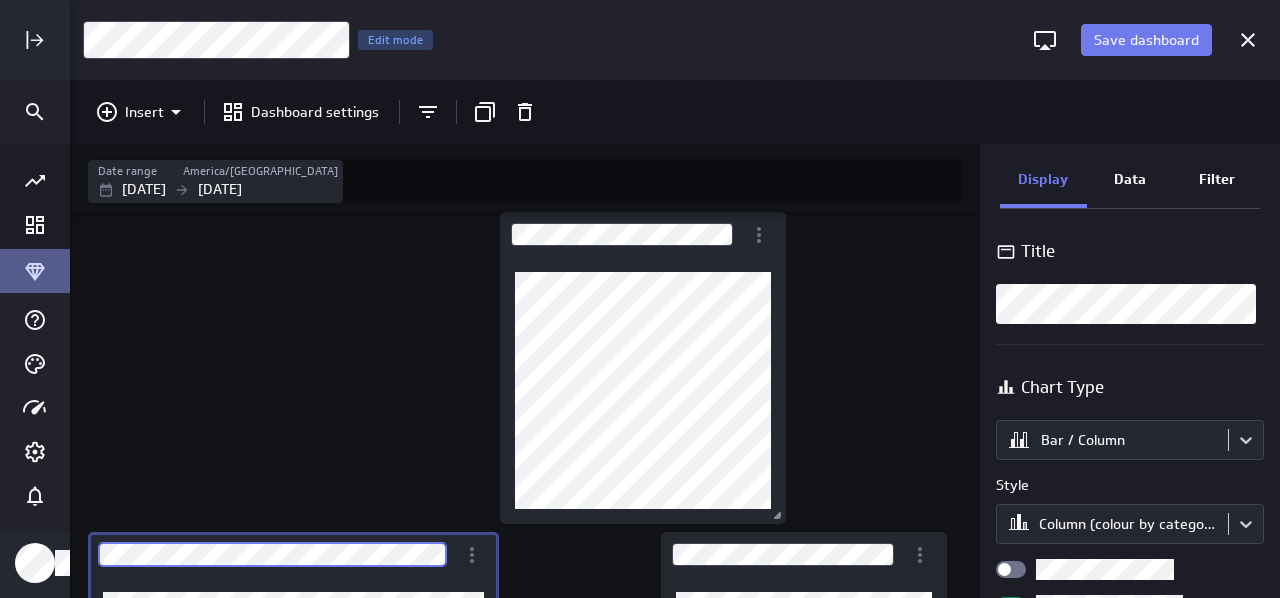 scroll, scrollTop: 286, scrollLeft: 0, axis: vertical 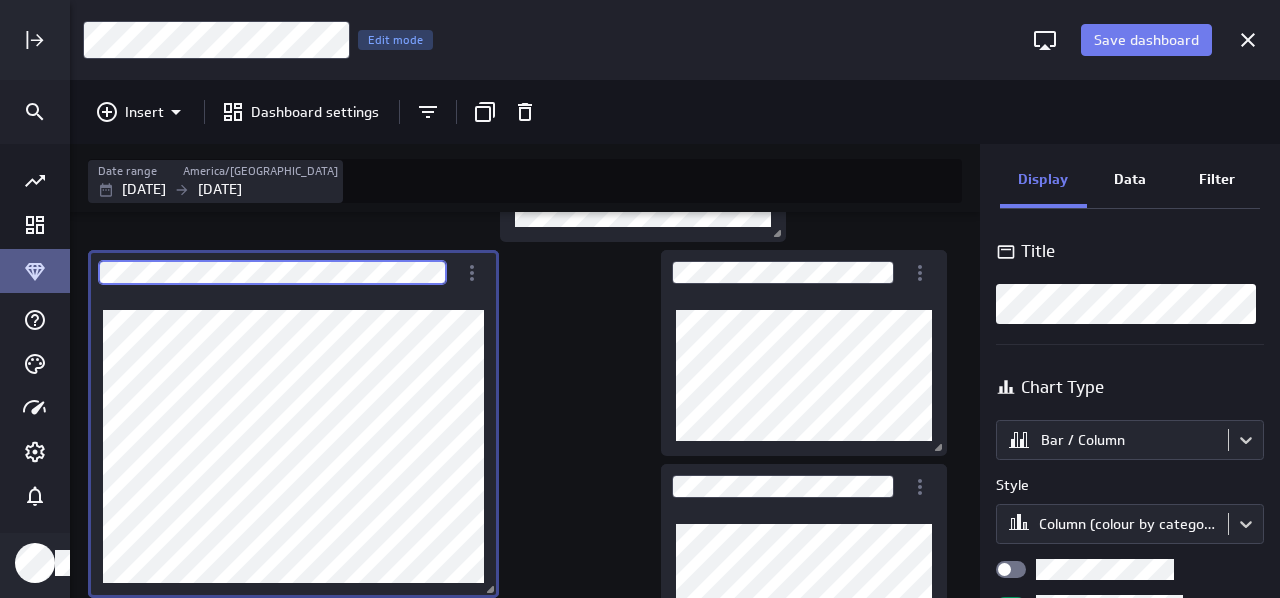click at bounding box center (293, 424) 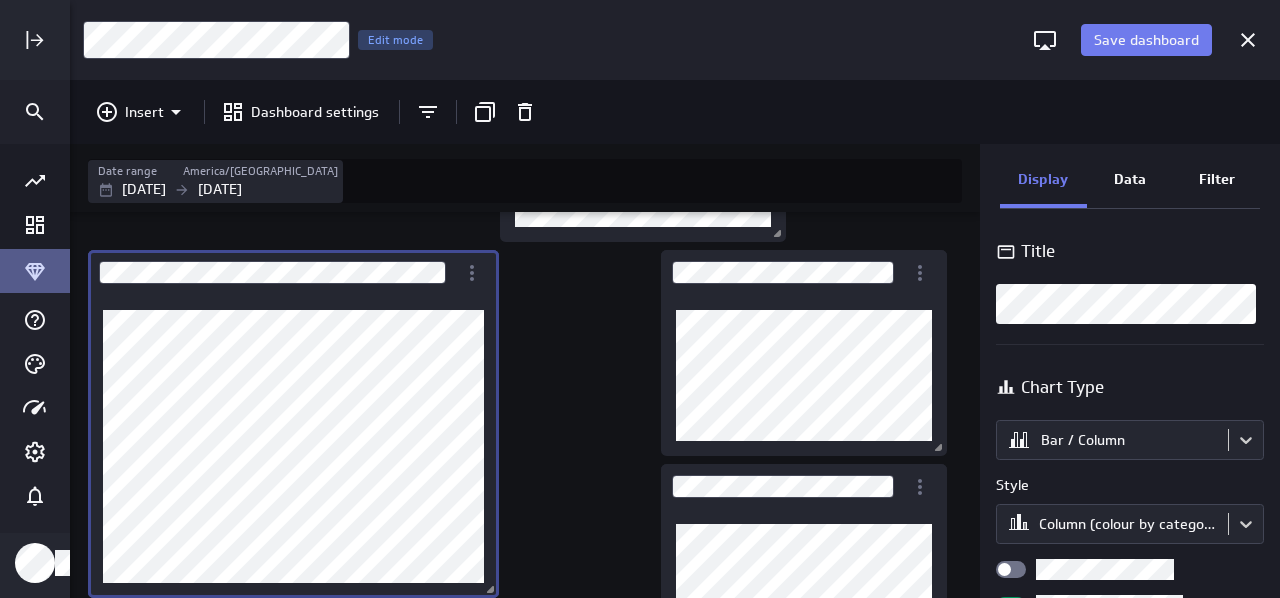 click at bounding box center [529, 299] 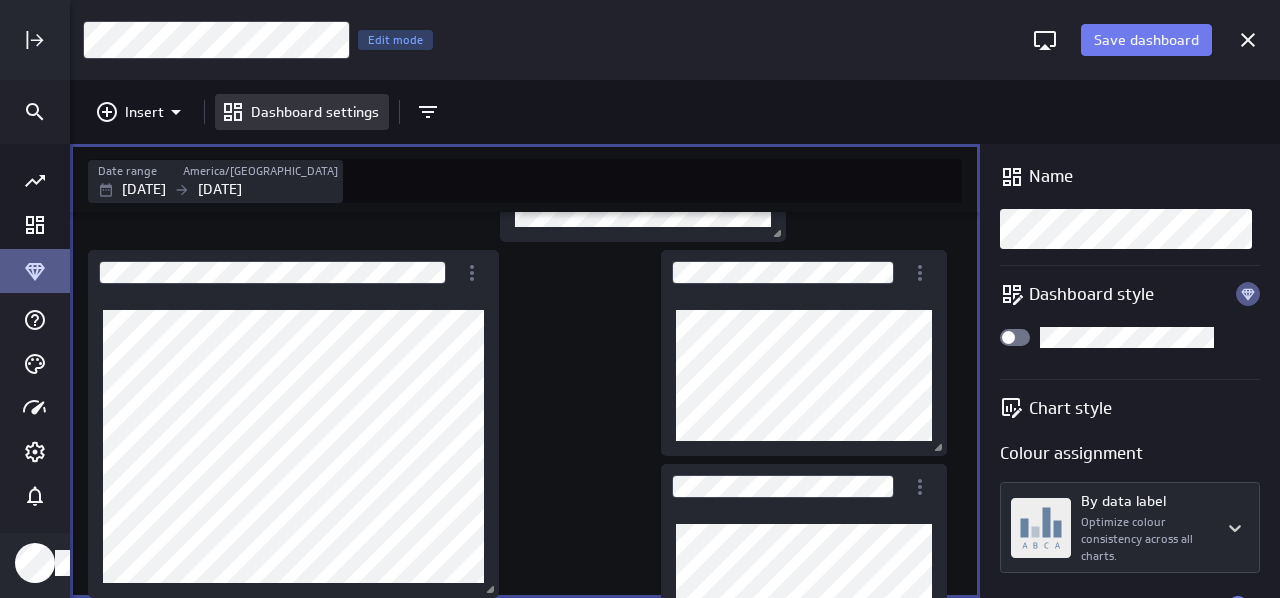 scroll, scrollTop: 362, scrollLeft: 0, axis: vertical 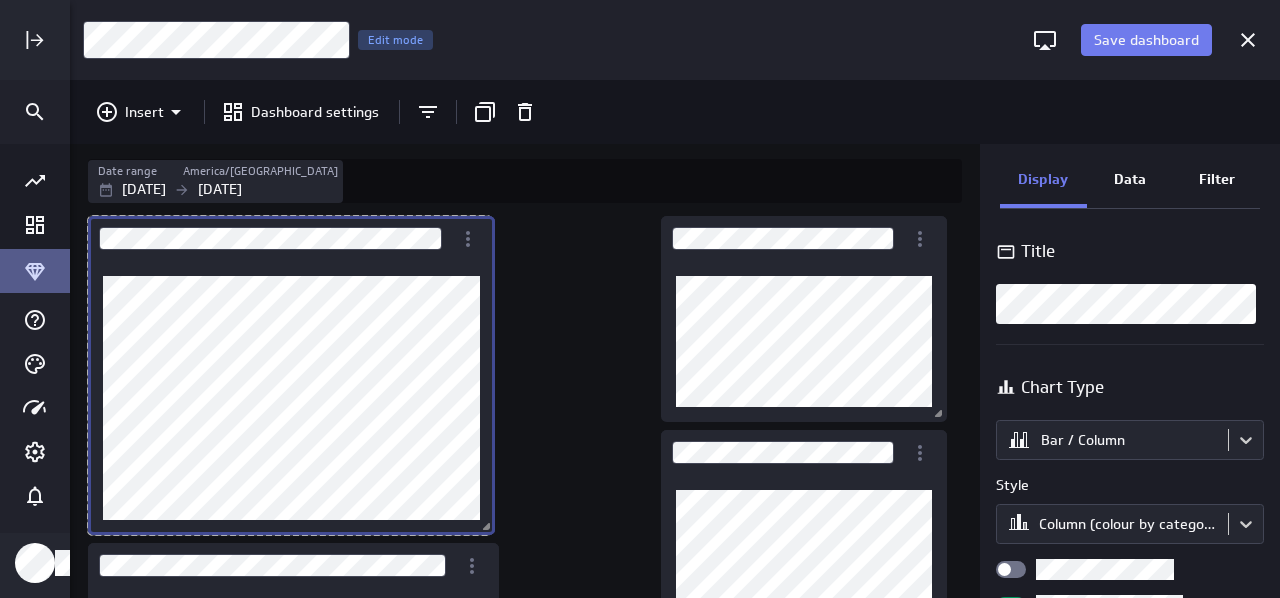 drag, startPoint x: 373, startPoint y: 528, endPoint x: 494, endPoint y: 535, distance: 121.20231 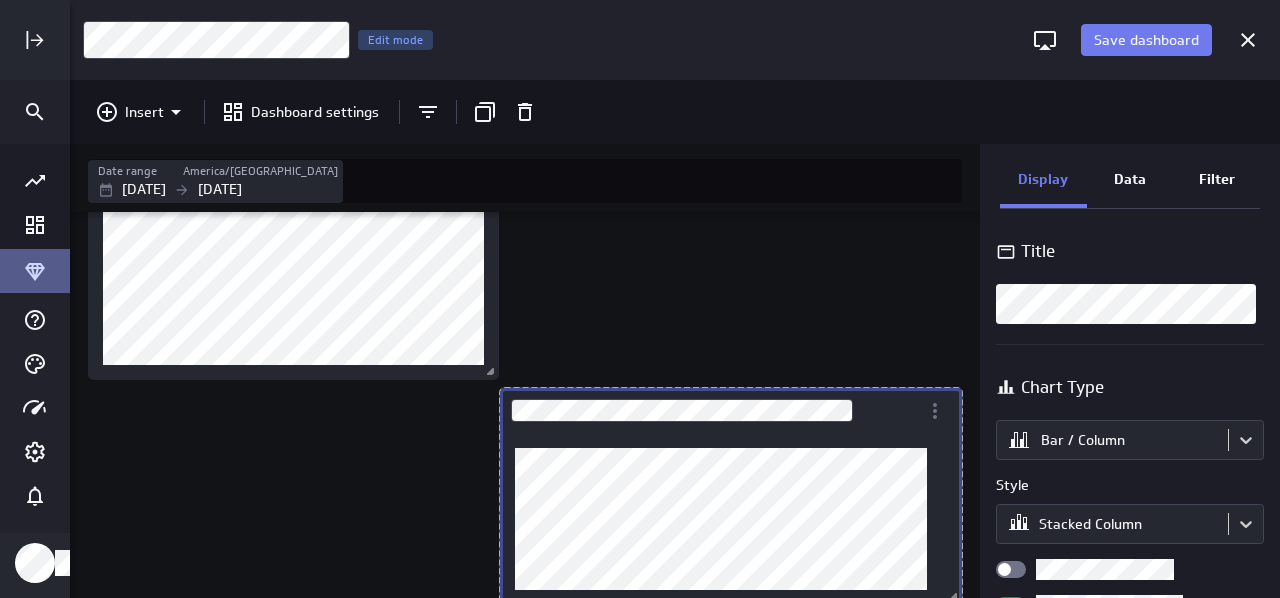 scroll, scrollTop: 10, scrollLeft: 10, axis: both 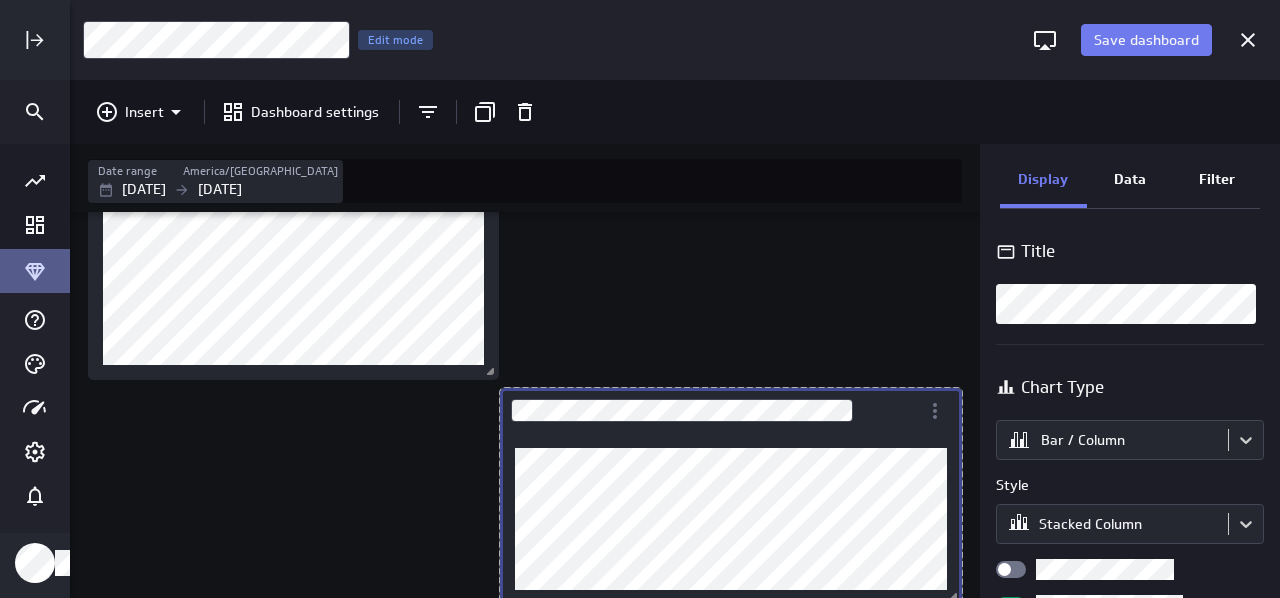 drag, startPoint x: 776, startPoint y: 587, endPoint x: 971, endPoint y: 598, distance: 195.31001 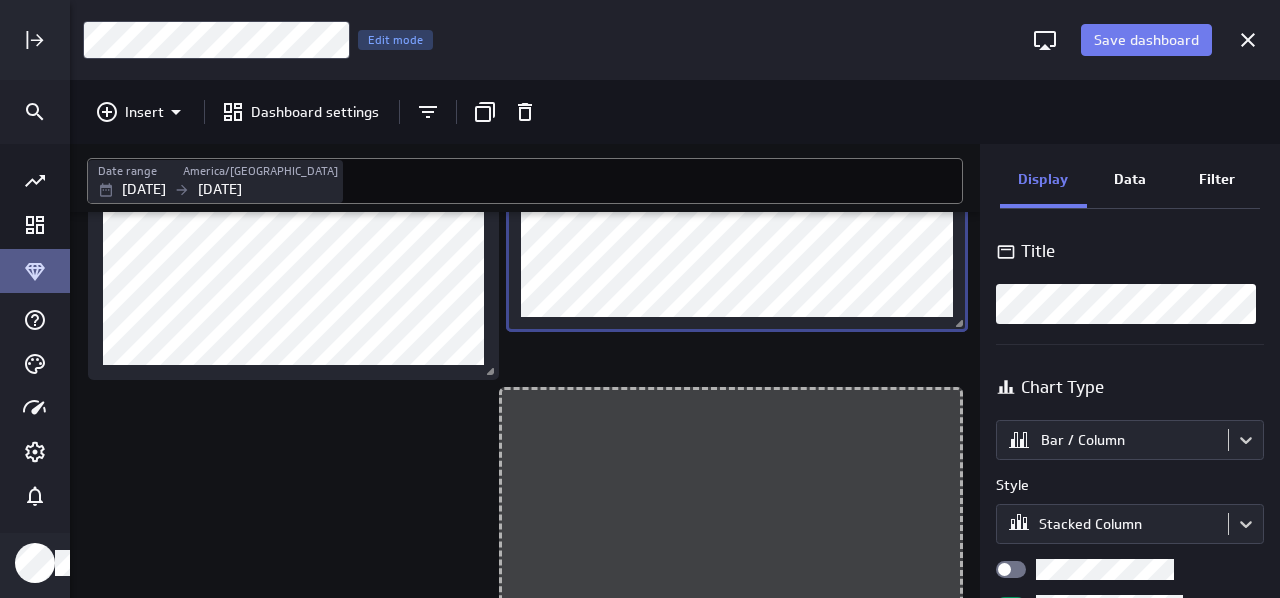 click on "Date range [GEOGRAPHIC_DATA]/[GEOGRAPHIC_DATA] [DATE] [DATE]" at bounding box center [525, 371] 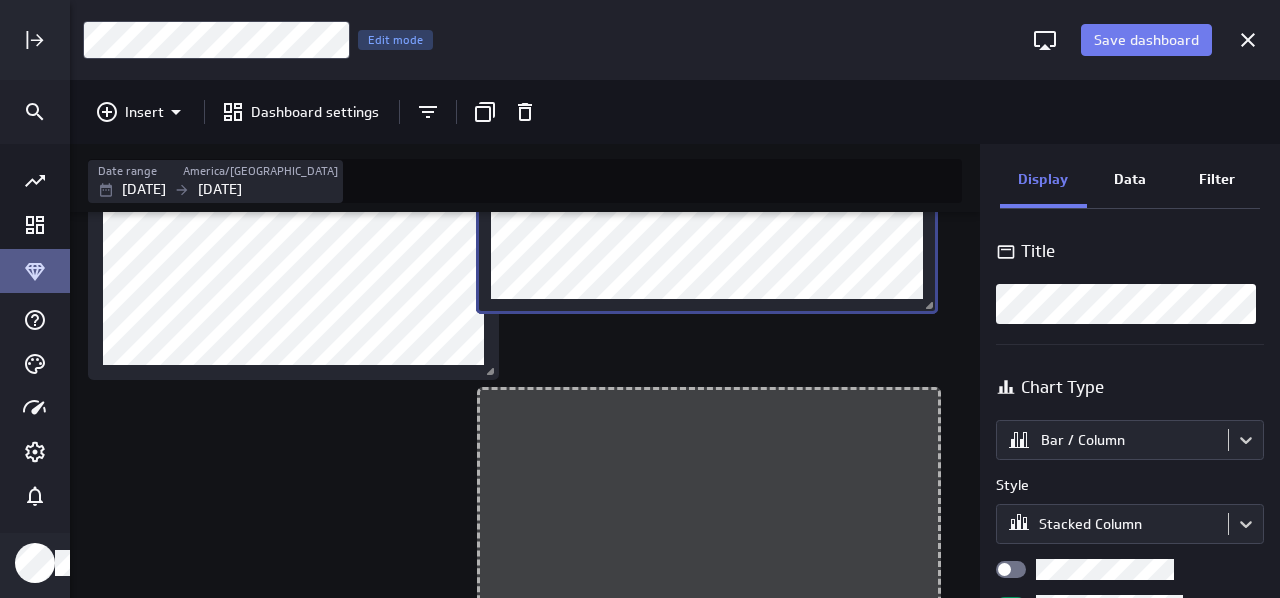 scroll, scrollTop: 521, scrollLeft: 0, axis: vertical 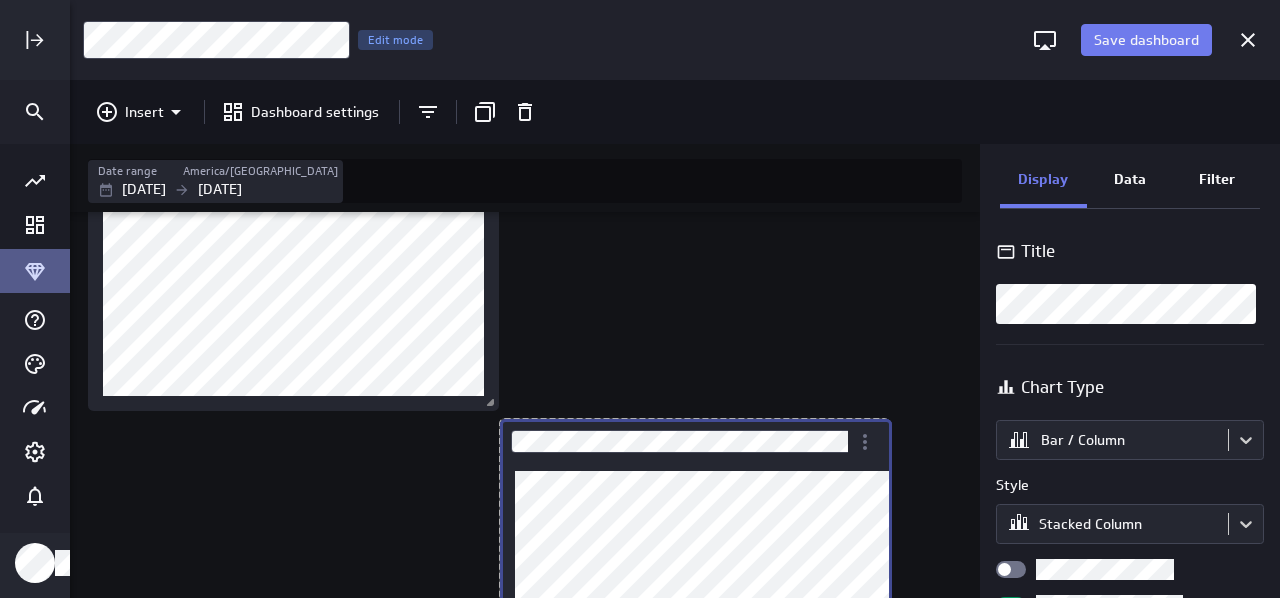 click at bounding box center (696, 516) 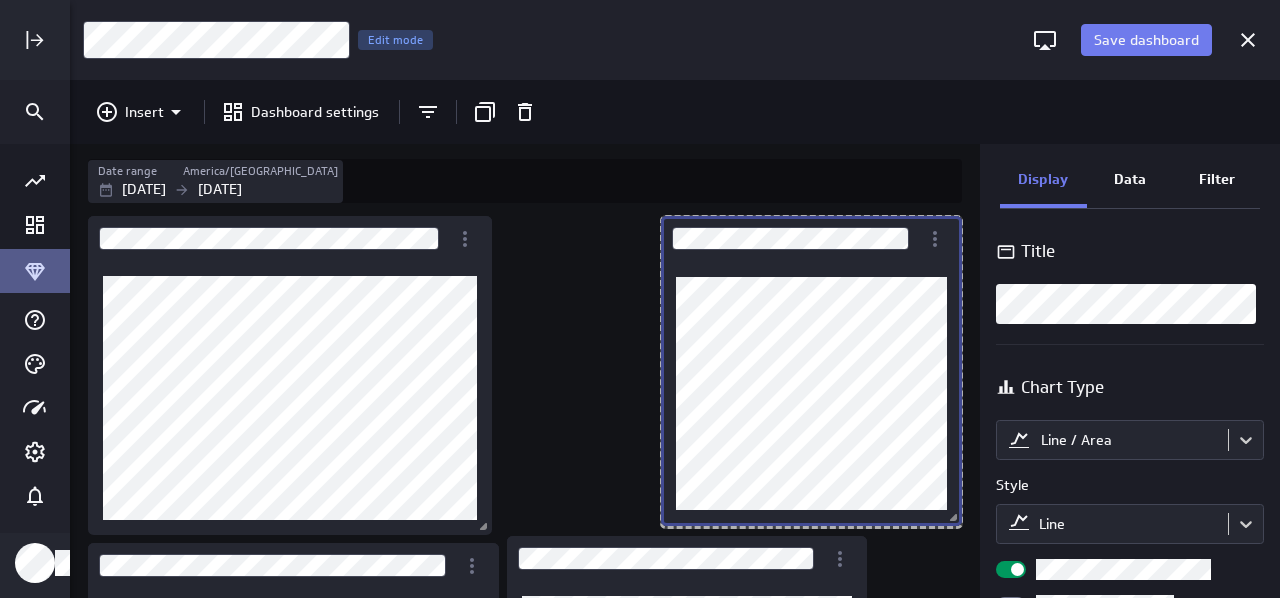 drag, startPoint x: 945, startPoint y: 419, endPoint x: 966, endPoint y: 536, distance: 118.869675 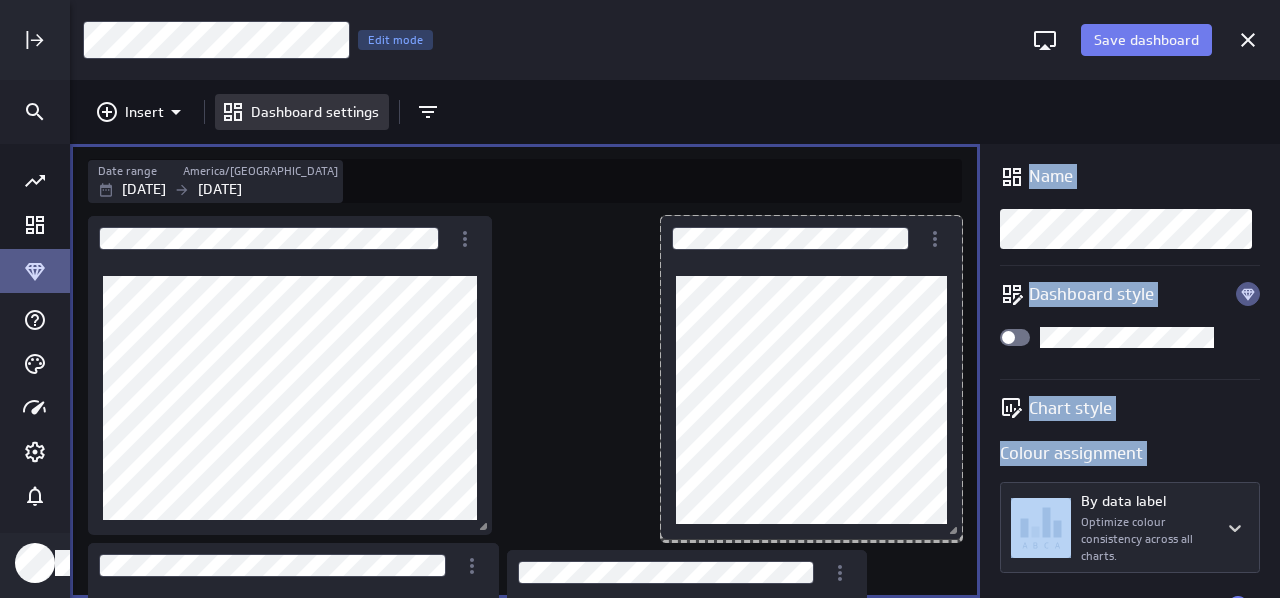 drag, startPoint x: 962, startPoint y: 535, endPoint x: 983, endPoint y: 532, distance: 21.213203 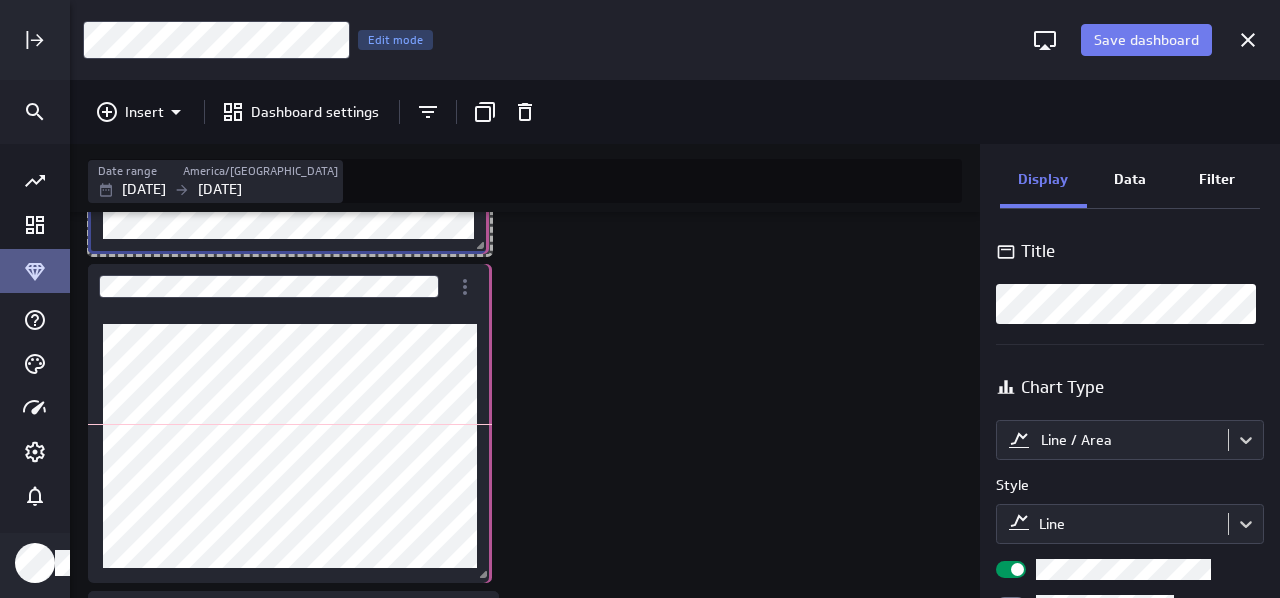 drag, startPoint x: 382, startPoint y: 537, endPoint x: 482, endPoint y: 249, distance: 304.8672 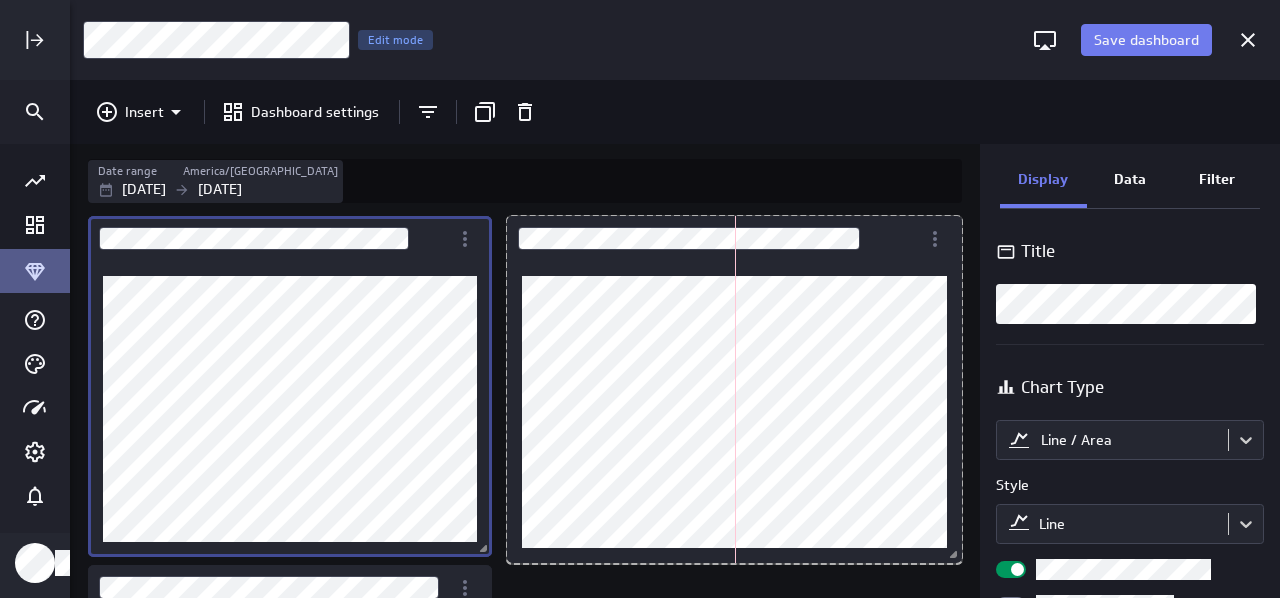 drag, startPoint x: 858, startPoint y: 380, endPoint x: 960, endPoint y: 557, distance: 204.28656 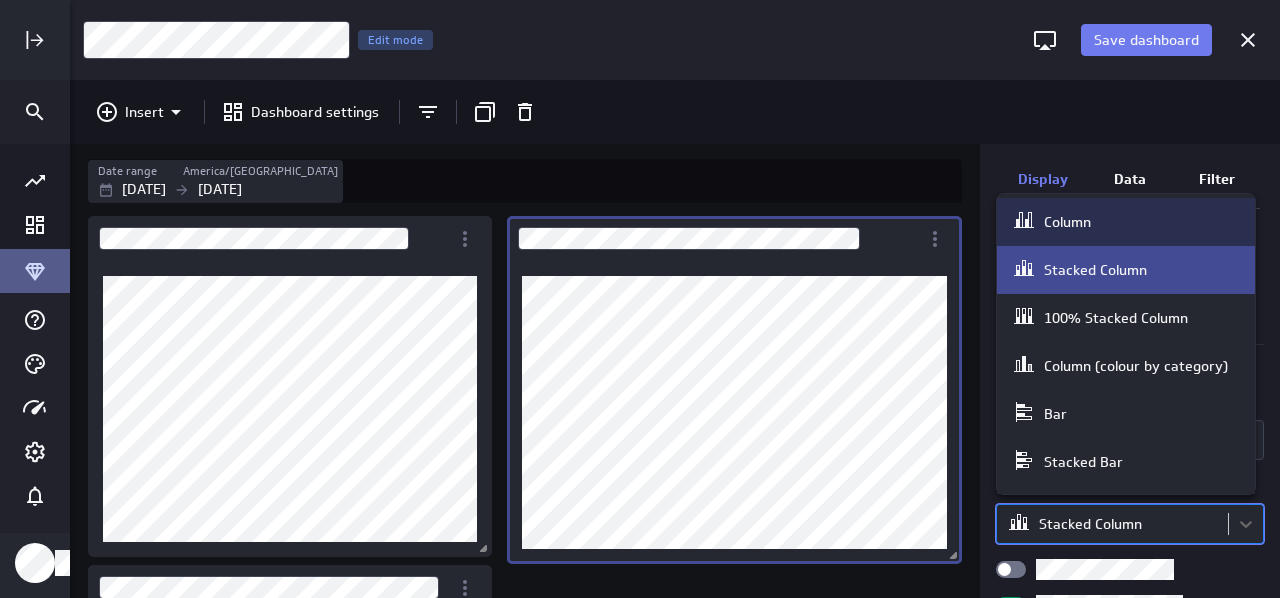 click on "Save dashboard Untitled Dashboard Edit mode Insert Dashboard settings Date range [GEOGRAPHIC_DATA]/[GEOGRAPHIC_DATA] [DATE] [DATE] Display Data Filter   Title     Chart Type   Bar / Column Style option Column focused, 1 of 8. 8 results available. Use Up and Down to choose options, press Enter to select the currently focused option, press Escape to exit the menu, press Tab to select the option and exit the menu. Stacked Column Legend position   Goal options     Comparison   Comparison None   Vertical axis   Axis label None Range Include zero (default)   Sort   Sort x-axis Default Using original data order Sort legend items Default Using original data order Dashboard deleted PowerMetrics Assistant Hey Milly. I’m your PowerMetrics Assistant. If I can’t answer your question, try searching in our  Help Center  (that’s what I do!) You can also contact the  Support Team . How can I help you [DATE]?
Created with Highcharts 9.0.1 Created with Highcharts 9.0.1 Column" at bounding box center [640, 299] 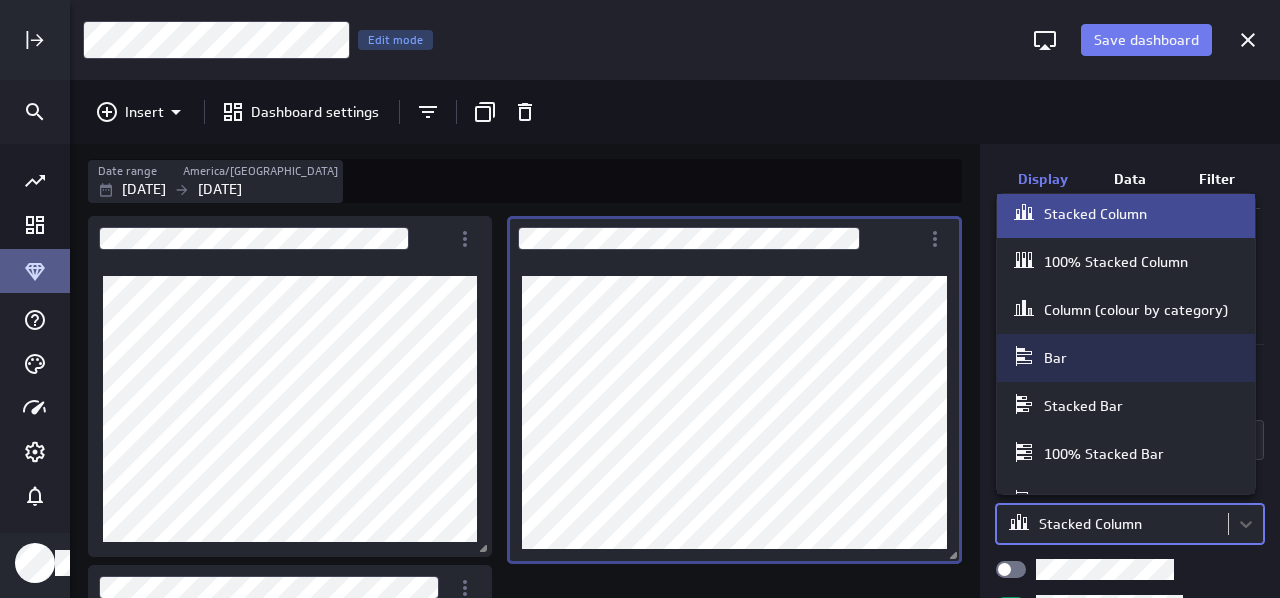 click on "Bar" at bounding box center [1126, 358] 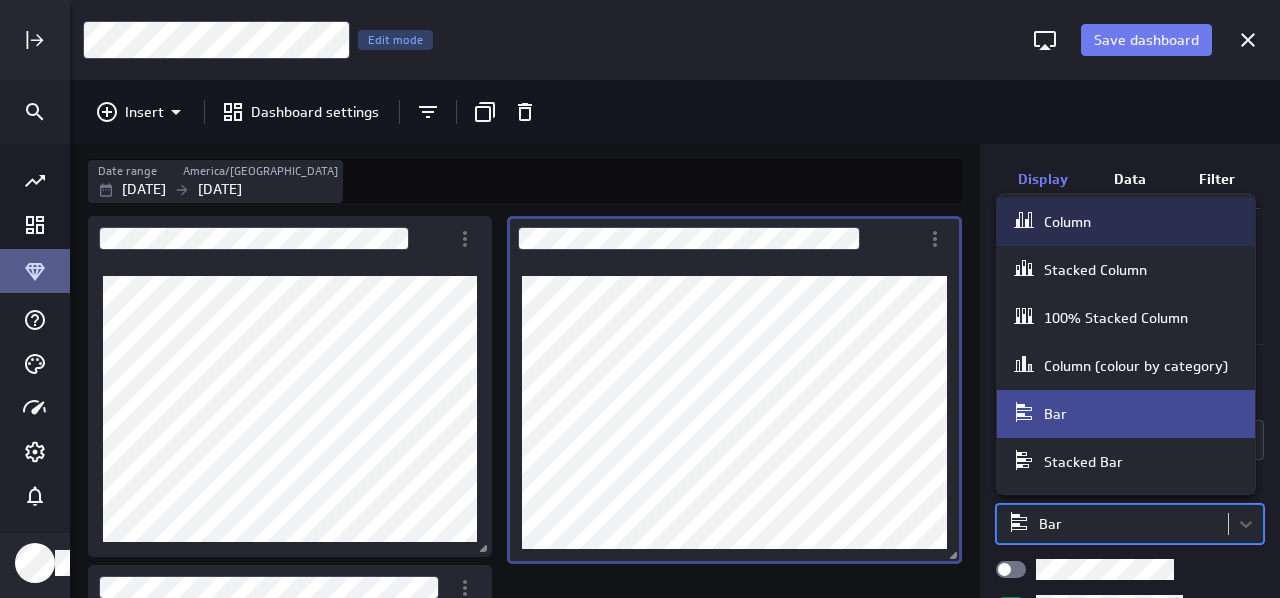 click on "Save dashboard Untitled Dashboard Edit mode Insert Dashboard settings Date range [GEOGRAPHIC_DATA]/[GEOGRAPHIC_DATA] [DATE] [DATE] Display Data Filter   Title     Chart Type   Bar / Column Style option Column focused, 1 of 8. 8 results available. Use Up and Down to choose options, press Enter to select the currently focused option, press Escape to exit the menu, press Tab to select the option and exit the menu. Bar Legend position   Goal options     Comparison   Comparison None   Analyses   No analysis Show current values only   Horizontal axis   Axis label None Range Include zero (default)   Sort   Sort y-axis Default Using original data order Sort legend items Default Using original data order Dashboard deleted PowerMetrics Assistant Hey Milly. I’m your PowerMetrics Assistant. If I can’t answer your question, try searching in our  Help Center  (that’s what I do!) You can also contact the  Support Team . How can I help you [DATE]?
Column Stacked Column Bar" at bounding box center [640, 299] 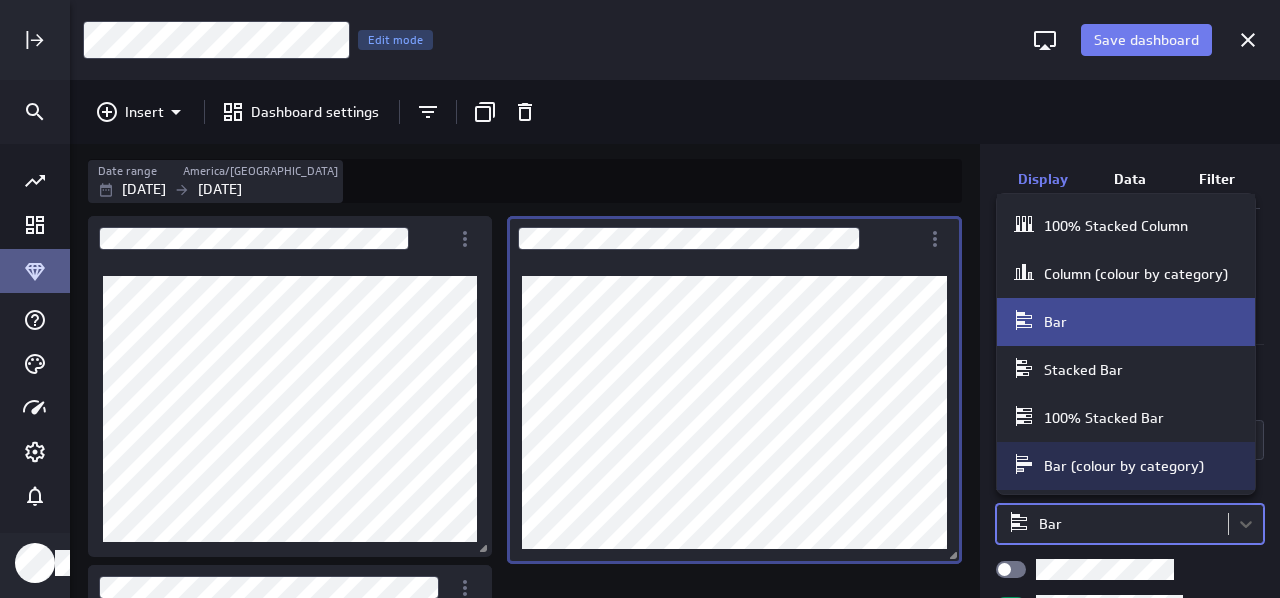 click on "Bar (colour by category)" at bounding box center [1124, 466] 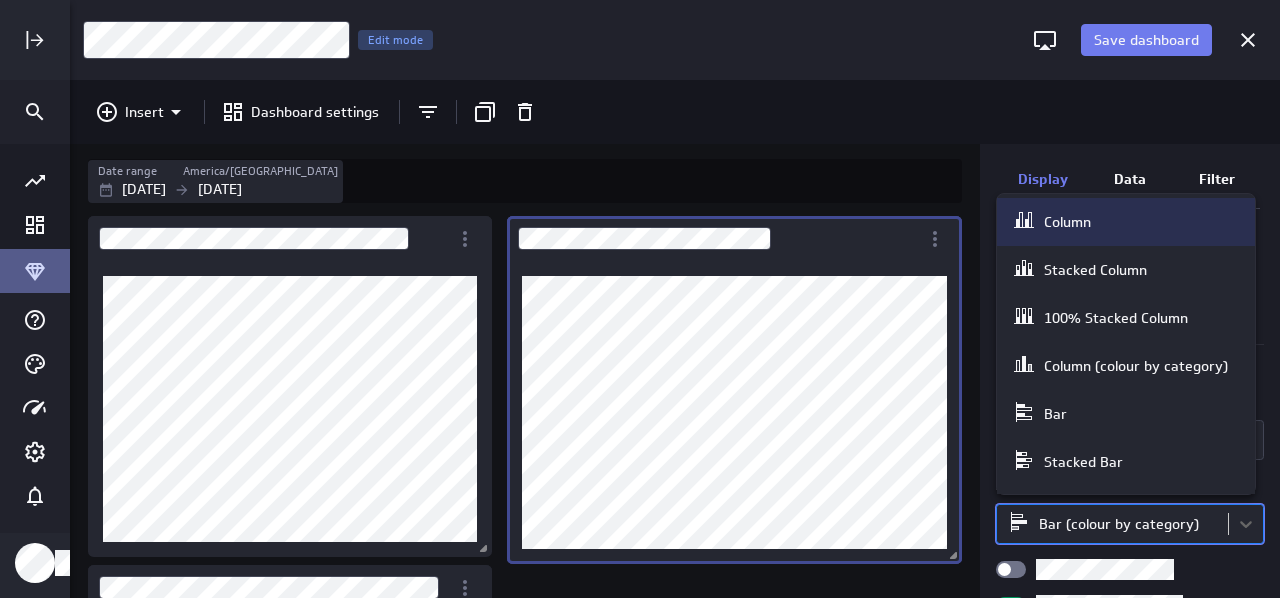 click on "Save dashboard Untitled Dashboard Edit mode Insert Dashboard settings Date range [GEOGRAPHIC_DATA]/[GEOGRAPHIC_DATA] [DATE] [DATE] Display Data Filter   Title     Chart Type   Bar / Column Style option Column focused, 1 of 8. 8 results available. Use Up and Down to choose options, press Enter to select the currently focused option, press Escape to exit the menu, press Tab to select the option and exit the menu. Bar (colour by category) Legend position   Goal options     Comparison   Comparison None   Analyses   No analysis Show current values only   Horizontal axis   Axis label None Range Include zero (default)   Sort   Sort y-axis Default Using original data order Dashboard deleted PowerMetrics Assistant Hey Milly. I’m your PowerMetrics Assistant. If I can’t answer your question, try searching in our  Help Center  (that’s what I do!) You can also contact the  Support Team . How can I help you [DATE]?
Created with Highcharts 9.0.1 Created with Highcharts 9.0.1" at bounding box center [640, 299] 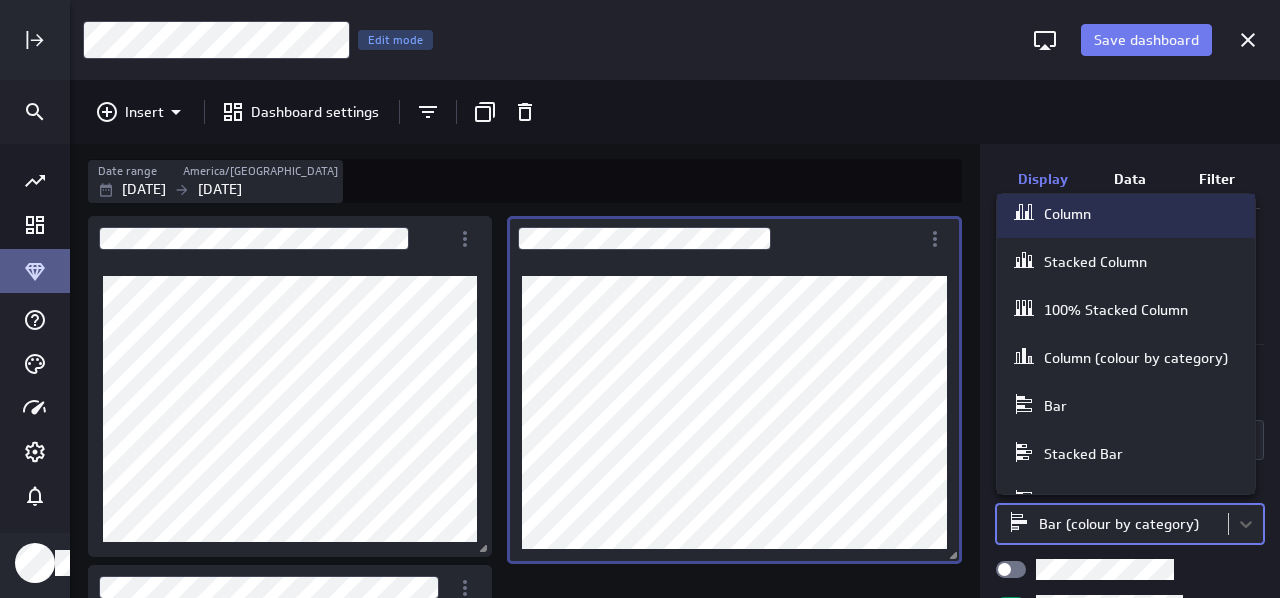 click on "Column" at bounding box center (1067, 214) 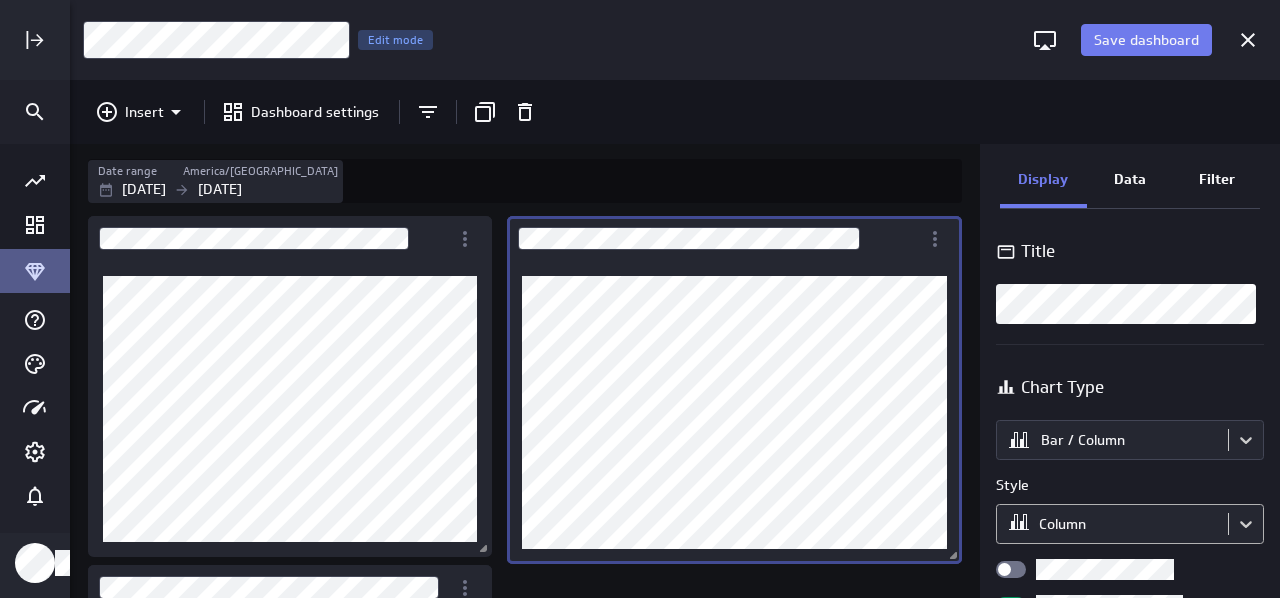 click on "Save dashboard Untitled Dashboard Edit mode Insert Dashboard settings Date range America/[GEOGRAPHIC_DATA] [DATE] [DATE] Display Data Filter   Title     Chart Type   Bar / Column Style Column Legend position   Goal options     Comparison   Comparison None   Analyses   No analysis Show current values only   Vertical axis   Axis label None Range Include zero (default)   Sort   Sort x-axis Default Using original data order Sort legend items Default Using original data order Dashboard deleted PowerMetrics Assistant Hey Milly. I’m your PowerMetrics Assistant. If I can’t answer your question, try searching in our  Help Center  (that’s what I do!) You can also contact the  Support Team . How can I help you [DATE]?
Created with Highcharts 9.0.1 Created with Highcharts 9.0.1 Created with Highcharts 9.0.1" at bounding box center [640, 299] 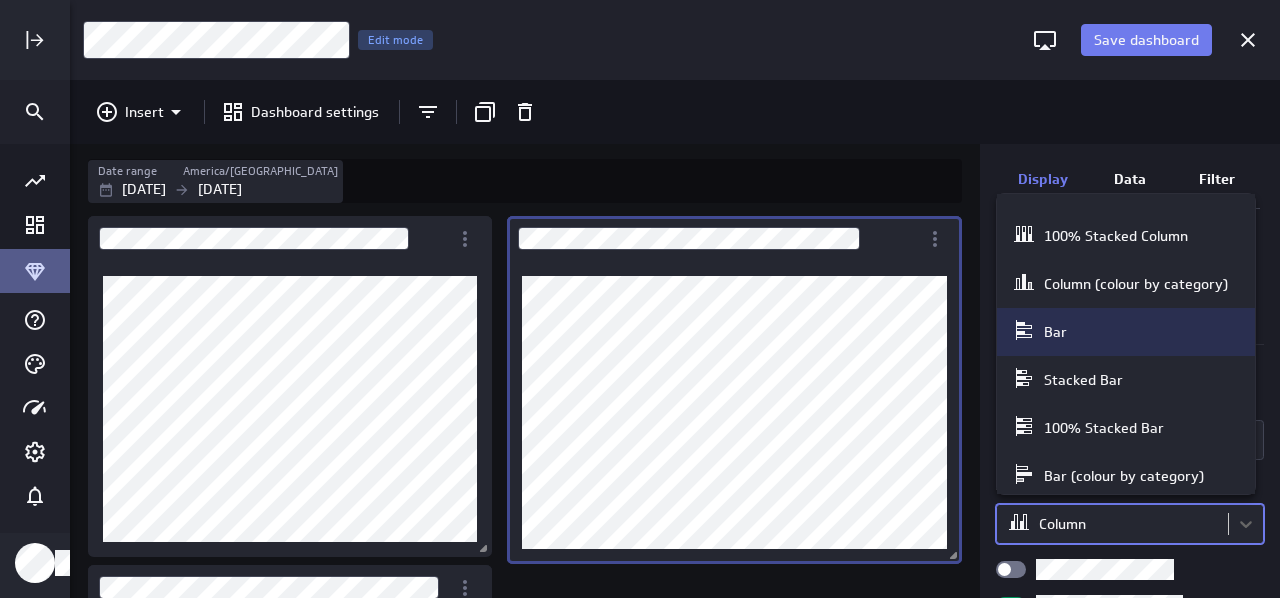 scroll, scrollTop: 92, scrollLeft: 0, axis: vertical 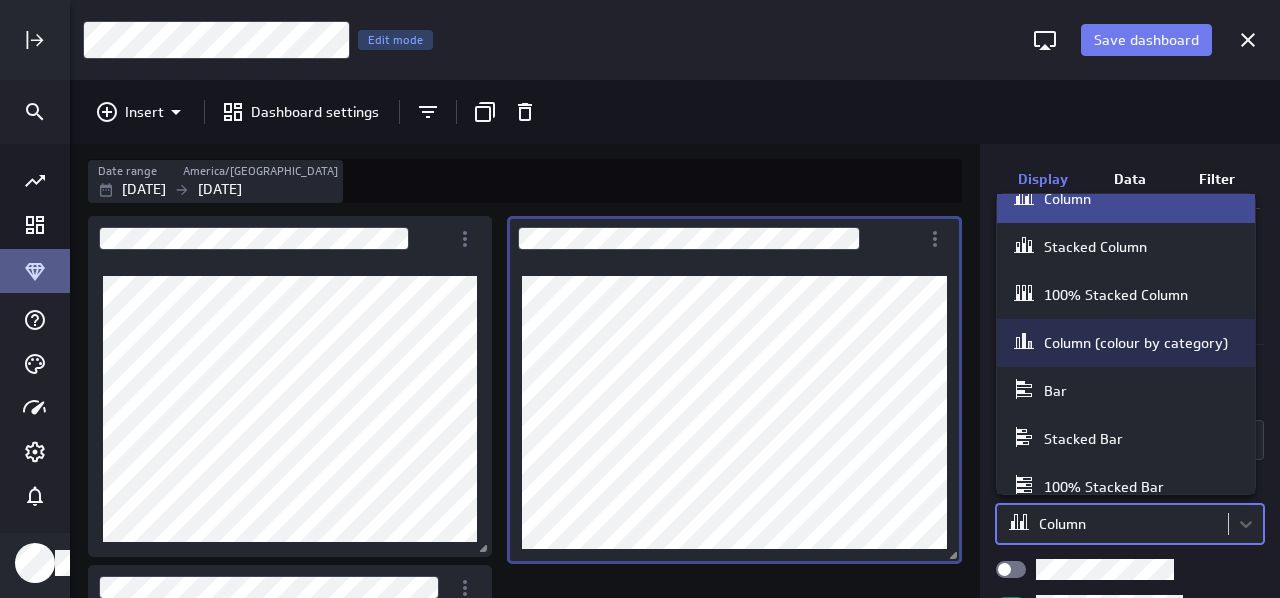 click on "Column (colour by category)" at bounding box center (1136, 343) 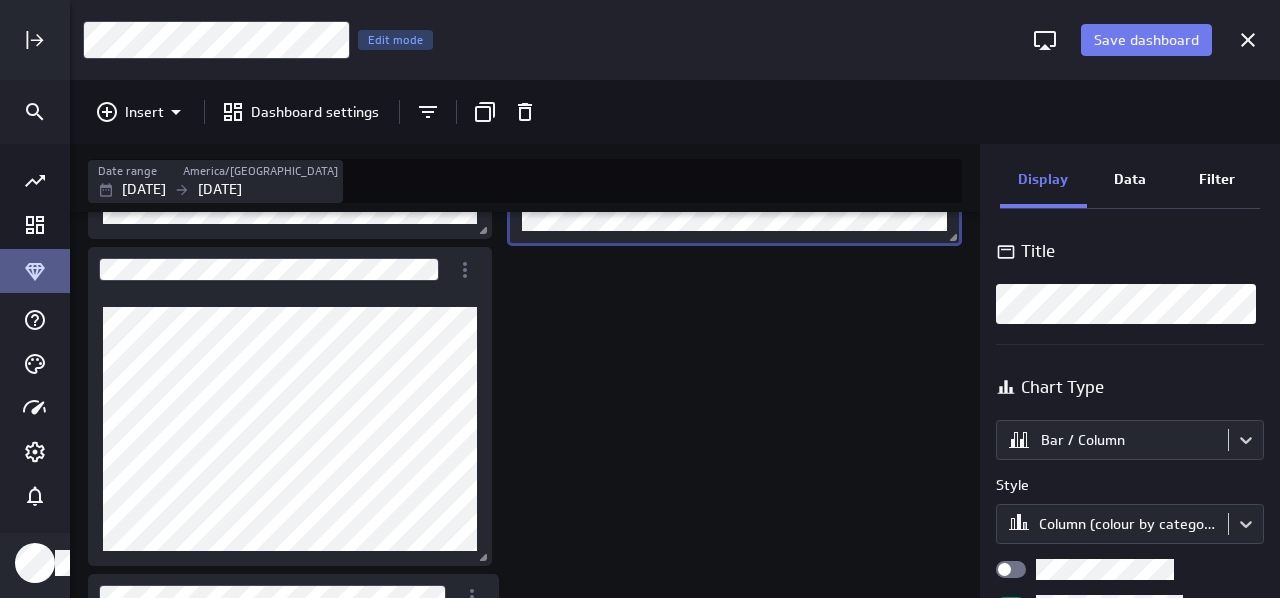 scroll, scrollTop: 520, scrollLeft: 0, axis: vertical 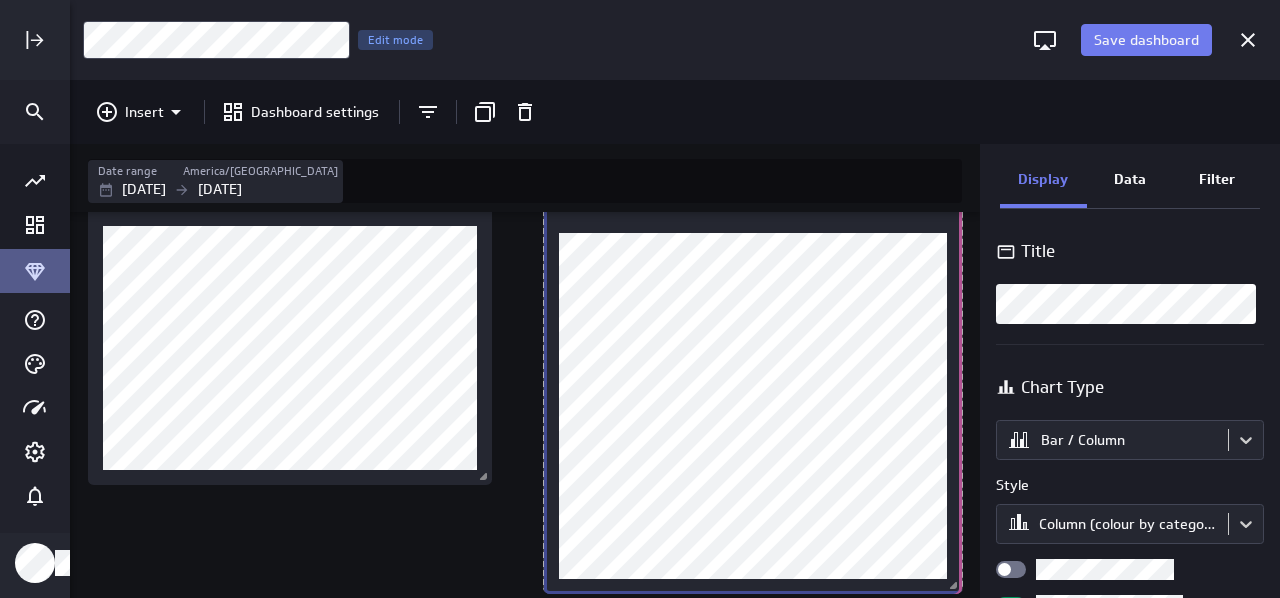 drag, startPoint x: 950, startPoint y: 587, endPoint x: 976, endPoint y: 595, distance: 27.202942 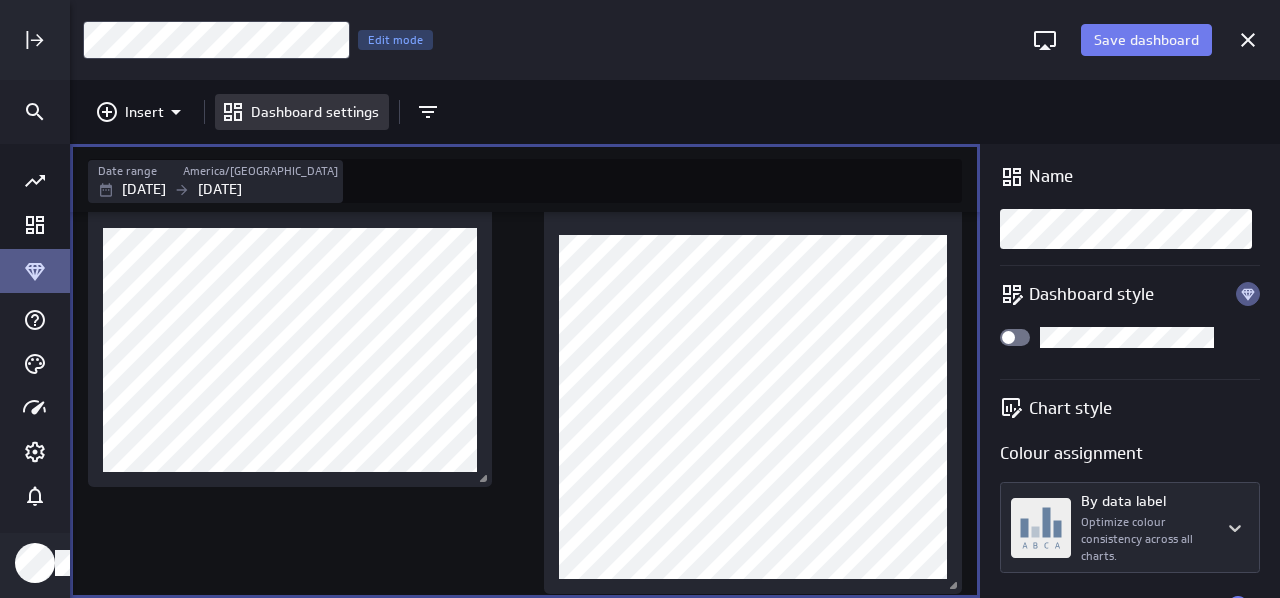 scroll, scrollTop: 397, scrollLeft: 0, axis: vertical 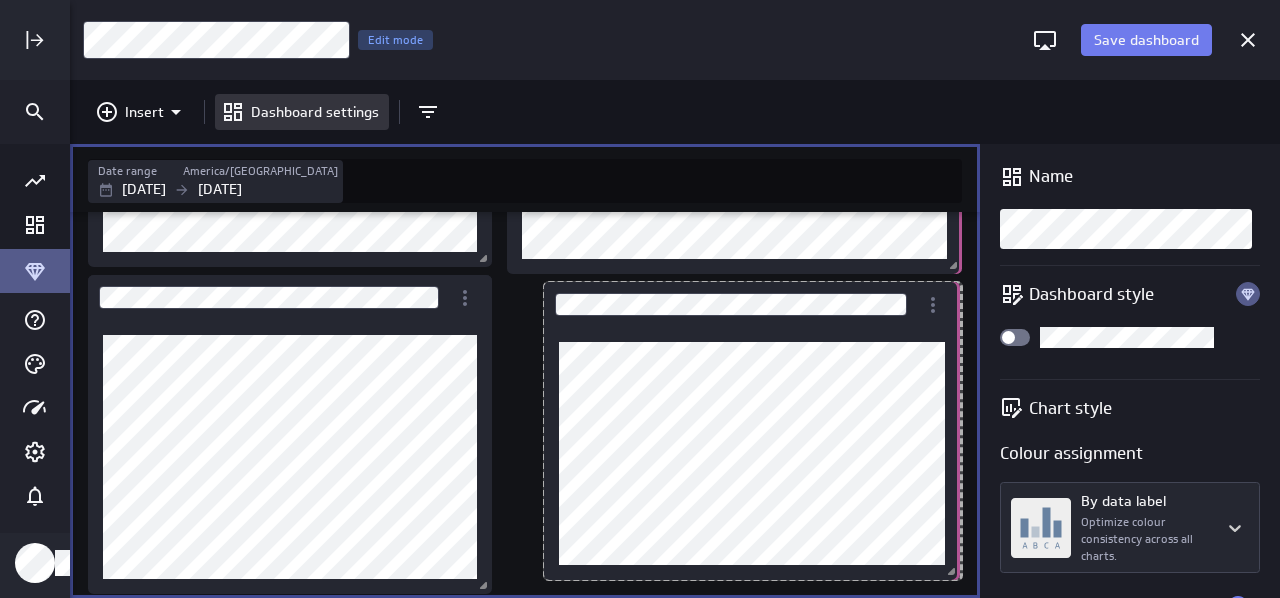 drag, startPoint x: 954, startPoint y: 586, endPoint x: 952, endPoint y: 575, distance: 11.18034 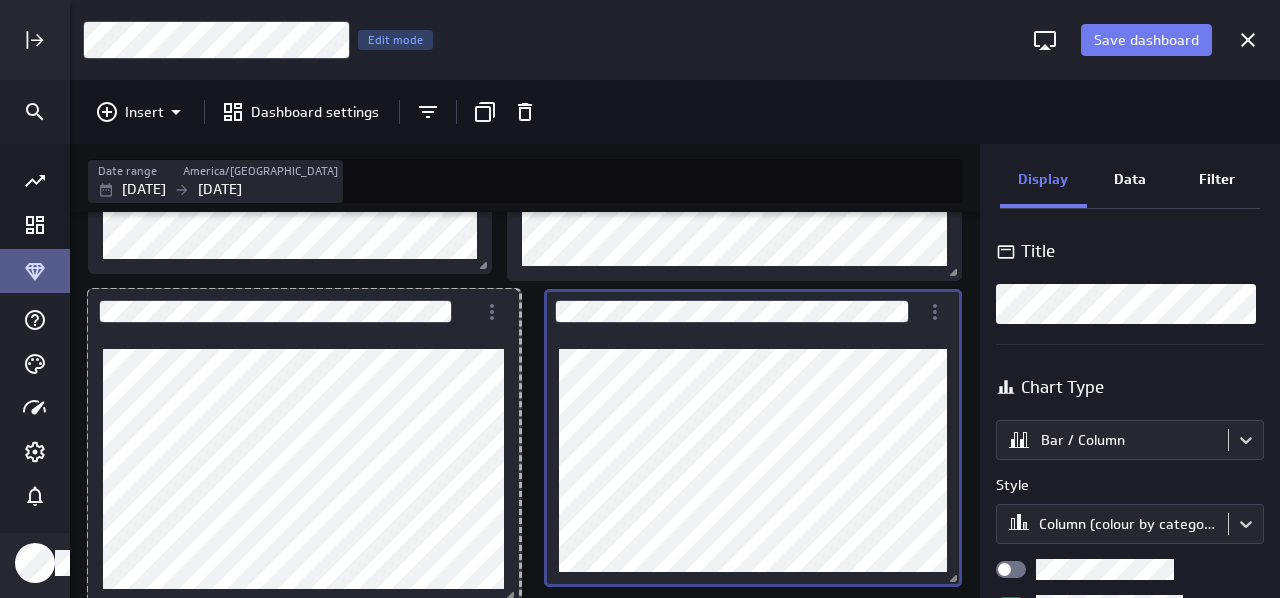 drag, startPoint x: 482, startPoint y: 588, endPoint x: 510, endPoint y: 598, distance: 29.732138 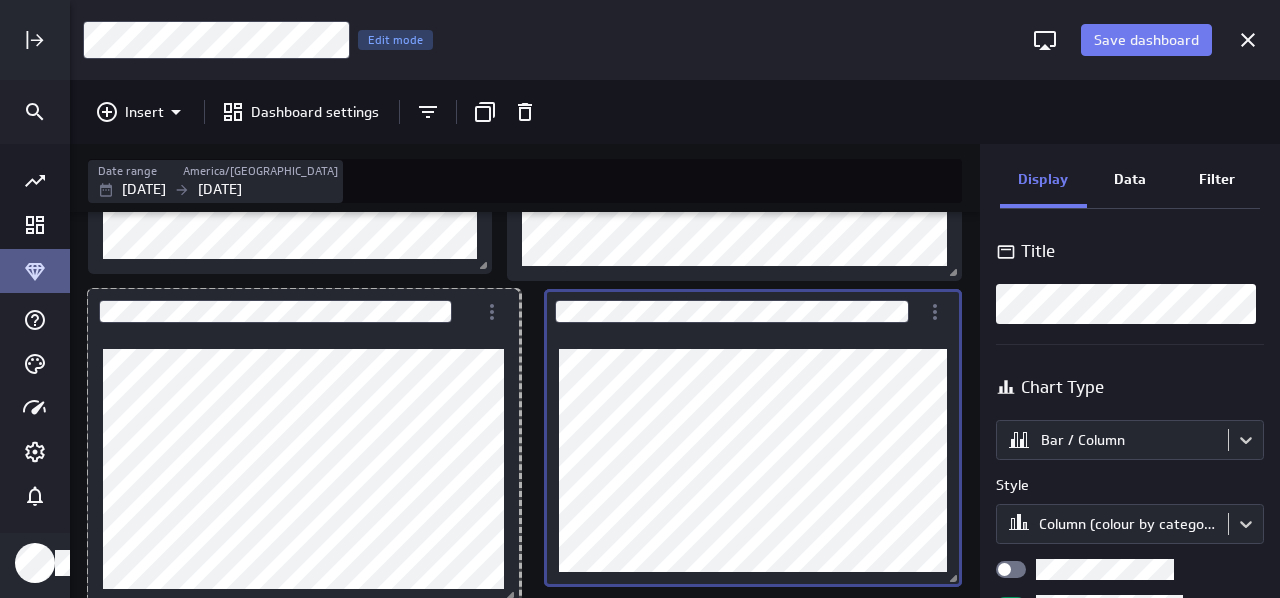 click on "Save dashboard Untitled Dashboard Edit mode Insert Dashboard settings Date range America/[GEOGRAPHIC_DATA] [DATE] [DATE] Display Data Filter   Title     Chart Type   Bar / Column Style Column (colour by category) Legend position   Goal options     Comparison   Comparison None   Analyses   No analysis Show current values only   Vertical axis   Axis label None Range Include zero (default)   Sort   Sort x-axis Default Using original data order Dashboard deleted PowerMetrics Assistant Hey Milly. I’m your PowerMetrics Assistant. If I can’t answer your question, try searching in our  Help Center  (that’s what I do!) You can also contact the  Support Team . How can I help you [DATE]?
Created with Highcharts 9.0.1 Created with Highcharts 9.0.1 Created with Highcharts 9.0.1 Created with Highcharts 9.0.1" at bounding box center (640, 299) 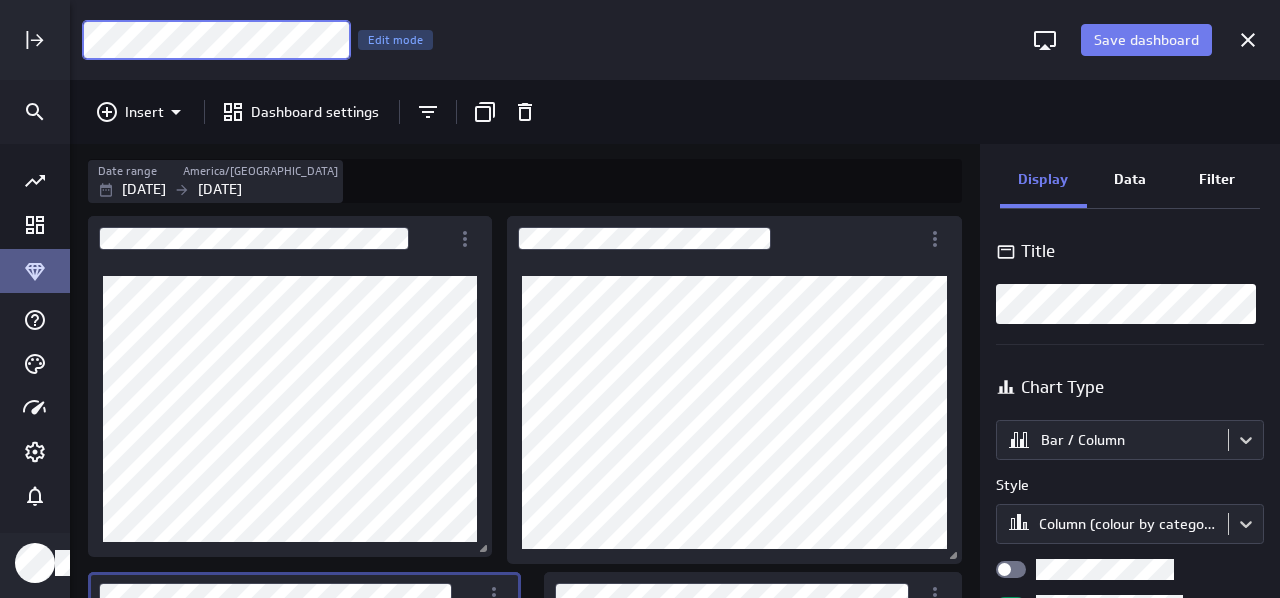 click on "Save dashboard Untitled Dashboard Edit mode" at bounding box center (675, 40) 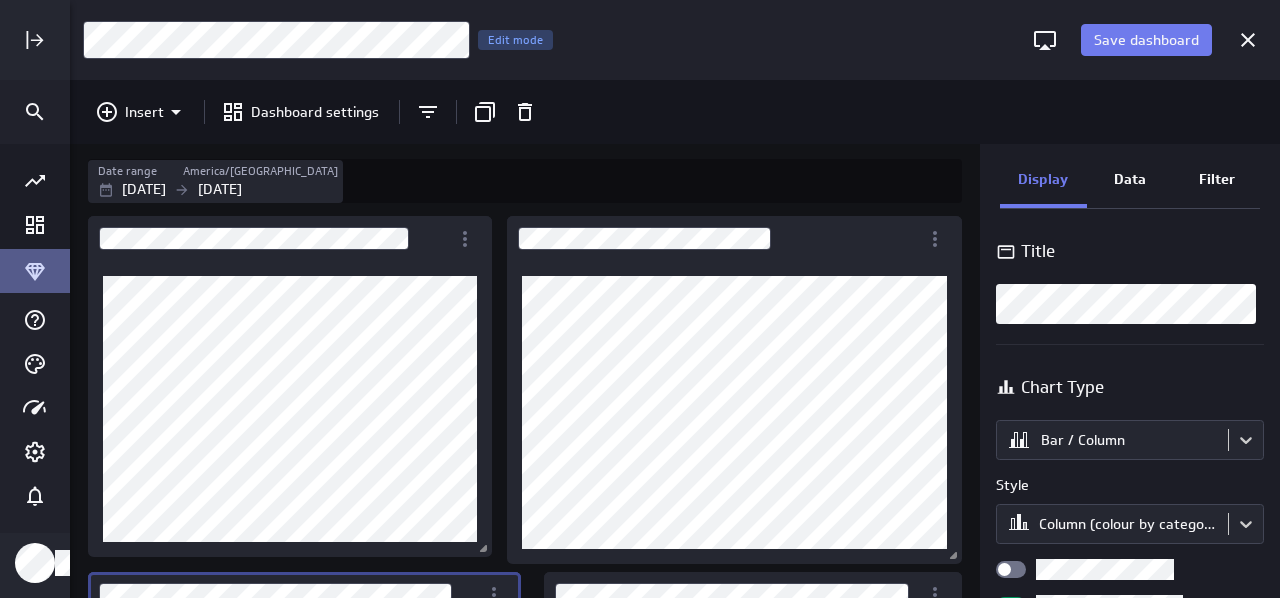 click on "Business Analysis Dashboard Edit mode" at bounding box center [550, 40] 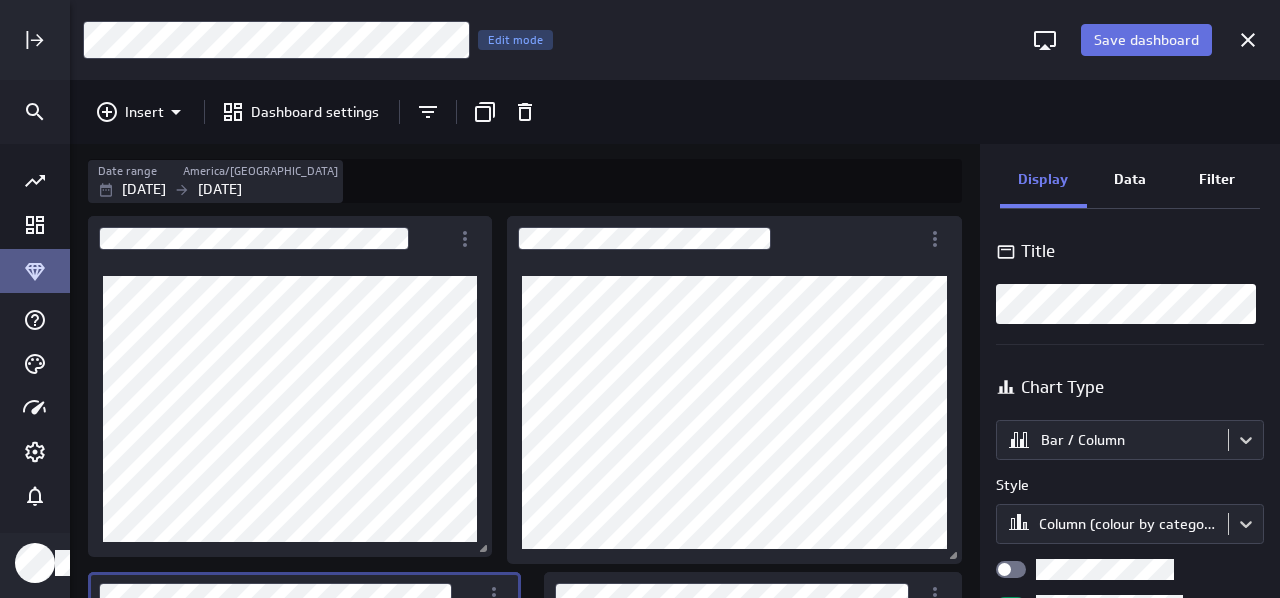 click on "Save dashboard" at bounding box center [1146, 40] 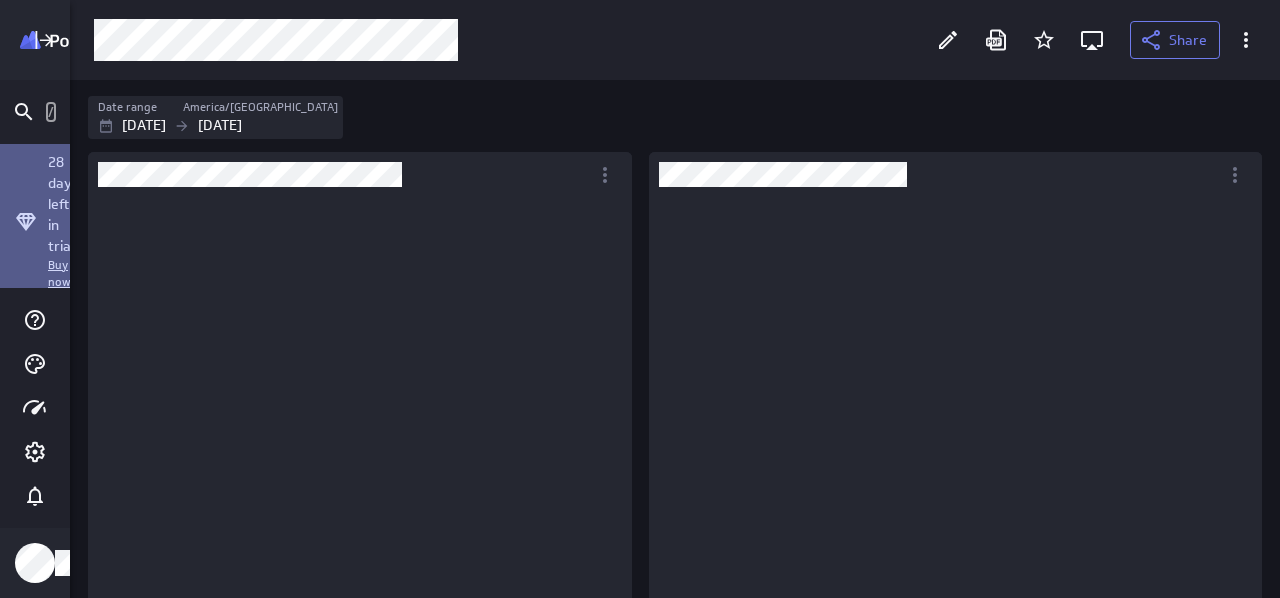 scroll, scrollTop: 10, scrollLeft: 10, axis: both 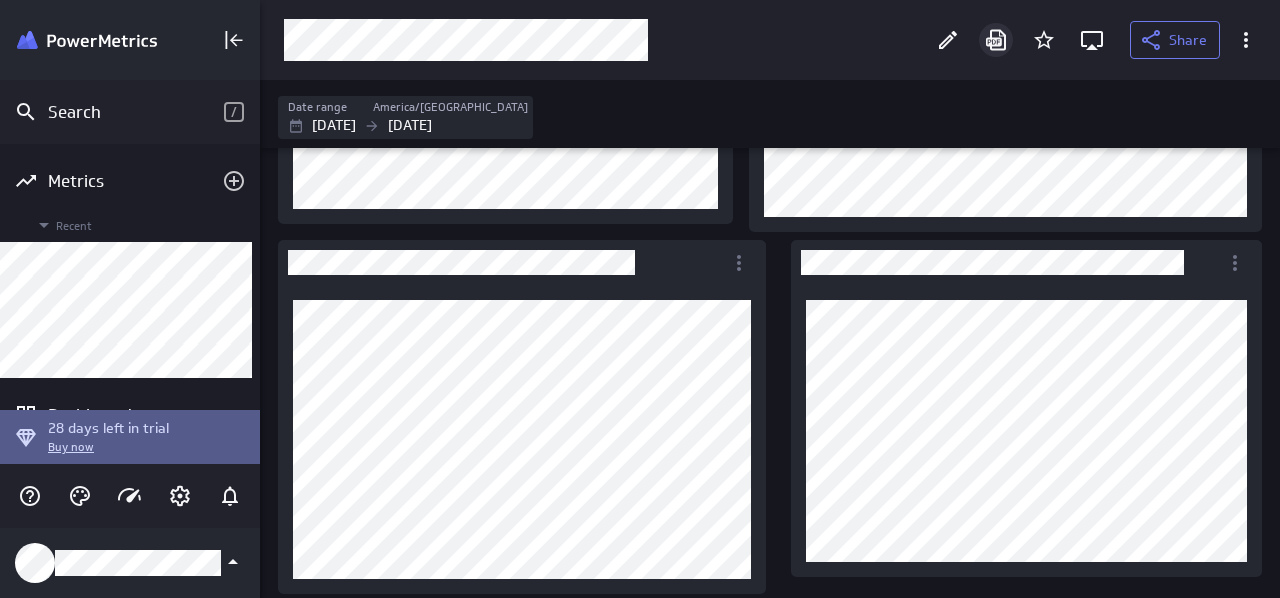 click 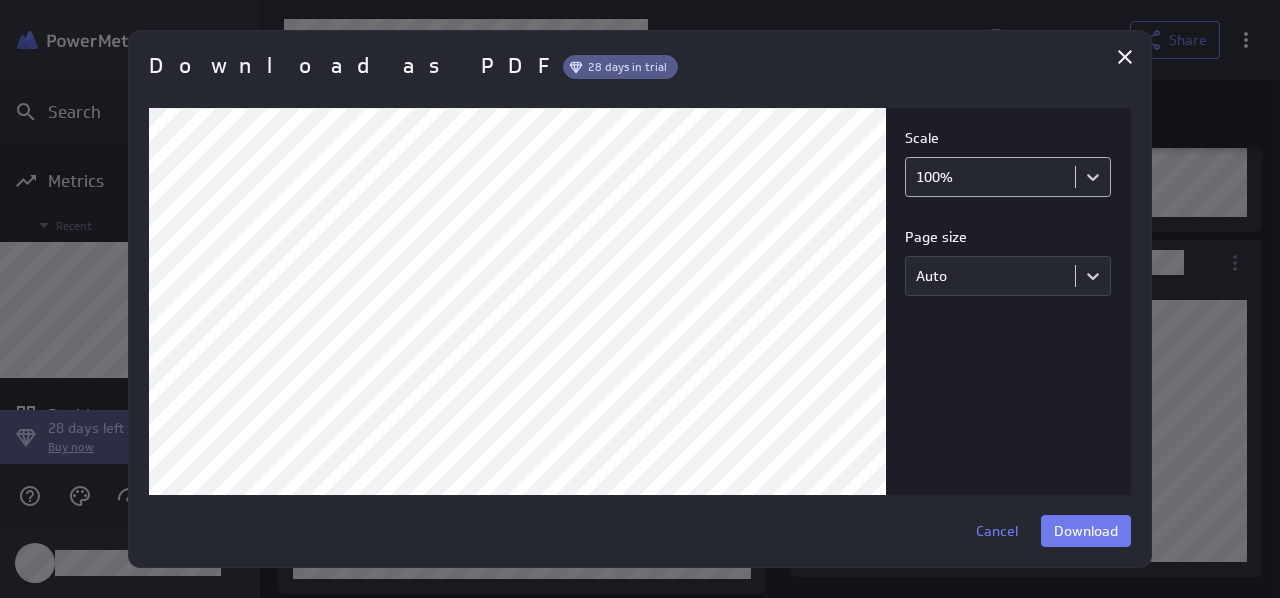 scroll, scrollTop: 248, scrollLeft: 0, axis: vertical 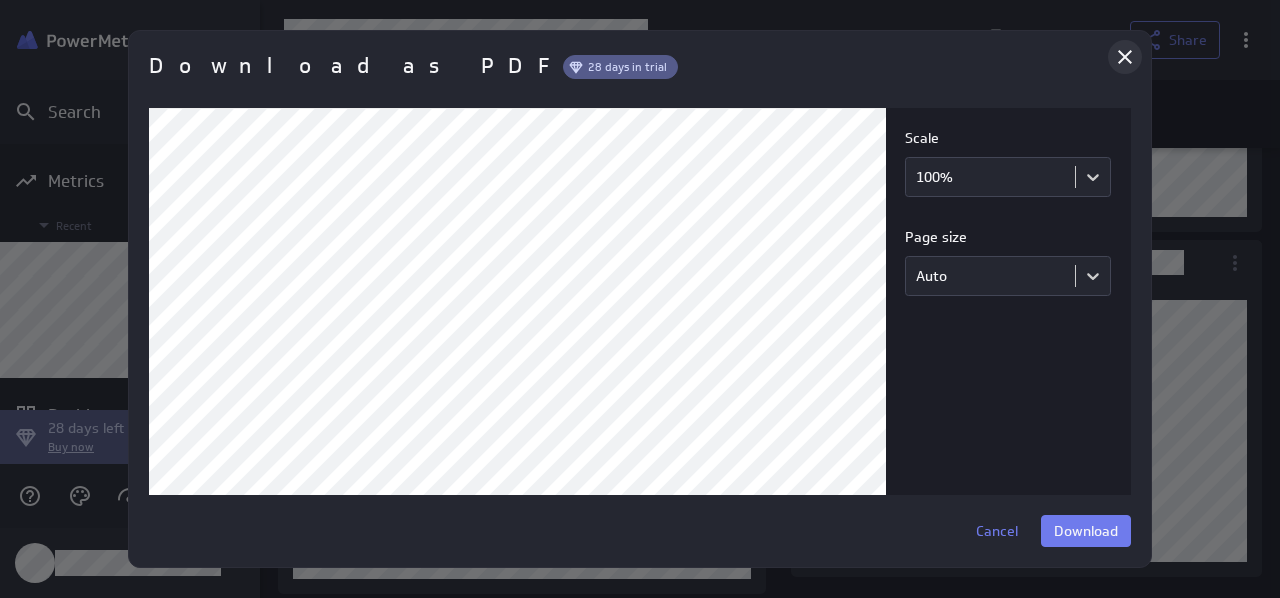 click 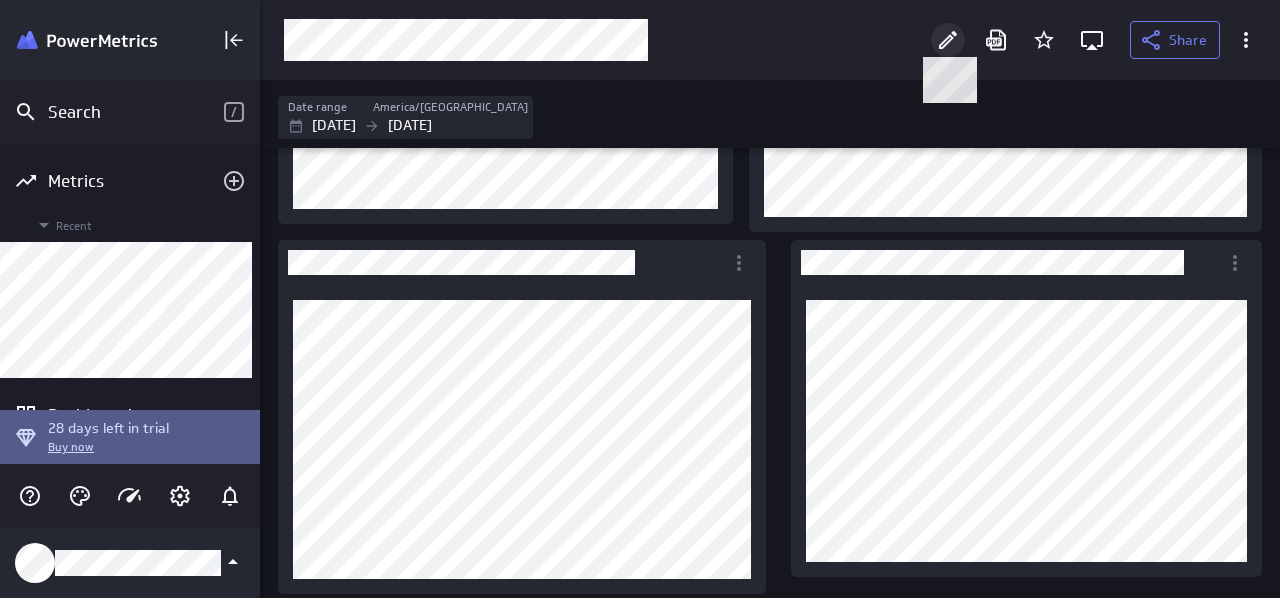 click 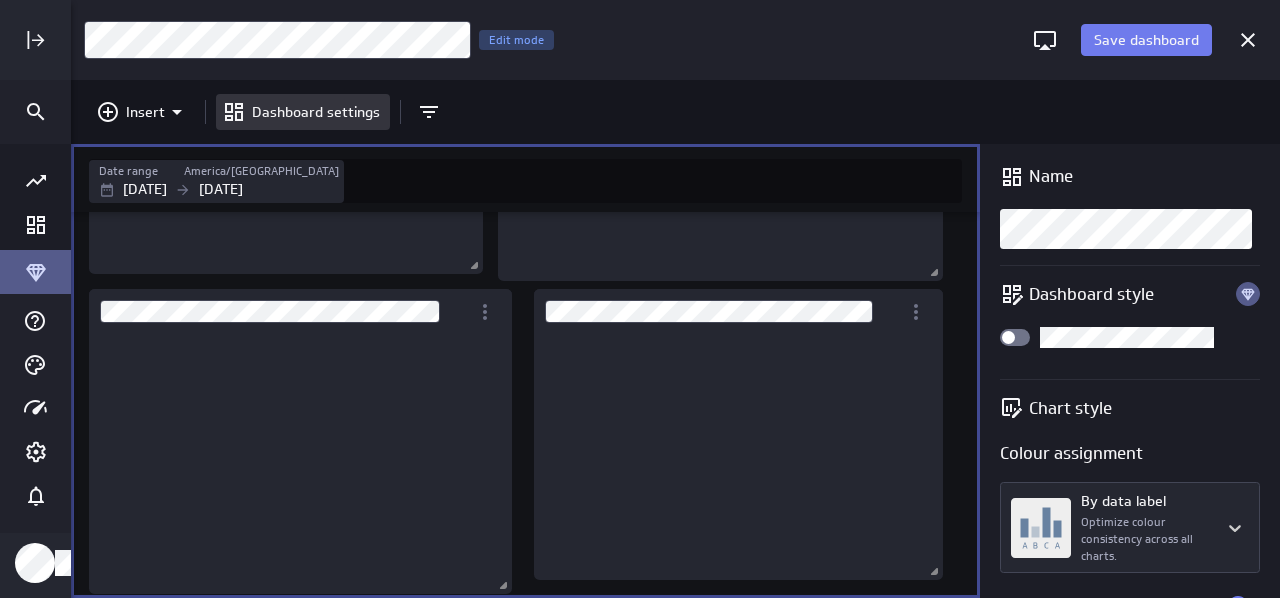 scroll, scrollTop: 74, scrollLeft: 904, axis: both 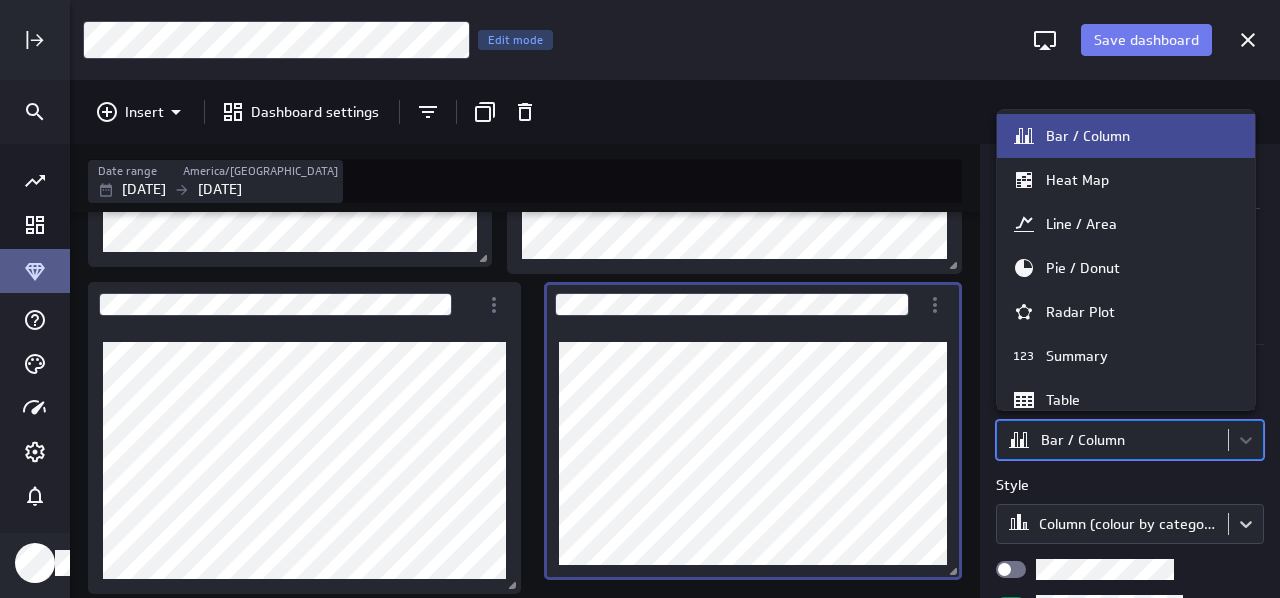 click on "Save dashboard Business Analysis Dashboard Edit mode Insert Dashboard settings Date range [GEOGRAPHIC_DATA]/[GEOGRAPHIC_DATA] [DATE] [DATE] Display Data Filter   Title     Chart Type   option [object Object] focused, 1 of 11. 11 results available. Use Up and Down to choose options, press Enter to select the currently focused option, press Escape to exit the menu, press Tab to select the option and exit the menu. Bar / Column Style Column (colour by category) Legend position   Goal options     Comparison   Comparison None   Analyses   No analysis Show current values only   Vertical axis   Axis label None Range Include zero (default)   Sort   Sort x-axis Default Using original data order Dashboard deleted PowerMetrics Assistant Hey Milly. I’m your PowerMetrics Assistant. If I can’t answer your question, try searching in our  Help Center  (that’s what I do!) You can also contact the  Support Team . How can I help you [DATE]?
Created with Highcharts 9.0.1 123" at bounding box center (640, 299) 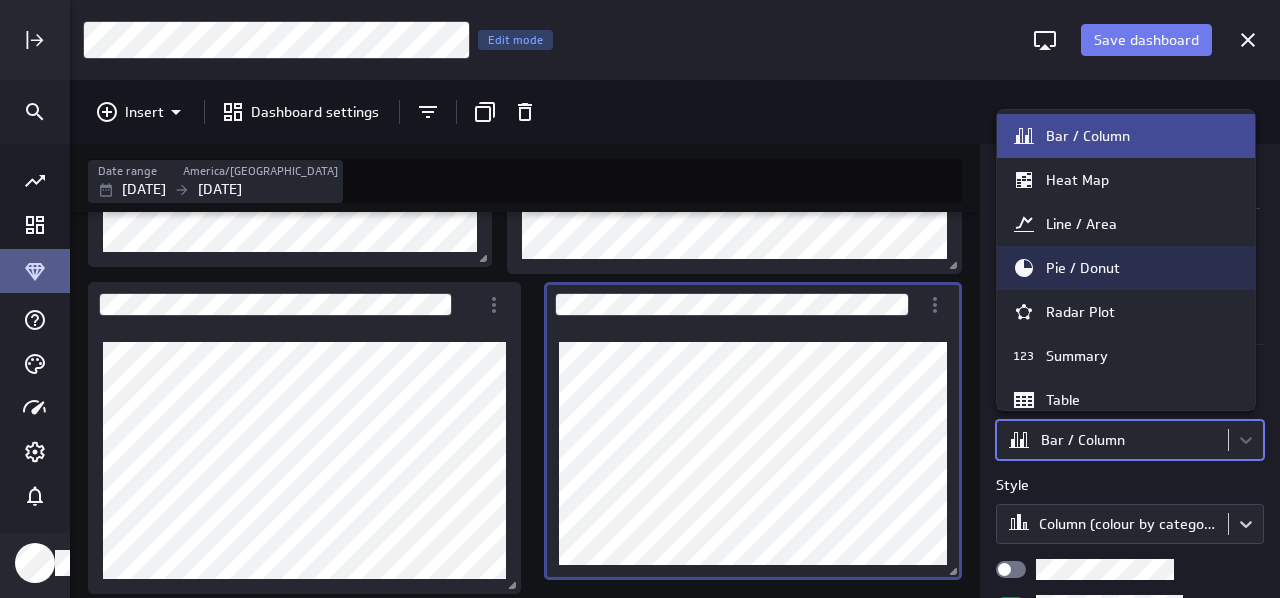 click on "Pie / Donut" at bounding box center [1126, 268] 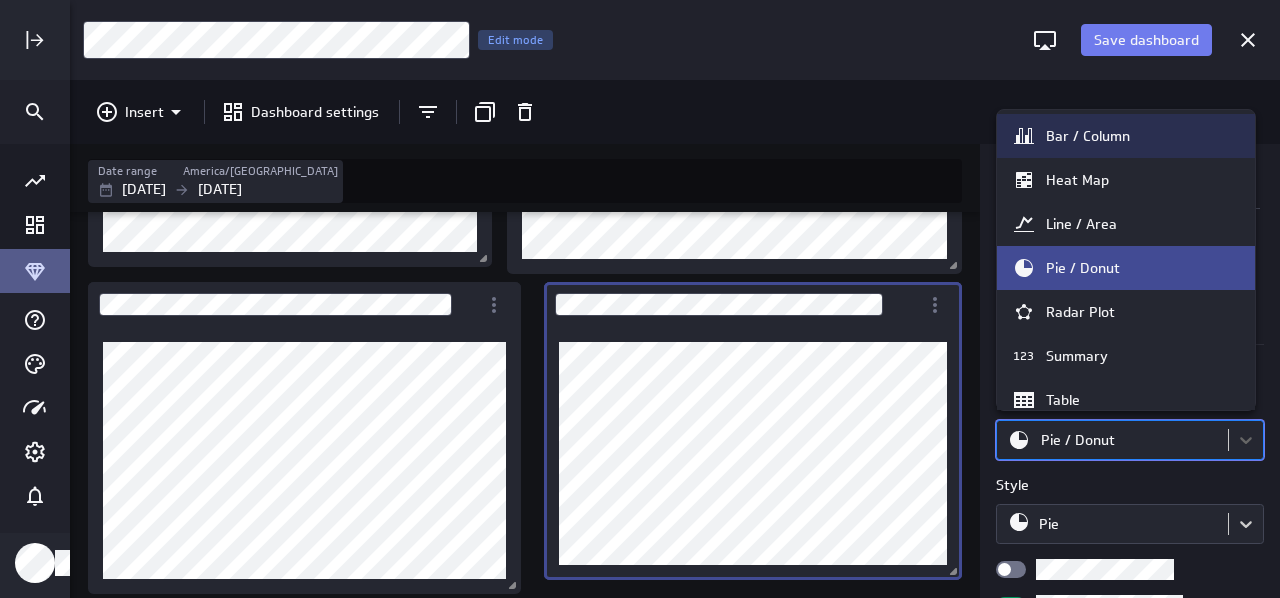 click on "Save dashboard Business Analysis Dashboard Edit mode Insert Dashboard settings Date range [GEOGRAPHIC_DATA]/[GEOGRAPHIC_DATA] [DATE] [DATE] Display Data Filter   Title     Chart Type   option [object Object] focused, 1 of 11. 11 results available. Use Up and Down to choose options, press Enter to select the currently focused option, press Escape to exit the menu, press Tab to select the option and exit the menu. Pie / Donut Style Pie   Sort   Sort slices Default Using original data order Dashboard deleted PowerMetrics Assistant Hey Milly. I’m your PowerMetrics Assistant. If I can’t answer your question, try searching in our  Help Center  (that’s what I do!) You can also contact the  Support Team . How can I help you [DATE]?
Bar / Column Heat Map Line / Area Pie / Donut Radar Plot 123 Summary Table Tree Map Waterfall Scatter / Bubble Combination" at bounding box center [640, 299] 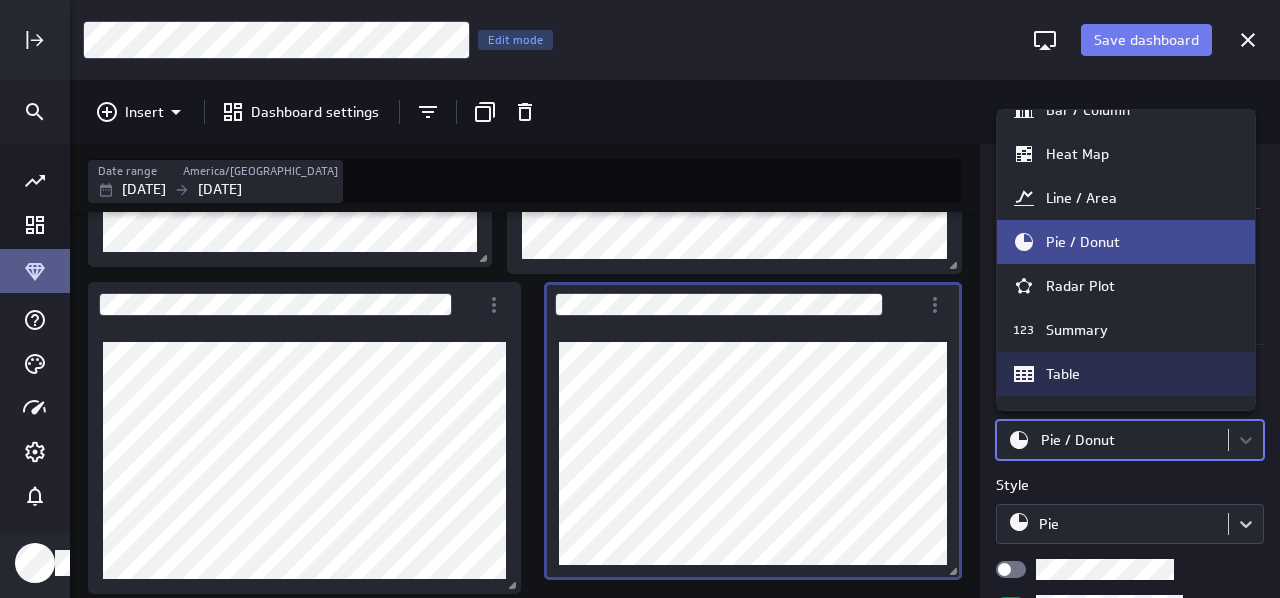 click on "Table" at bounding box center [1126, 374] 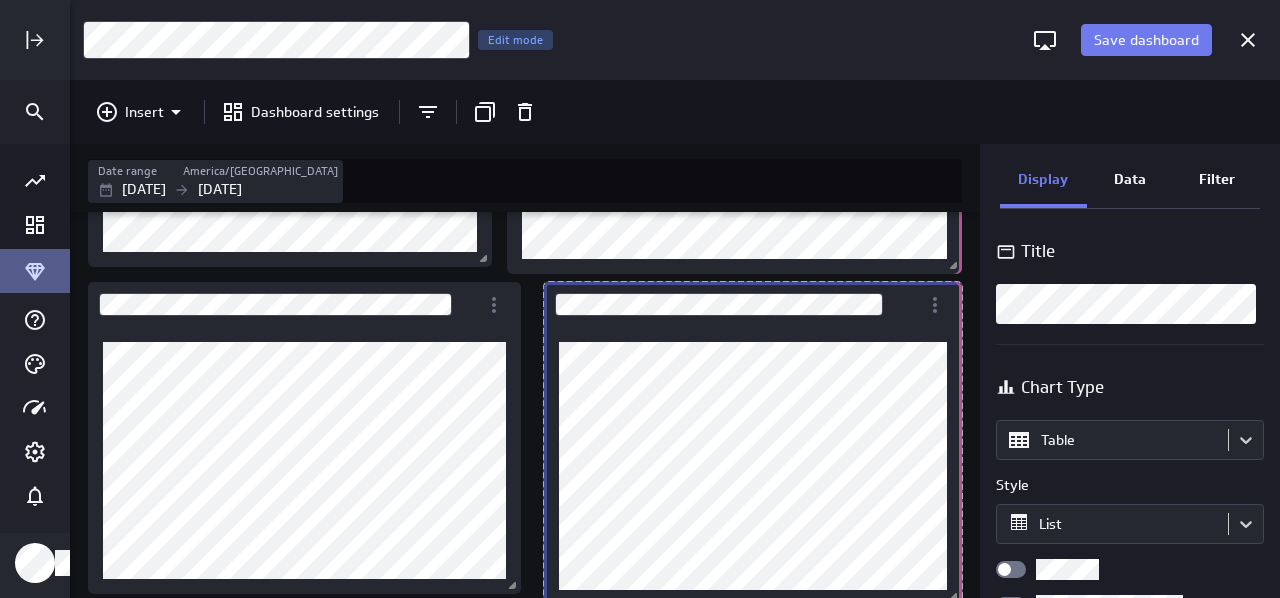 drag, startPoint x: 956, startPoint y: 573, endPoint x: 961, endPoint y: 598, distance: 25.495098 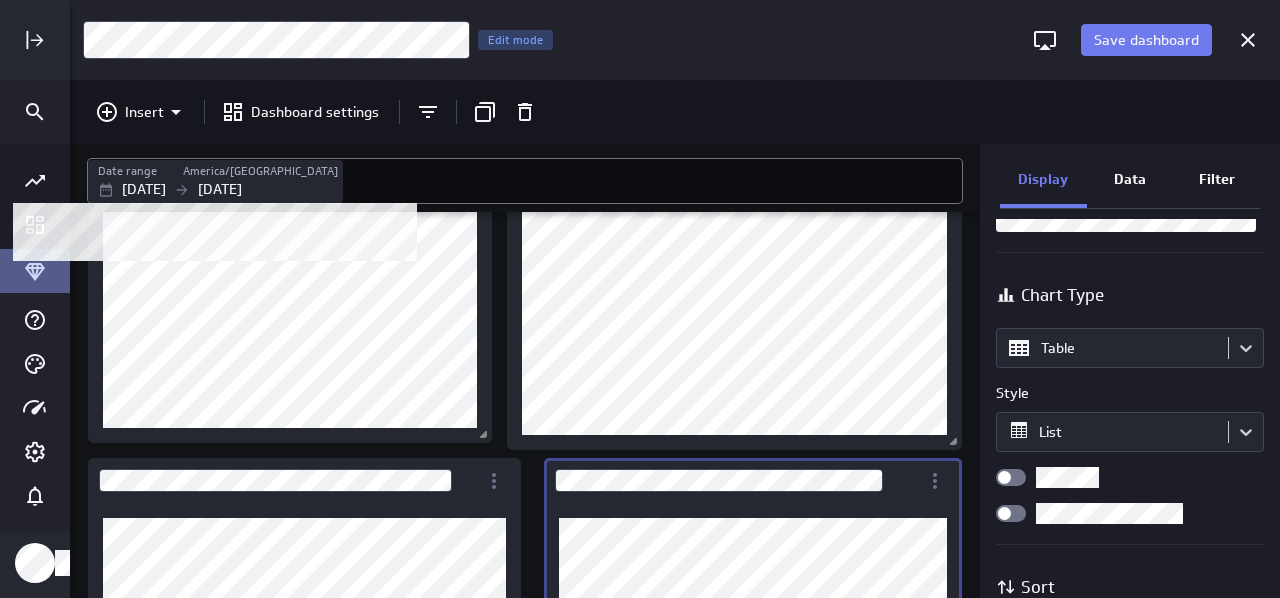 click on "[DATE]" at bounding box center (220, 189) 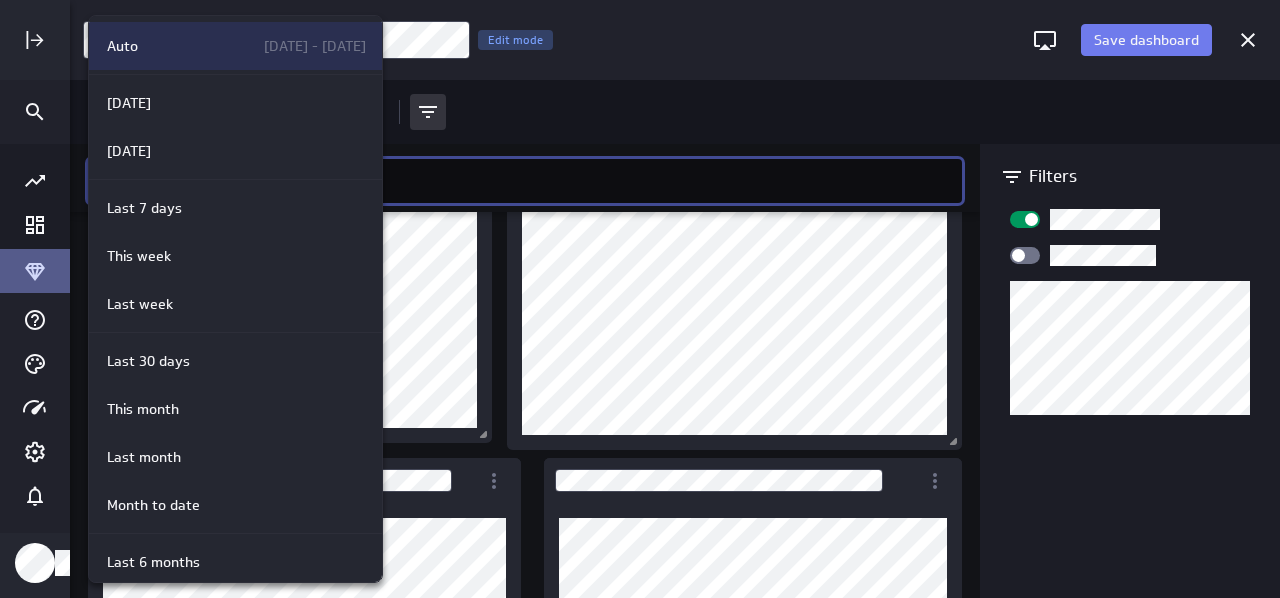 click on "[DATE] - [DATE]" at bounding box center [302, 46] 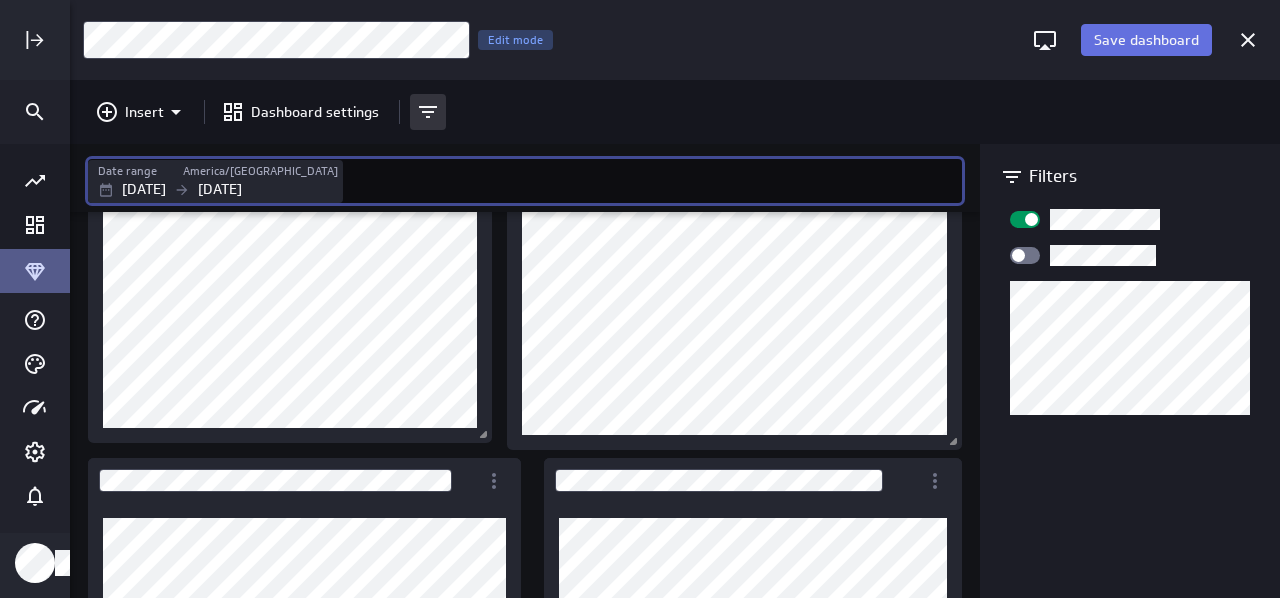 click on "Save dashboard" at bounding box center [1146, 40] 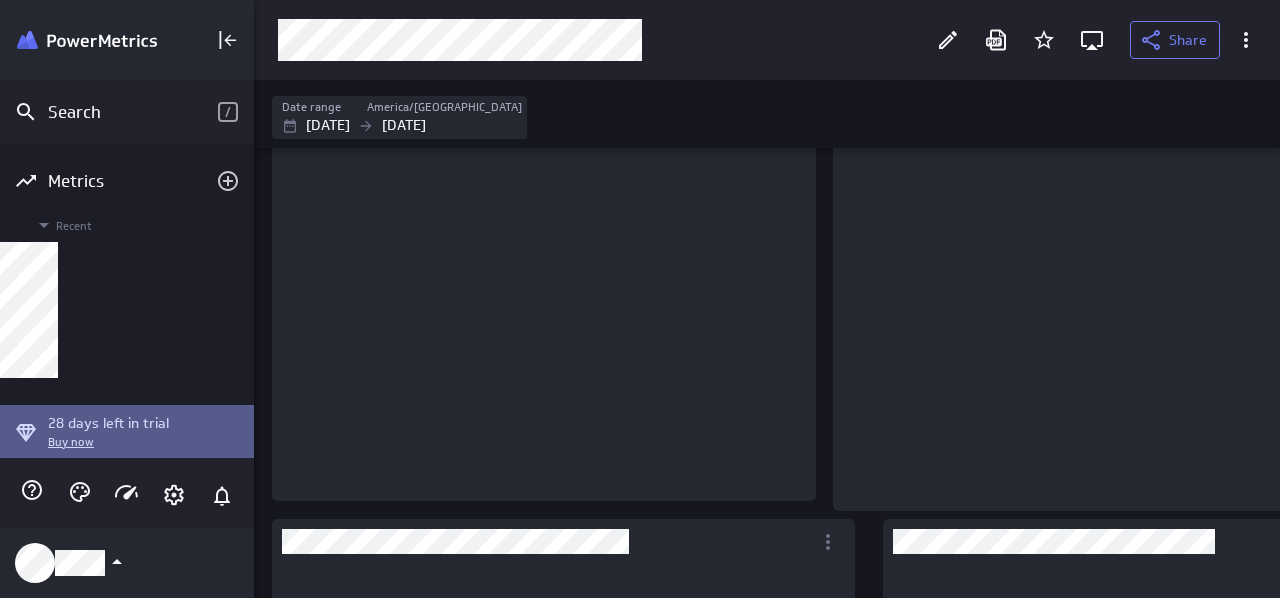 scroll, scrollTop: 10, scrollLeft: 10, axis: both 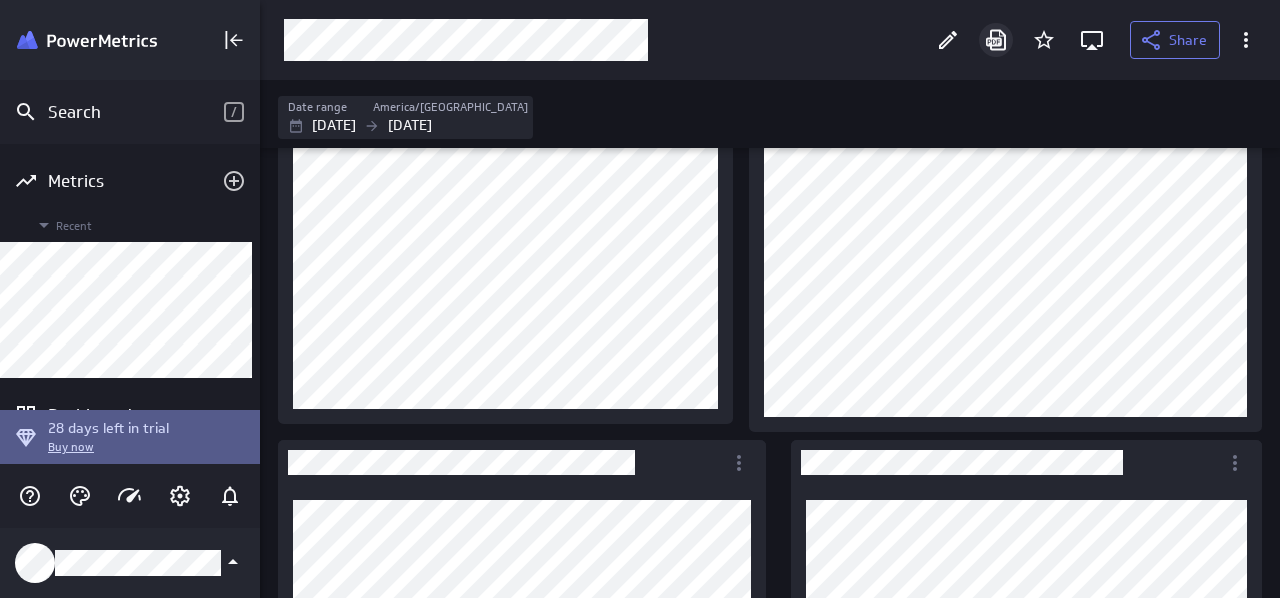 click 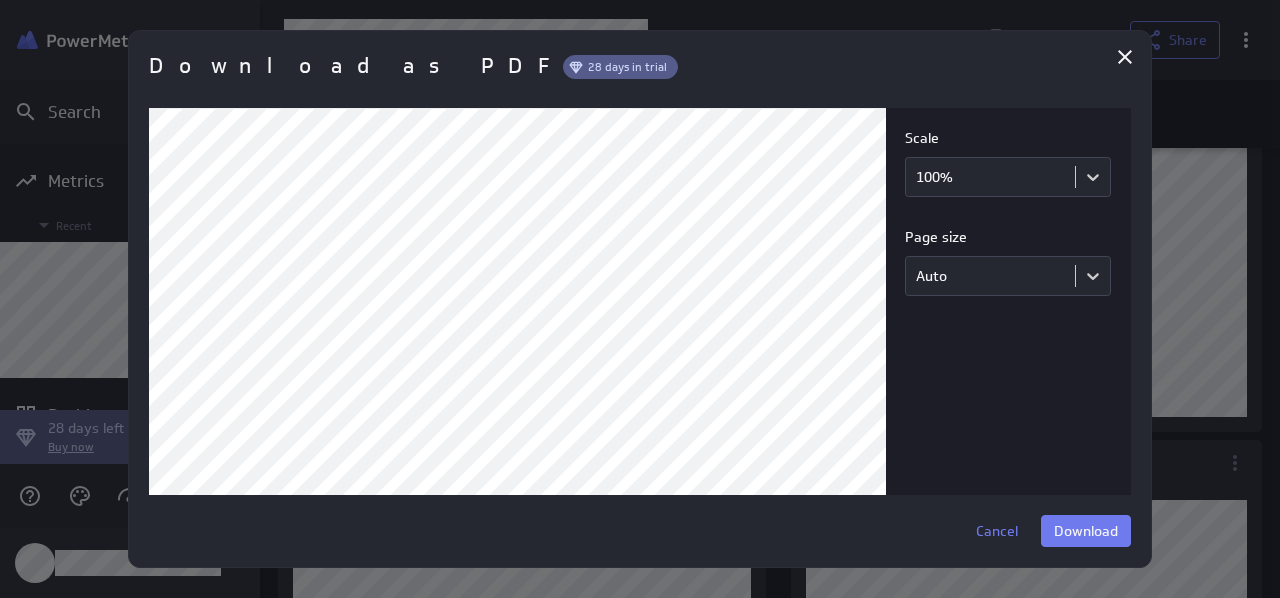 scroll, scrollTop: 4, scrollLeft: 0, axis: vertical 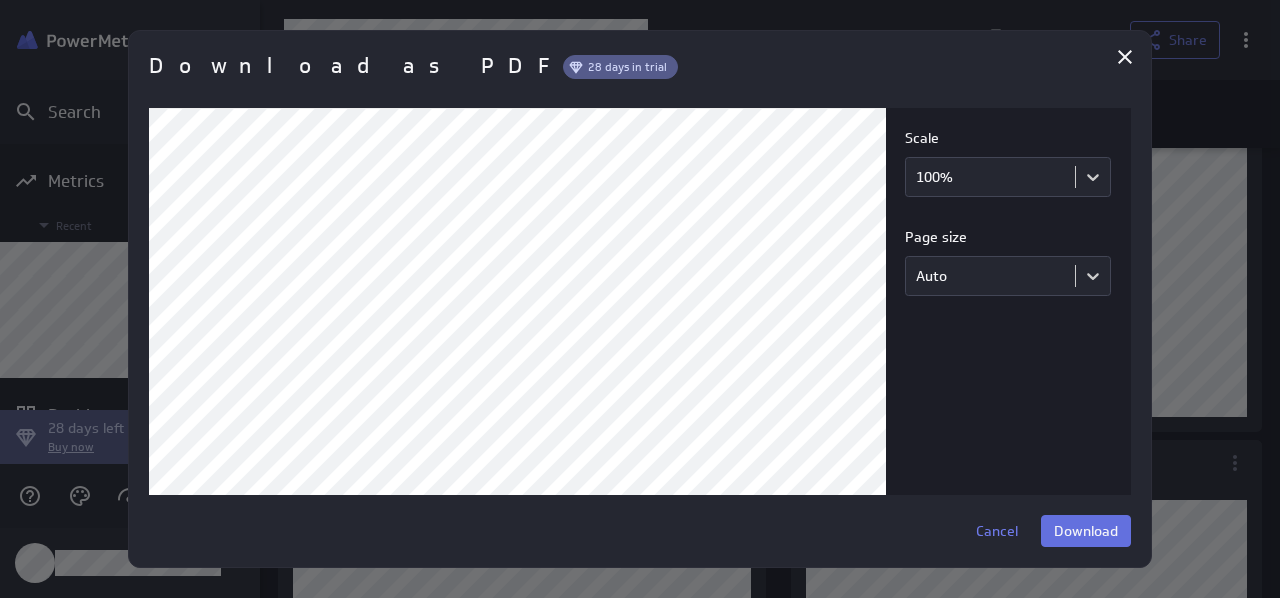 click on "Download" at bounding box center (1086, 531) 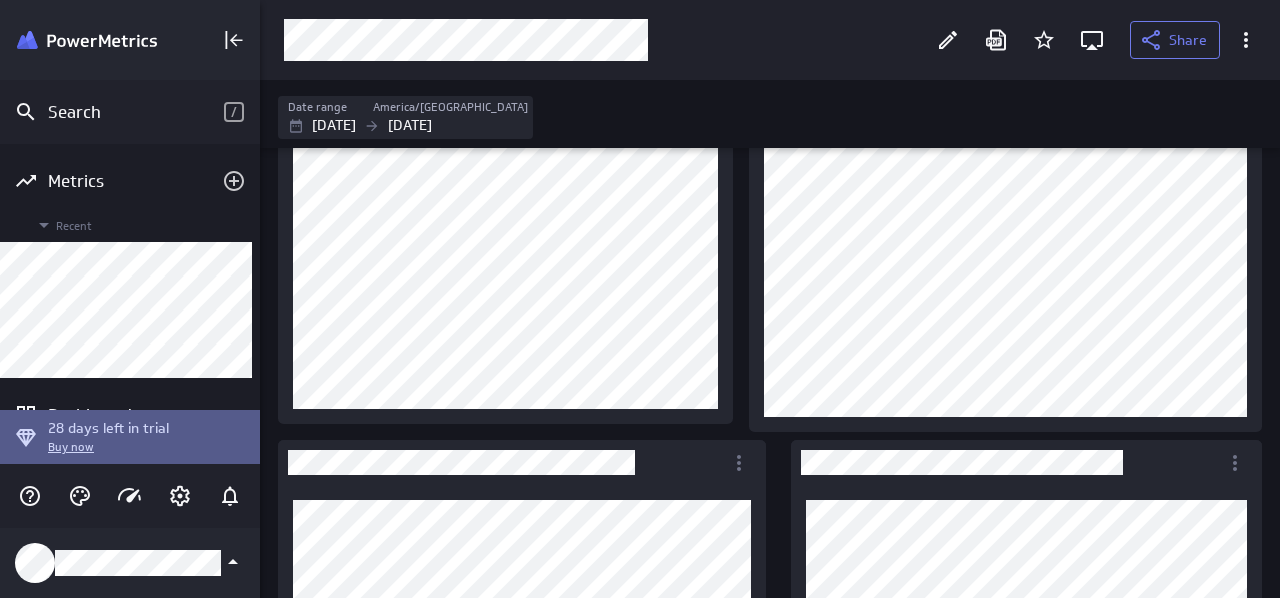 scroll, scrollTop: 0, scrollLeft: 0, axis: both 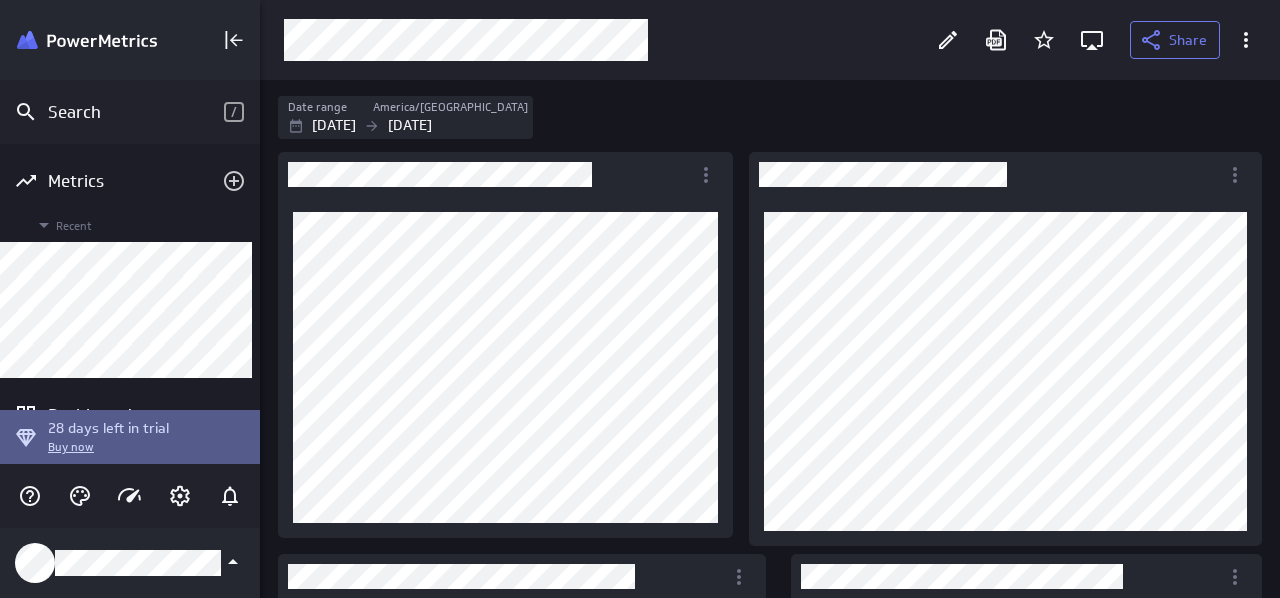 click on "Date range [GEOGRAPHIC_DATA]/[GEOGRAPHIC_DATA] [DATE] [DATE]" at bounding box center [769, 117] 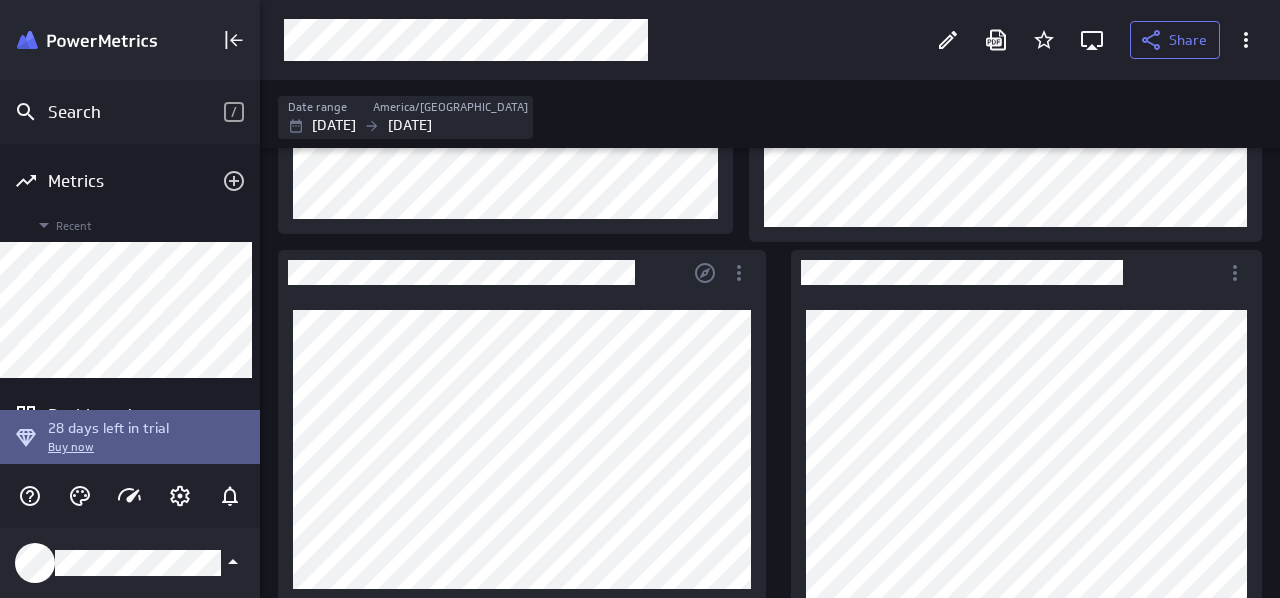 scroll, scrollTop: 330, scrollLeft: 0, axis: vertical 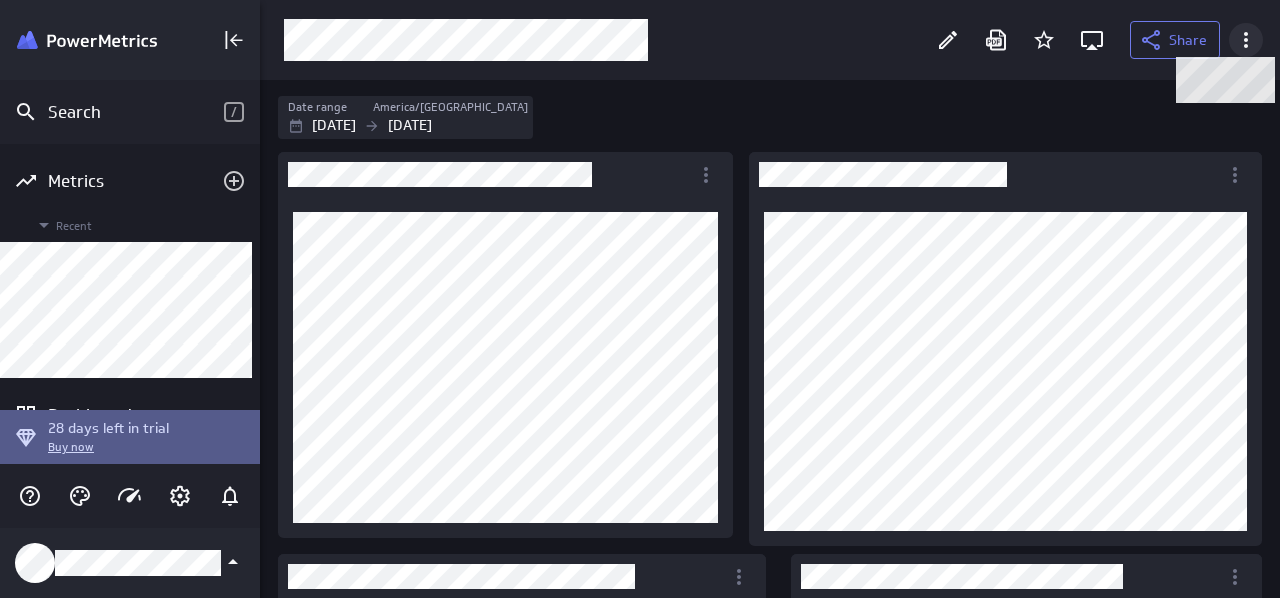 click 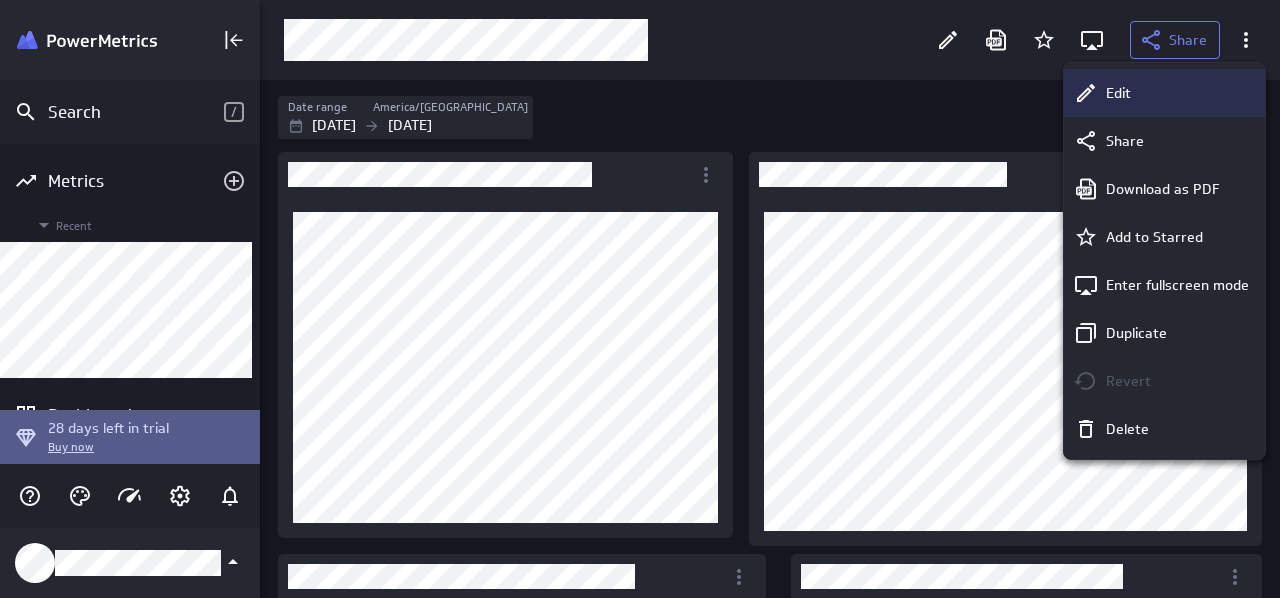 click on "Edit" at bounding box center [1173, 93] 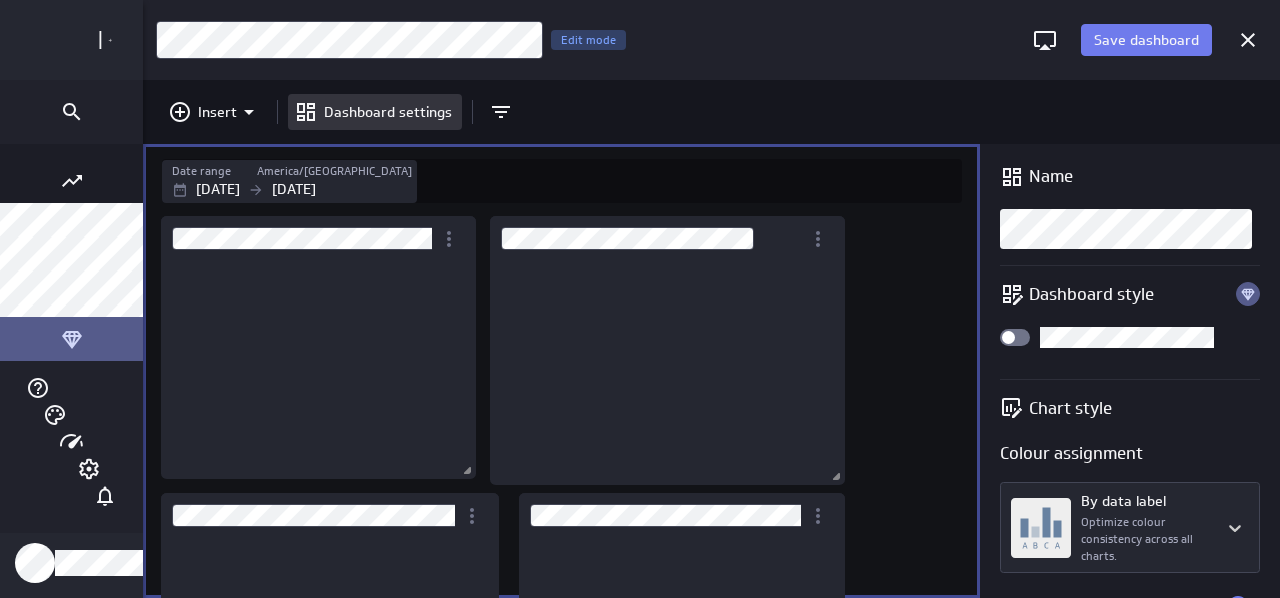scroll, scrollTop: 74, scrollLeft: 903, axis: both 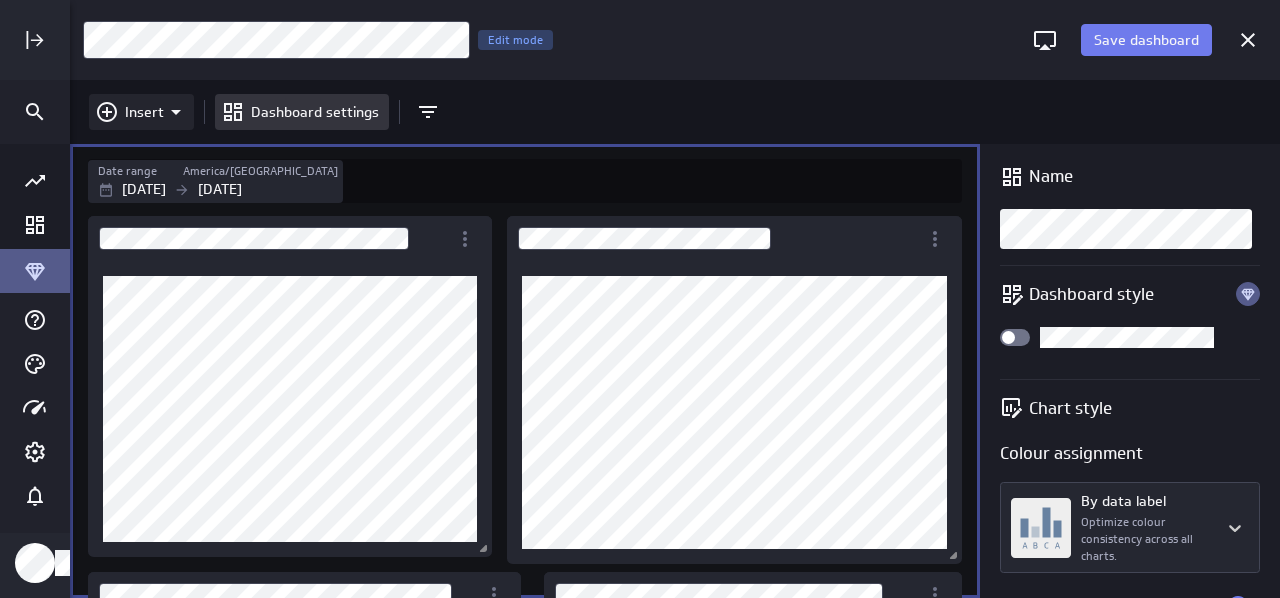 click 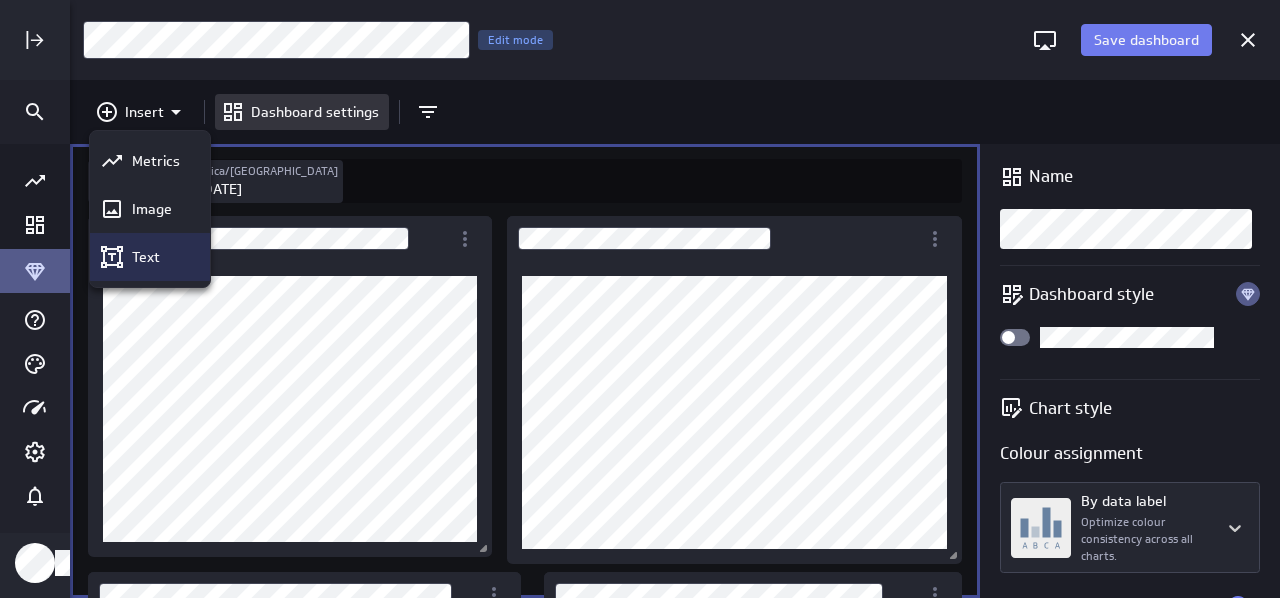 click on "Text" at bounding box center (146, 257) 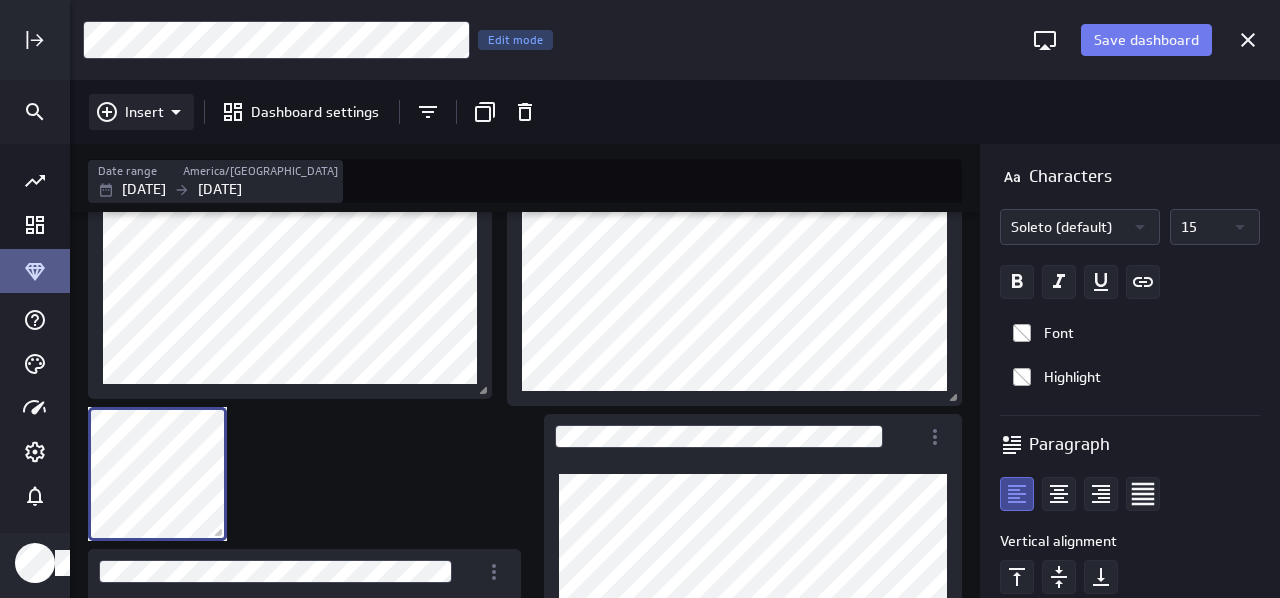 click on "Insert" at bounding box center [144, 112] 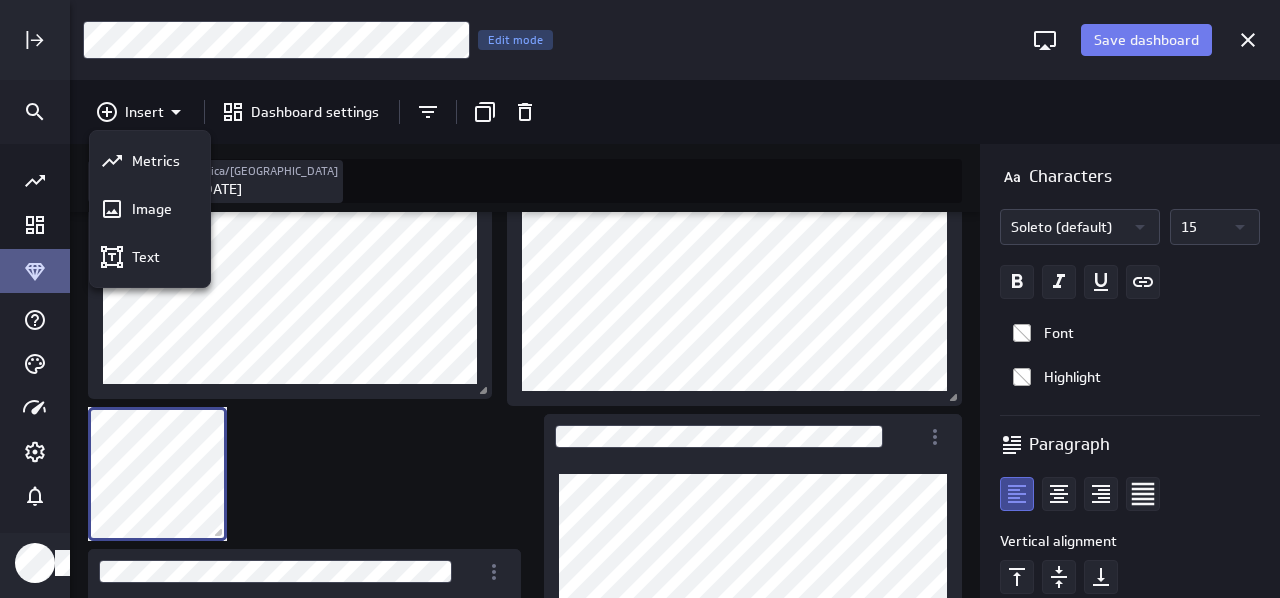 click at bounding box center (640, 299) 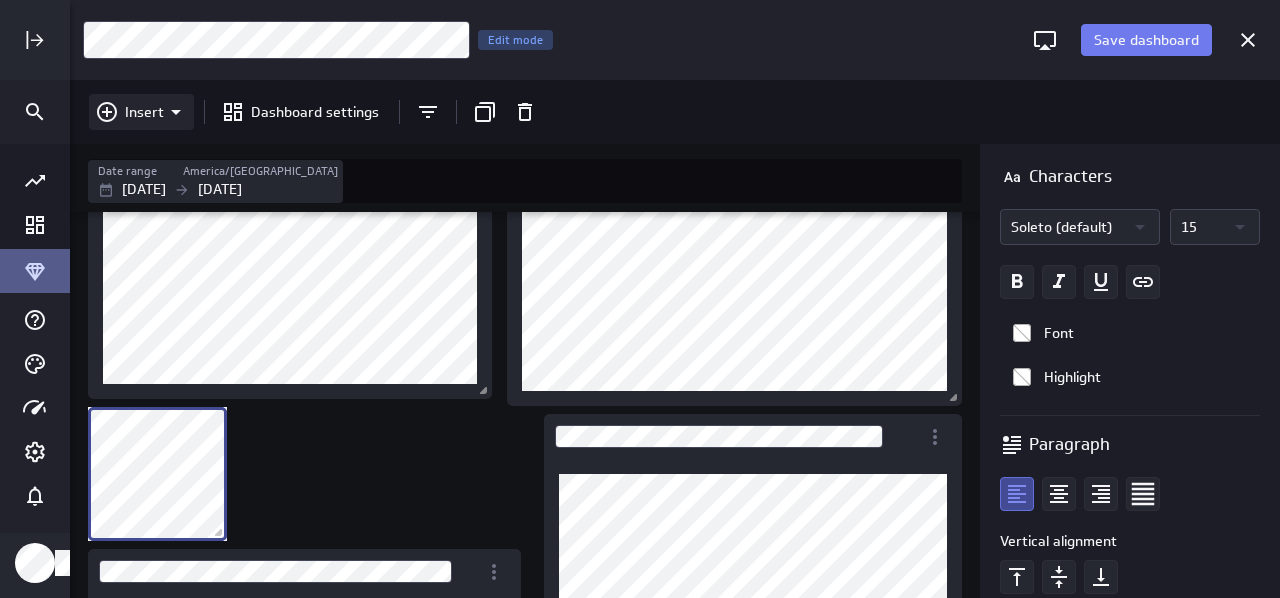 click 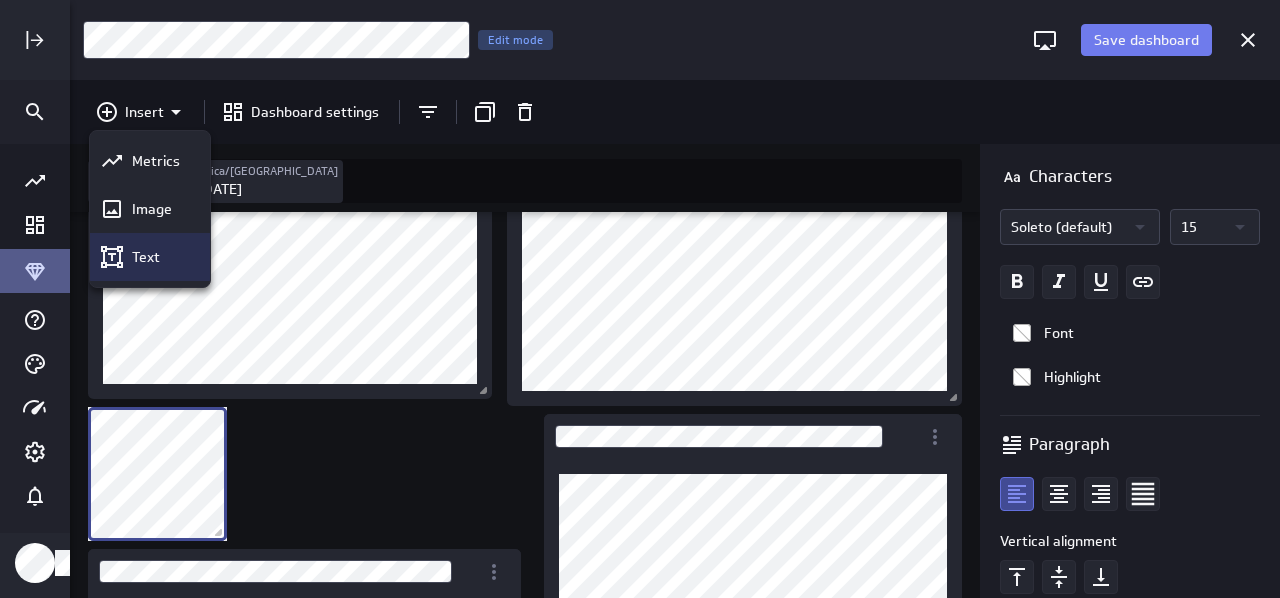 click on "Text" at bounding box center [159, 257] 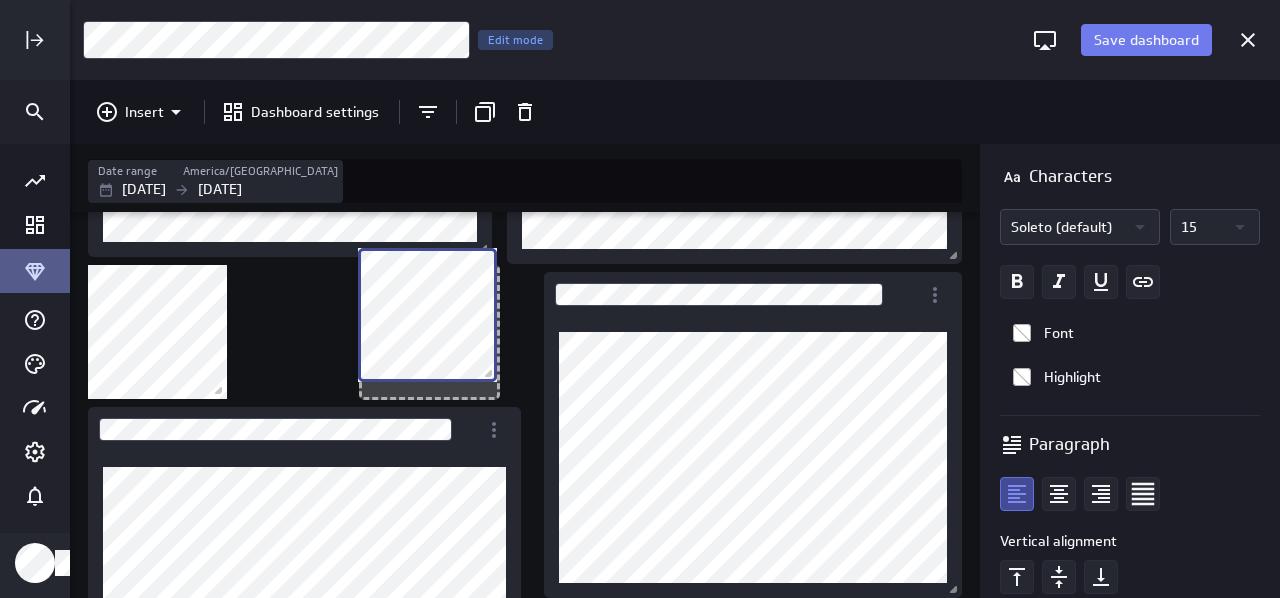click at bounding box center [529, 317] 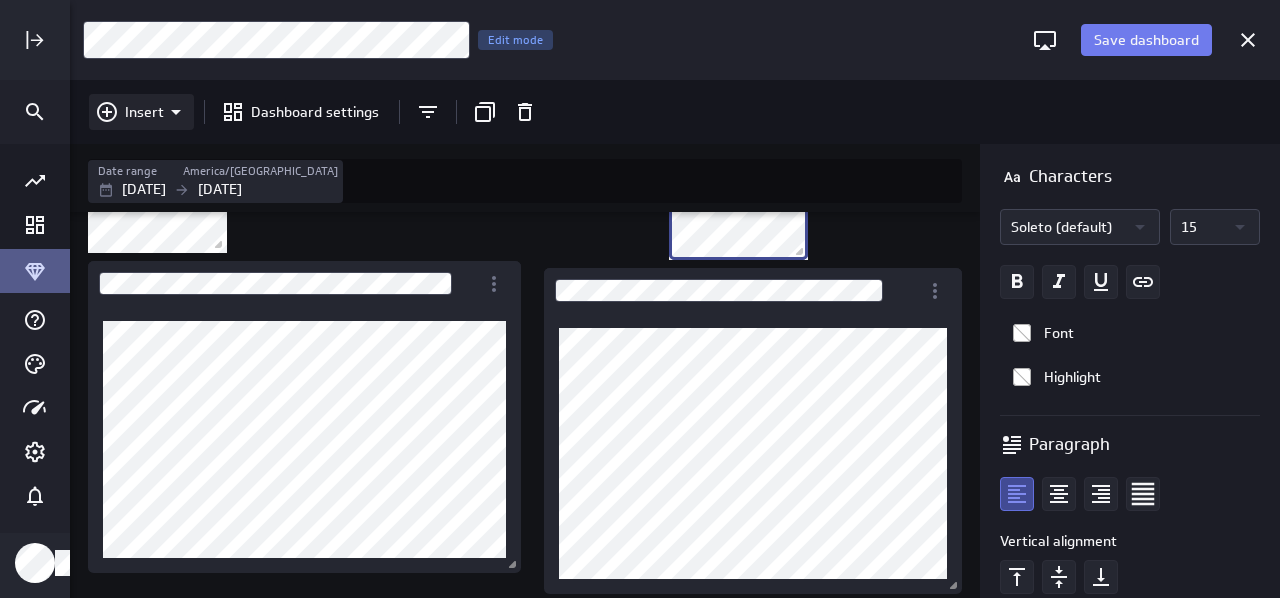 click on "Insert" at bounding box center (141, 112) 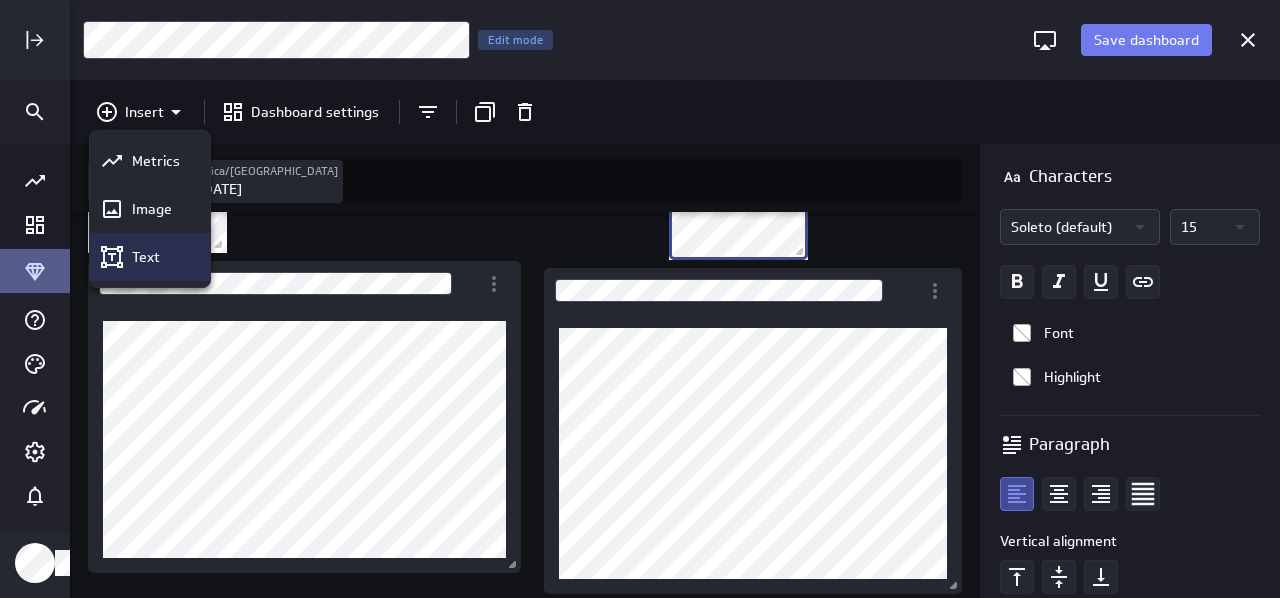 click on "Text" at bounding box center (146, 257) 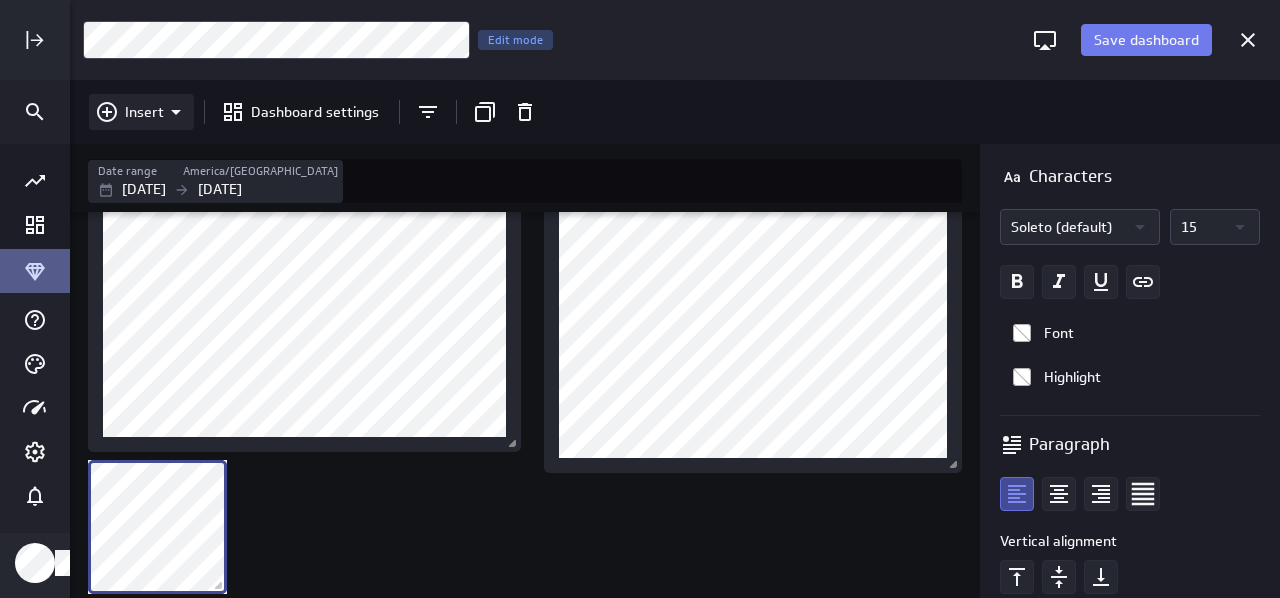 click 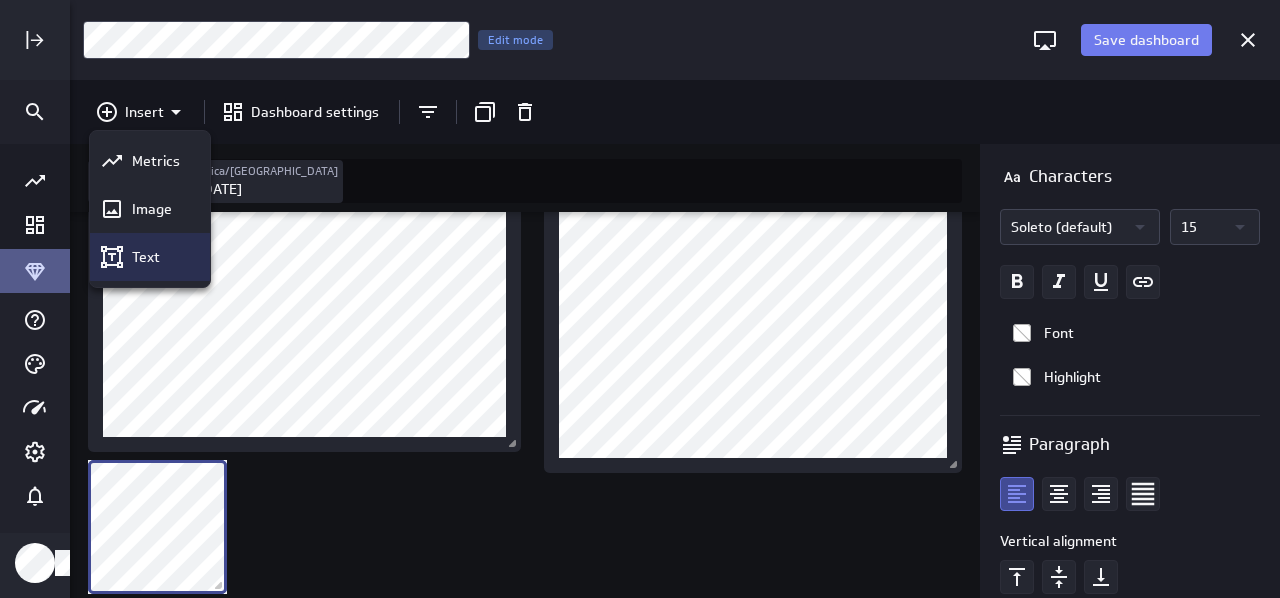 click on "Text" at bounding box center [146, 257] 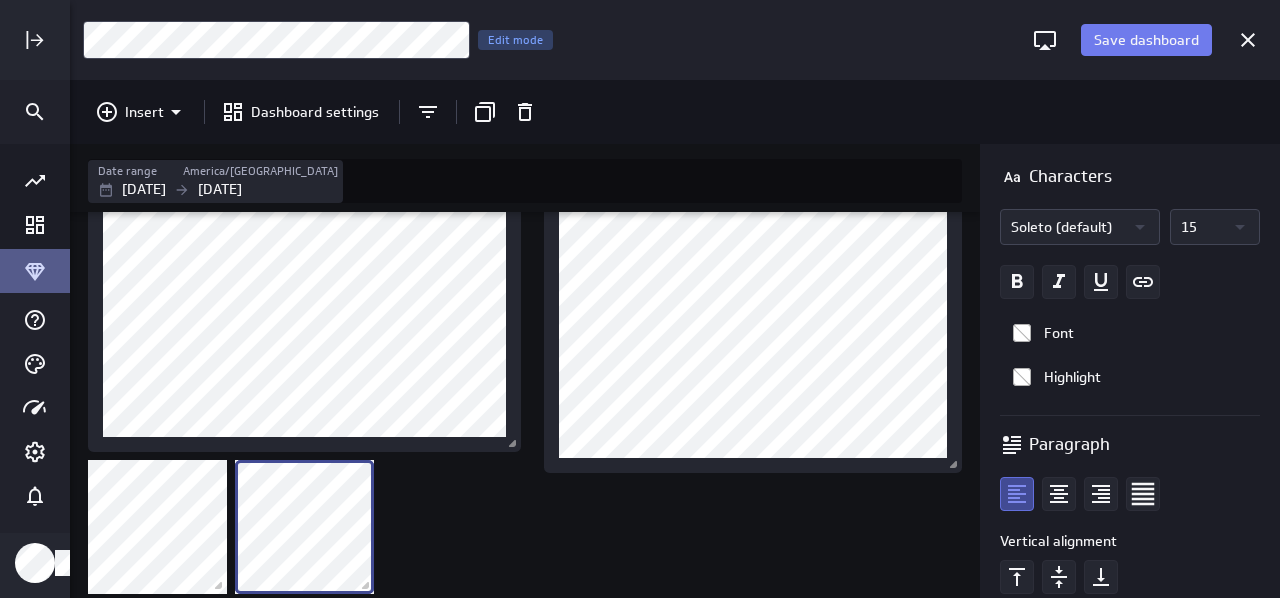 scroll, scrollTop: 10, scrollLeft: 10, axis: both 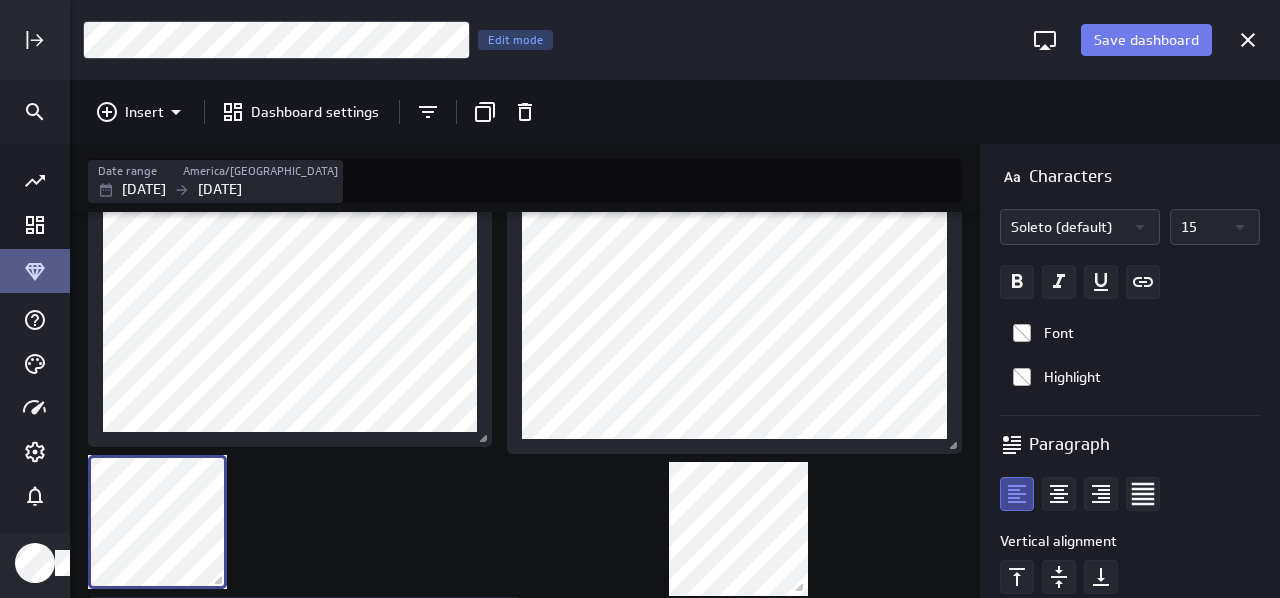 click on "15" at bounding box center [1202, 227] 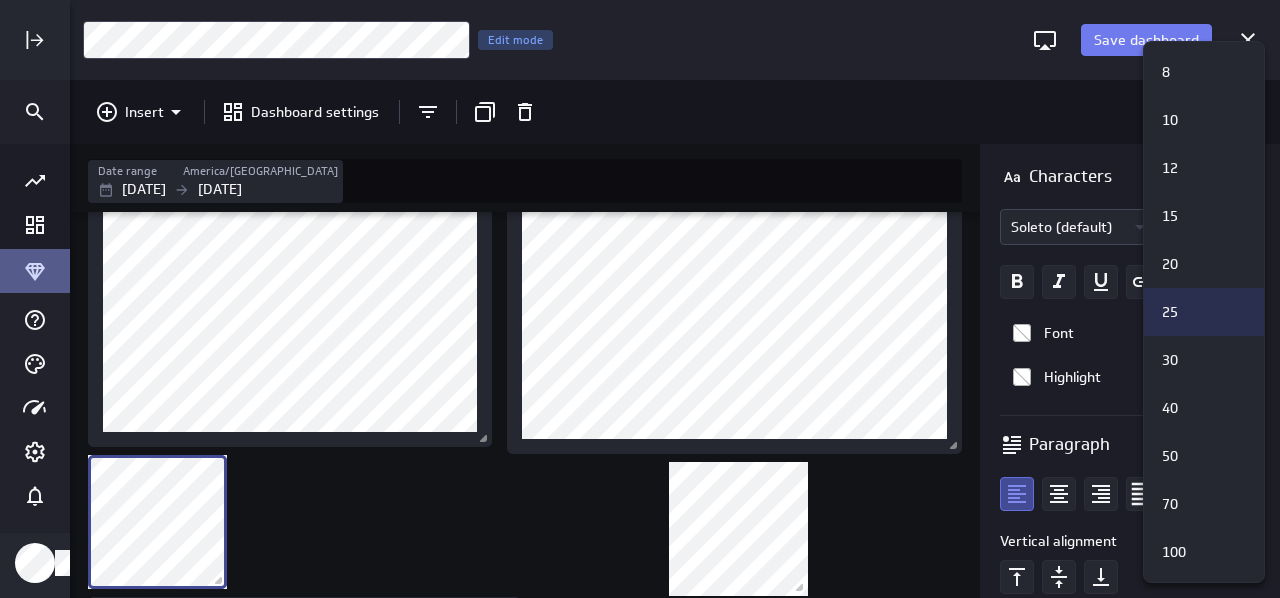 click on "25" at bounding box center (1170, 312) 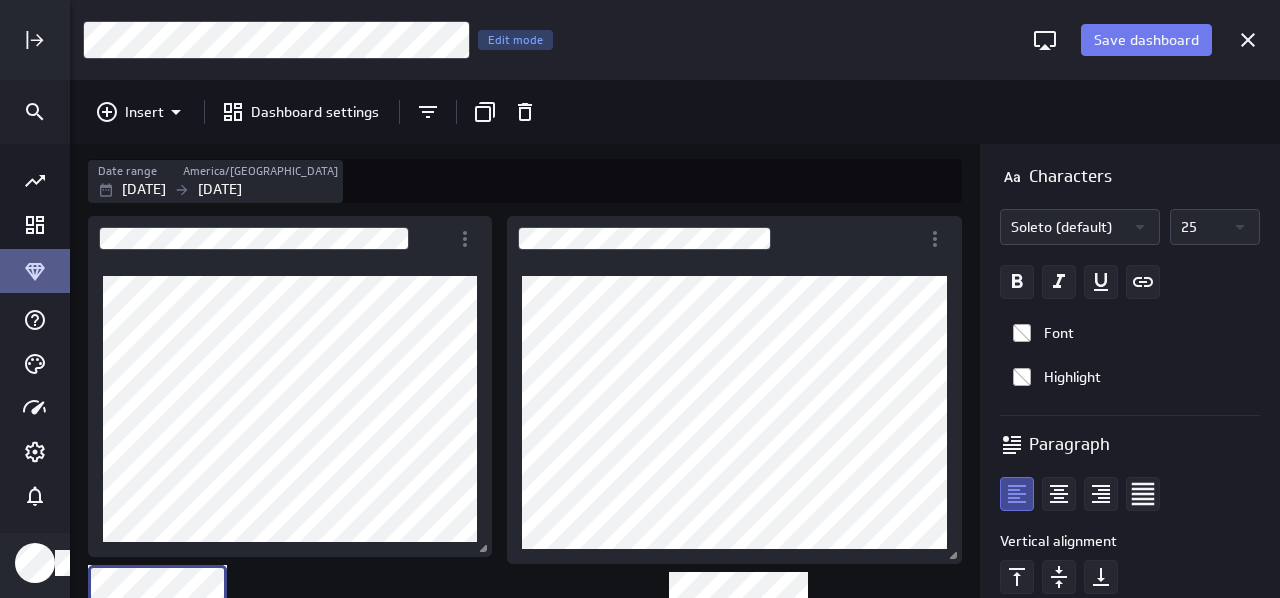 scroll, scrollTop: 0, scrollLeft: 0, axis: both 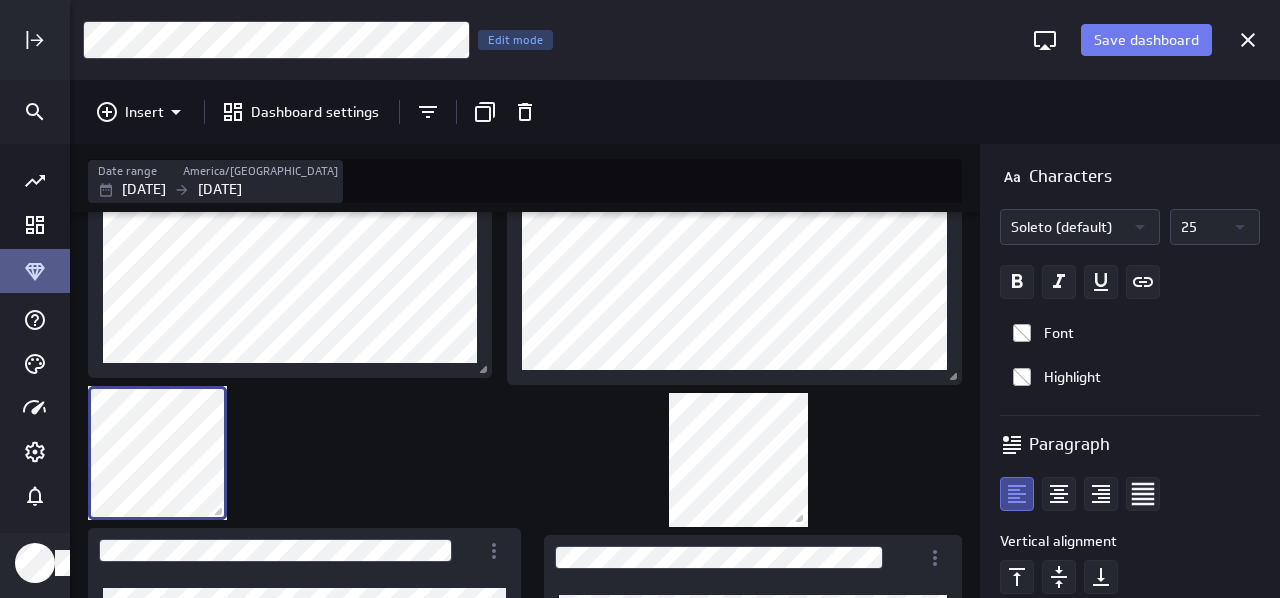 click at bounding box center [529, 520] 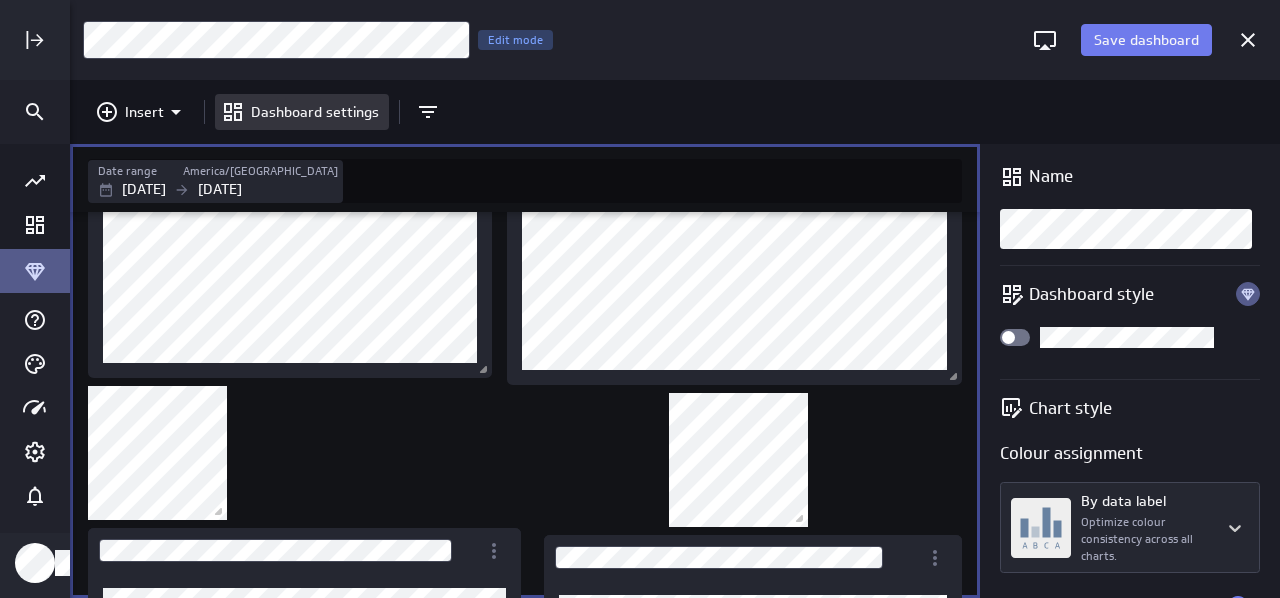 click at bounding box center [221, 514] 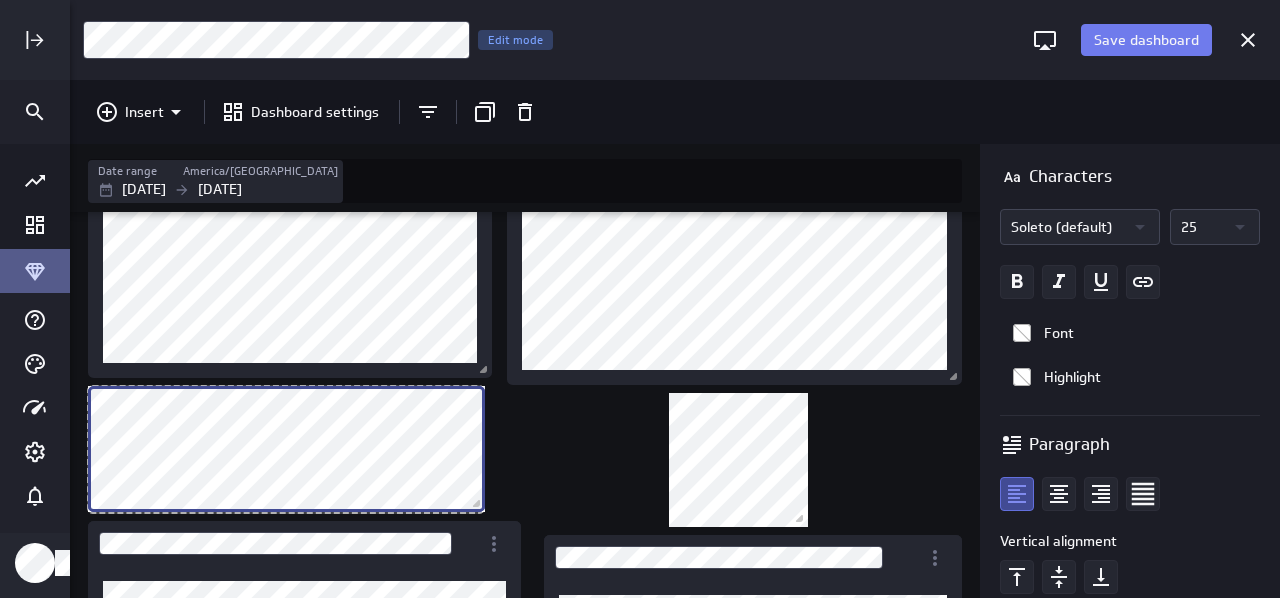 drag, startPoint x: 228, startPoint y: 515, endPoint x: 486, endPoint y: 507, distance: 258.124 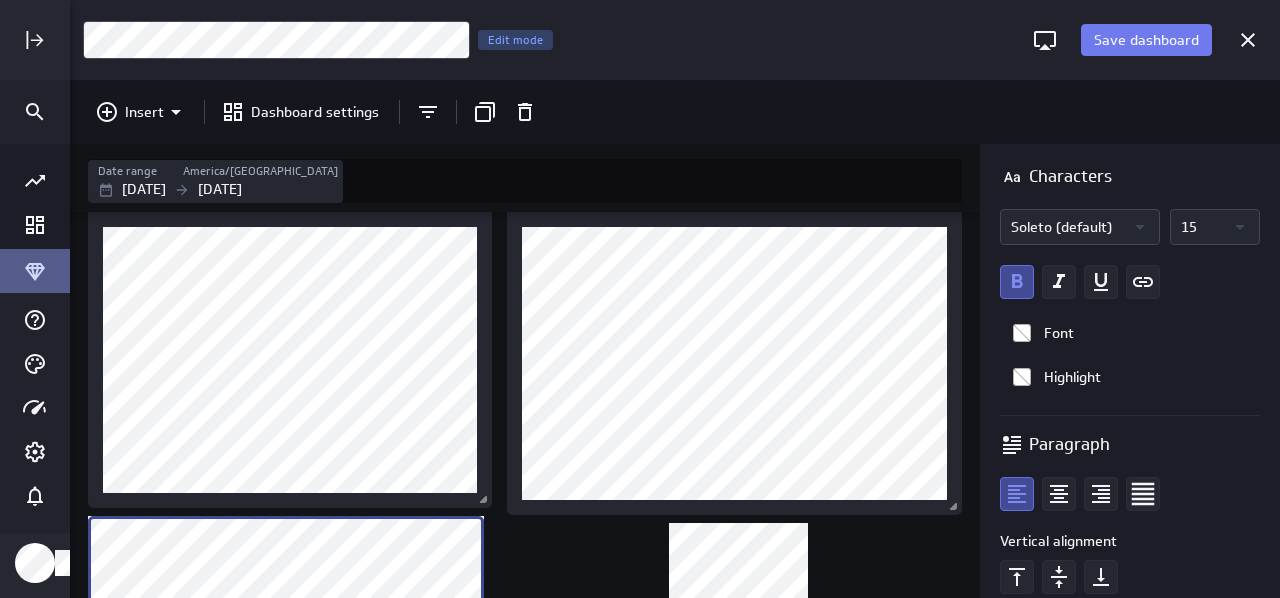scroll, scrollTop: 53, scrollLeft: 0, axis: vertical 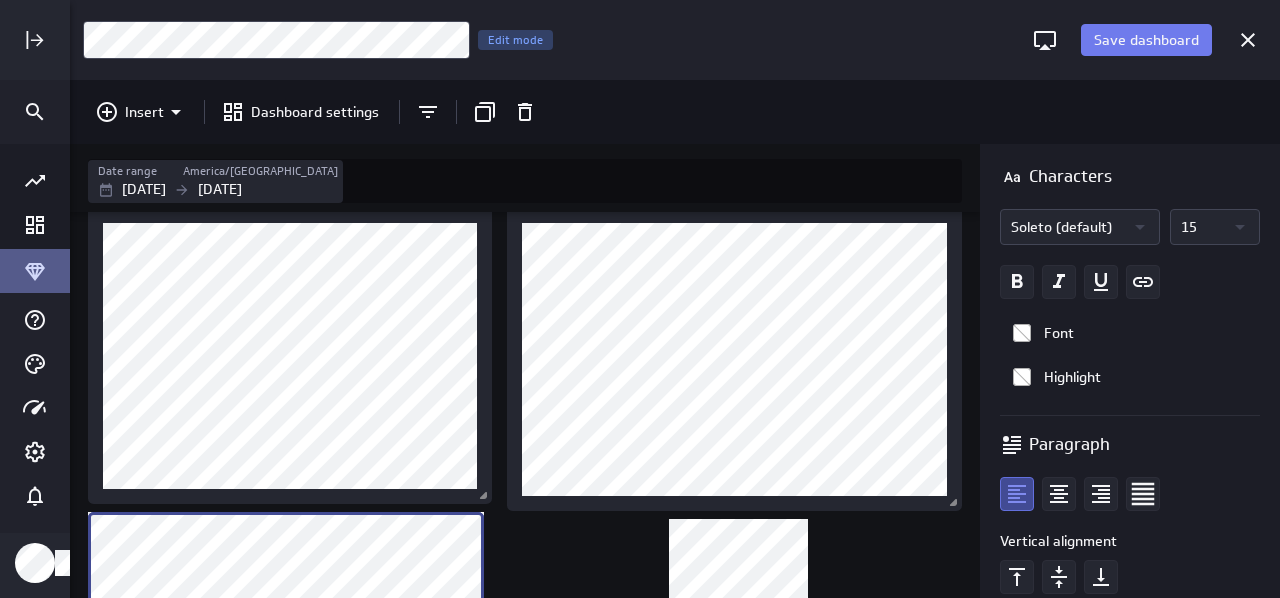 click on "15" at bounding box center (1202, 227) 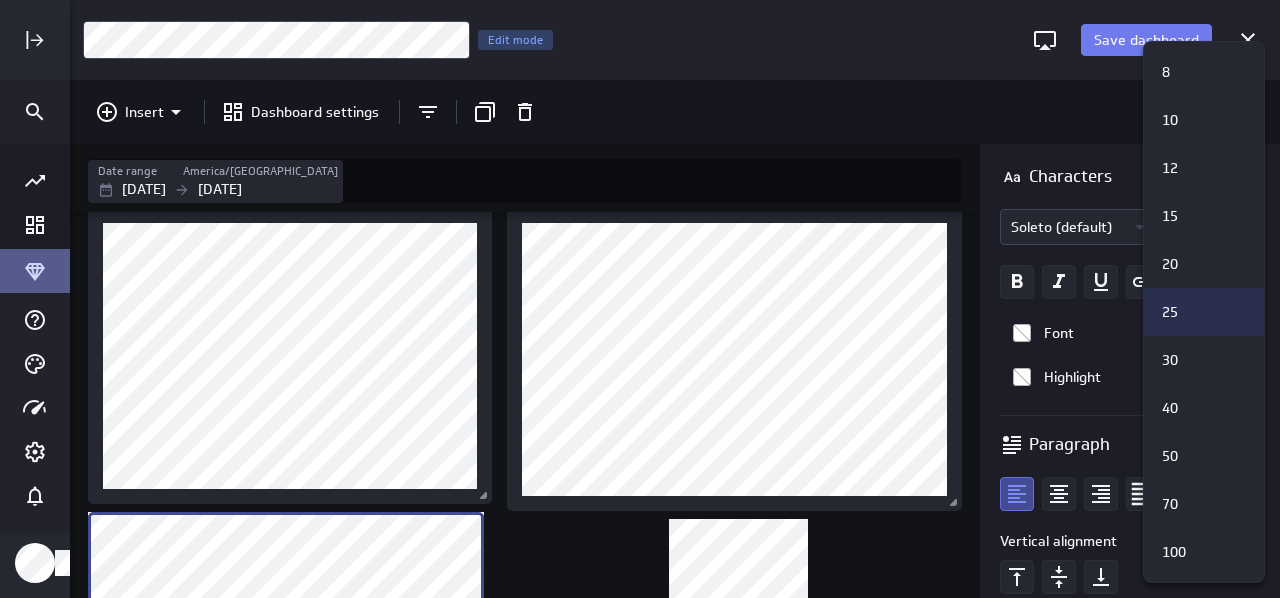 click on "25" at bounding box center [1201, 312] 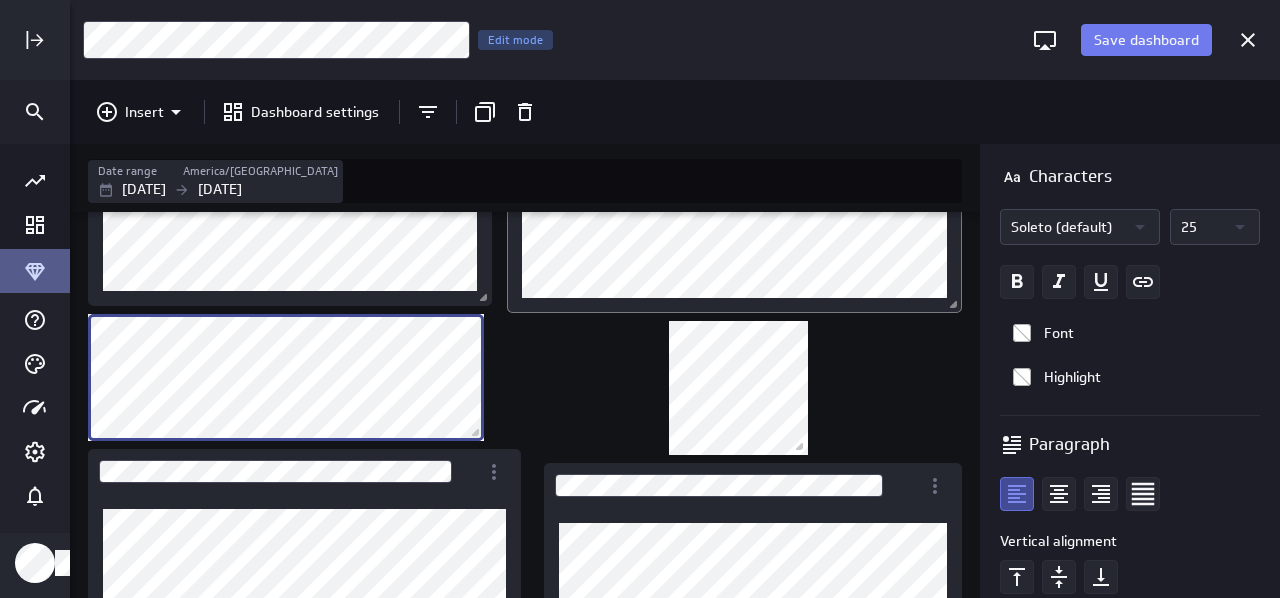 scroll, scrollTop: 251, scrollLeft: 0, axis: vertical 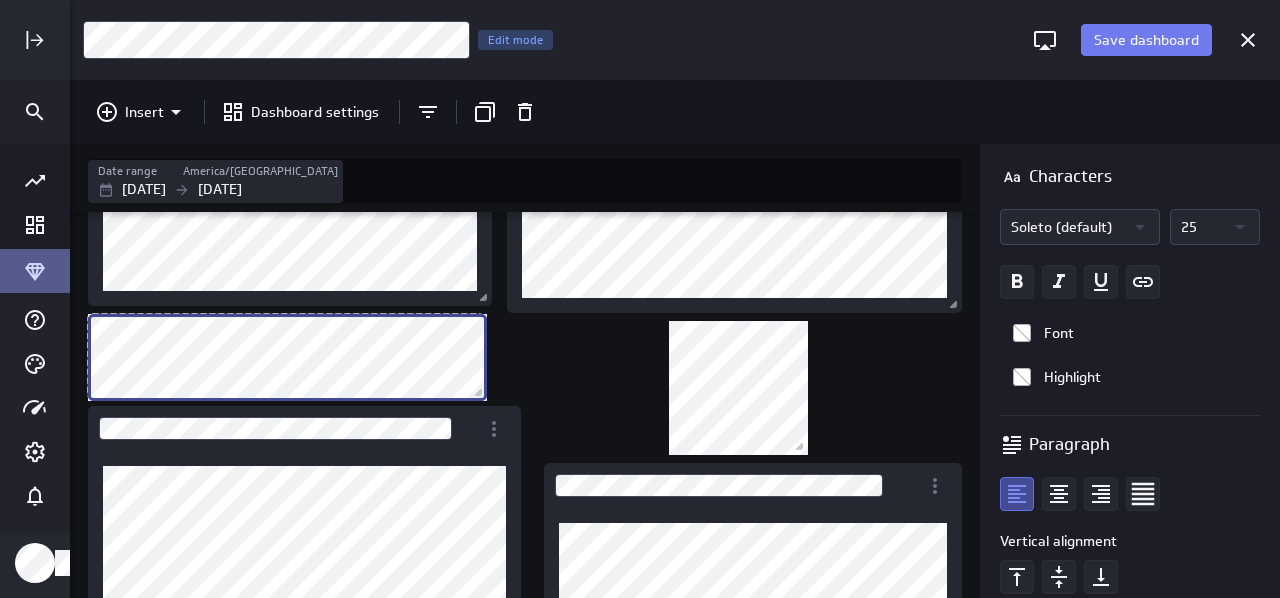 drag, startPoint x: 480, startPoint y: 431, endPoint x: 483, endPoint y: 391, distance: 40.112343 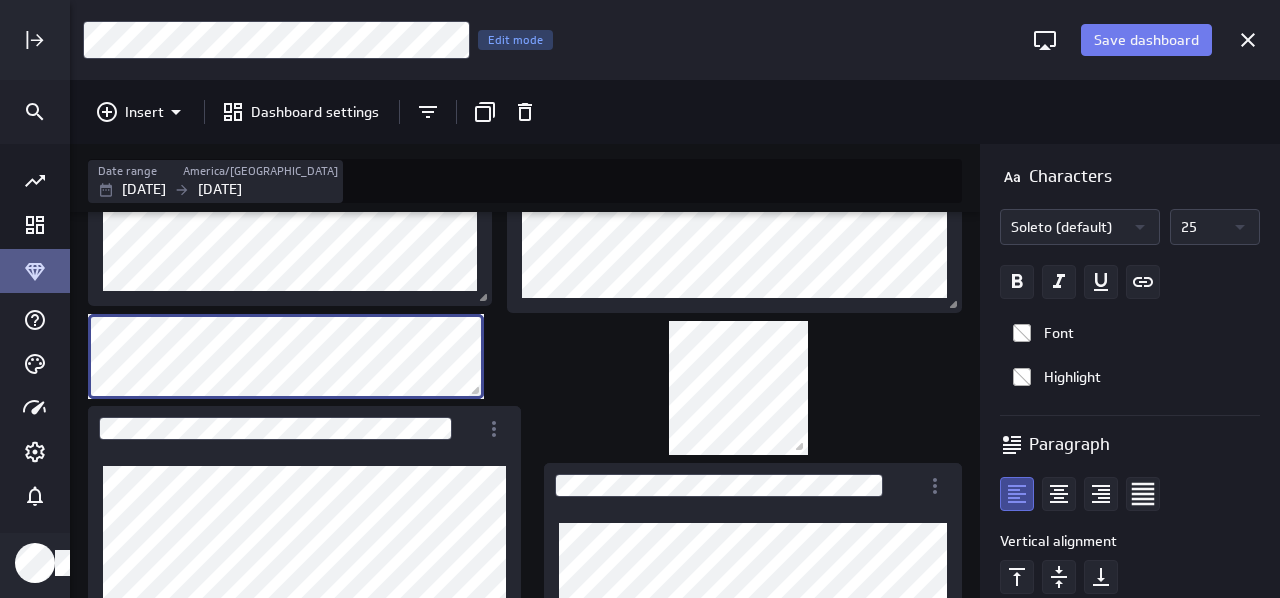 click at bounding box center (529, 448) 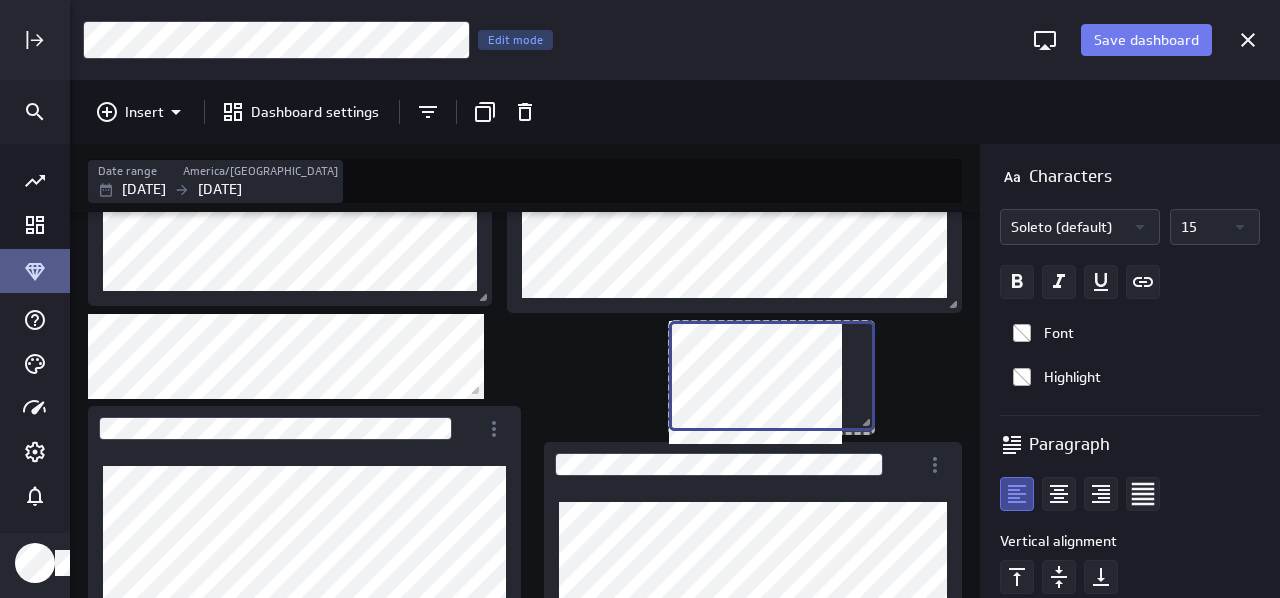 scroll, scrollTop: 985, scrollLeft: 912, axis: both 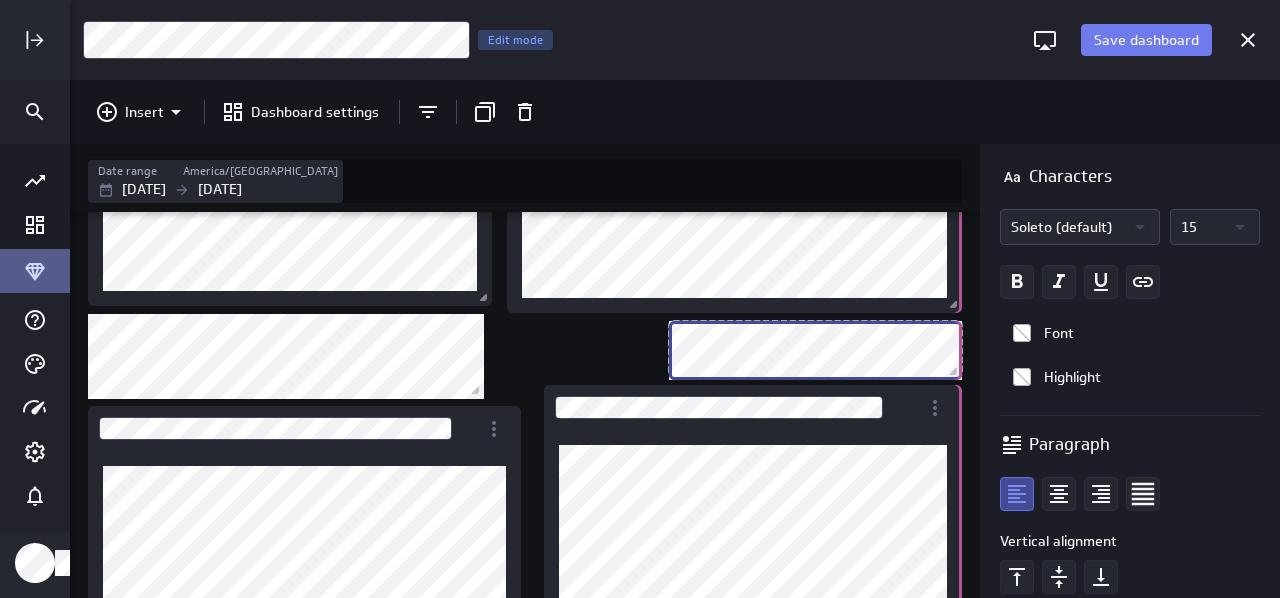 drag, startPoint x: 804, startPoint y: 439, endPoint x: 963, endPoint y: 364, distance: 175.80103 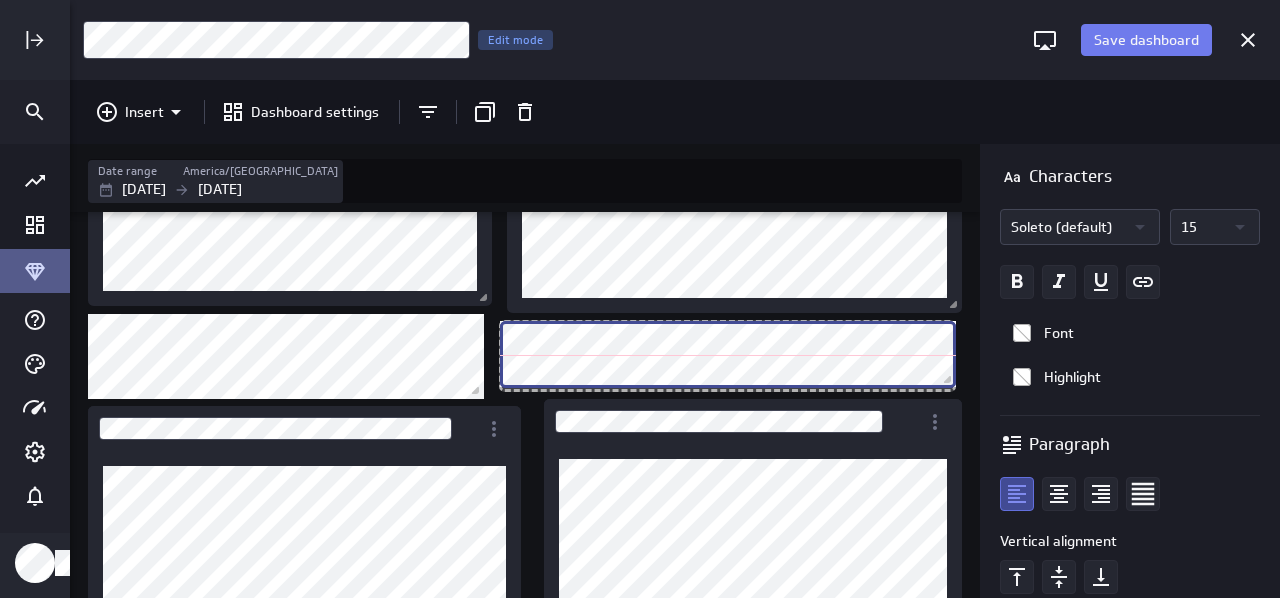 scroll, scrollTop: 10, scrollLeft: 10, axis: both 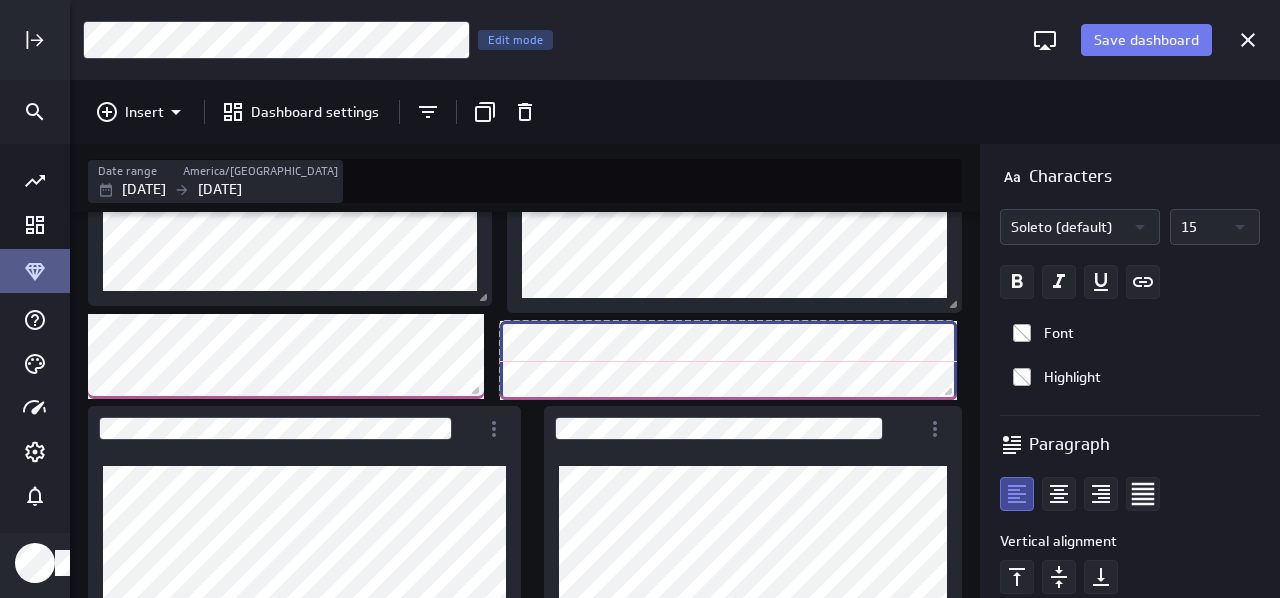 drag, startPoint x: 793, startPoint y: 374, endPoint x: 957, endPoint y: 397, distance: 165.60495 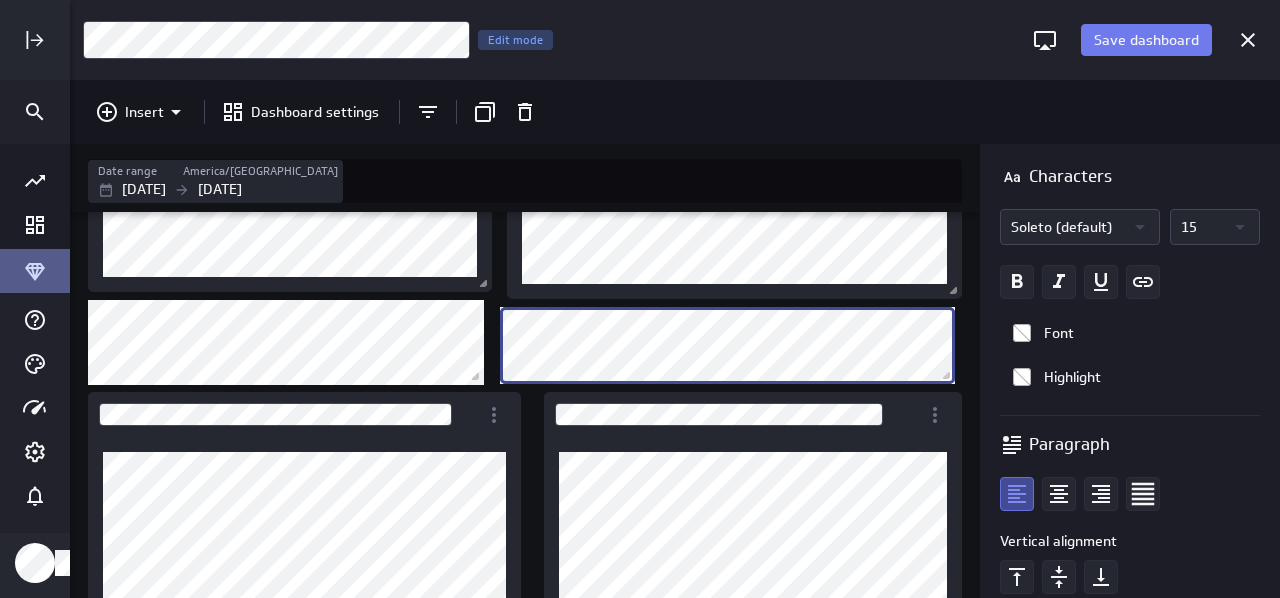scroll, scrollTop: 255, scrollLeft: 0, axis: vertical 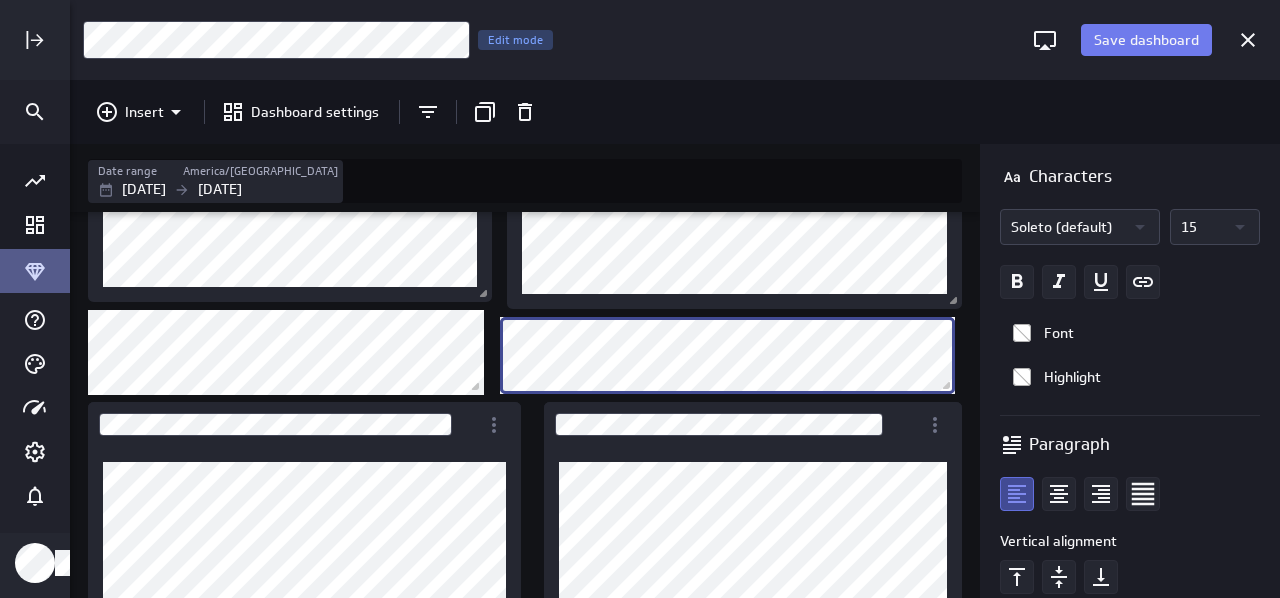 click 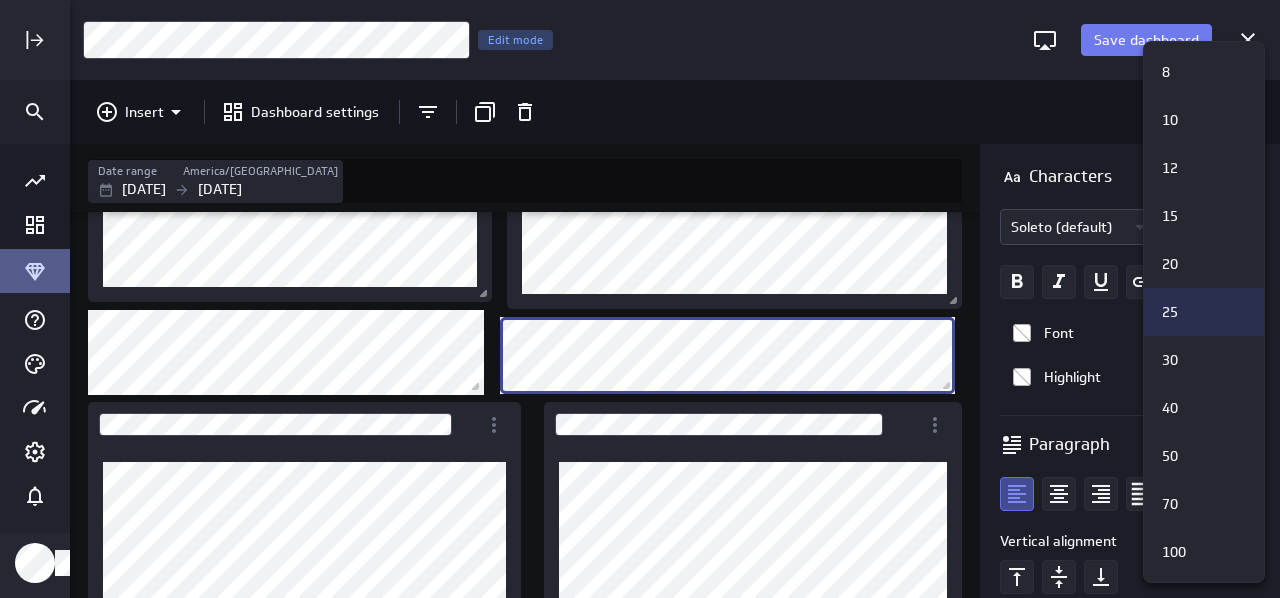 click on "25" at bounding box center [1170, 312] 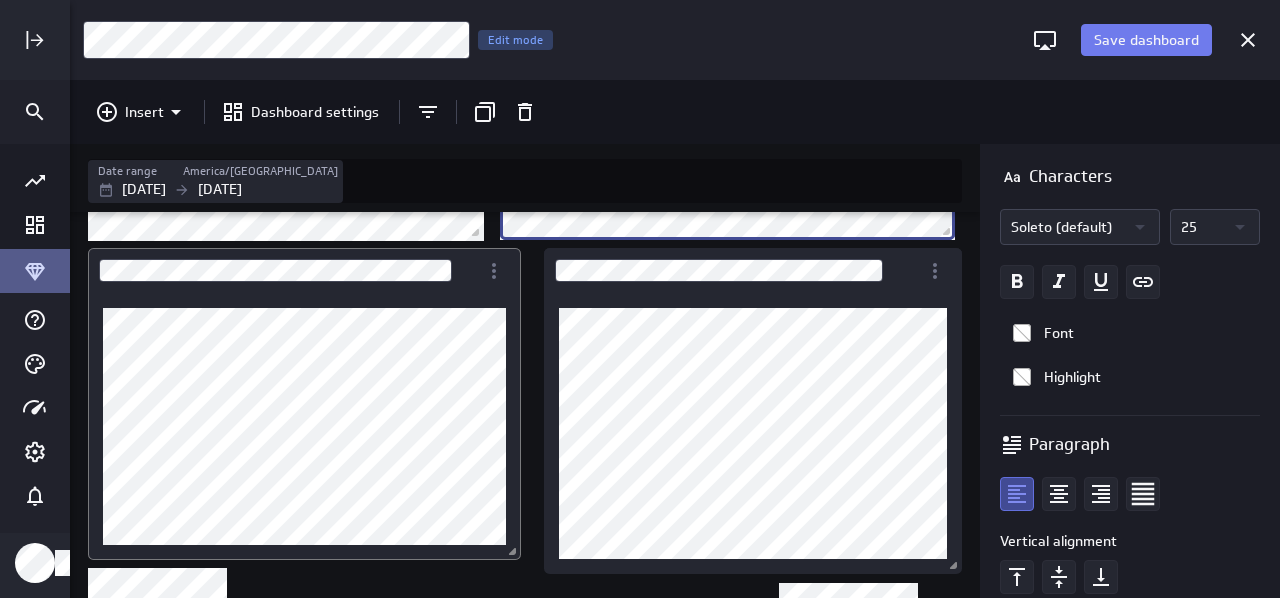 scroll, scrollTop: 532, scrollLeft: 0, axis: vertical 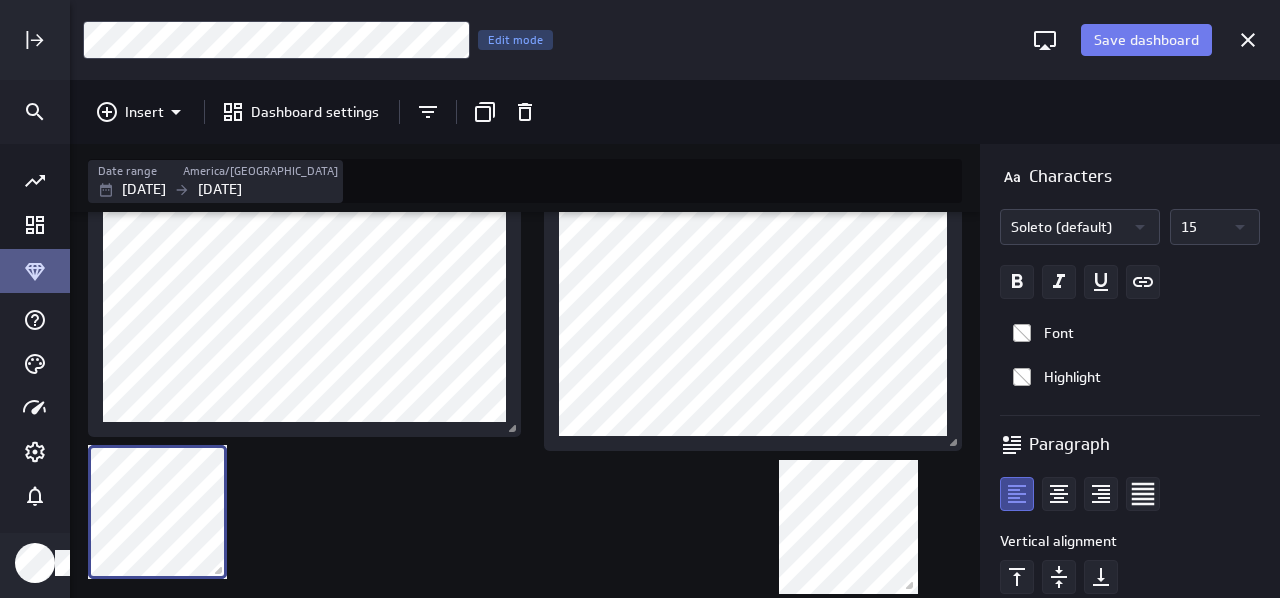 click at bounding box center [525, 405] 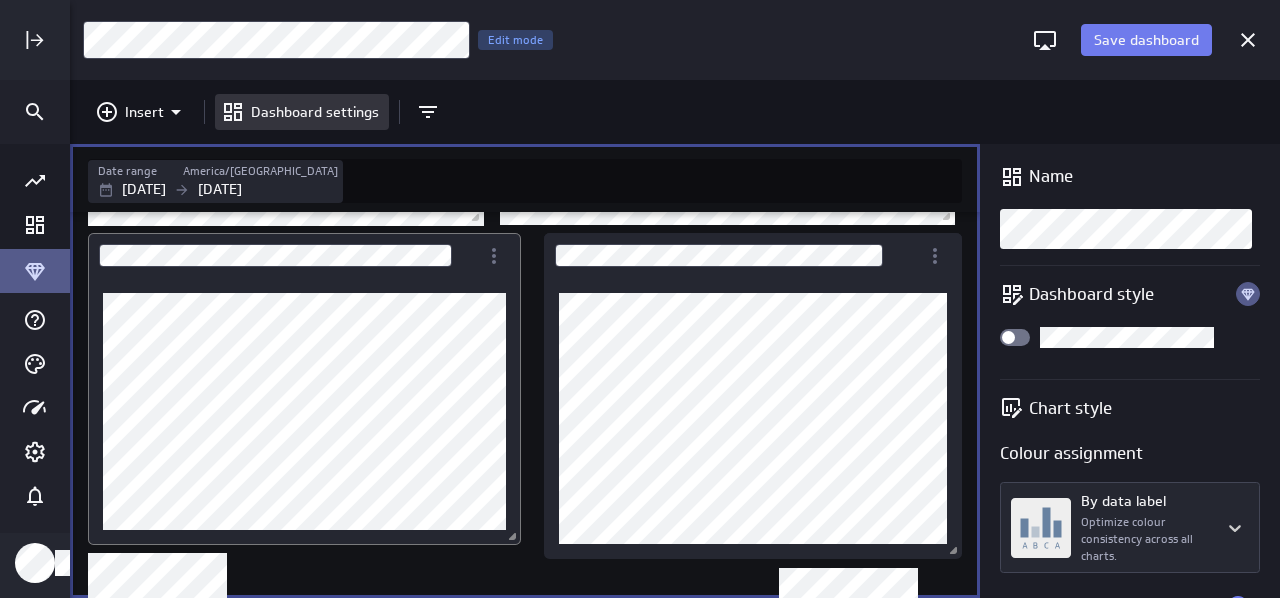 scroll, scrollTop: 459, scrollLeft: 0, axis: vertical 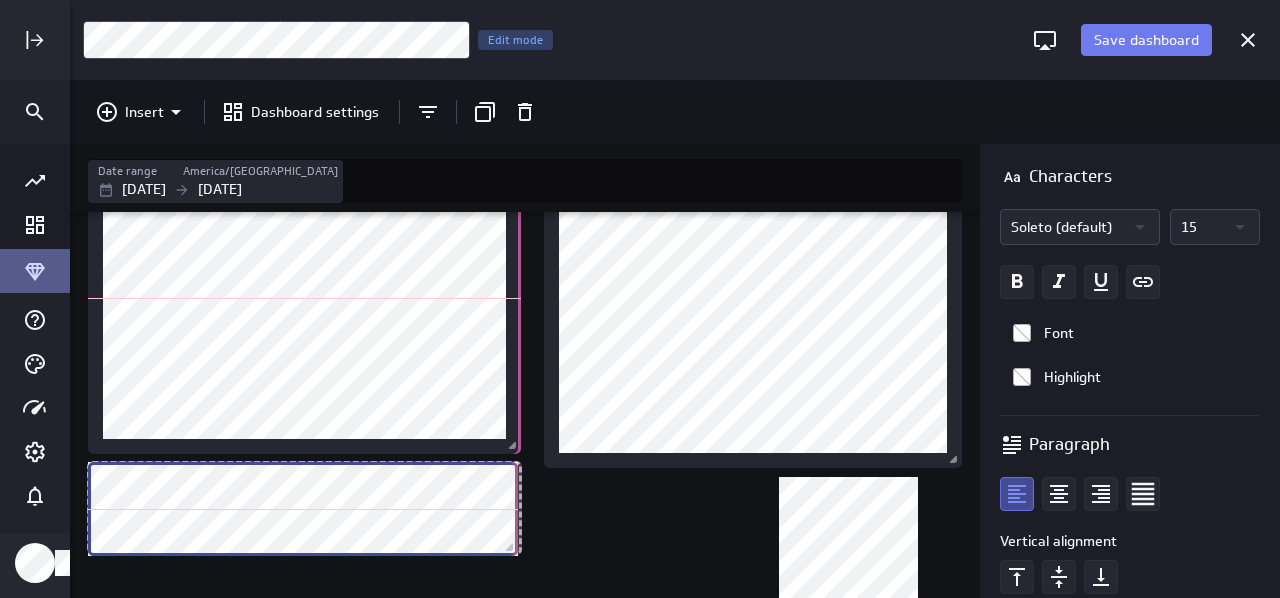 drag, startPoint x: 227, startPoint y: 591, endPoint x: 518, endPoint y: 545, distance: 294.6133 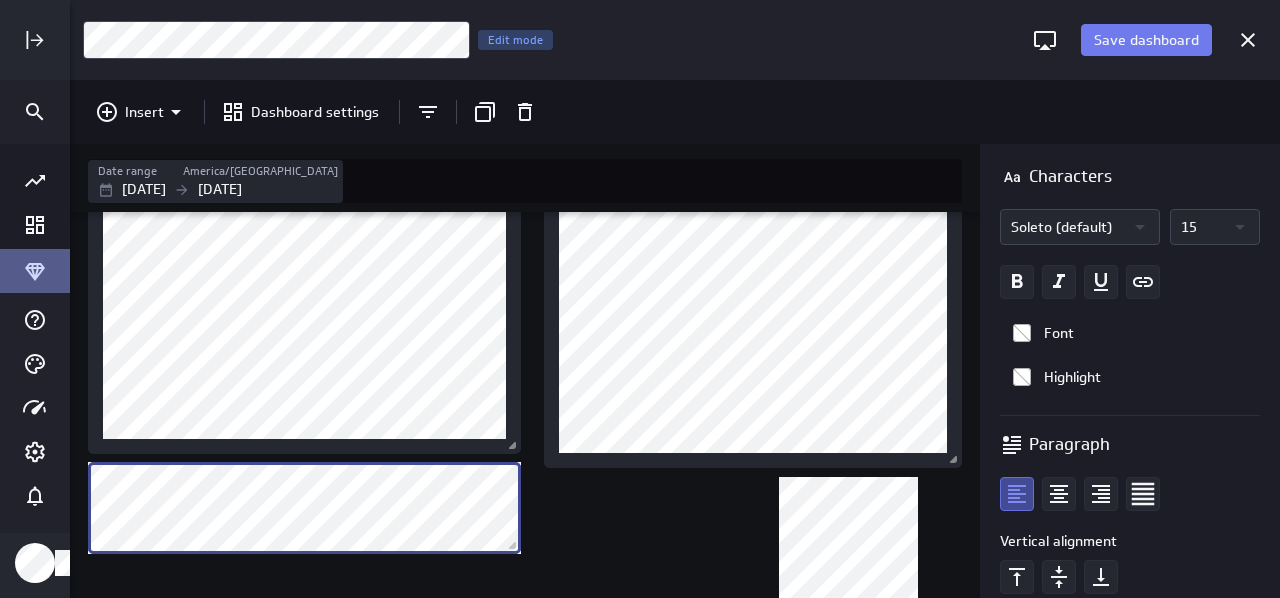 click on "Save dashboard Business Analysis Dashboard Edit mode Insert Dashboard settings Date range America/Toronto Sep 08 2024 Jul 11 2025   Characters   Soleto (default) 15 Font Highlight   Paragraph   Vertical alignment Line height Single Dashboard deleted" at bounding box center (640, 299) 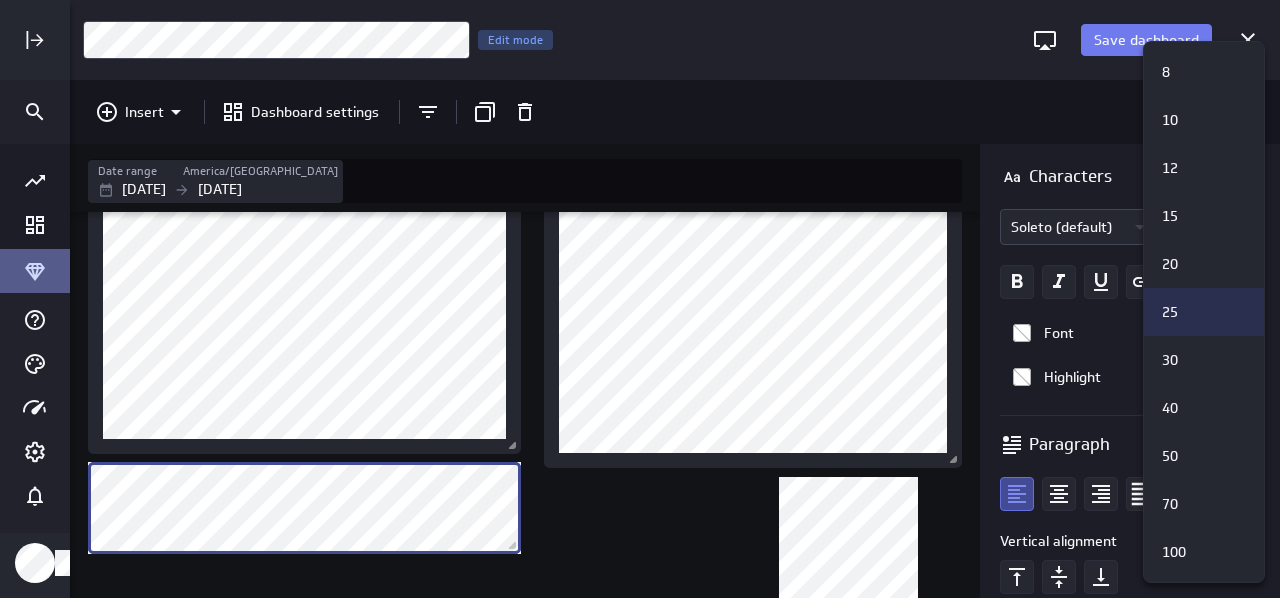 click on "25" at bounding box center [1201, 312] 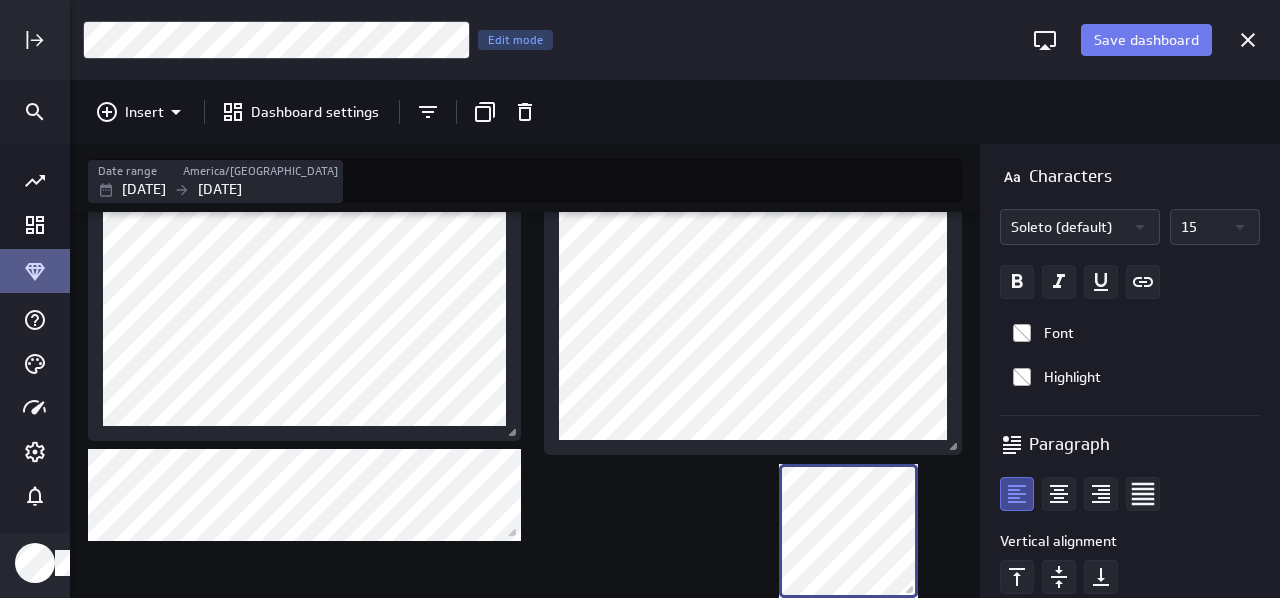 scroll, scrollTop: 532, scrollLeft: 0, axis: vertical 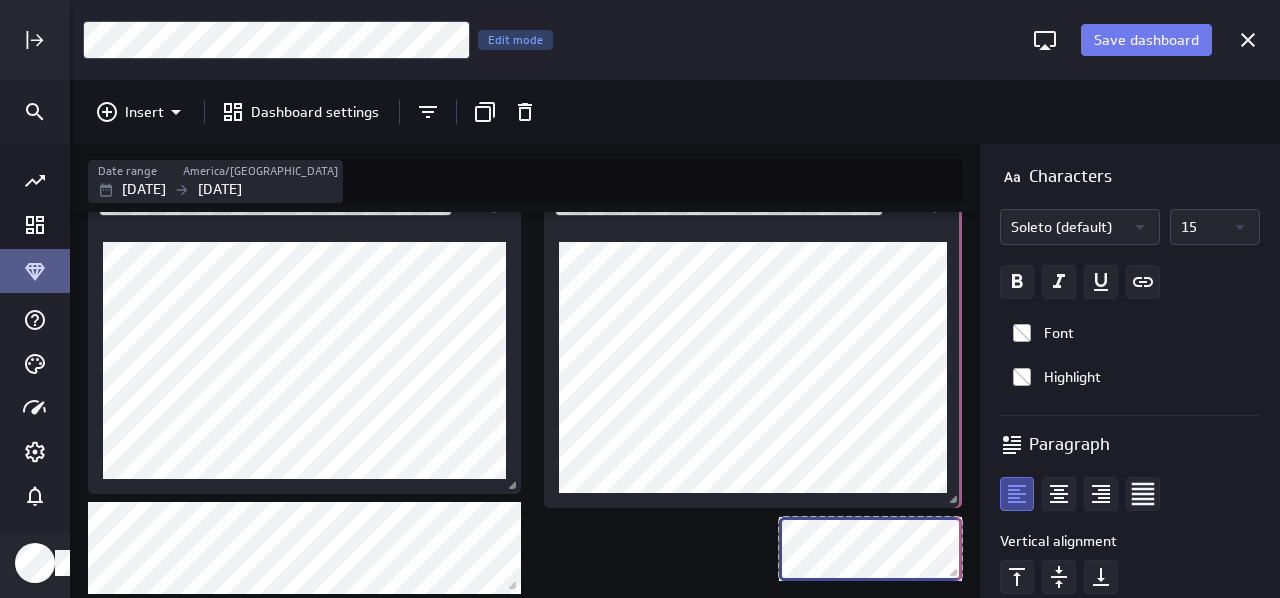 drag, startPoint x: 916, startPoint y: 590, endPoint x: 971, endPoint y: 577, distance: 56.515484 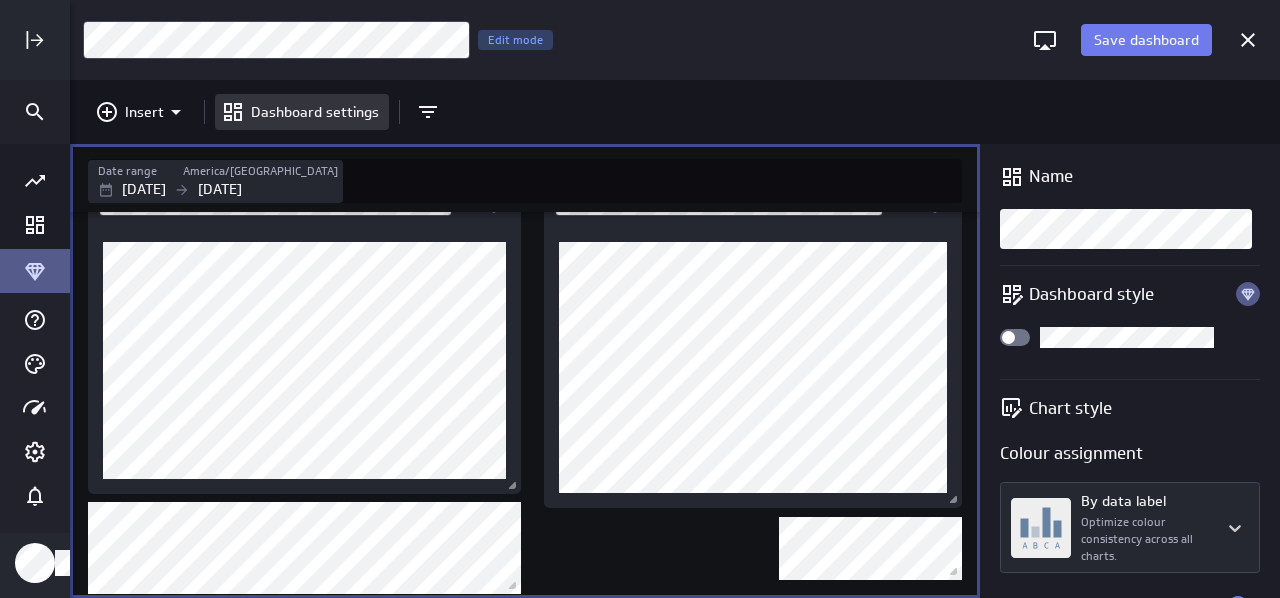 click at bounding box center (529, 167) 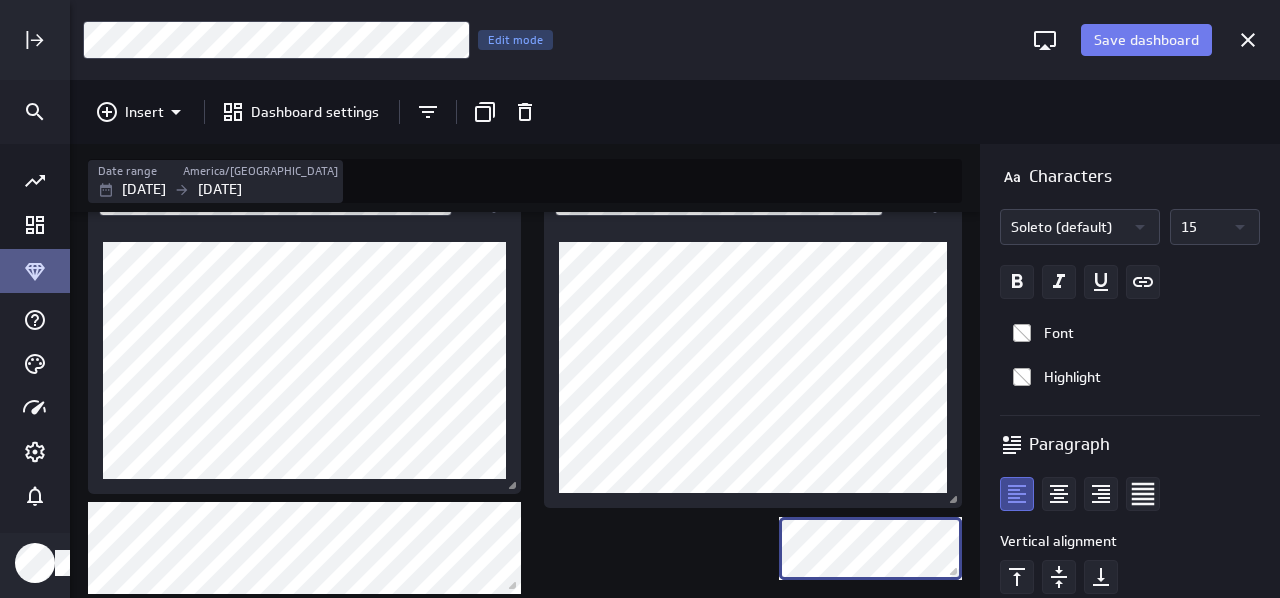 click at bounding box center (529, 167) 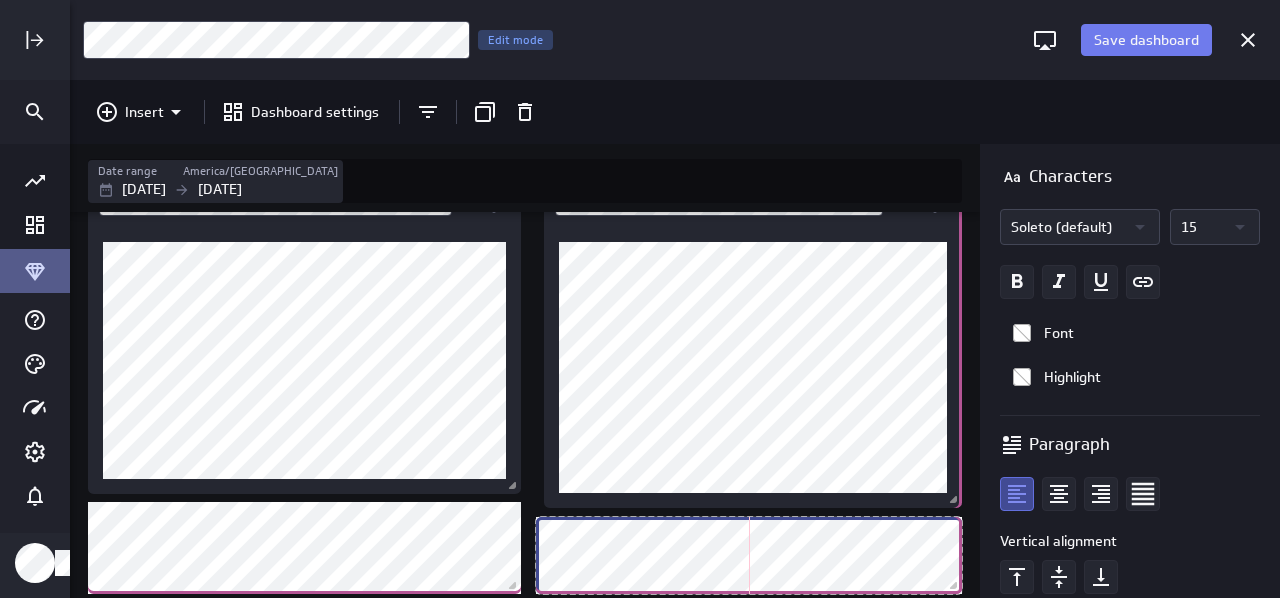 drag, startPoint x: 718, startPoint y: 573, endPoint x: 961, endPoint y: 587, distance: 243.40295 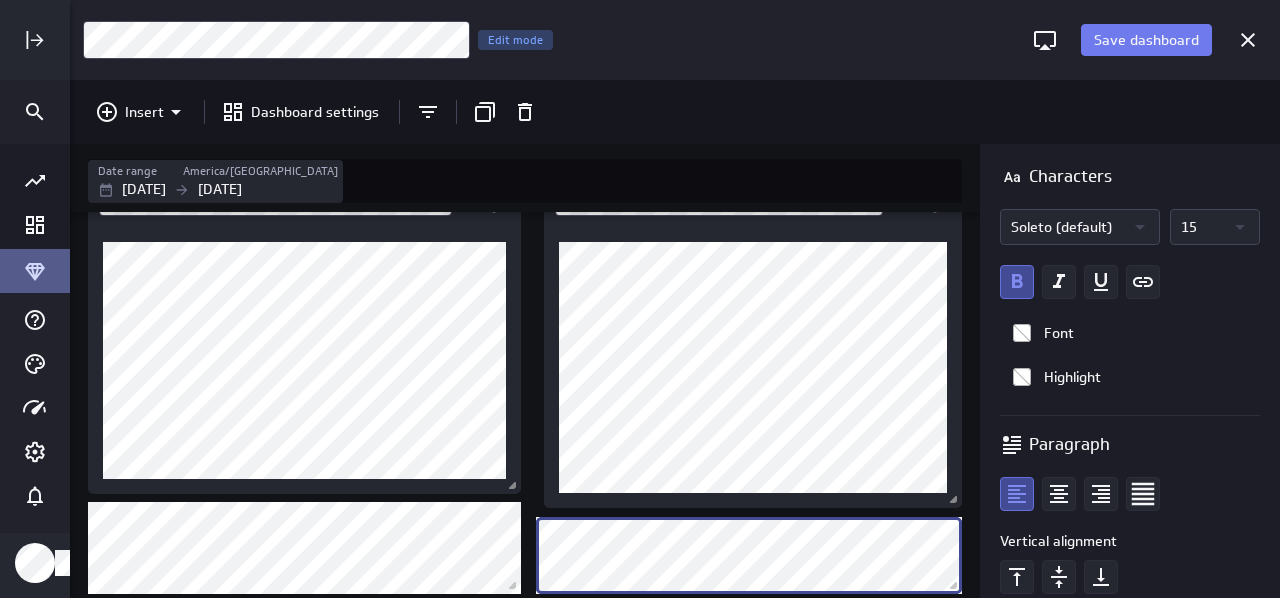 scroll, scrollTop: 465, scrollLeft: 0, axis: vertical 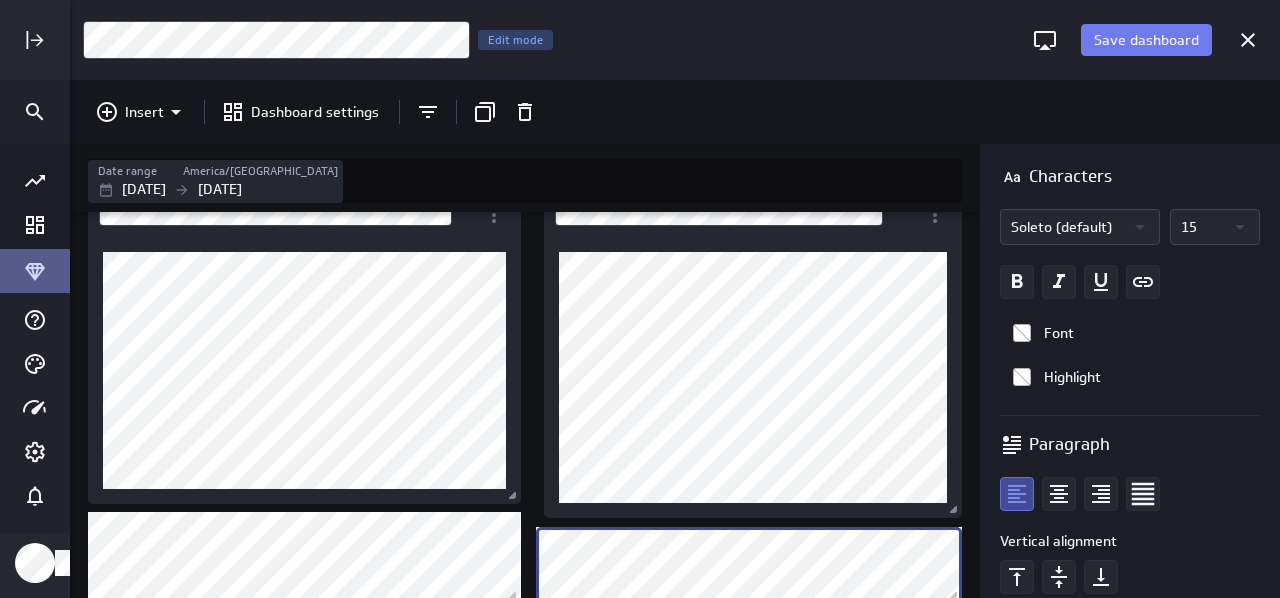 click on "15" at bounding box center [1202, 227] 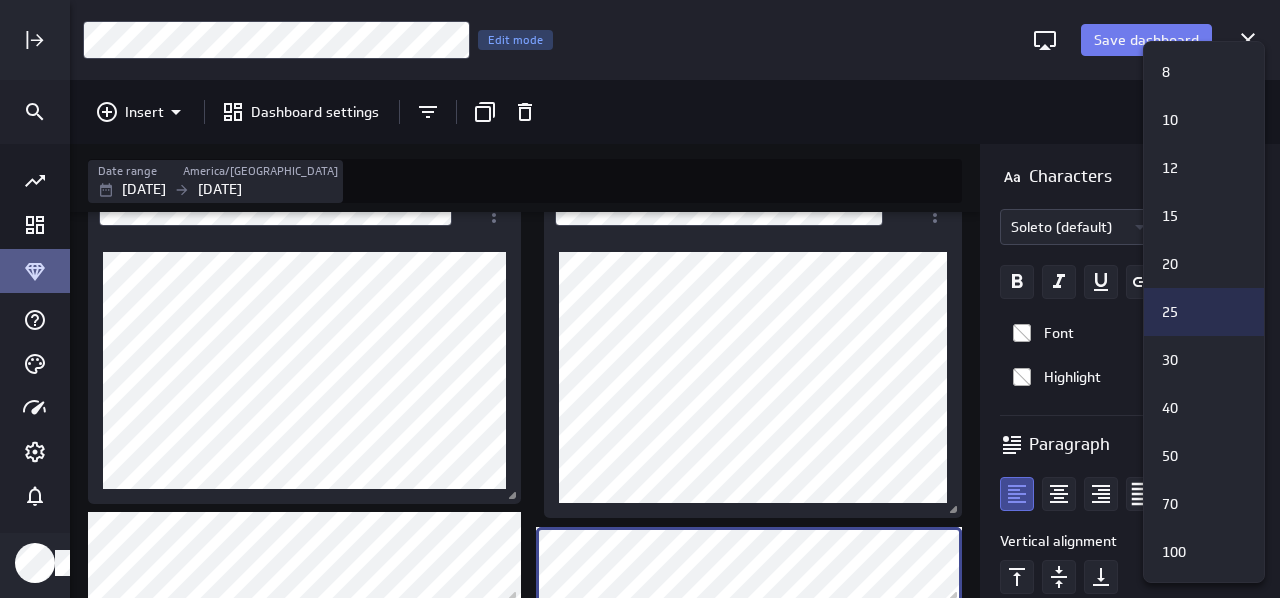 click on "25" at bounding box center [1201, 312] 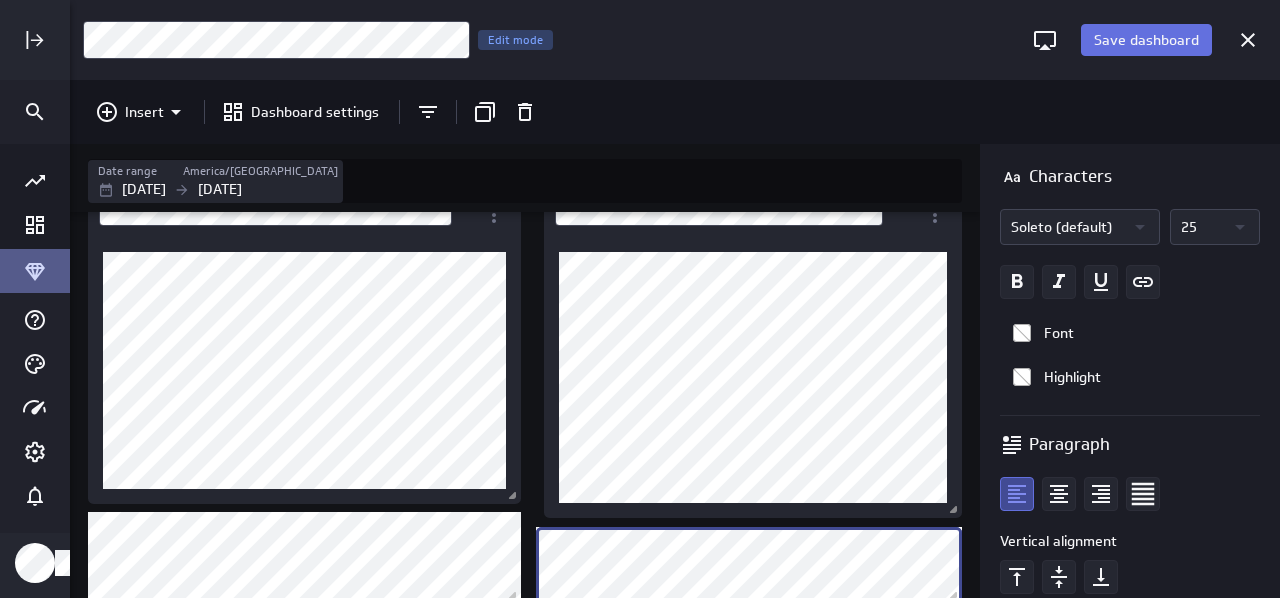 click on "Save dashboard" at bounding box center (1146, 40) 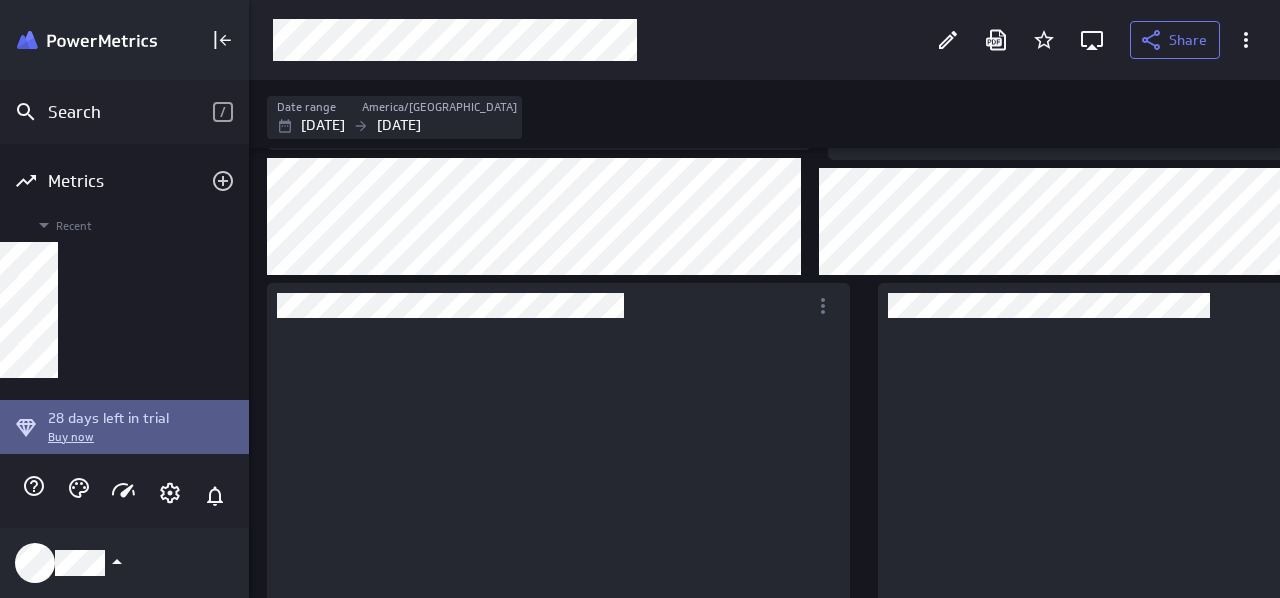 scroll, scrollTop: 10, scrollLeft: 10, axis: both 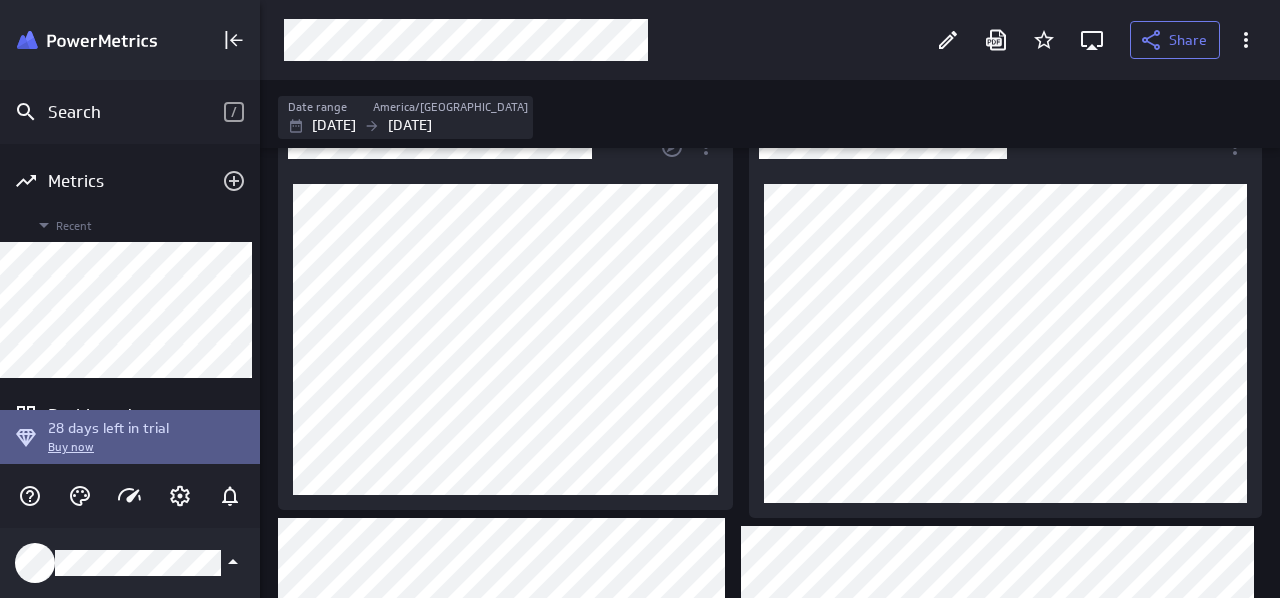 click at bounding box center (505, 339) 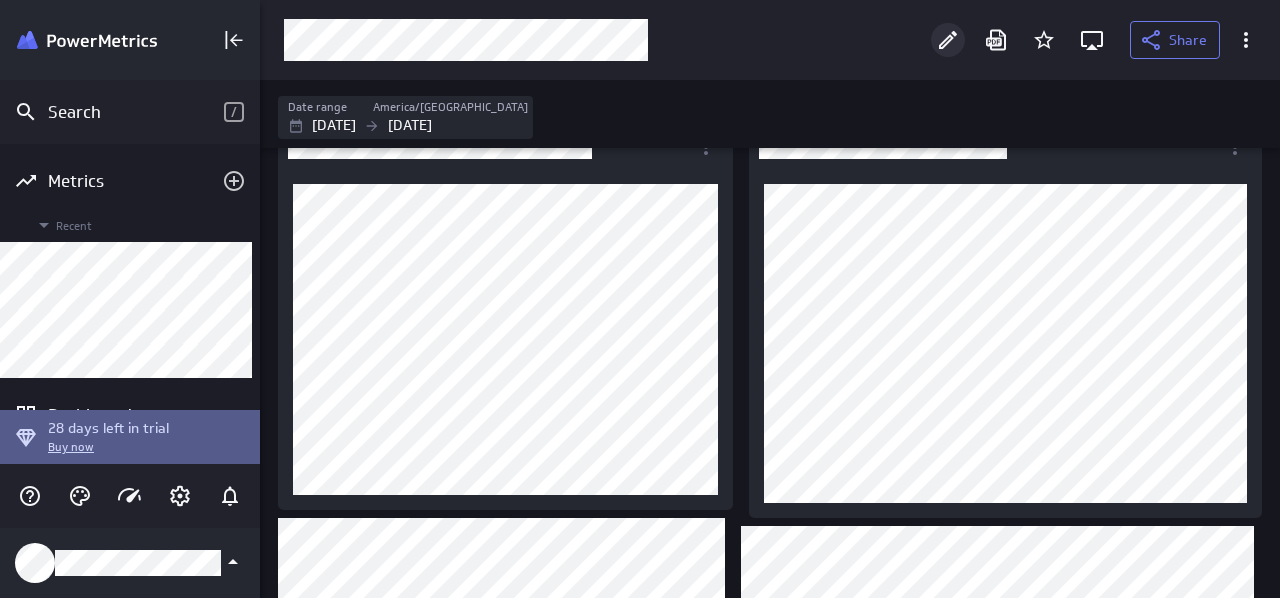 click 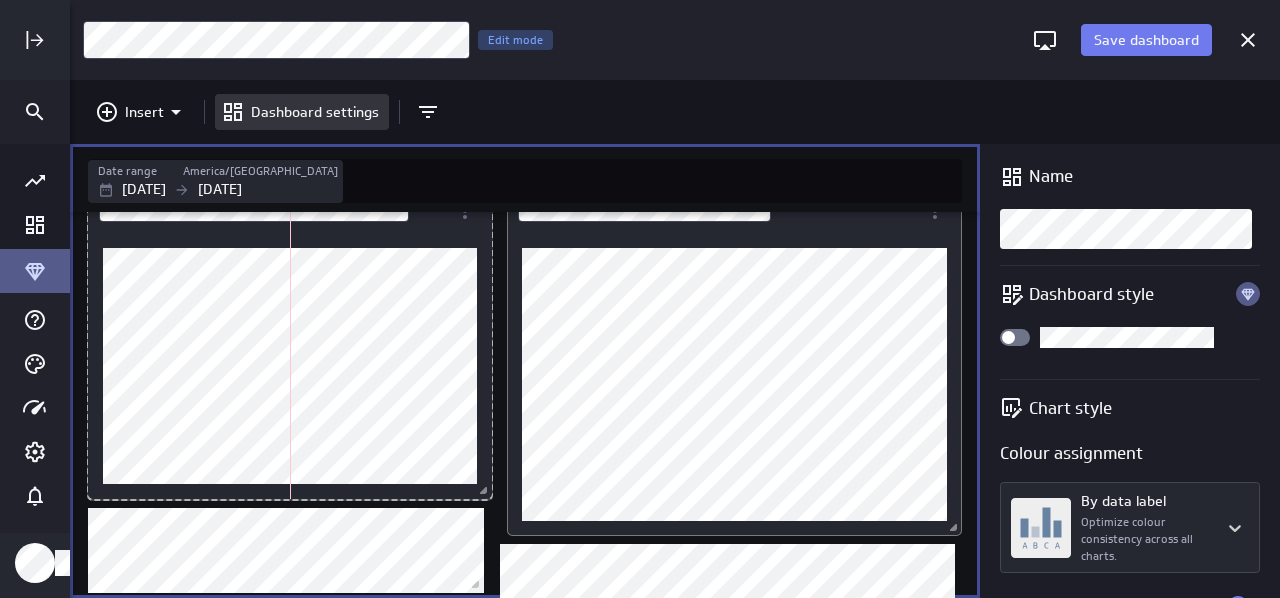 drag, startPoint x: 486, startPoint y: 529, endPoint x: 536, endPoint y: 509, distance: 53.851646 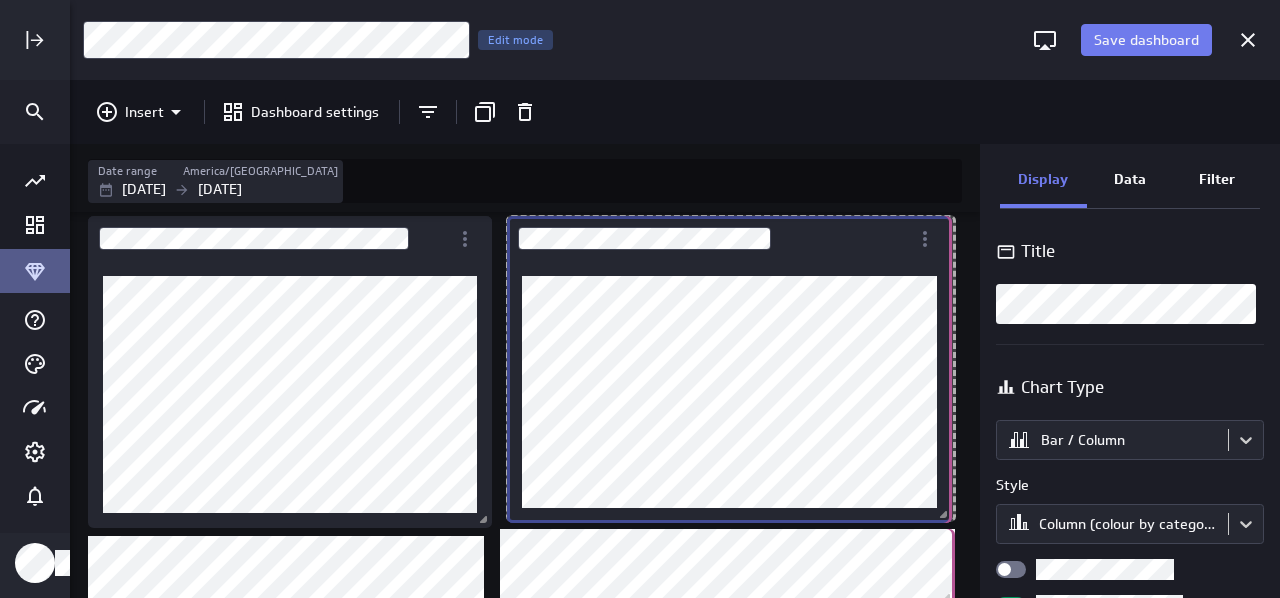 drag, startPoint x: 956, startPoint y: 557, endPoint x: 946, endPoint y: 516, distance: 42.201897 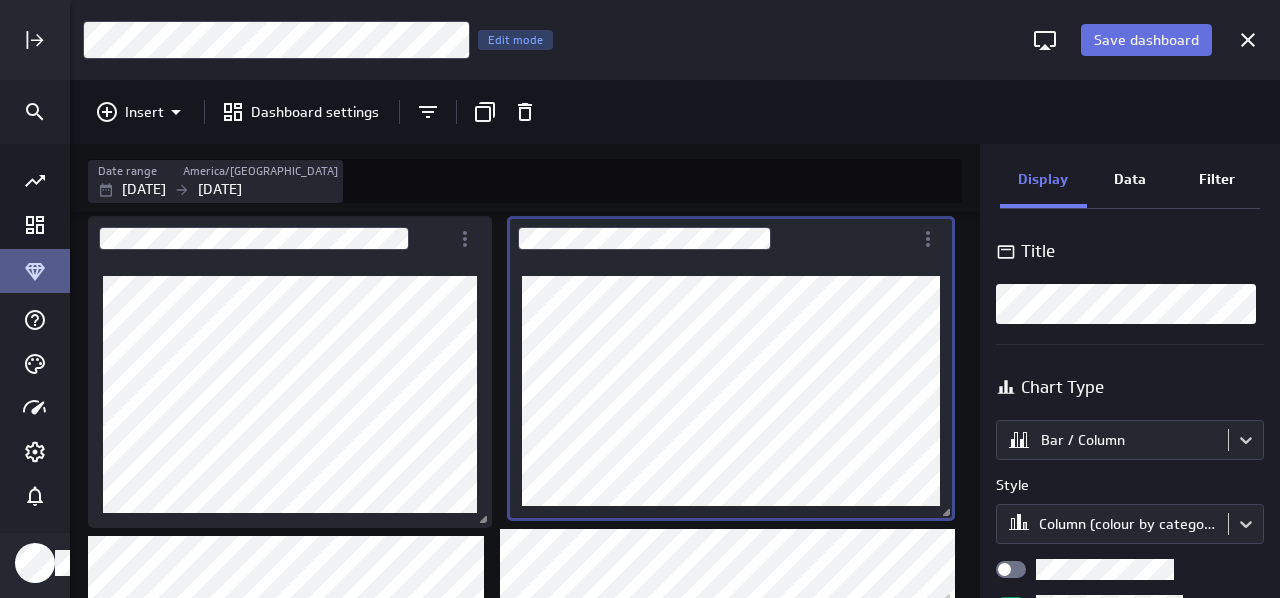 click on "Save dashboard" at bounding box center [1146, 40] 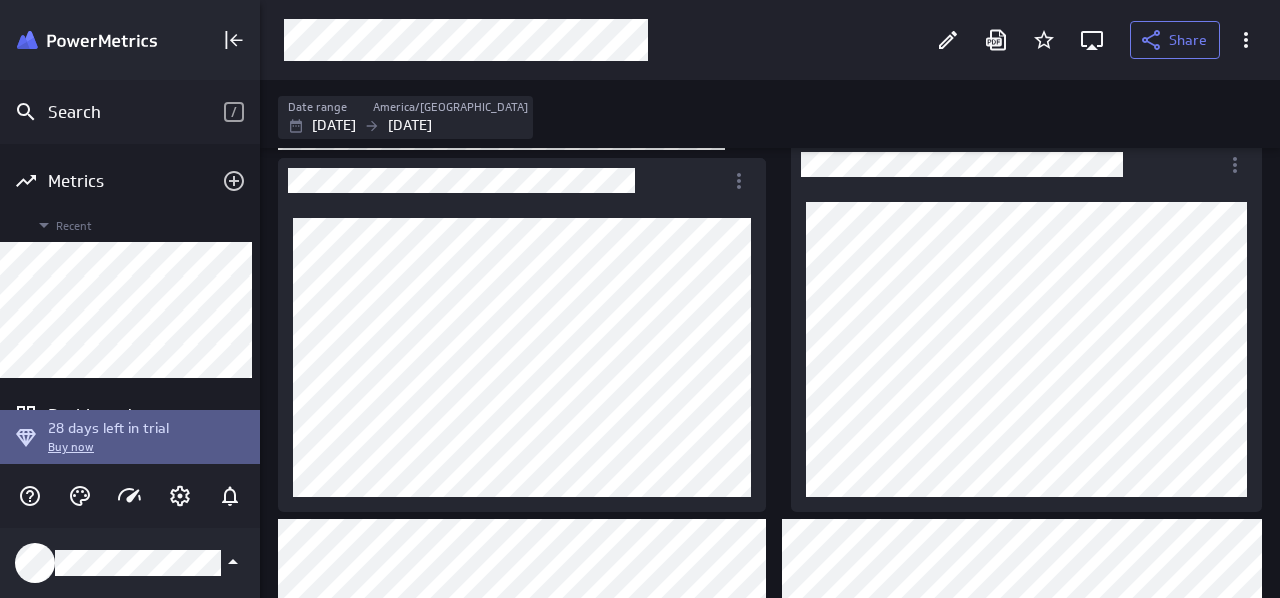 click at bounding box center [597, 40] 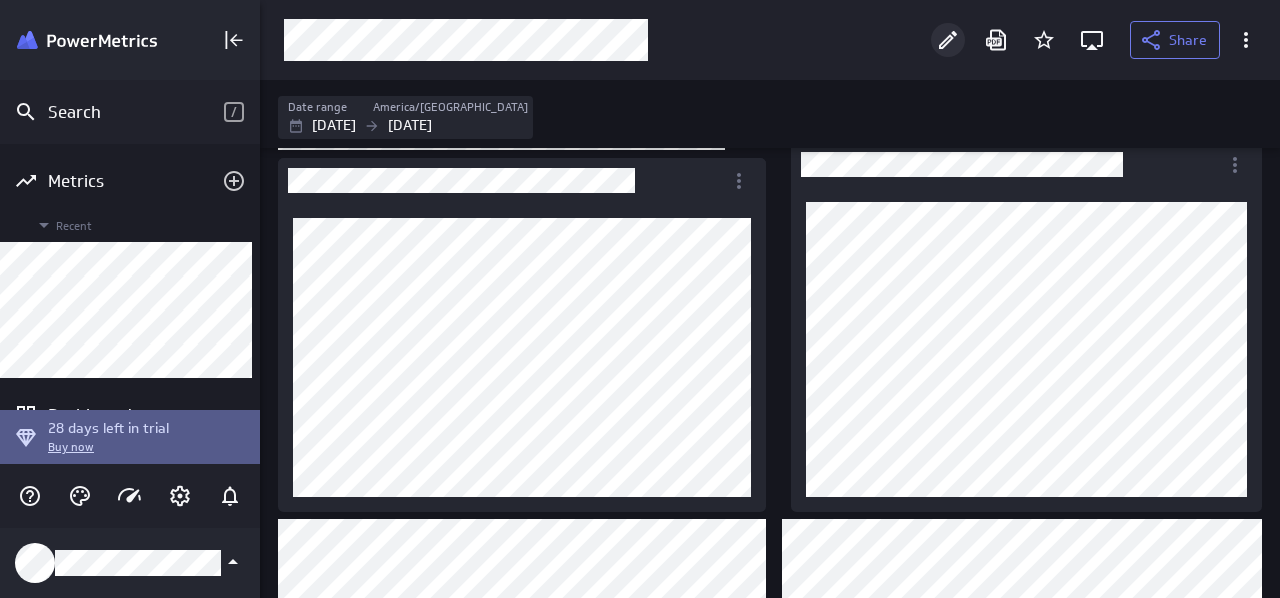 click 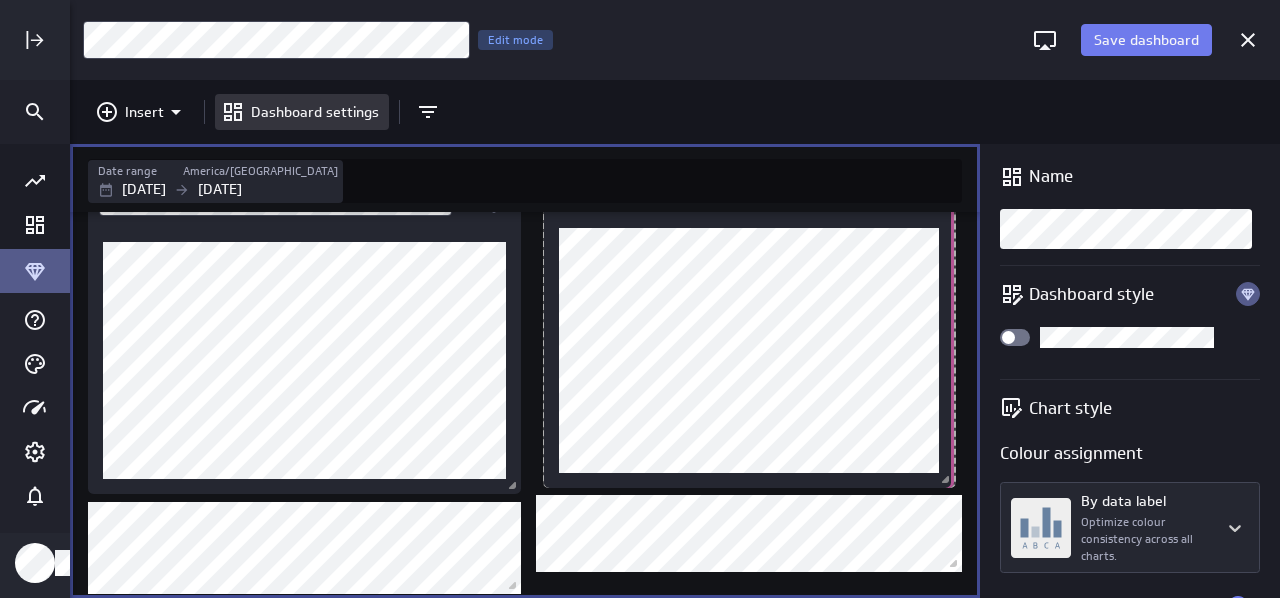 drag, startPoint x: 957, startPoint y: 489, endPoint x: 948, endPoint y: 526, distance: 38.078865 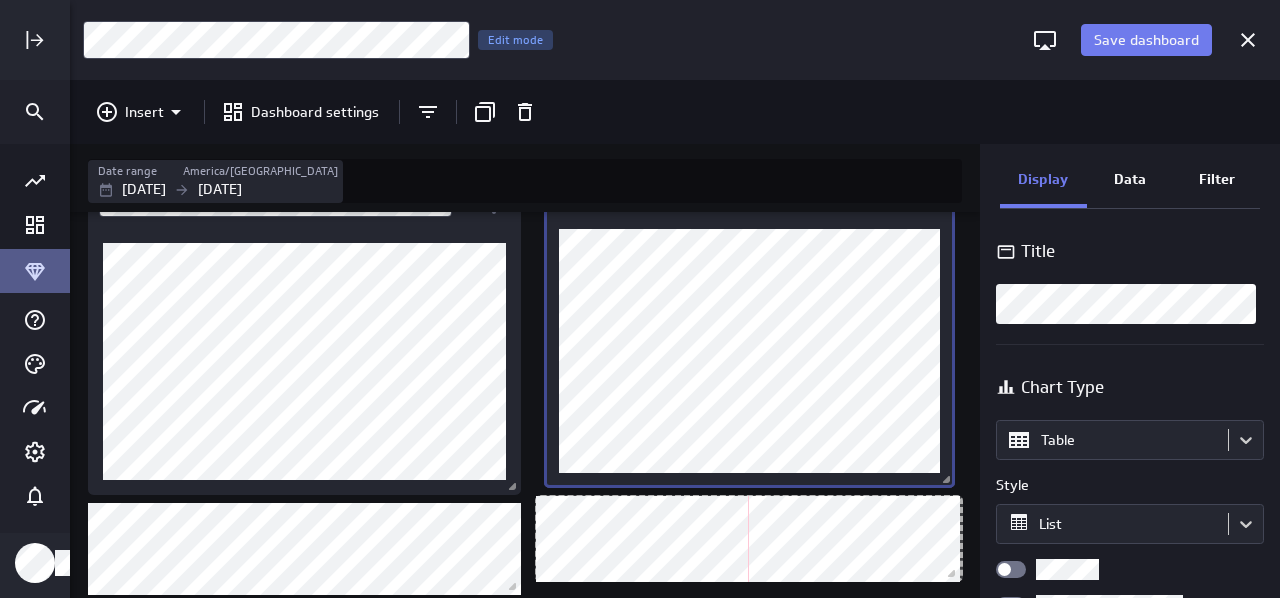 drag, startPoint x: 948, startPoint y: 567, endPoint x: 946, endPoint y: 577, distance: 10.198039 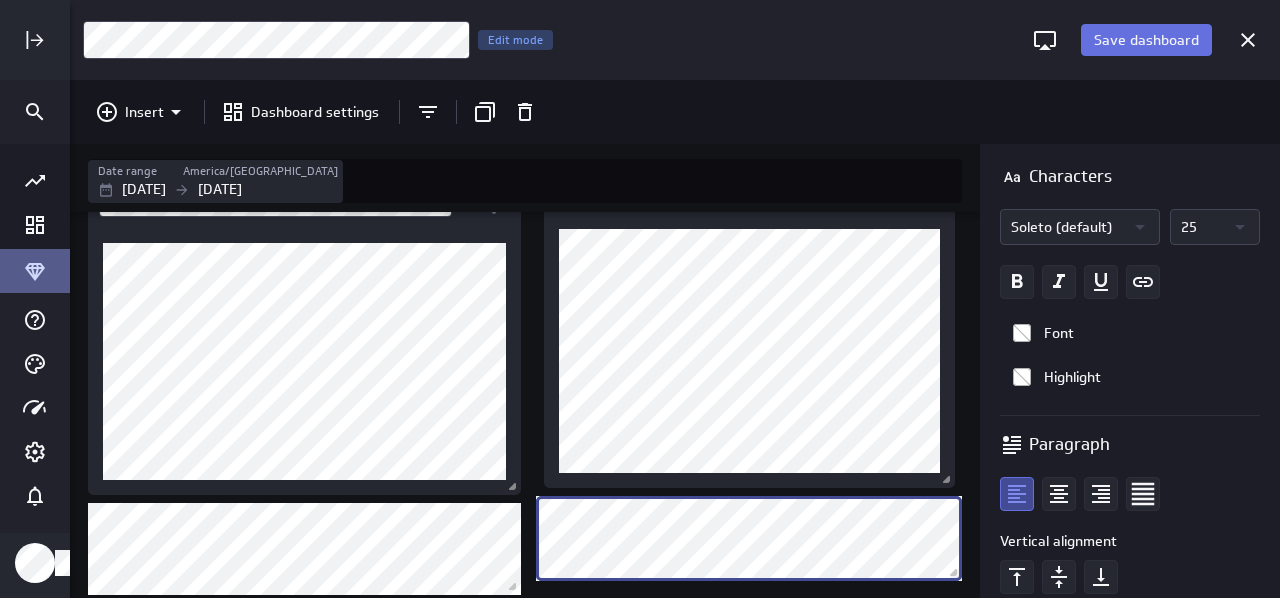 click on "Save dashboard" at bounding box center (1146, 40) 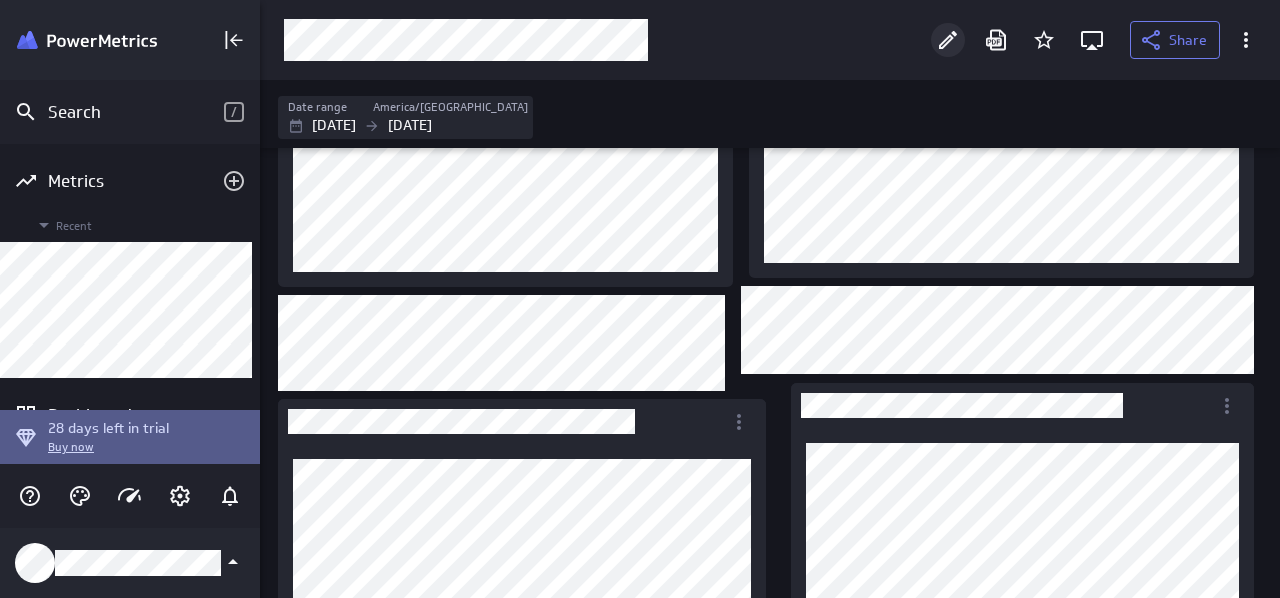 click at bounding box center (948, 40) 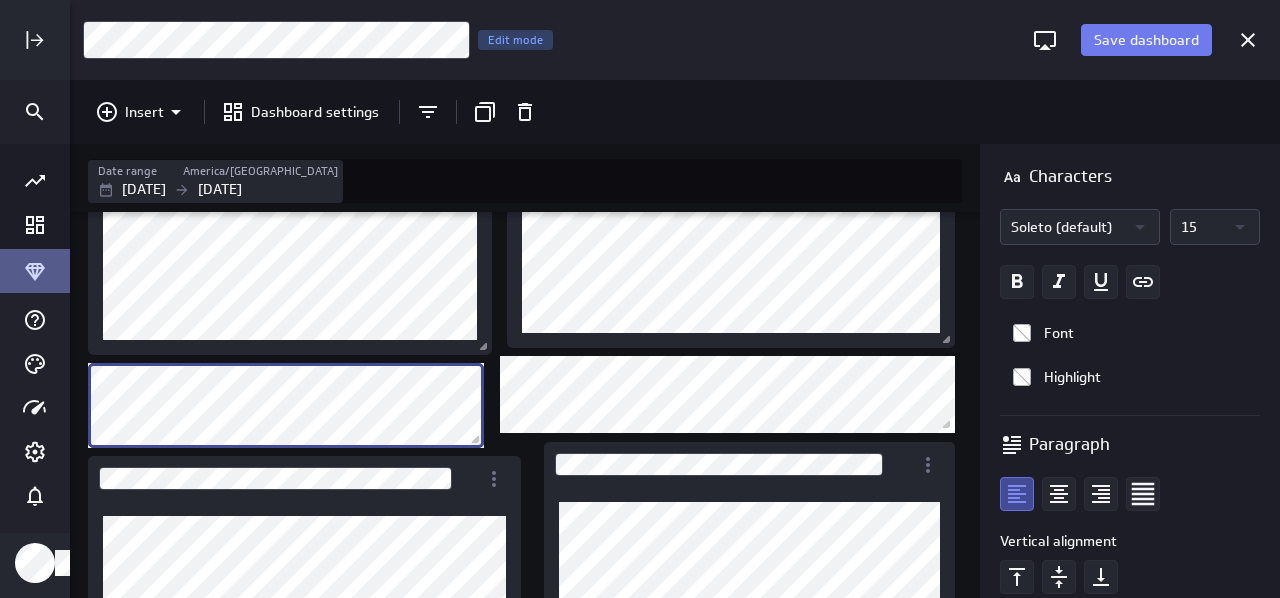 click at bounding box center [1240, 227] 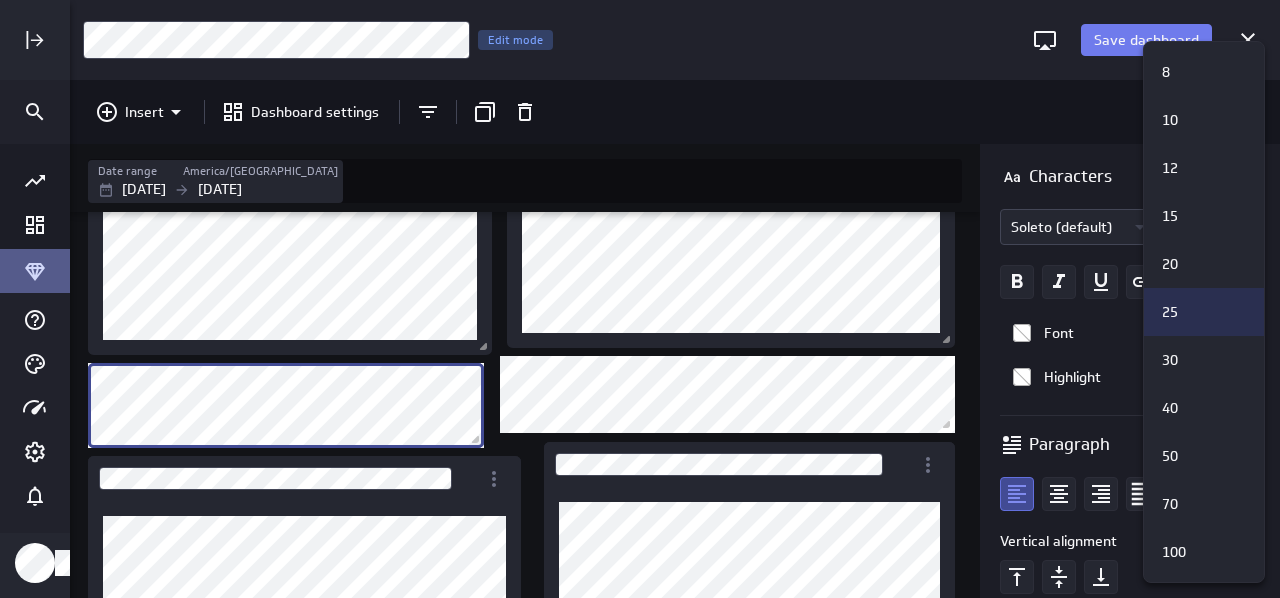 click on "25" at bounding box center (1170, 312) 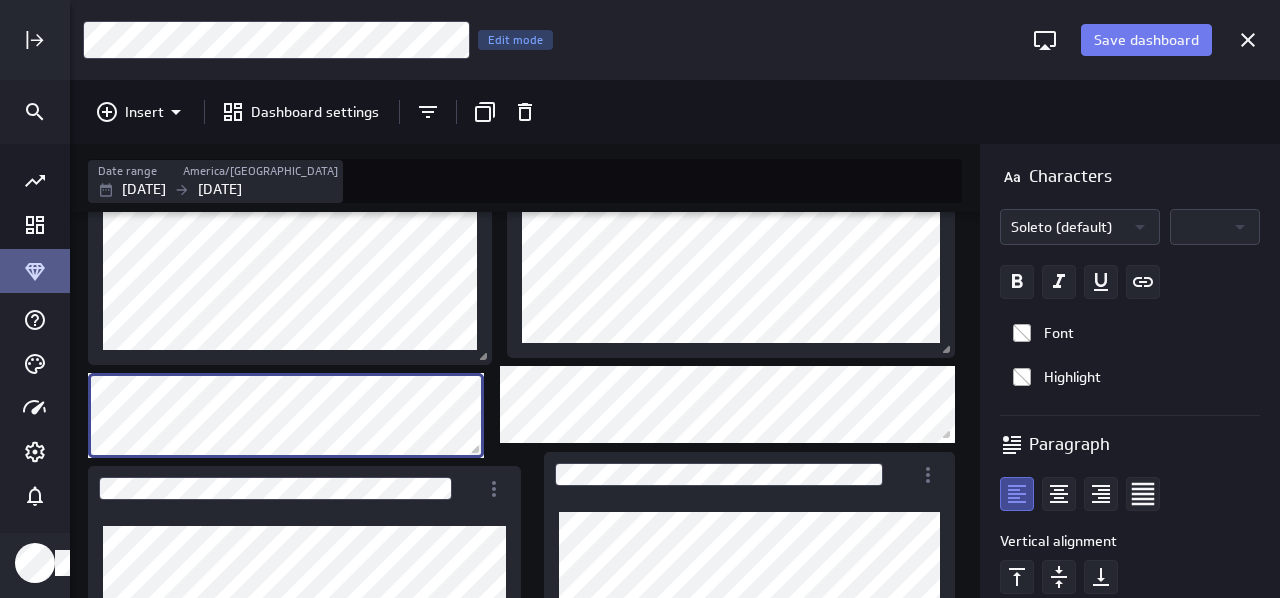 click 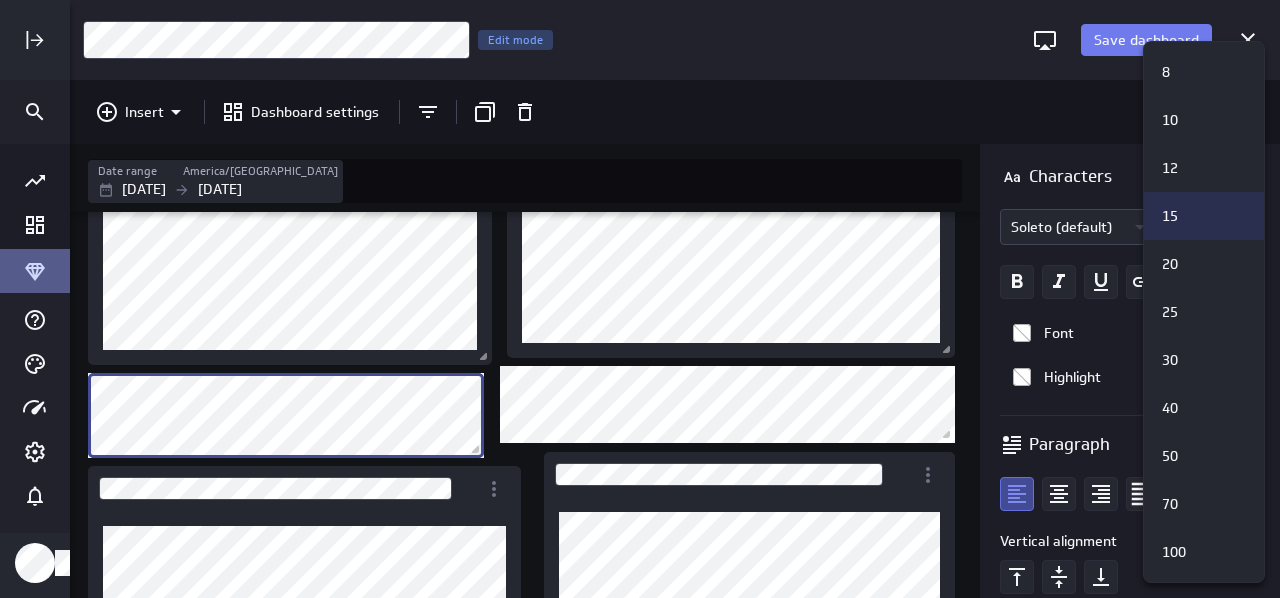 click on "15" at bounding box center (1201, 216) 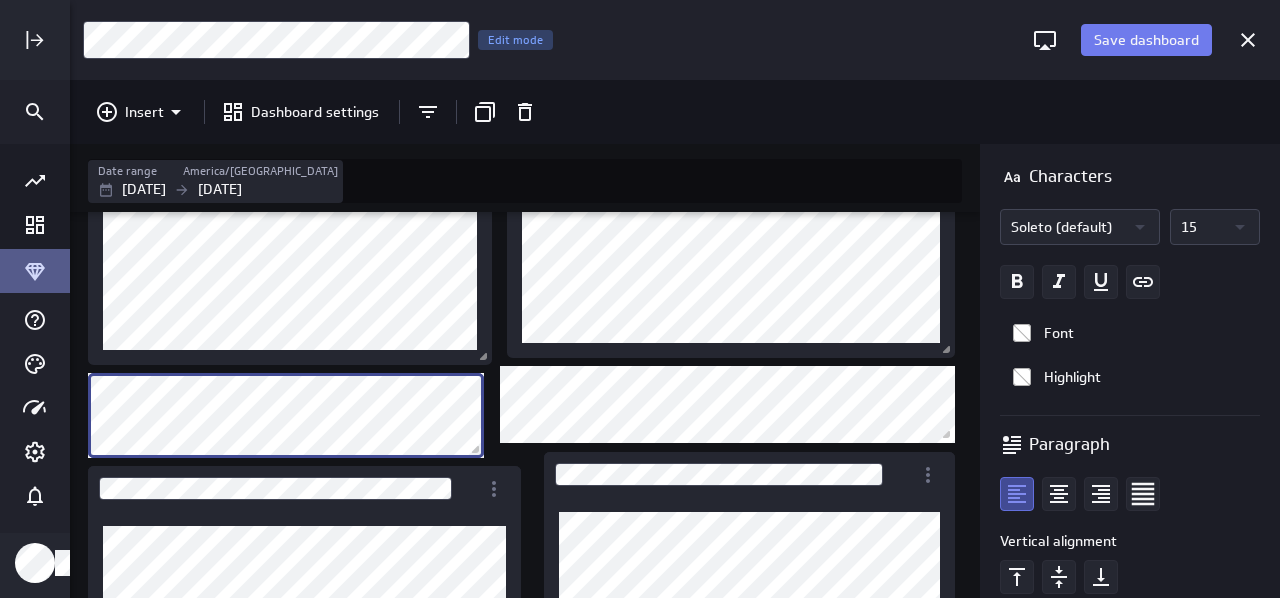 click on "15" at bounding box center (1202, 227) 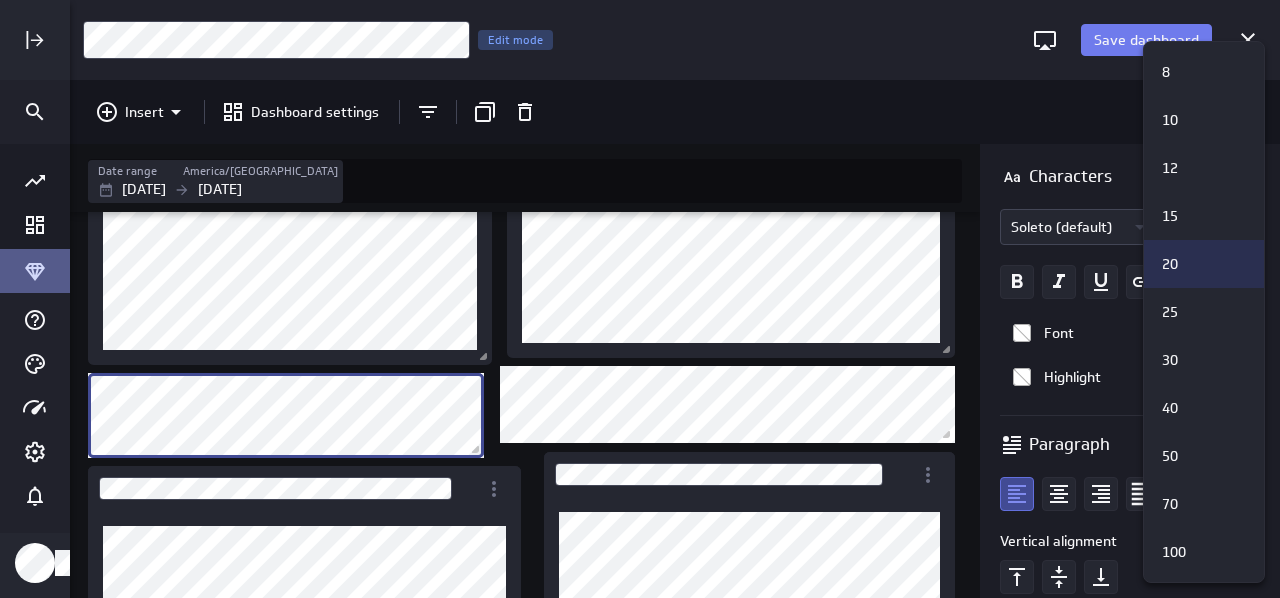 click on "20" at bounding box center (1201, 264) 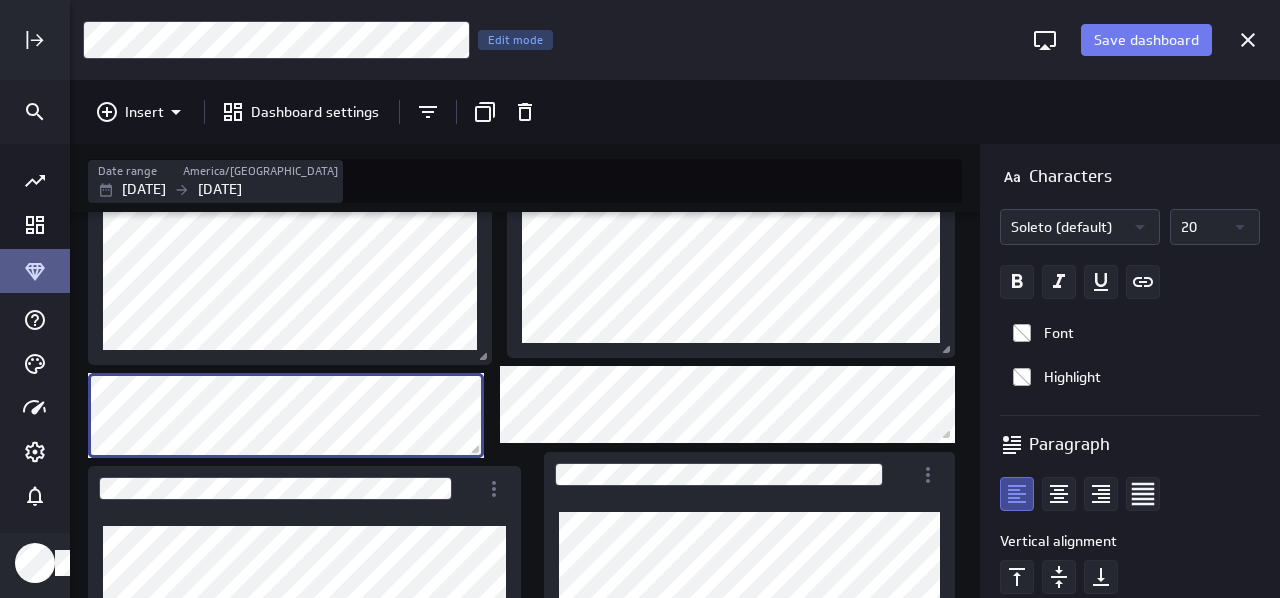 click on "20" at bounding box center [1202, 227] 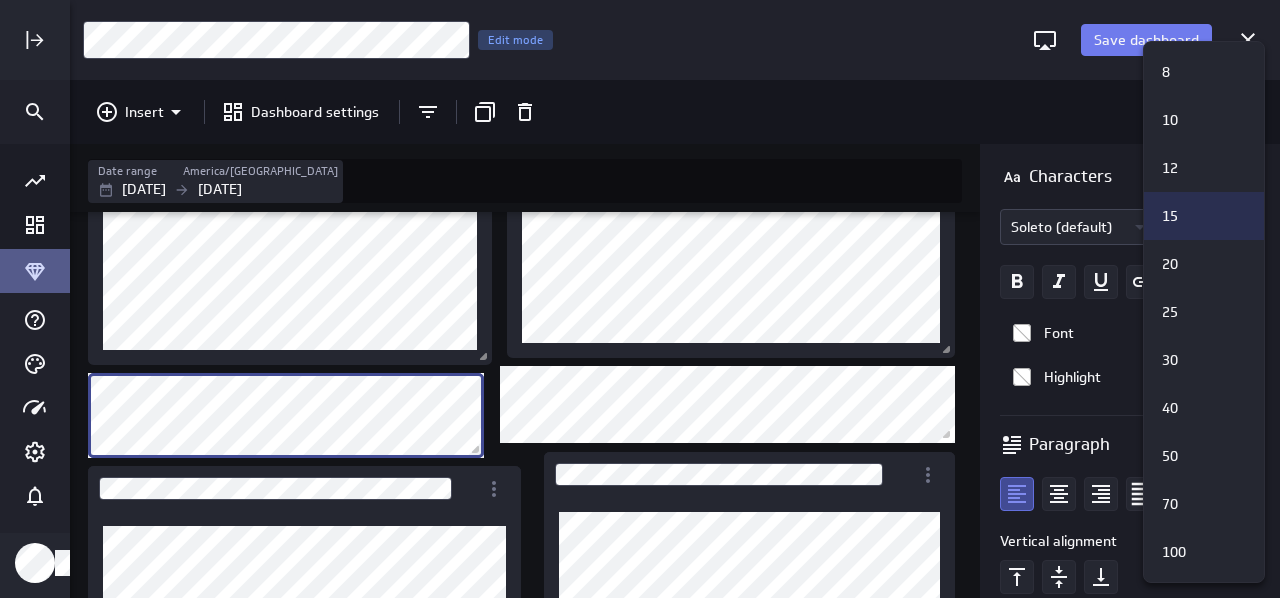 click on "15" at bounding box center (1204, 216) 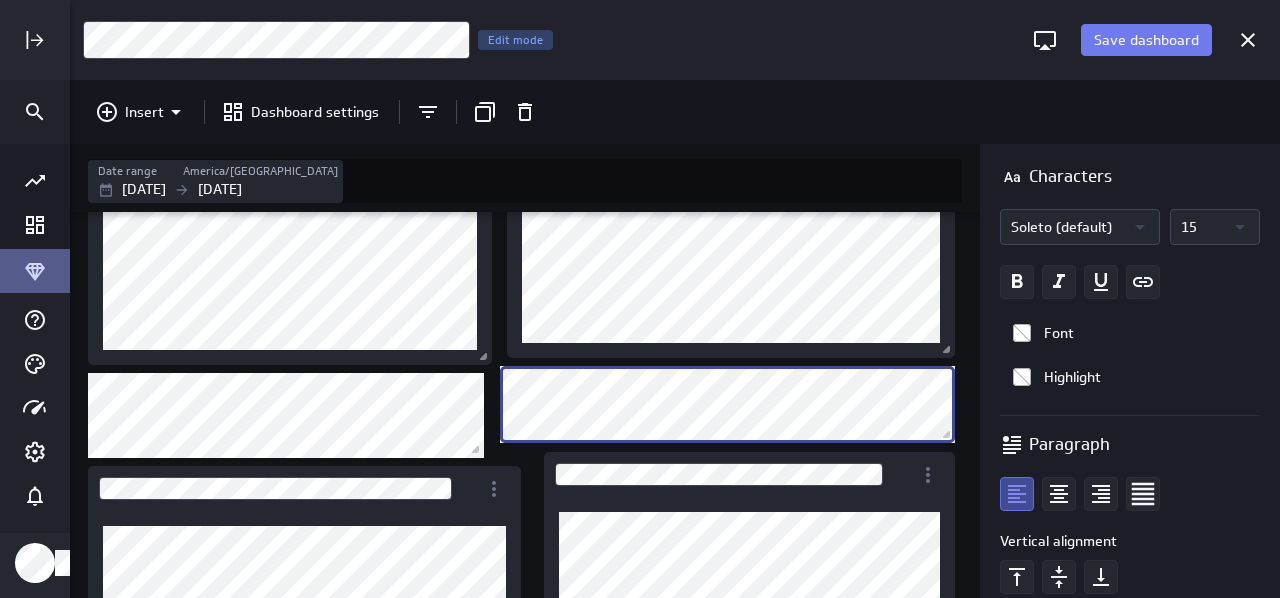 scroll, scrollTop: 162, scrollLeft: 0, axis: vertical 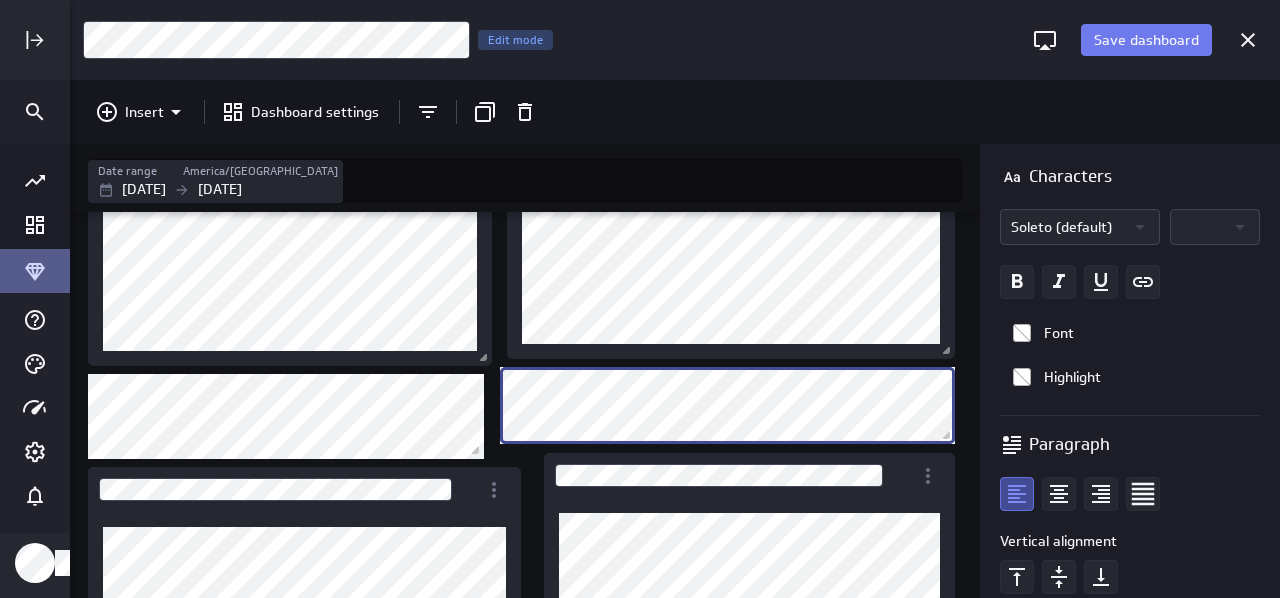 click 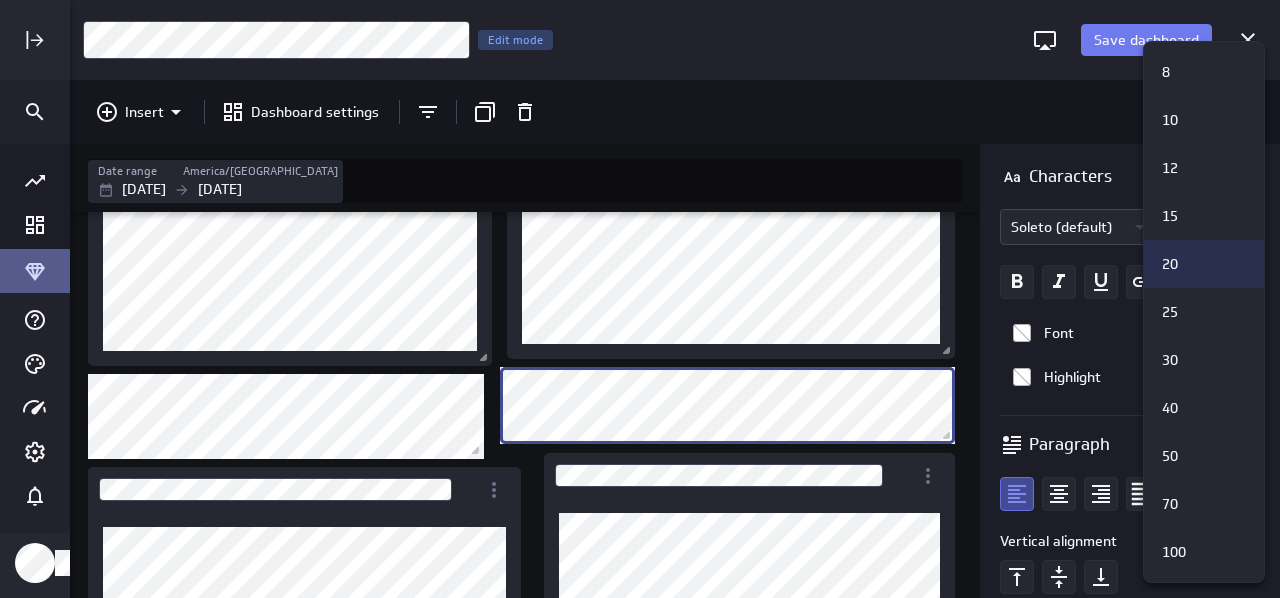 click on "20" at bounding box center [1201, 264] 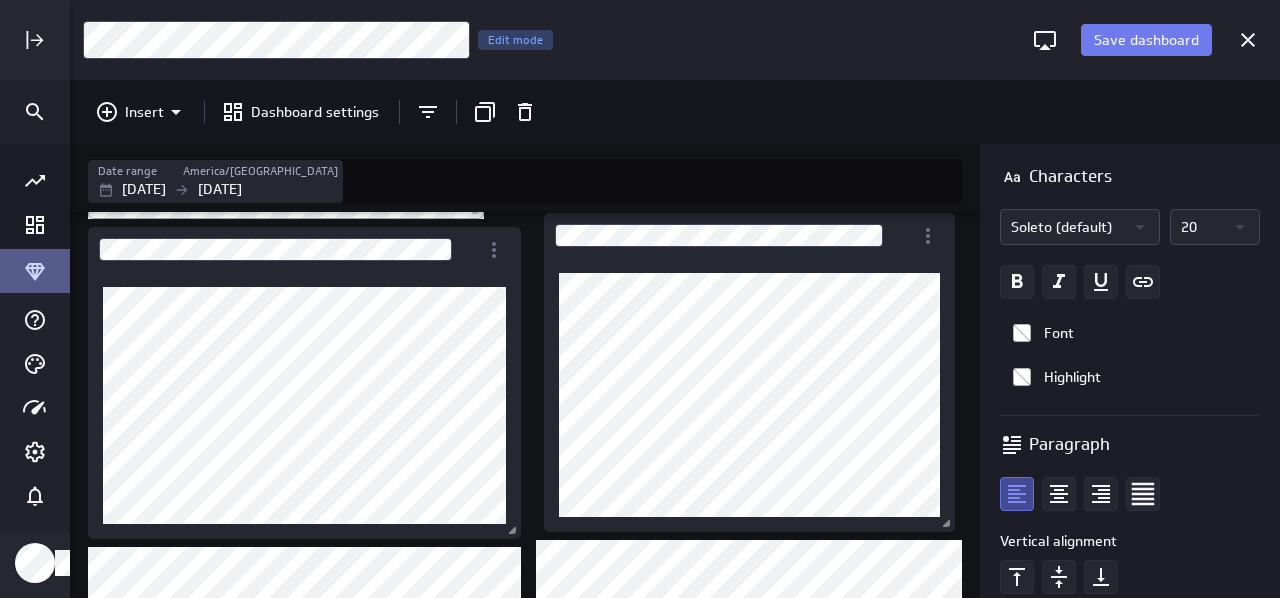 scroll, scrollTop: 447, scrollLeft: 0, axis: vertical 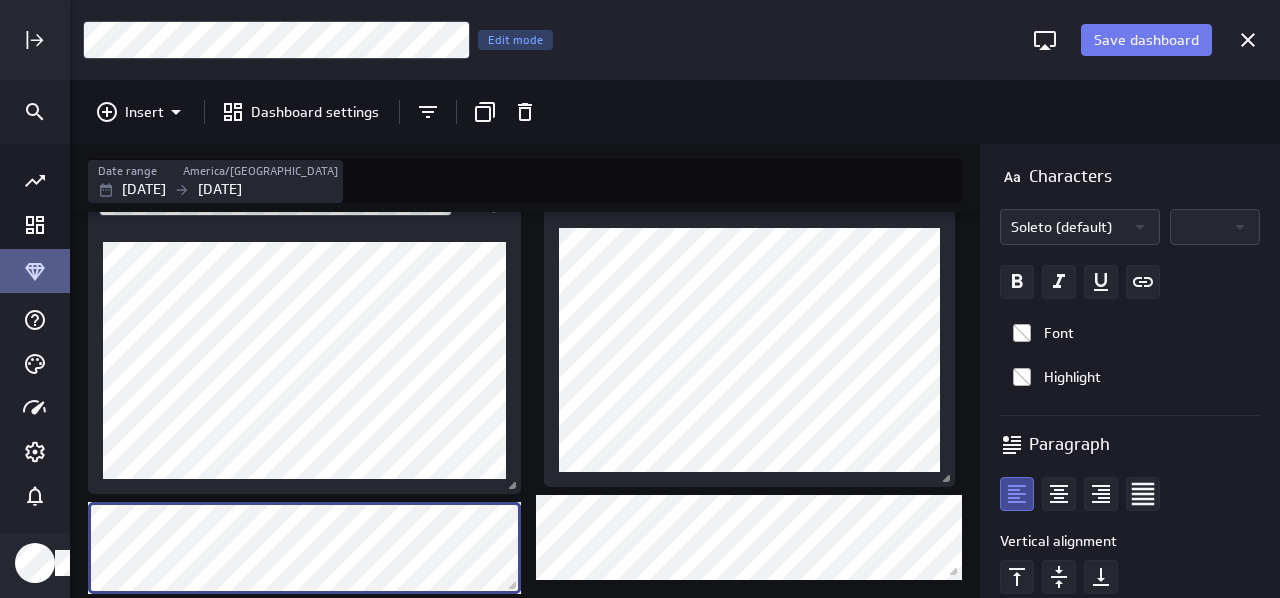 click 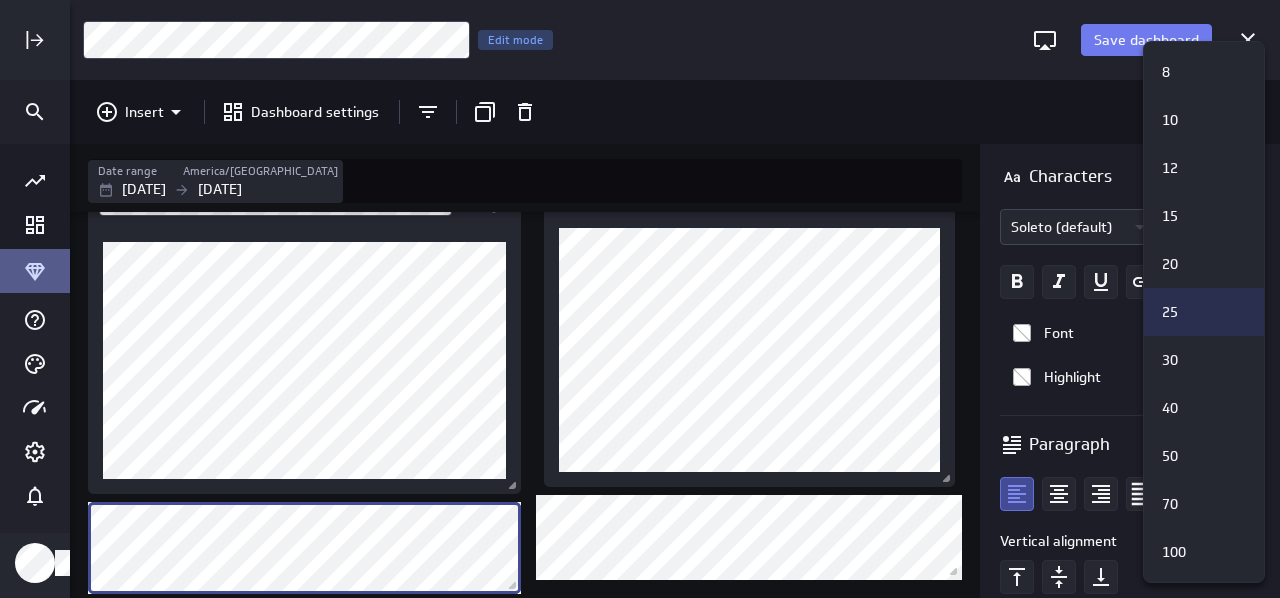 click on "25" at bounding box center [1201, 312] 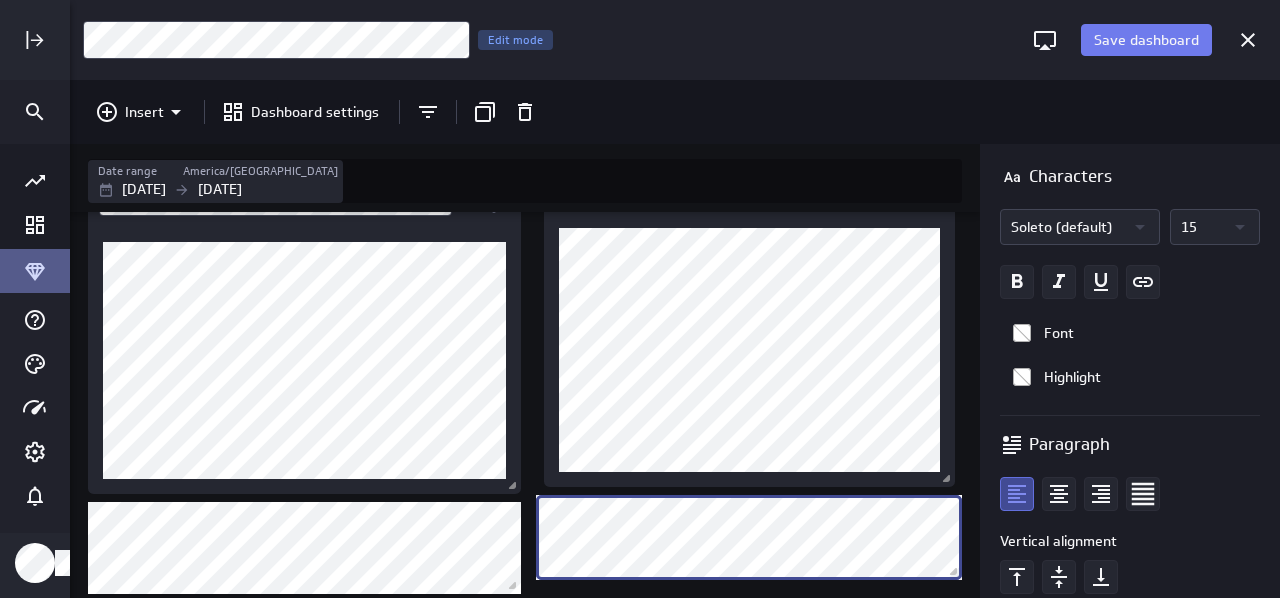 click at bounding box center [529, 181] 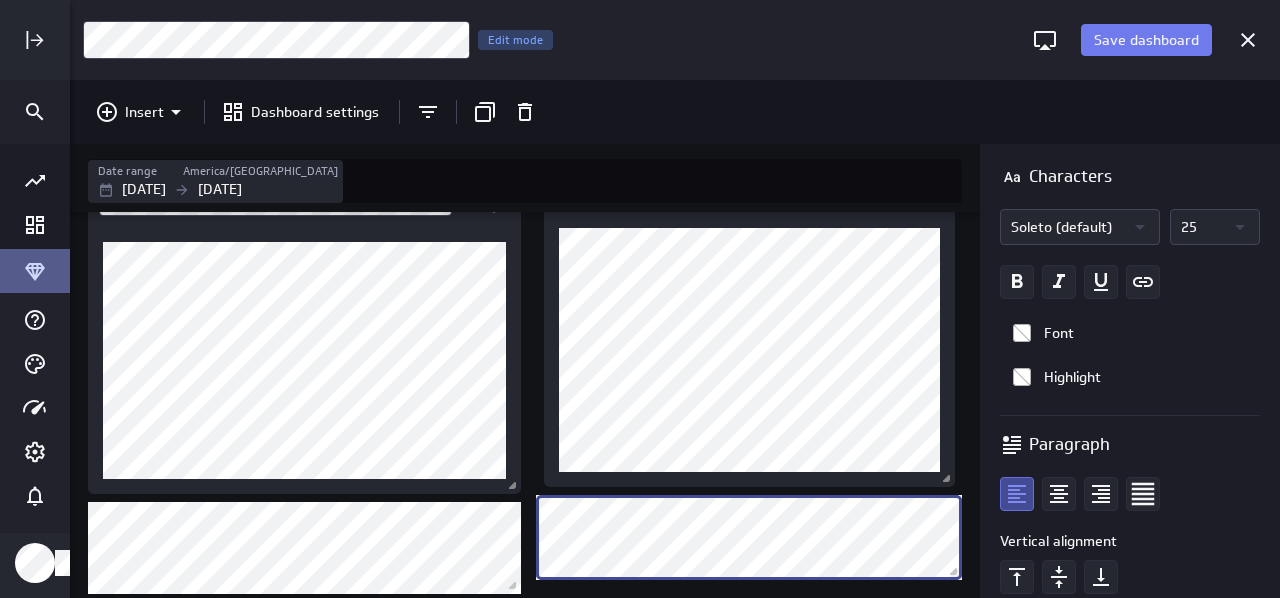 click on "Save dashboard Business Analysis Dashboard Edit mode Insert Dashboard settings Date range America/Toronto Sep 08 2024 Jul 11 2025   Characters   Soleto (default) 25 Font Highlight   Paragraph   Vertical alignment Line height Single Dashboard deleted PowerMetrics Assistant Hey Milly. I’m your PowerMetrics Assistant. If I can’t answer your question, try searching in our  Help Center  (that’s what I do!) You can also contact the  Support Team . How can I help you today?
Created with Highcharts 9.0.1 Created with Highcharts 9.0.1" at bounding box center [640, 299] 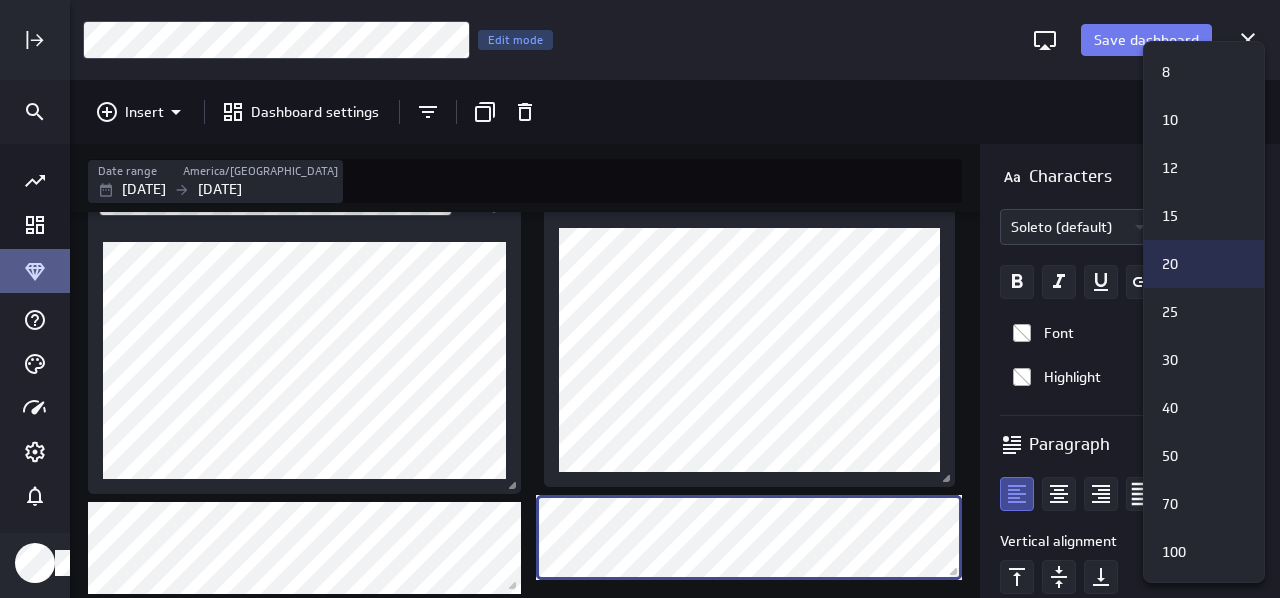 click on "20" at bounding box center (1201, 264) 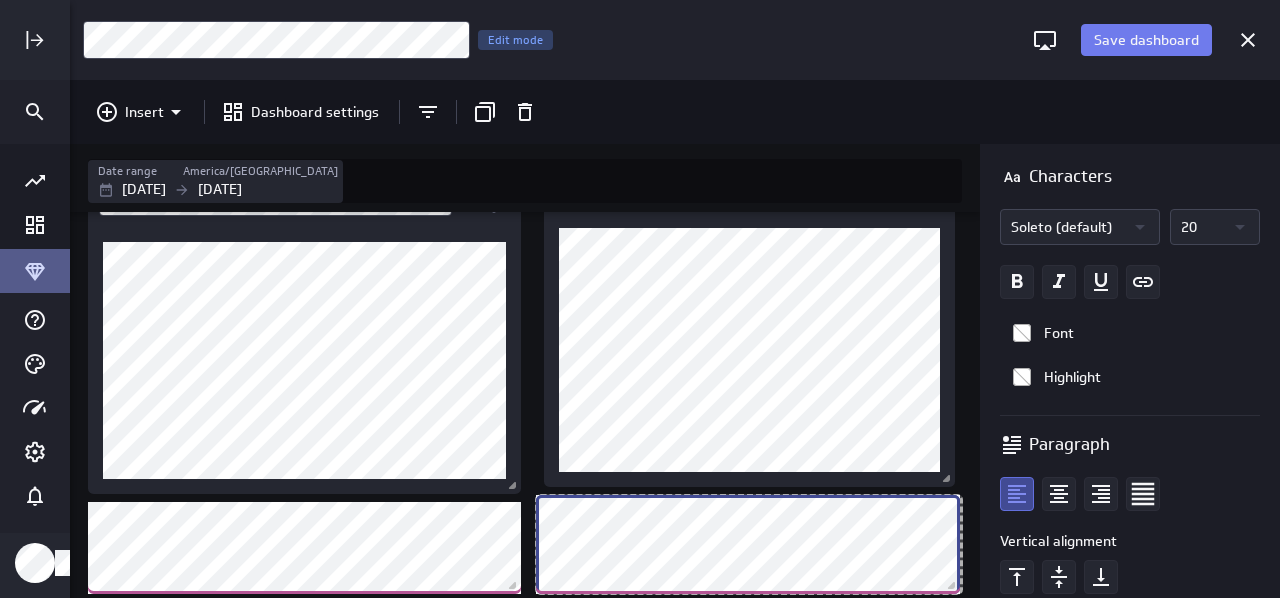 drag, startPoint x: 950, startPoint y: 578, endPoint x: 948, endPoint y: 592, distance: 14.142136 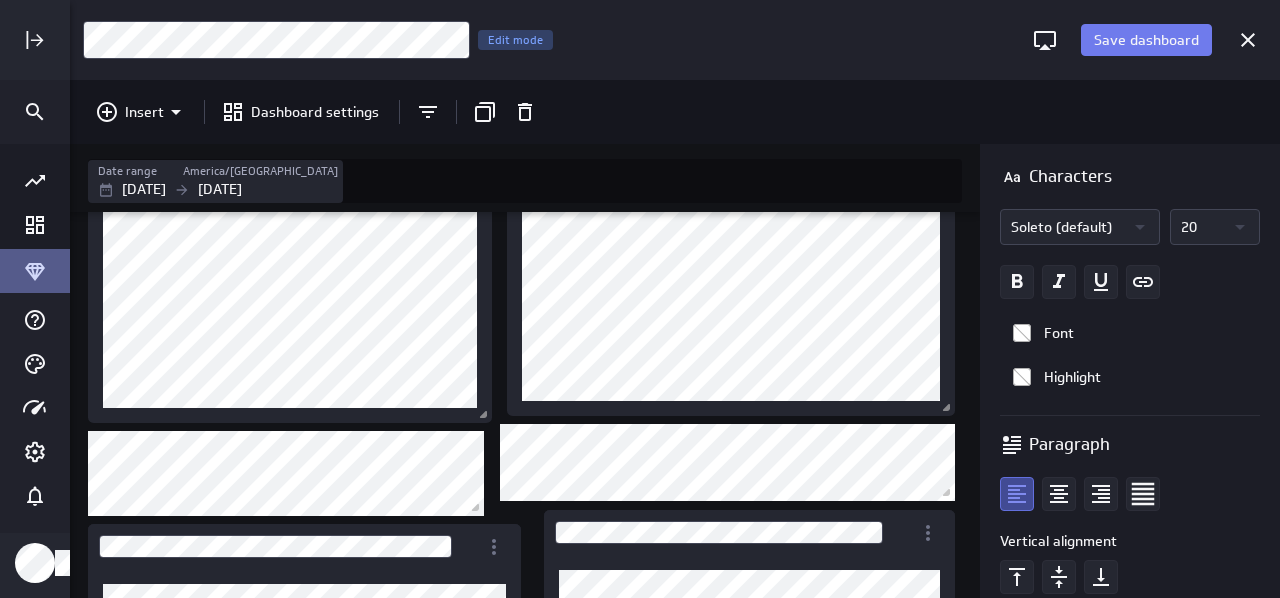 scroll, scrollTop: 0, scrollLeft: 0, axis: both 